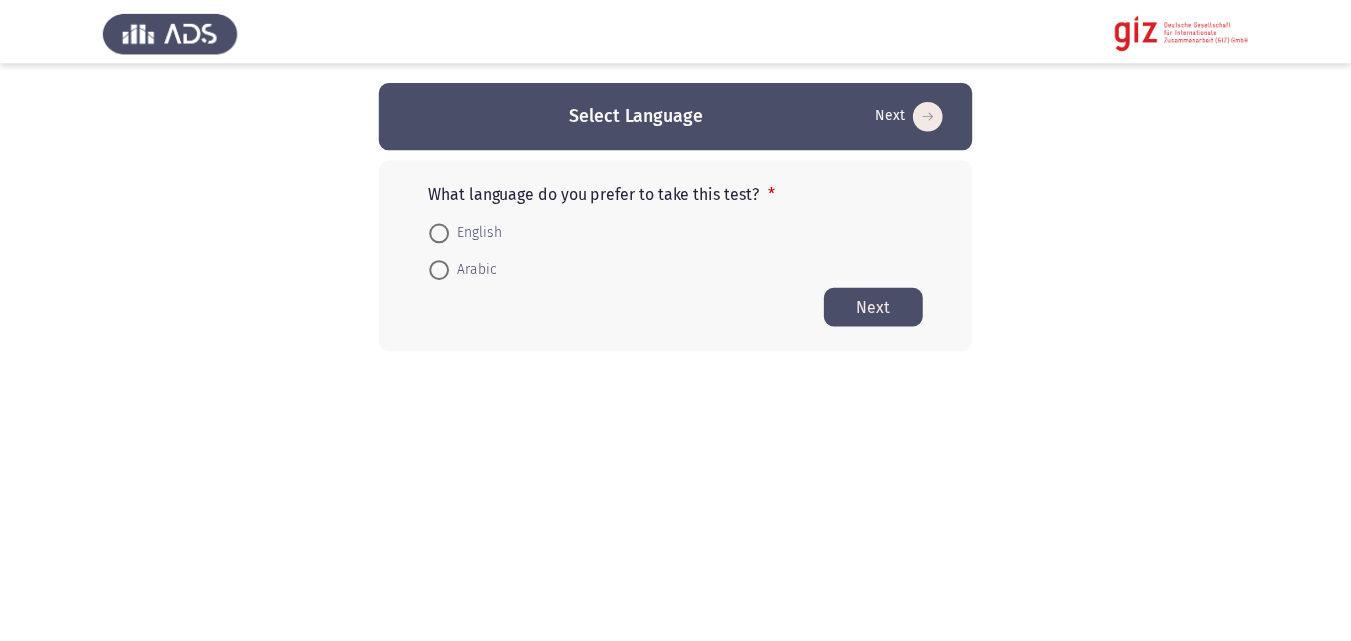 scroll, scrollTop: 0, scrollLeft: 0, axis: both 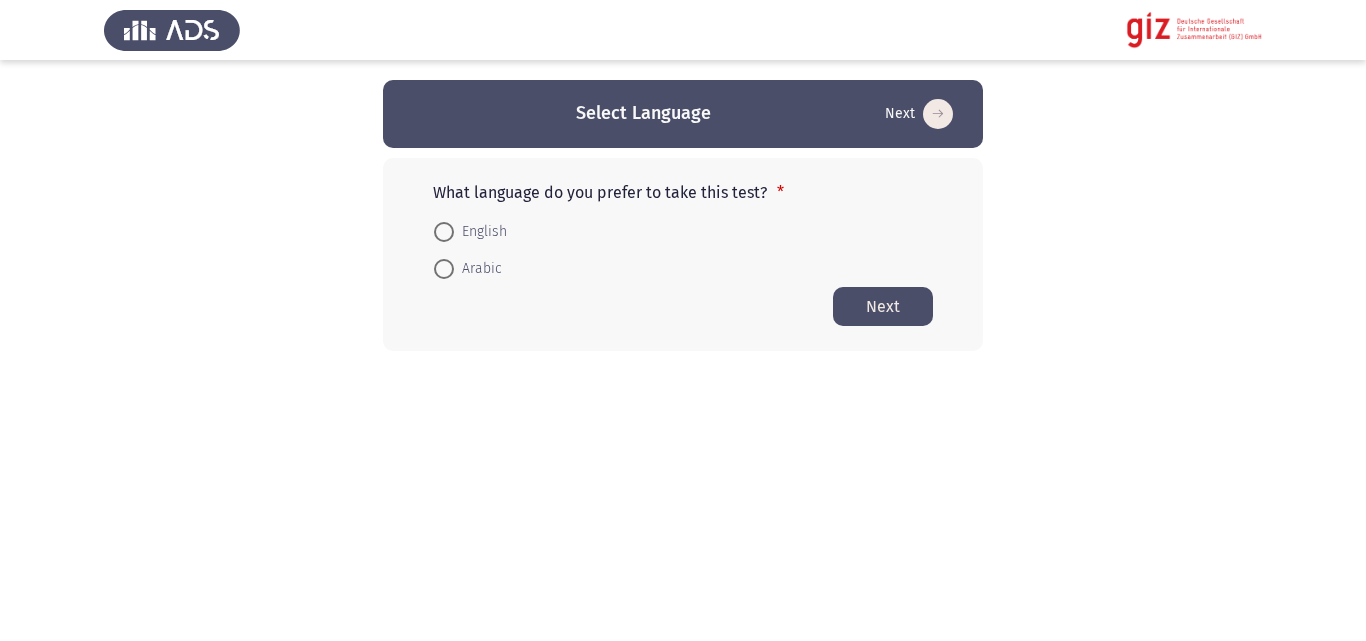 click at bounding box center (444, 232) 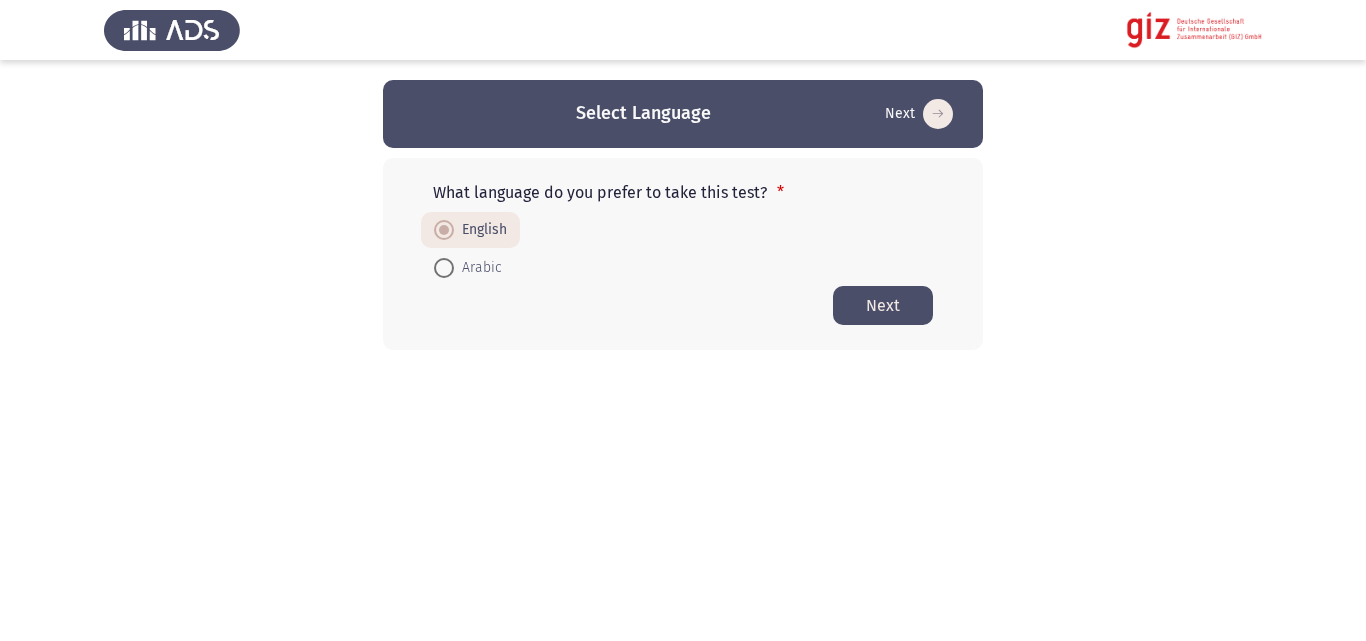 click on "Next" 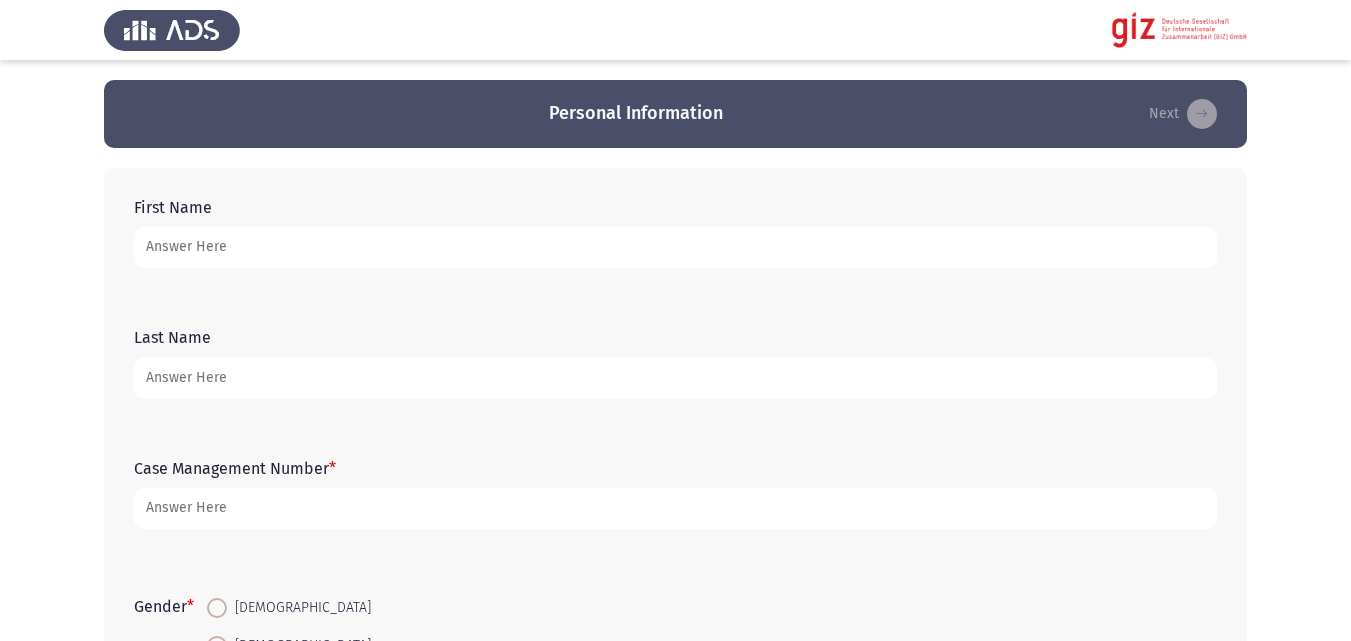 click on "First Name" at bounding box center [675, 247] 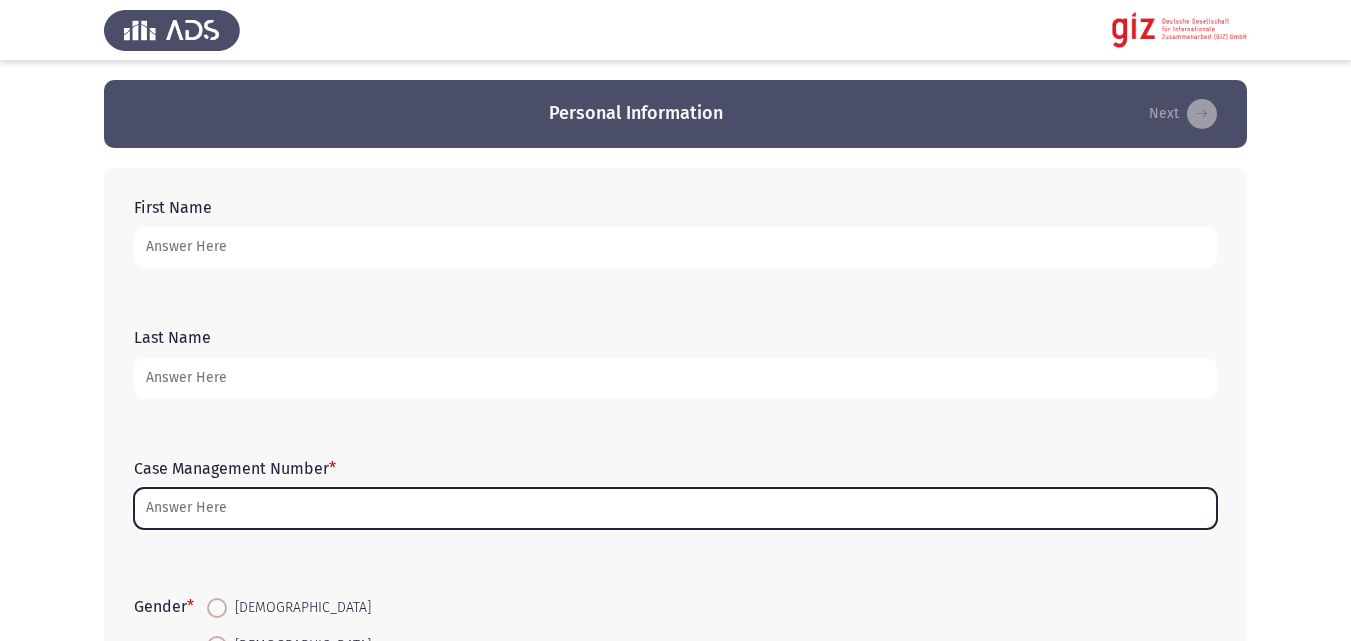 click on "Case Management Number   *" at bounding box center [675, 508] 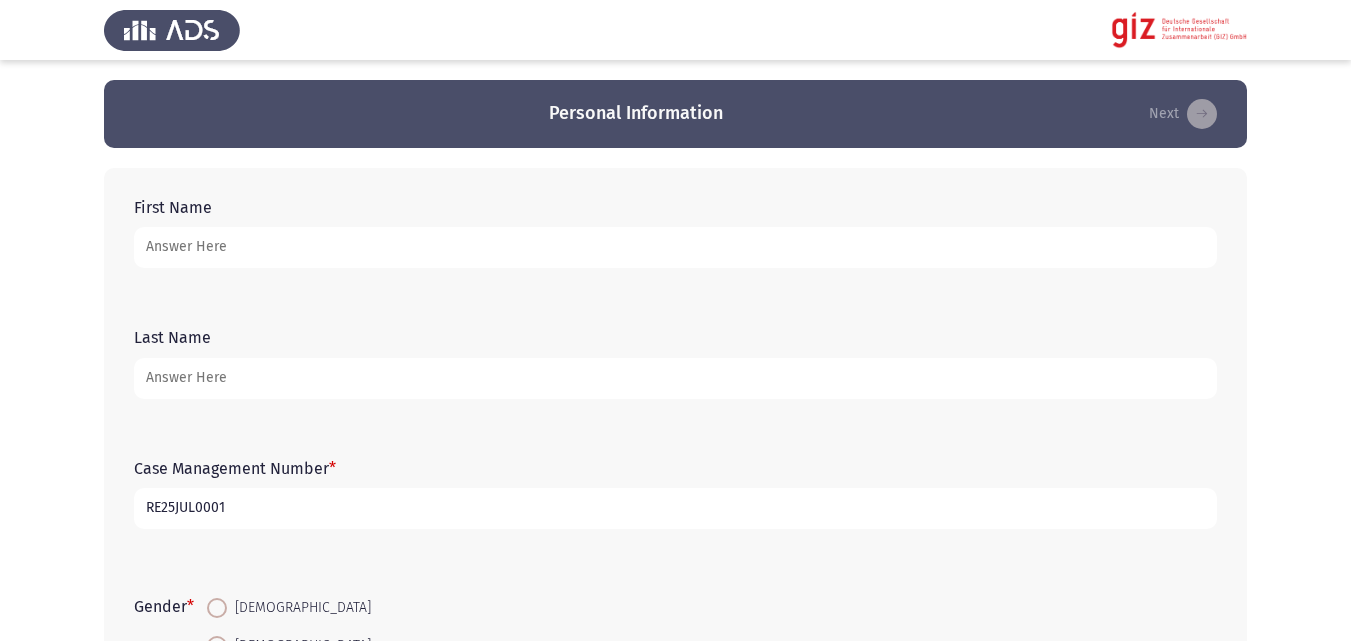 type on "RE25JUL0001" 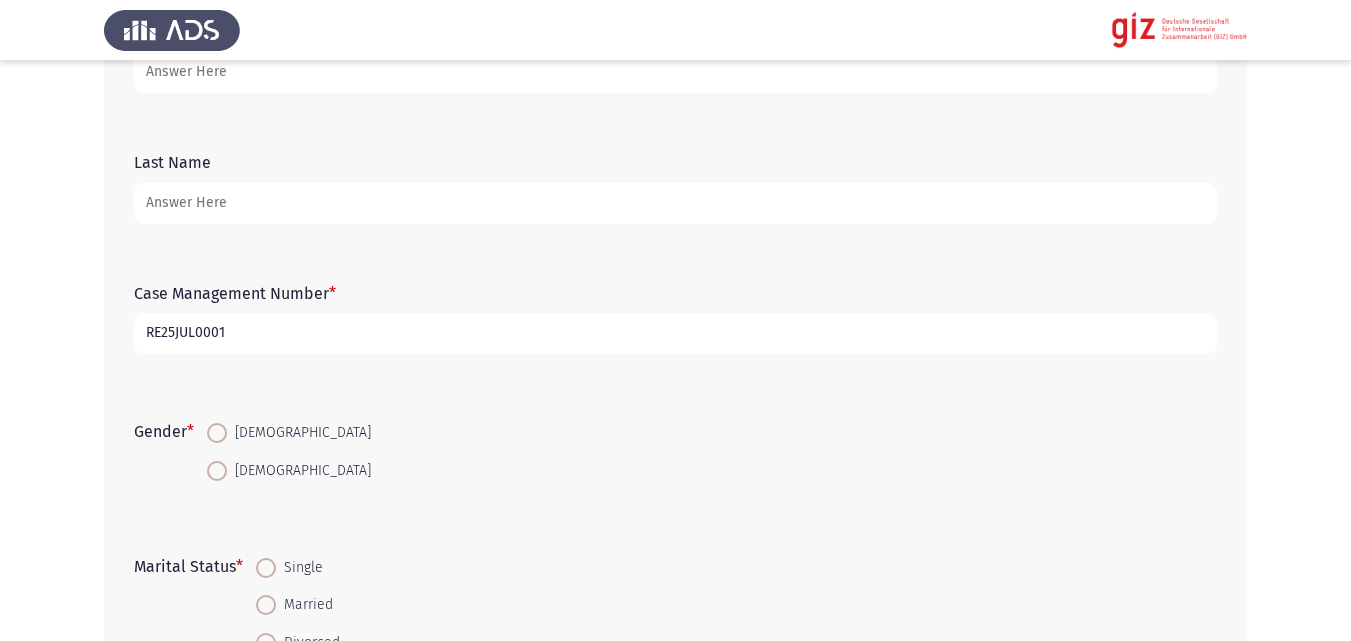 scroll, scrollTop: 176, scrollLeft: 0, axis: vertical 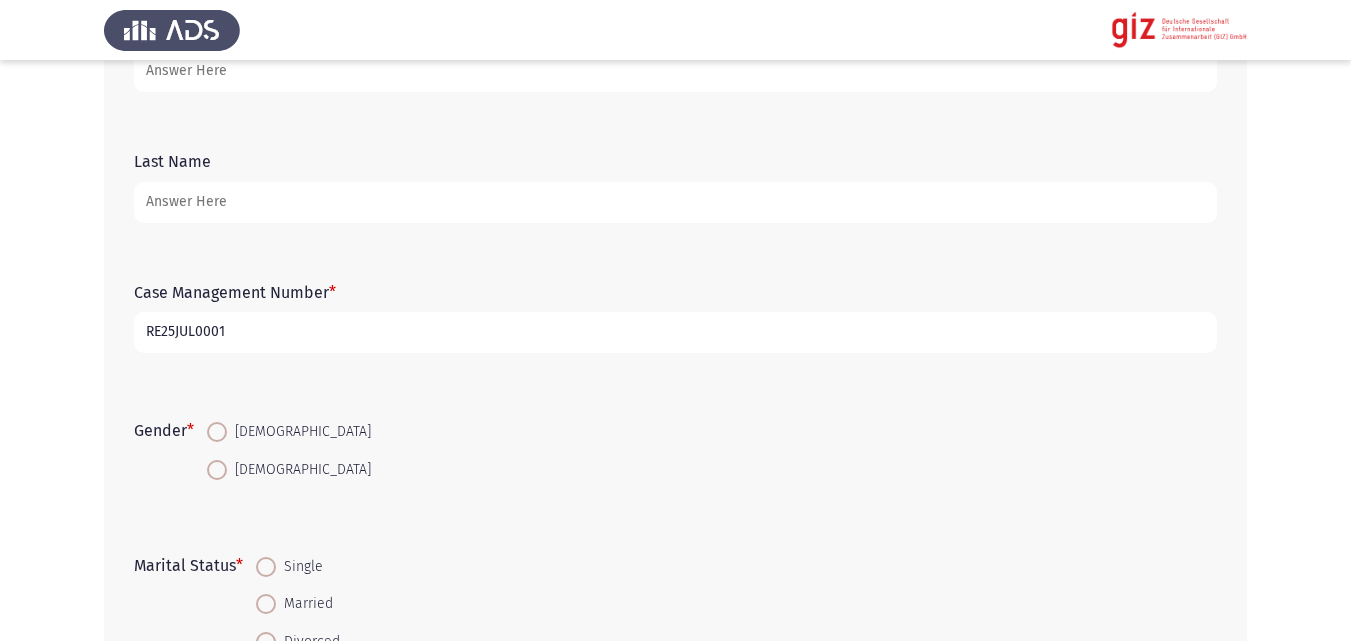 click at bounding box center (217, 470) 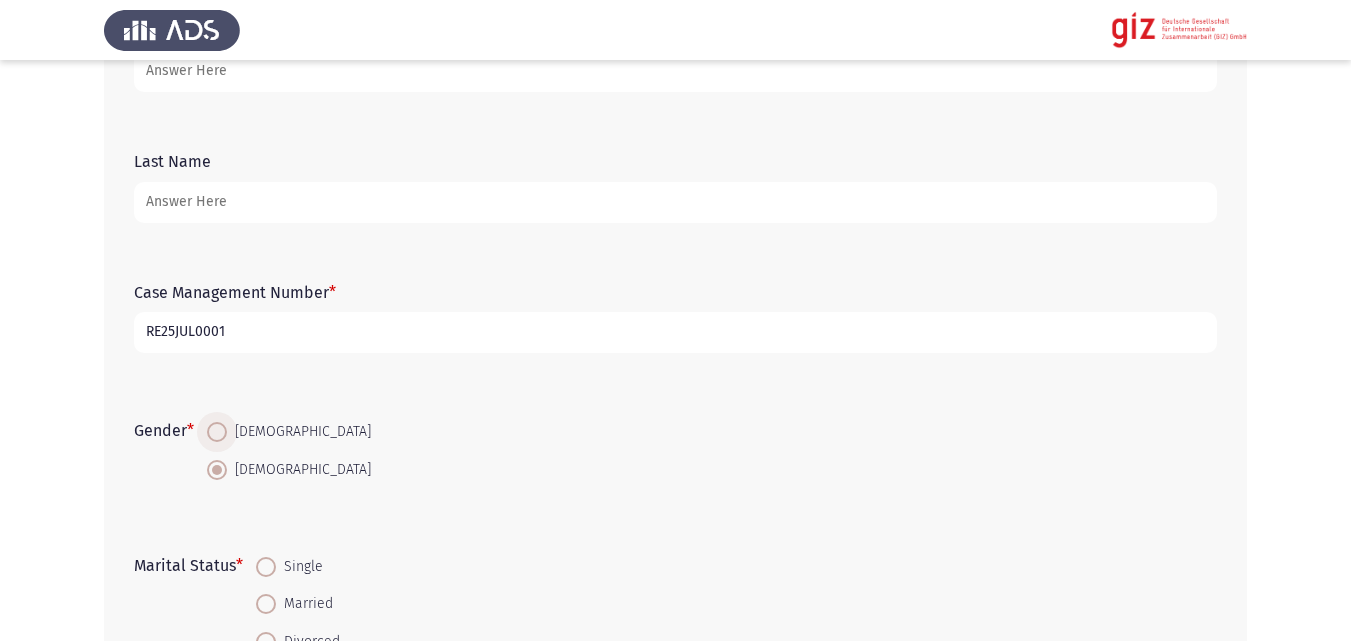 click on "[DEMOGRAPHIC_DATA]" at bounding box center (299, 432) 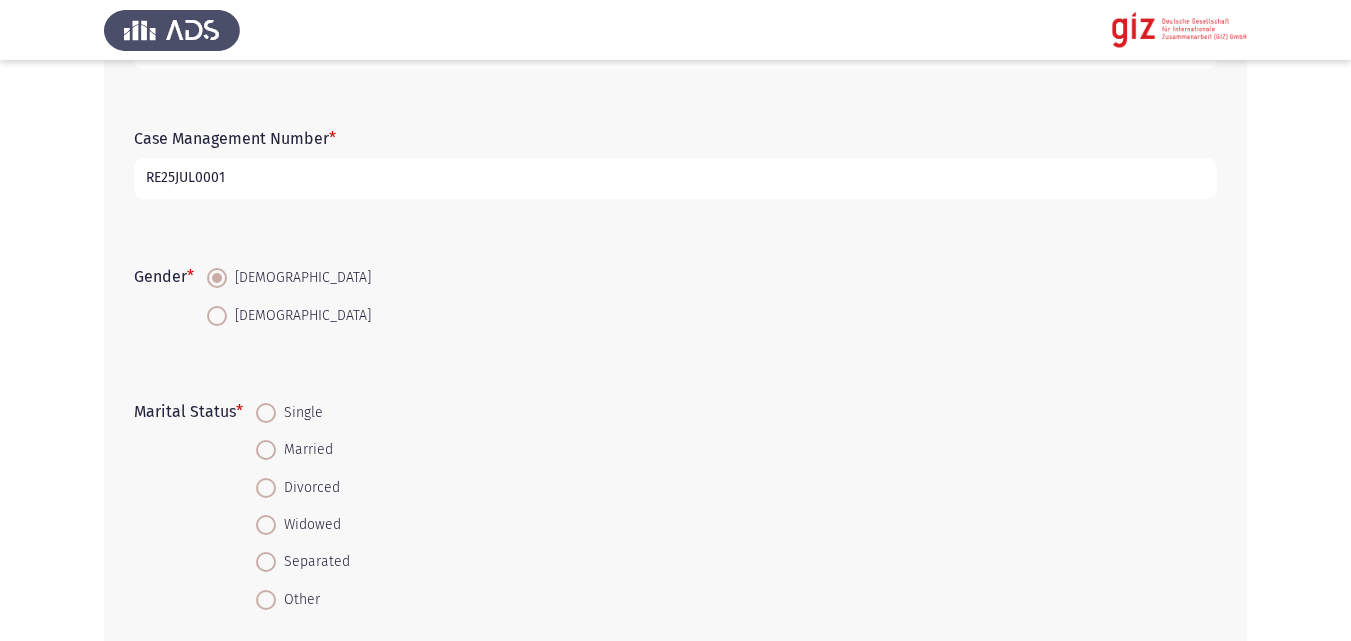 click on "Single" at bounding box center [299, 413] 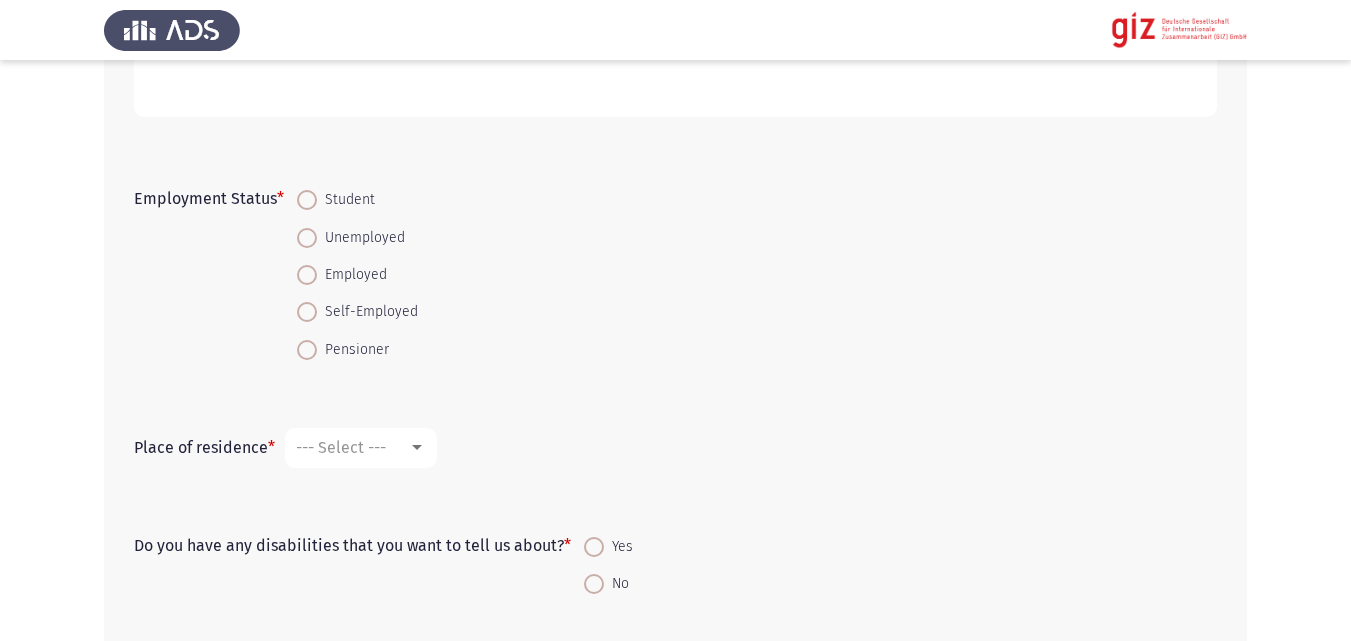 scroll, scrollTop: 1033, scrollLeft: 0, axis: vertical 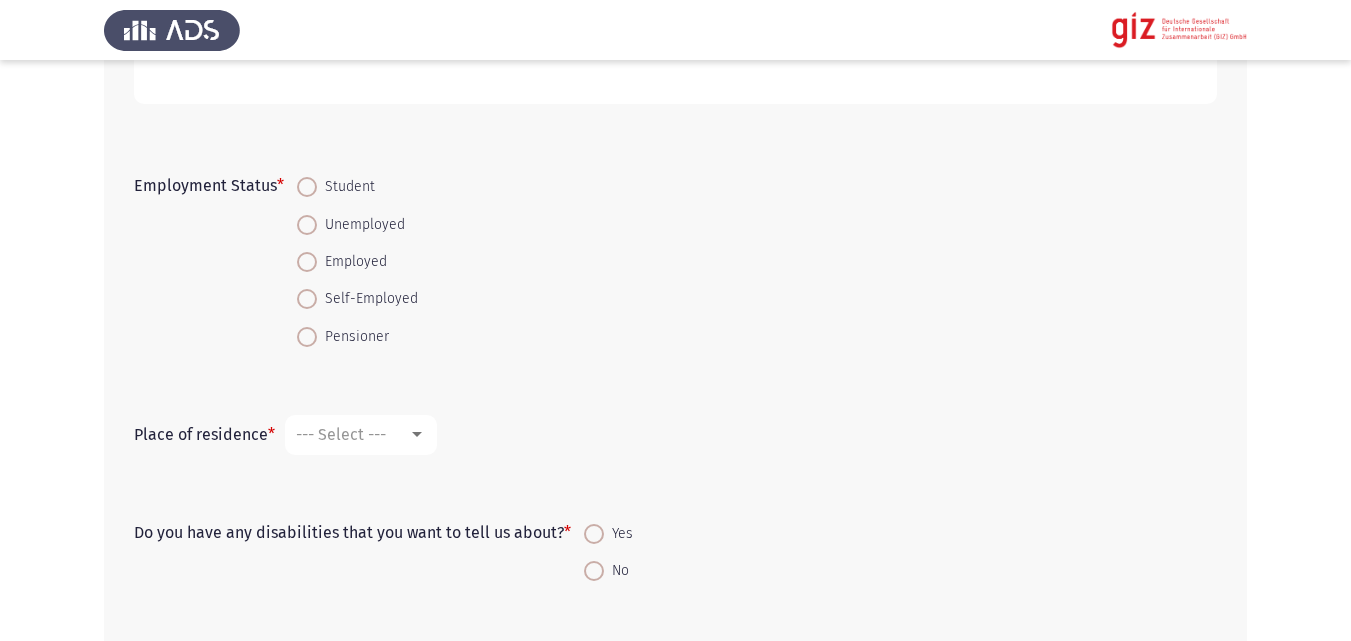 click on "Self-Employed" at bounding box center (367, 299) 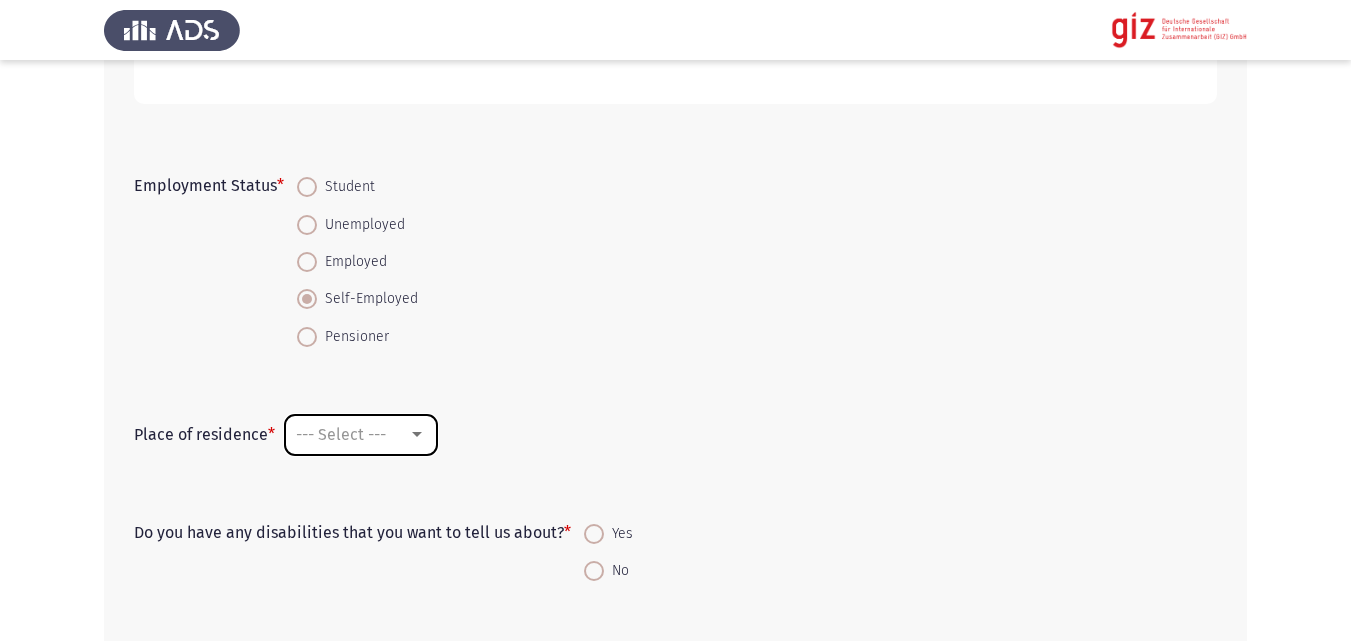 click on "--- Select ---" at bounding box center (361, 435) 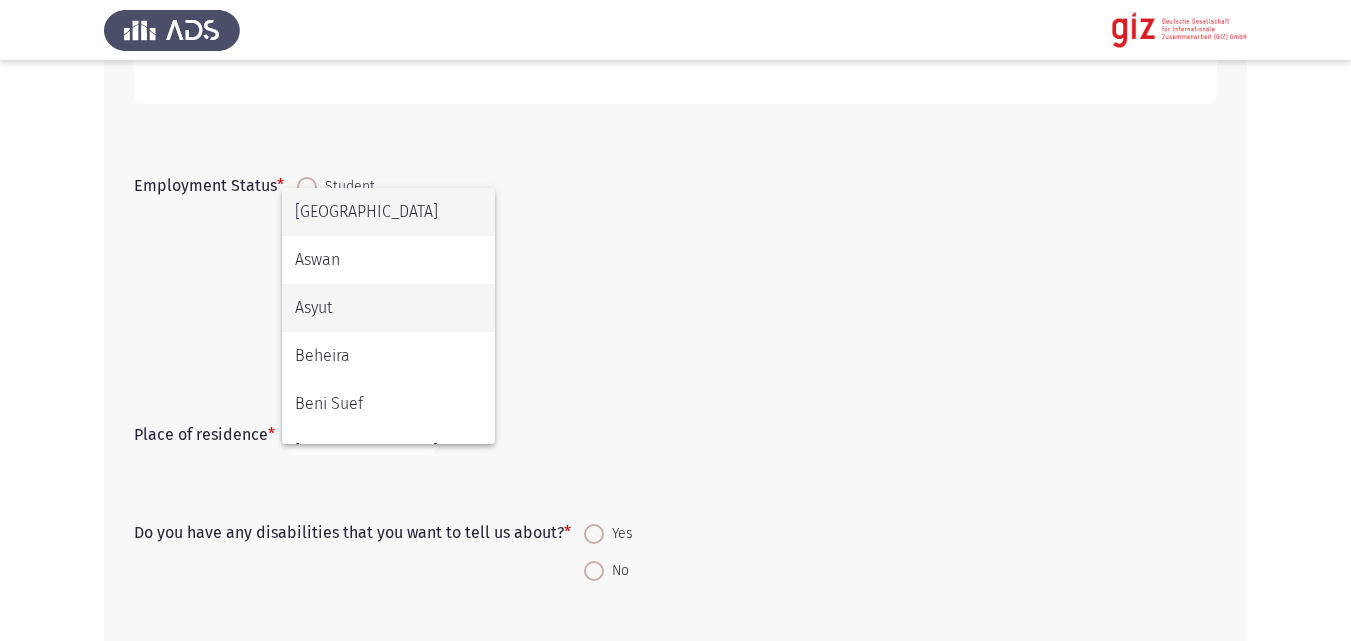 click on "Asyut" at bounding box center (388, 308) 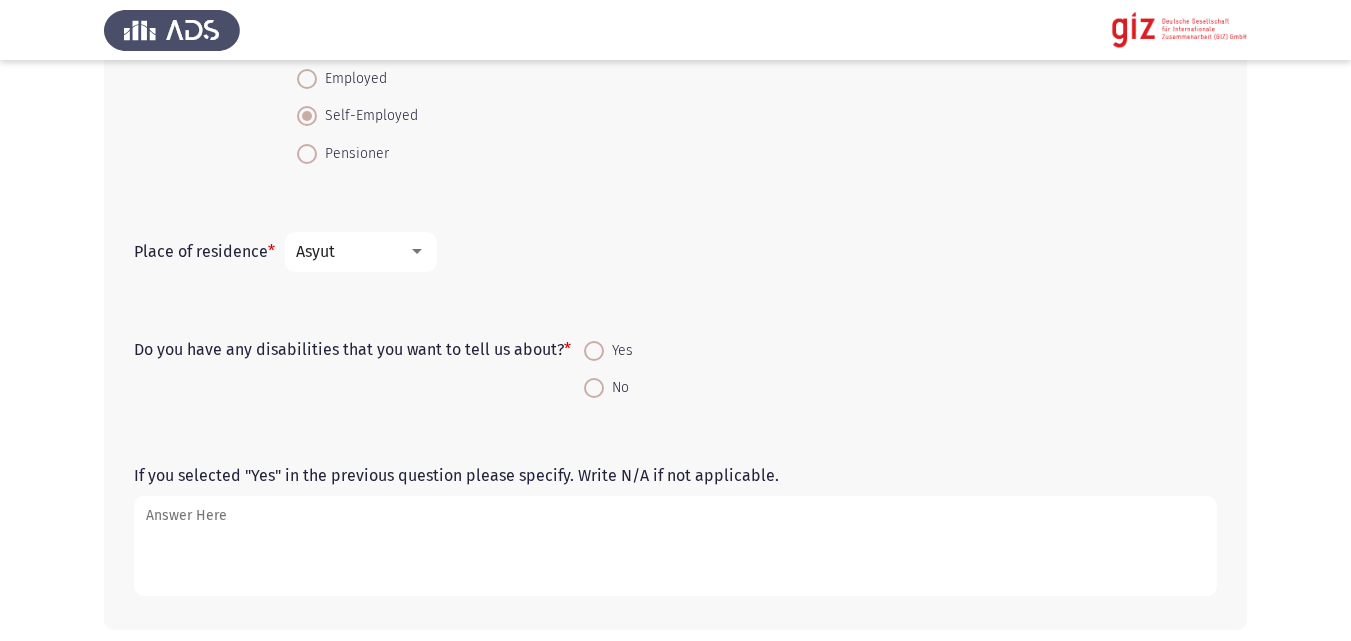 scroll, scrollTop: 1220, scrollLeft: 0, axis: vertical 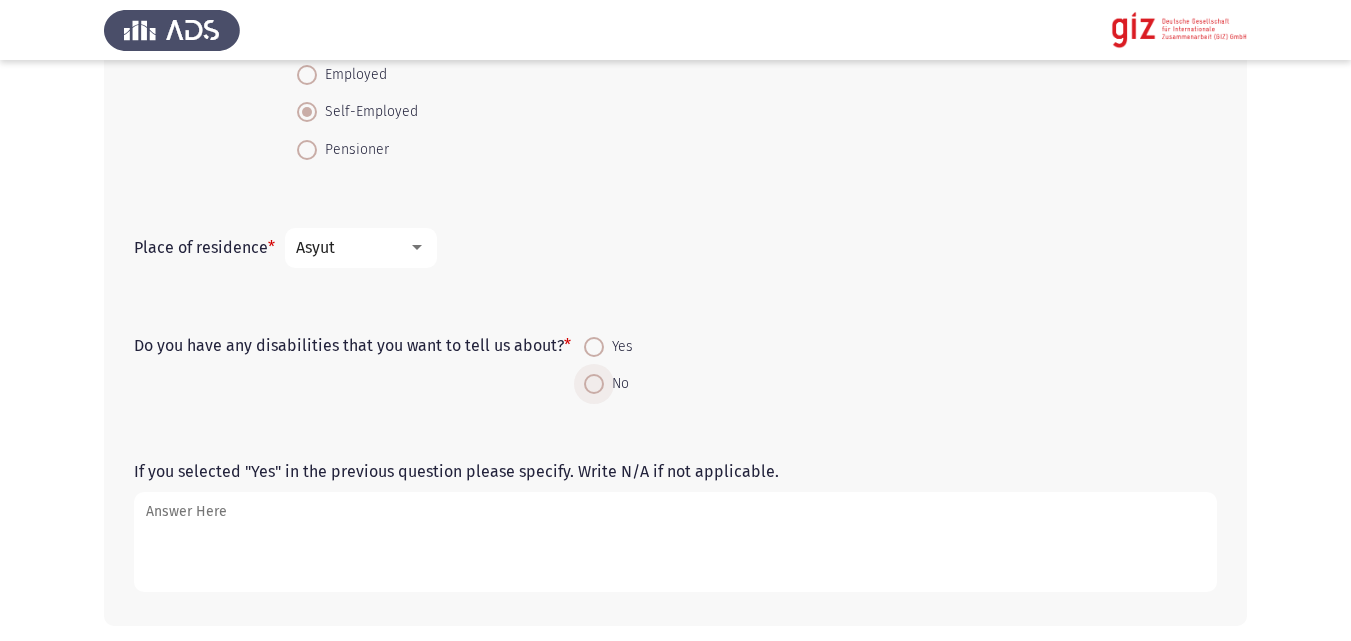 click at bounding box center [594, 384] 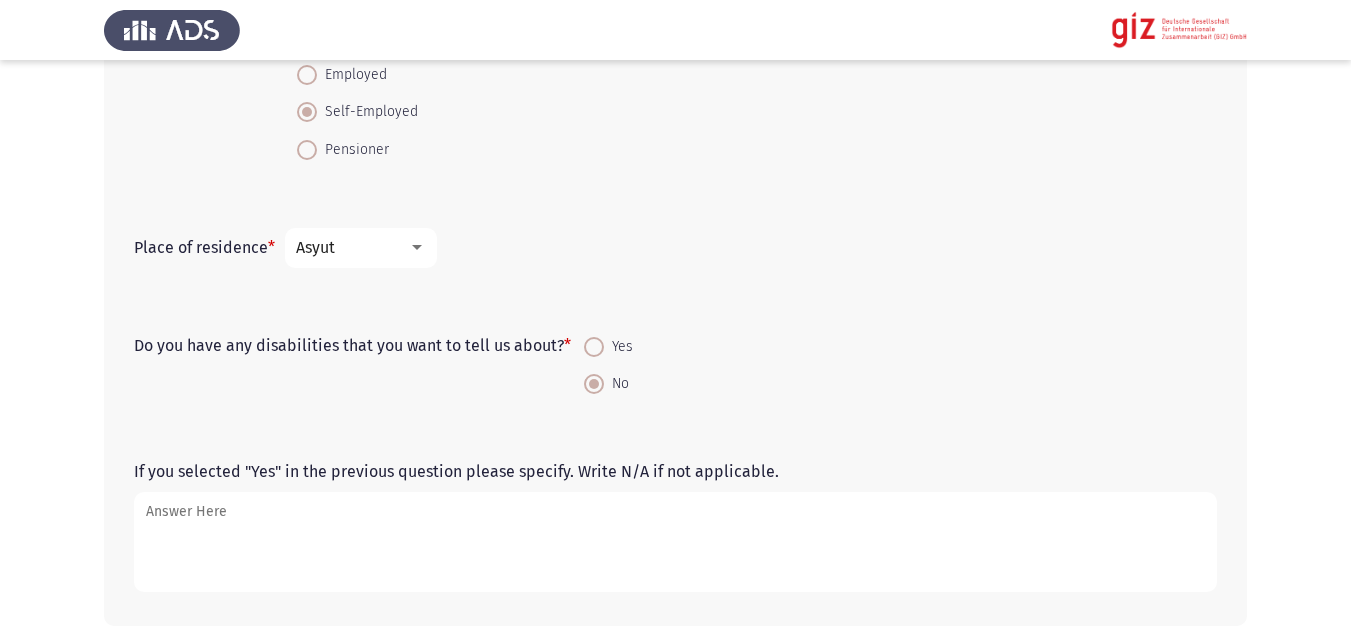 scroll, scrollTop: 1305, scrollLeft: 0, axis: vertical 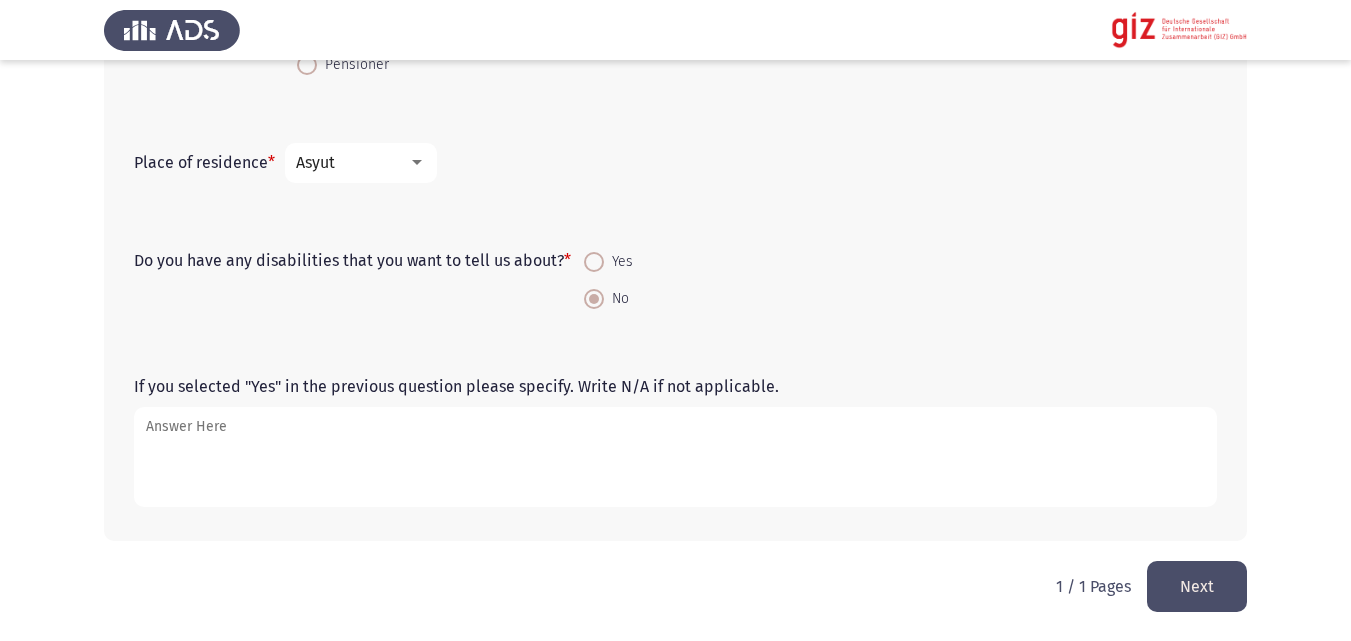 click on "Next" 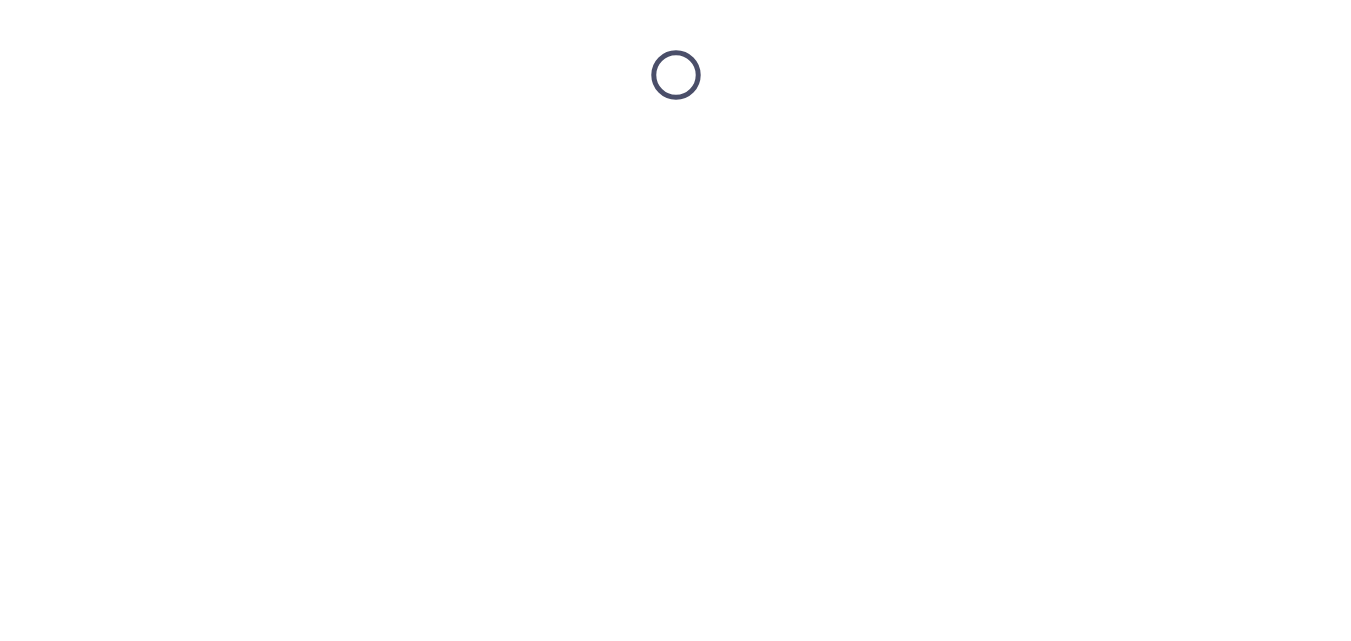 scroll, scrollTop: 0, scrollLeft: 0, axis: both 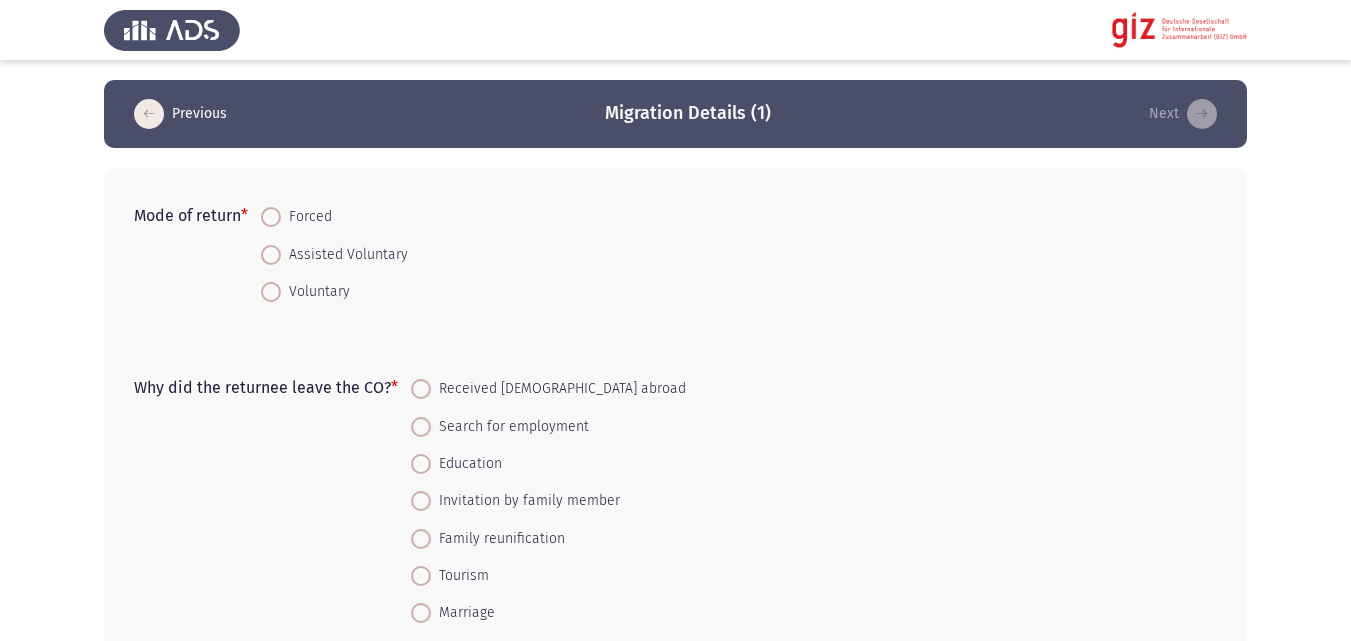 click on "Forced" at bounding box center (334, 216) 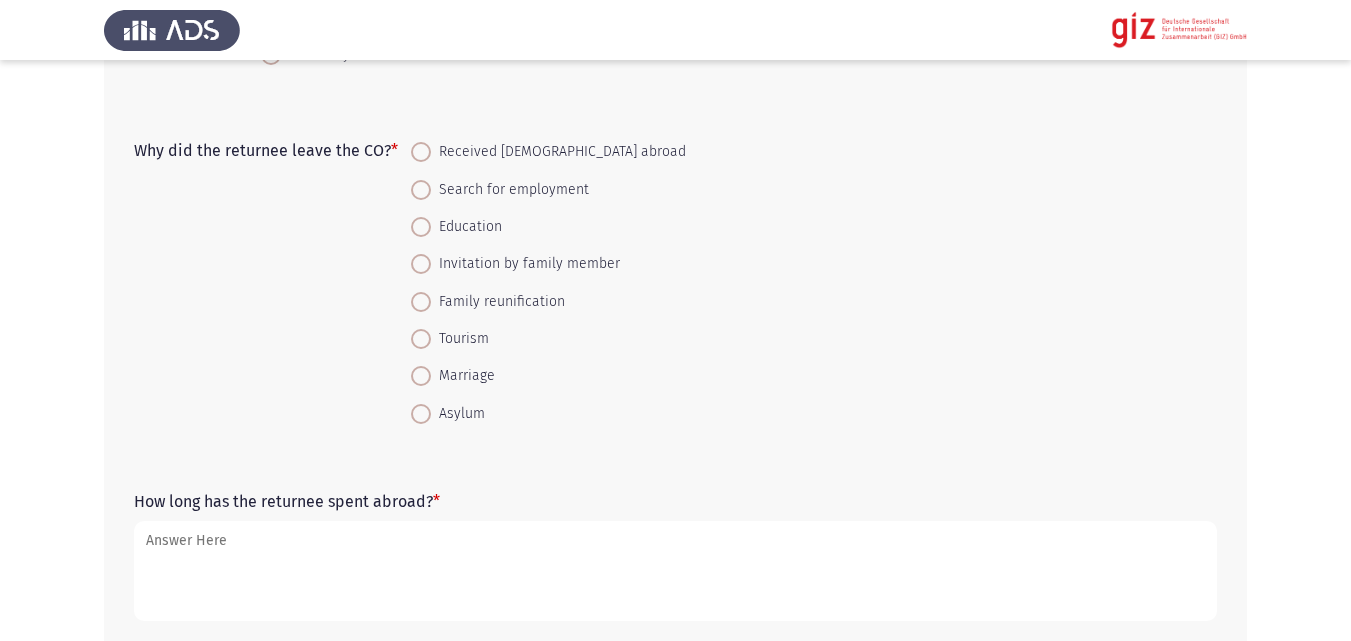 scroll, scrollTop: 252, scrollLeft: 0, axis: vertical 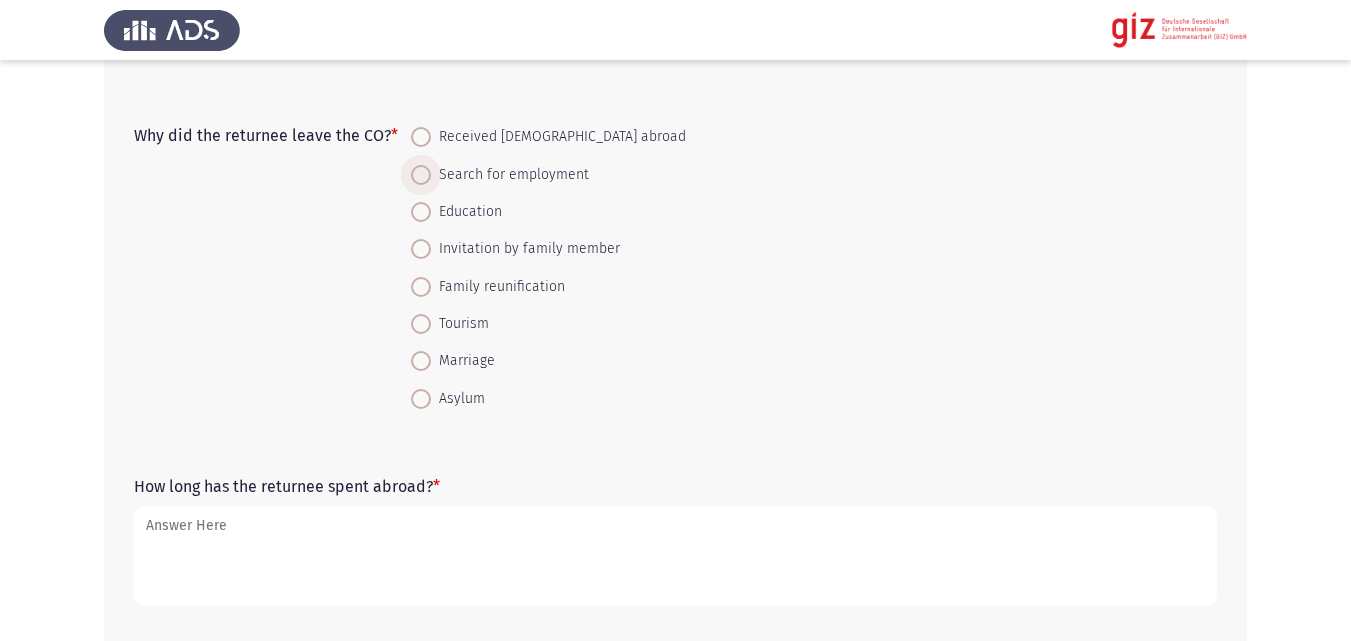 click on "Search for employment" at bounding box center [510, 175] 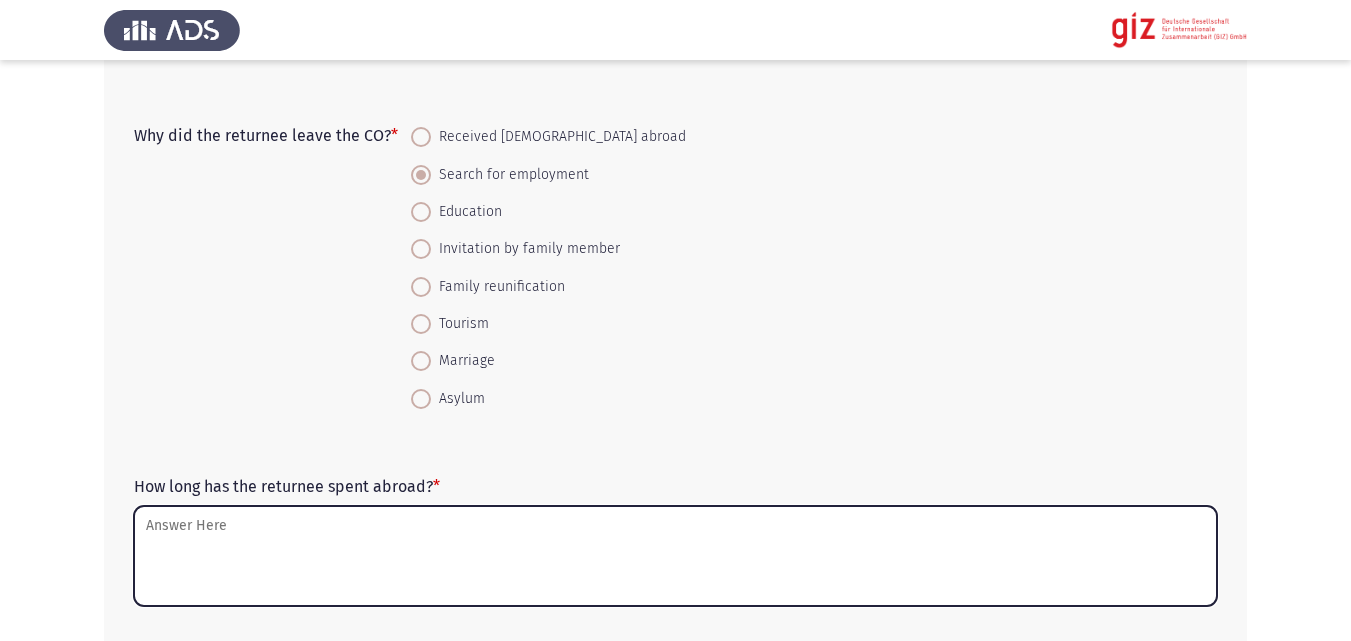 click on "How long has the returnee spent abroad?   *" at bounding box center (675, 556) 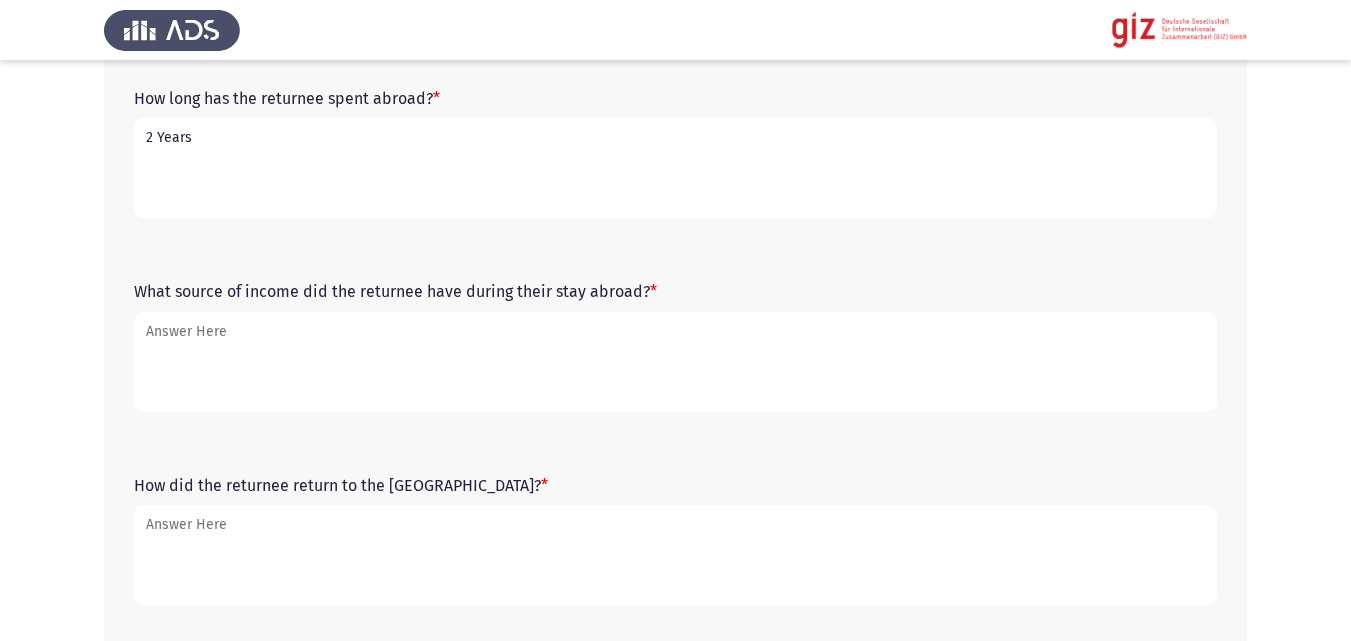 scroll, scrollTop: 659, scrollLeft: 0, axis: vertical 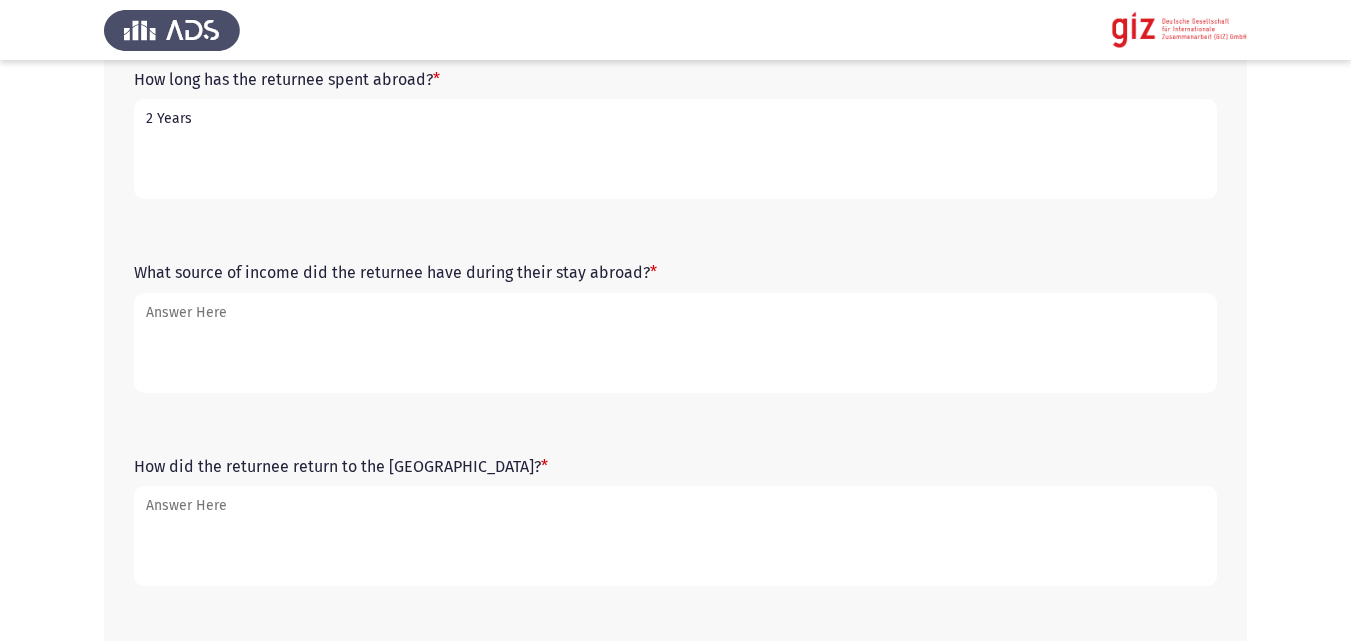 type on "2 Years" 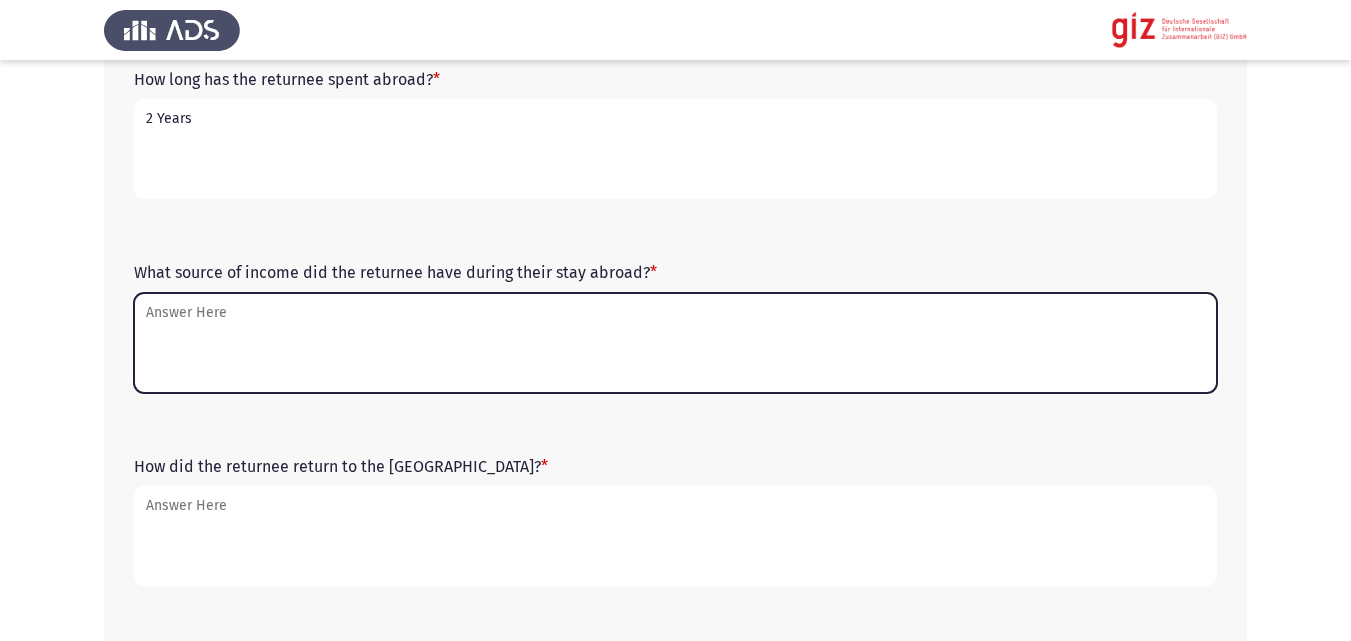 click on "What source of income did the returnee have during their stay abroad?   *" at bounding box center [675, 343] 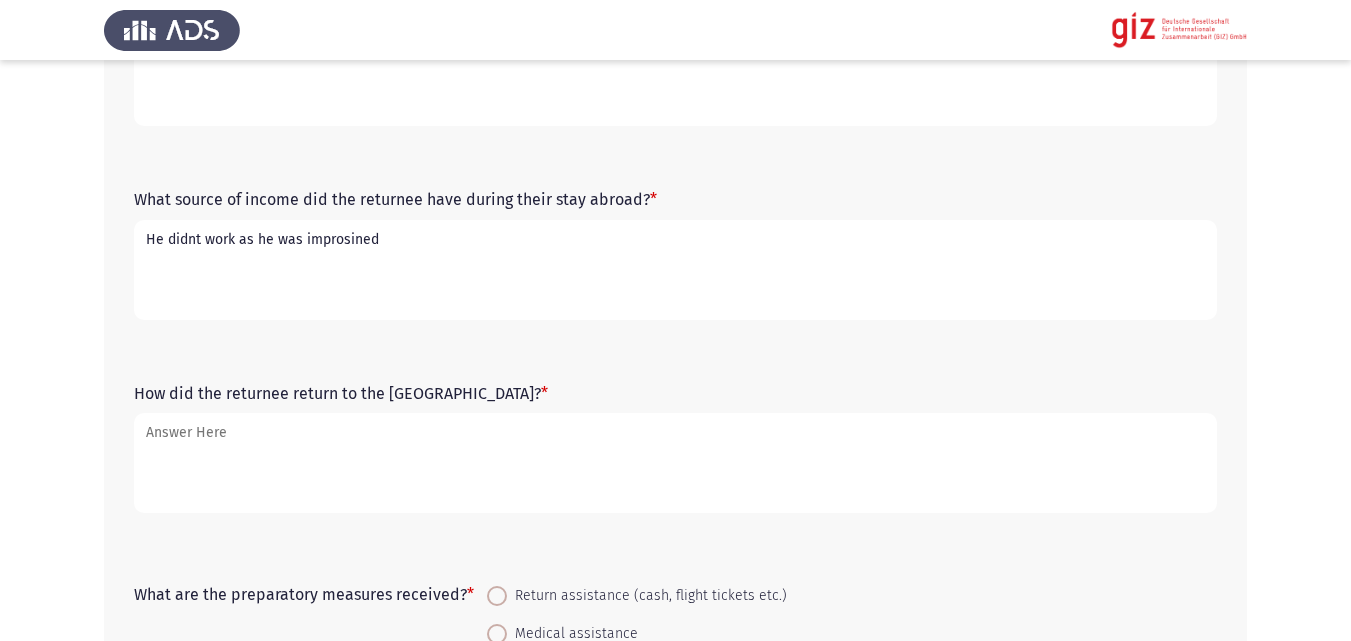 scroll, scrollTop: 750, scrollLeft: 0, axis: vertical 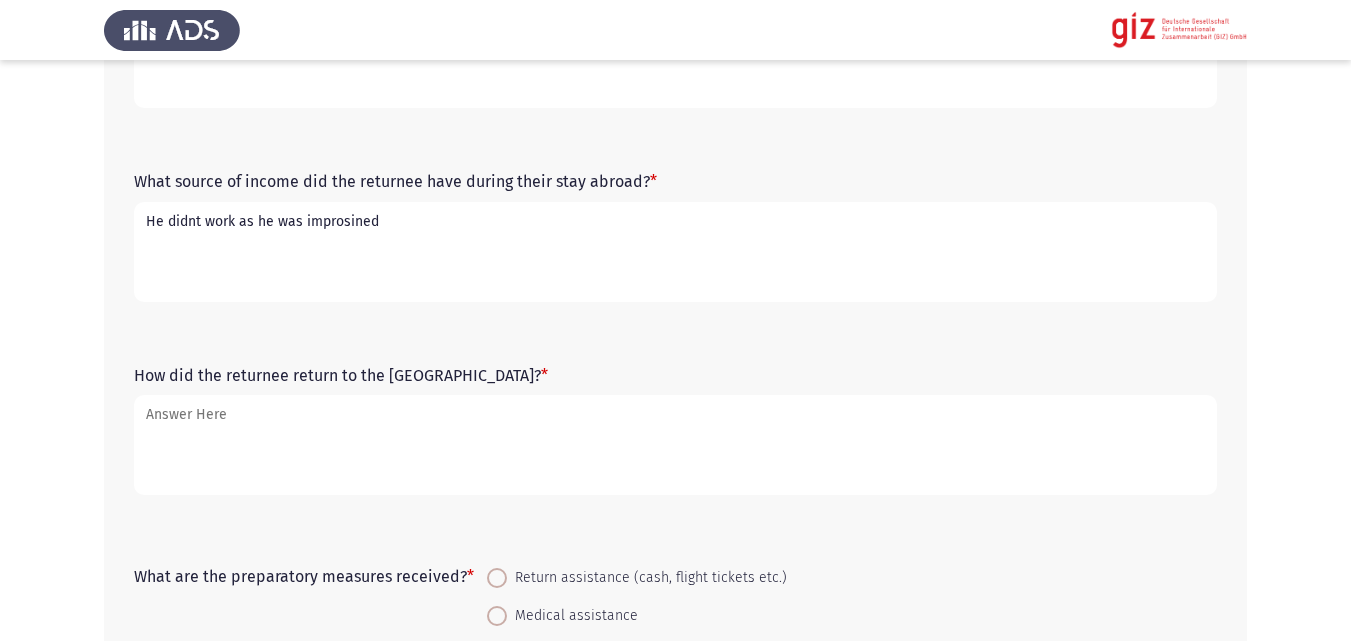 type on "He didnt work as he was improsined" 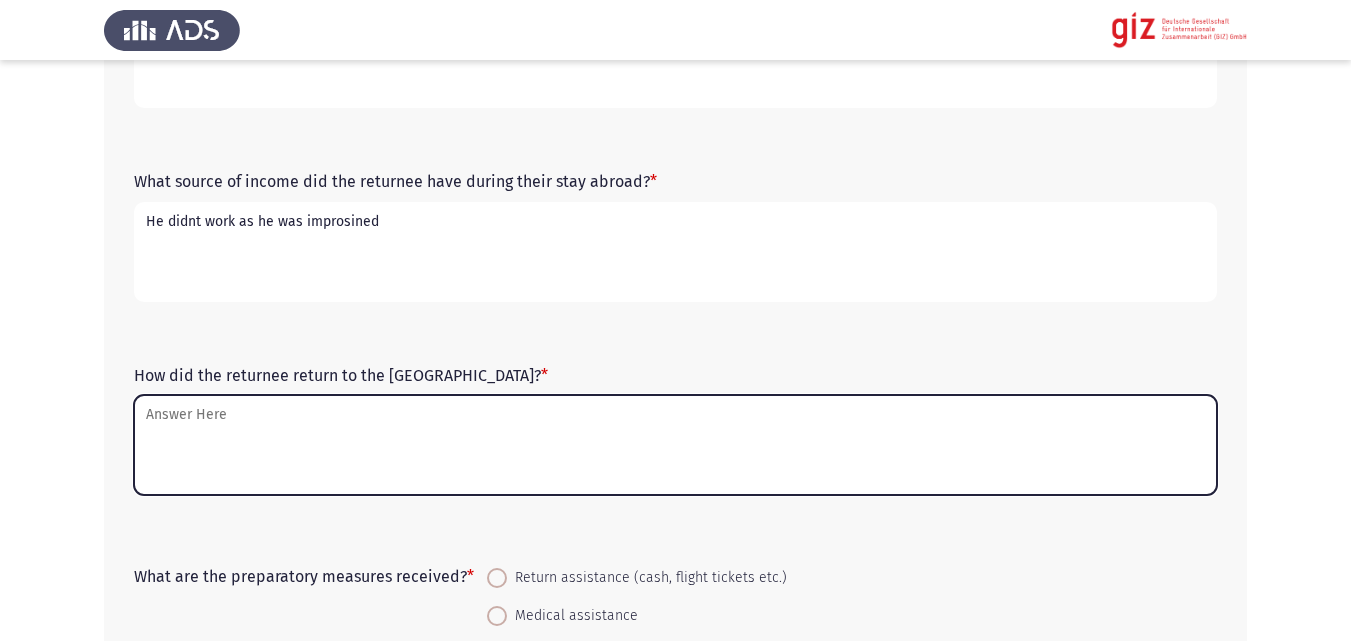 click on "How did the returnee return to the [GEOGRAPHIC_DATA]?   *" at bounding box center [675, 445] 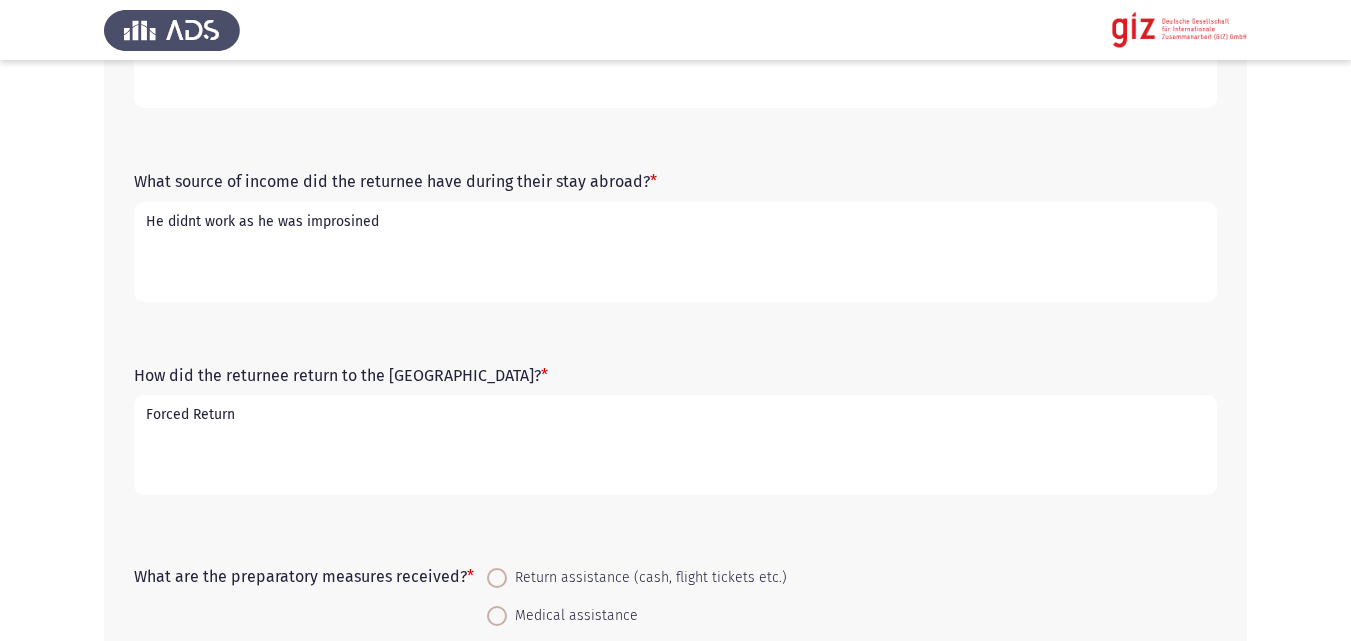type on "Forced Return" 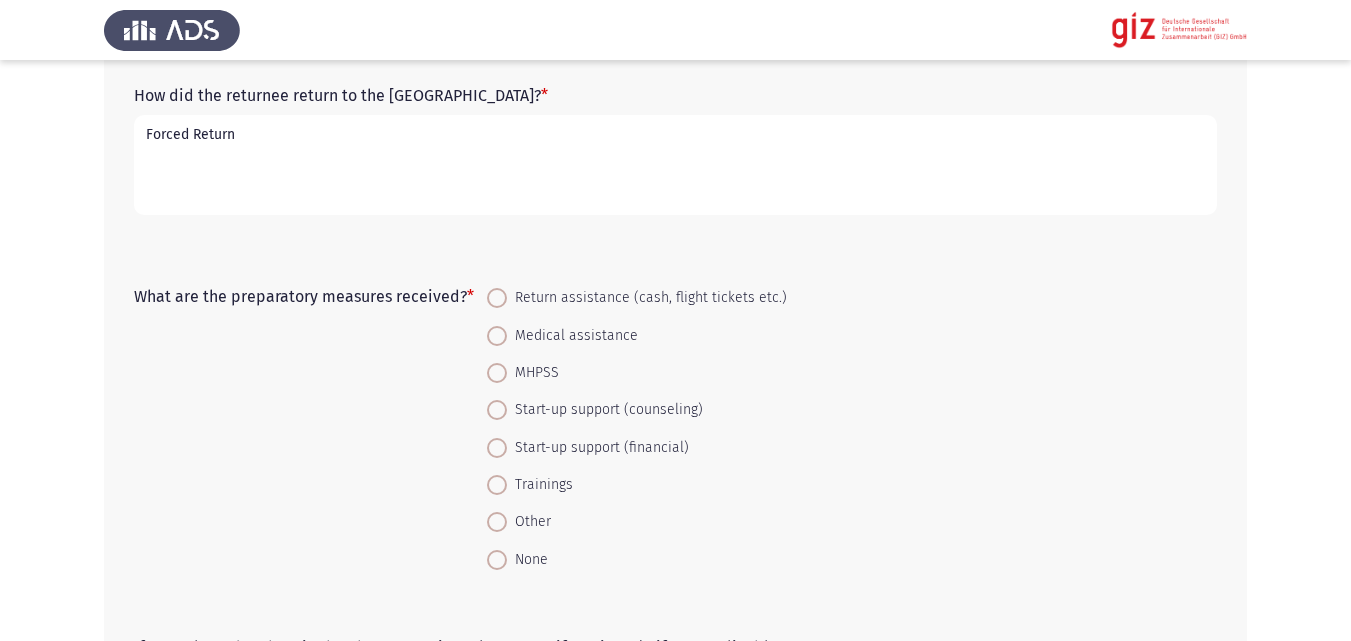 scroll, scrollTop: 1031, scrollLeft: 0, axis: vertical 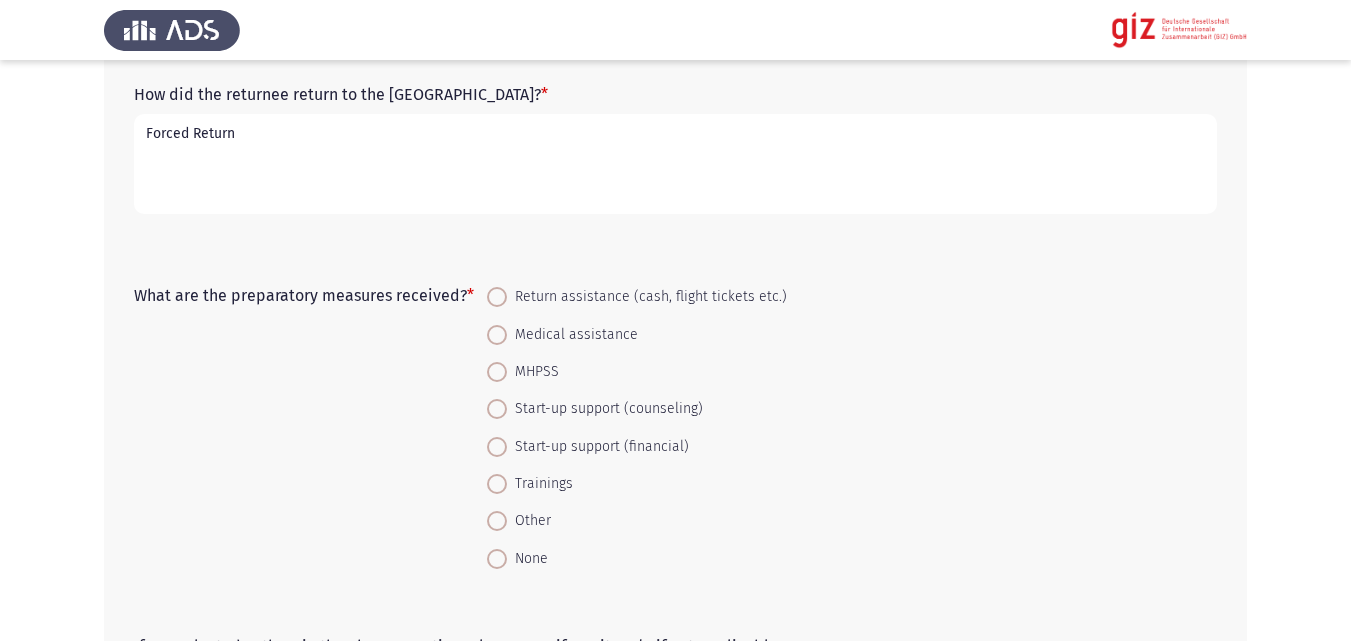 click at bounding box center (497, 559) 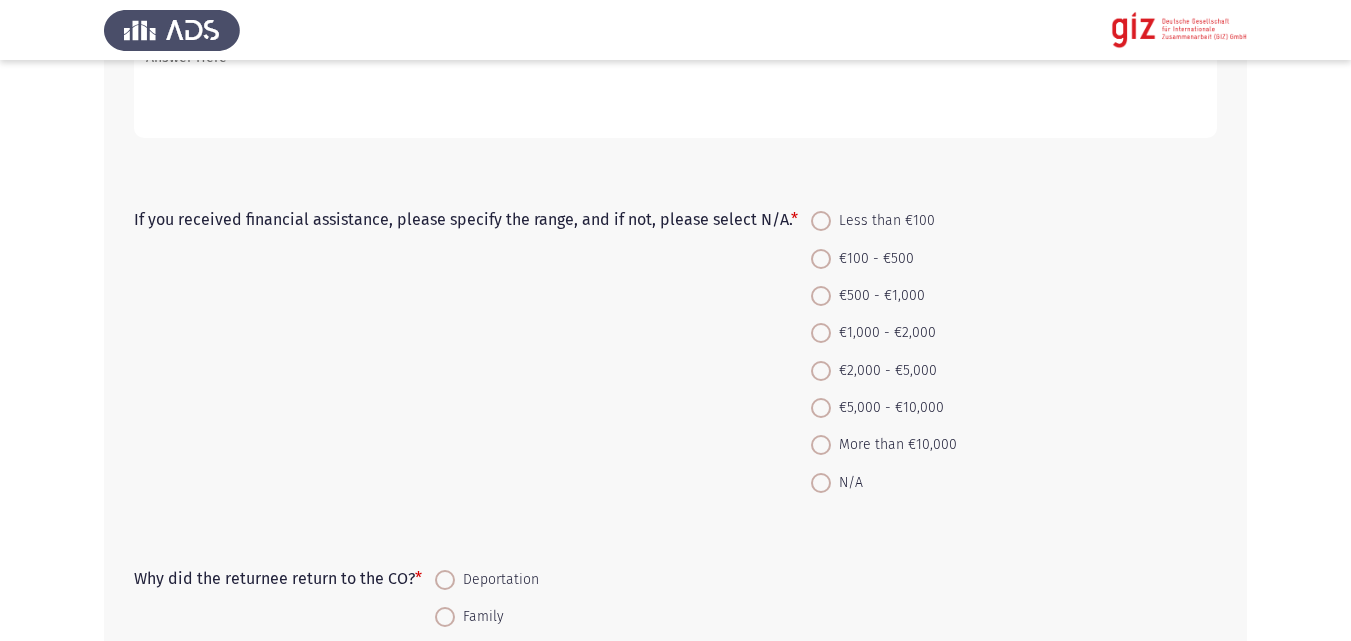 scroll, scrollTop: 1660, scrollLeft: 0, axis: vertical 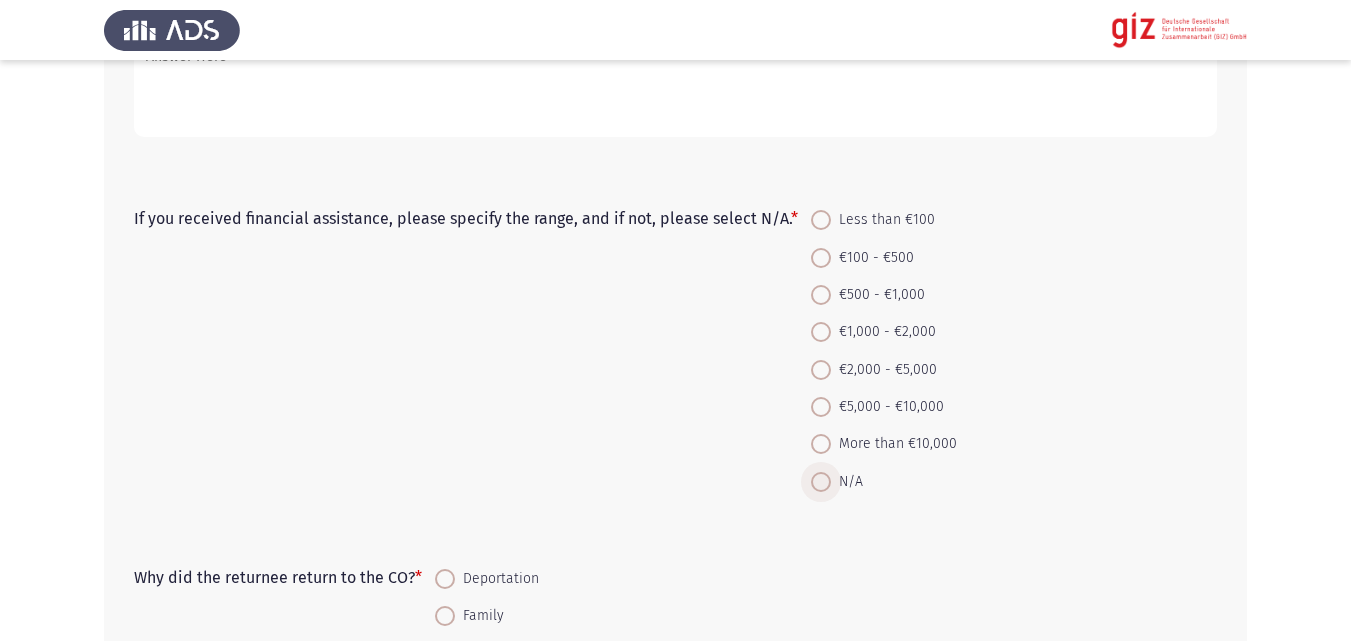 click on "N/A" at bounding box center [847, 482] 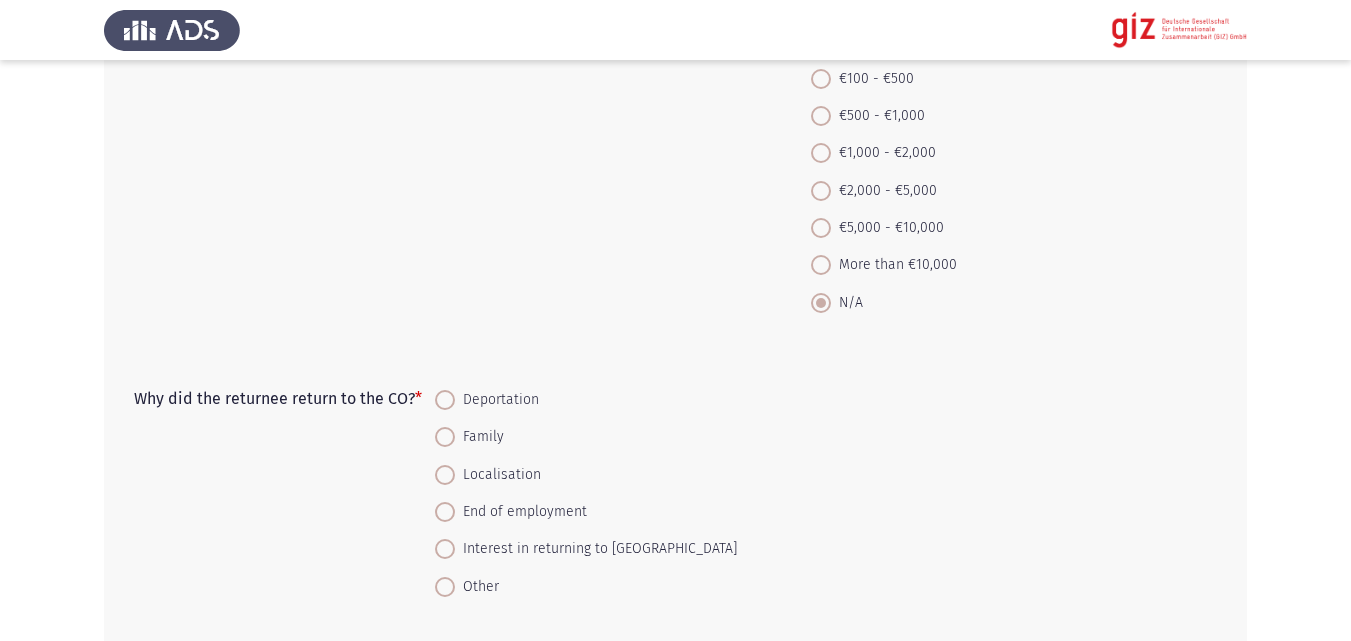 scroll, scrollTop: 1904, scrollLeft: 0, axis: vertical 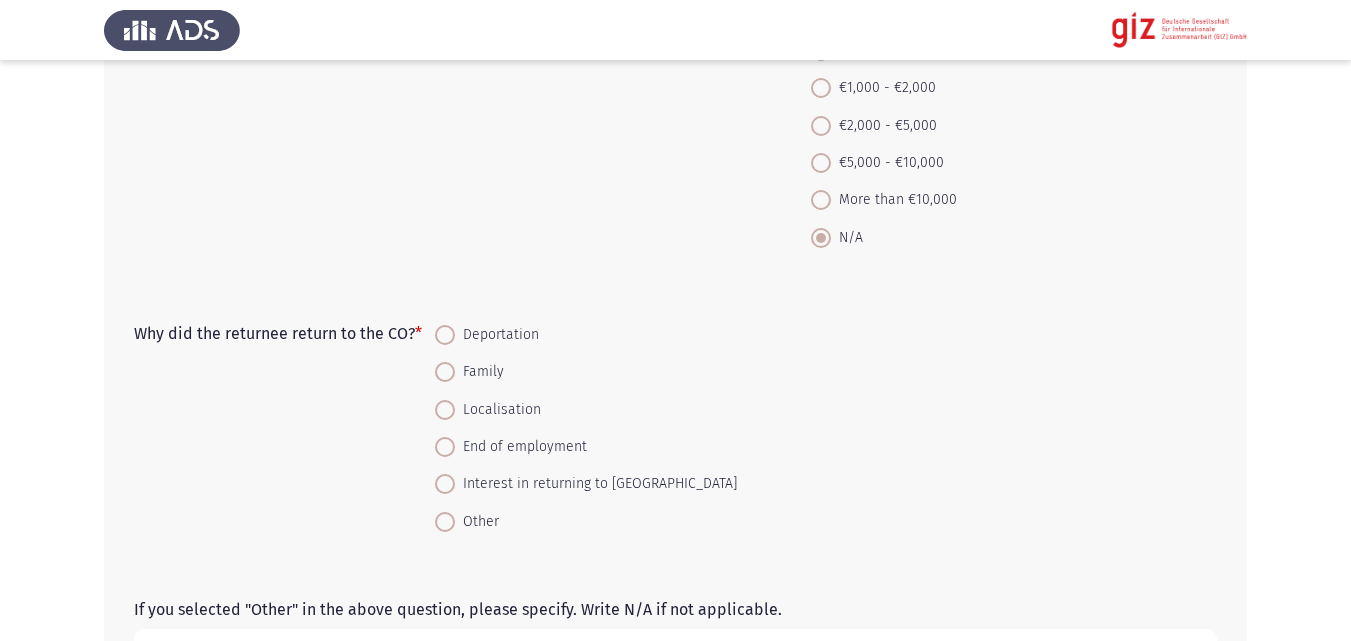 click on "Deportation" at bounding box center (497, 335) 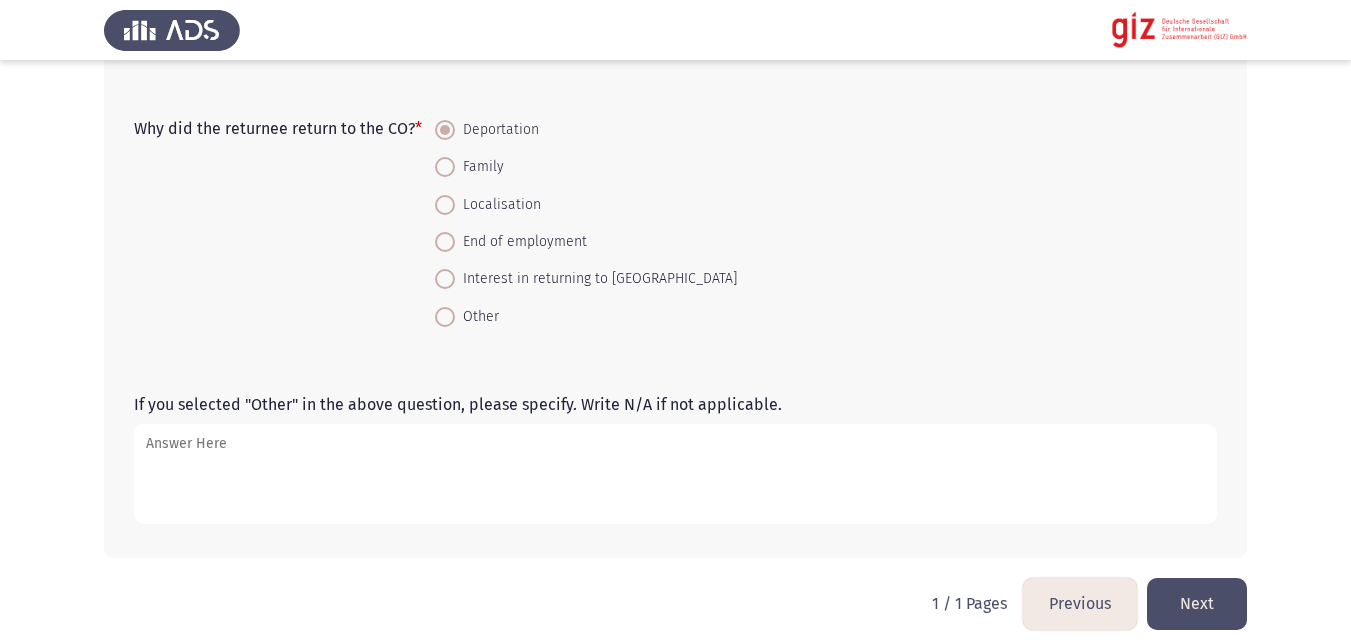 scroll, scrollTop: 2126, scrollLeft: 0, axis: vertical 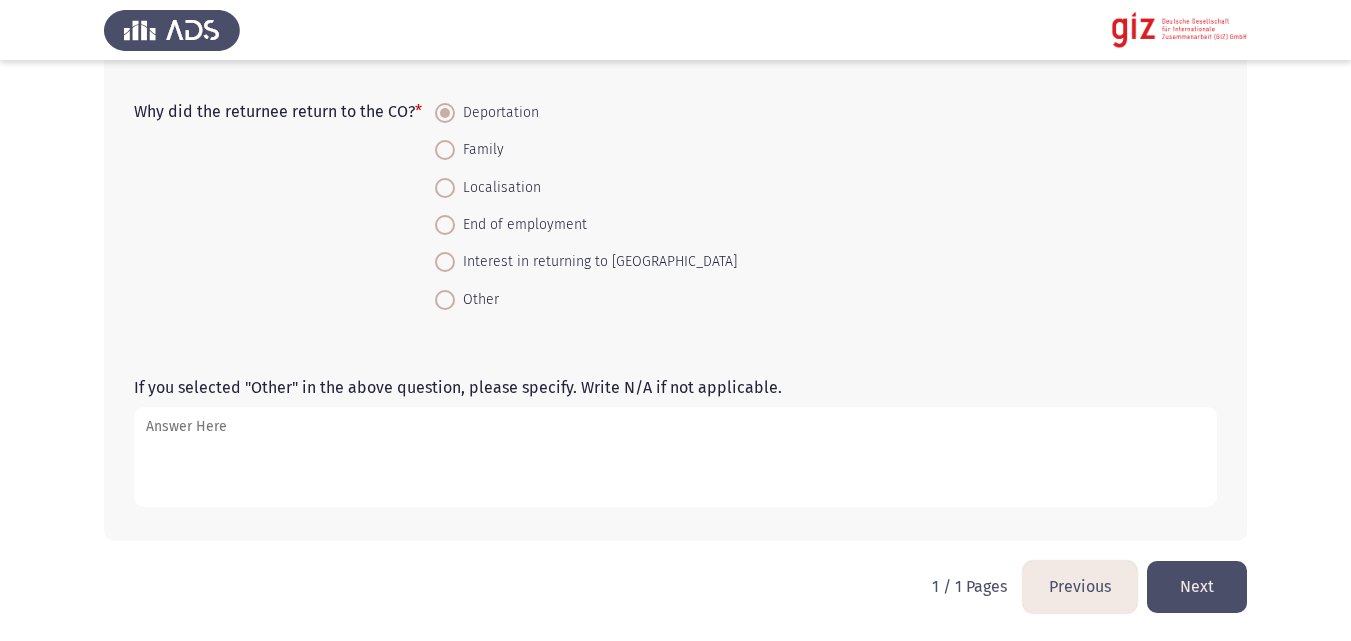 click on "Next" 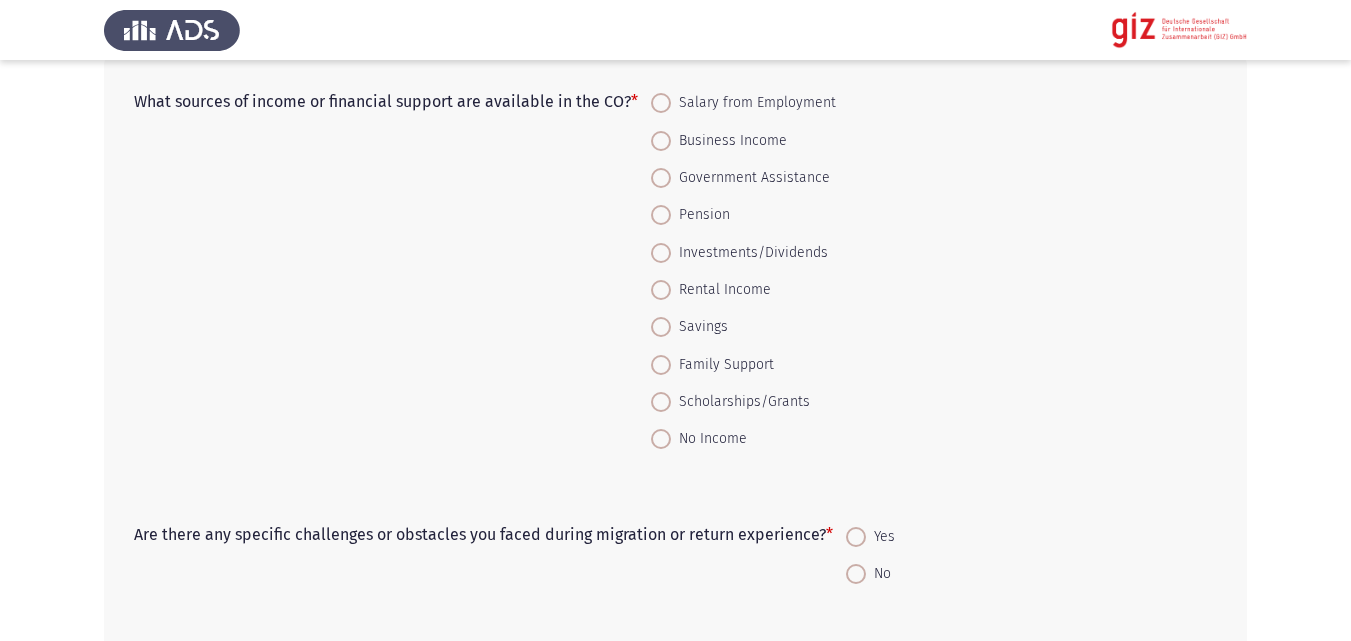scroll, scrollTop: 132, scrollLeft: 0, axis: vertical 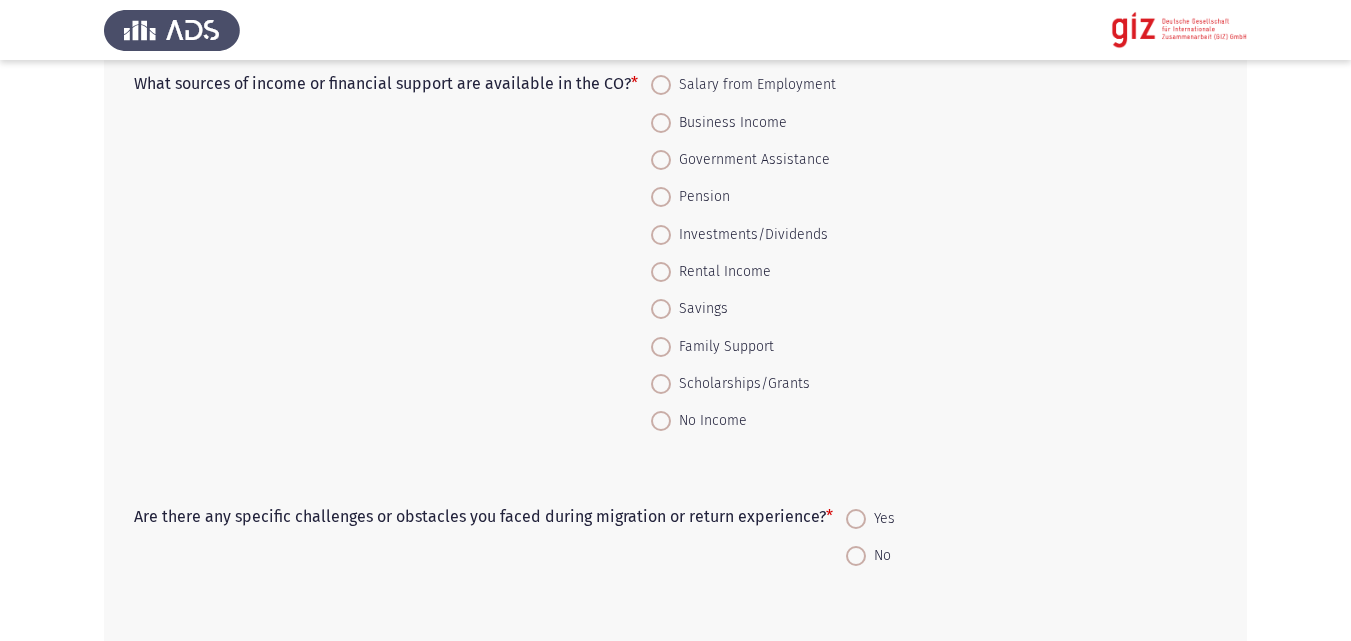 click on "No Income" at bounding box center (743, 420) 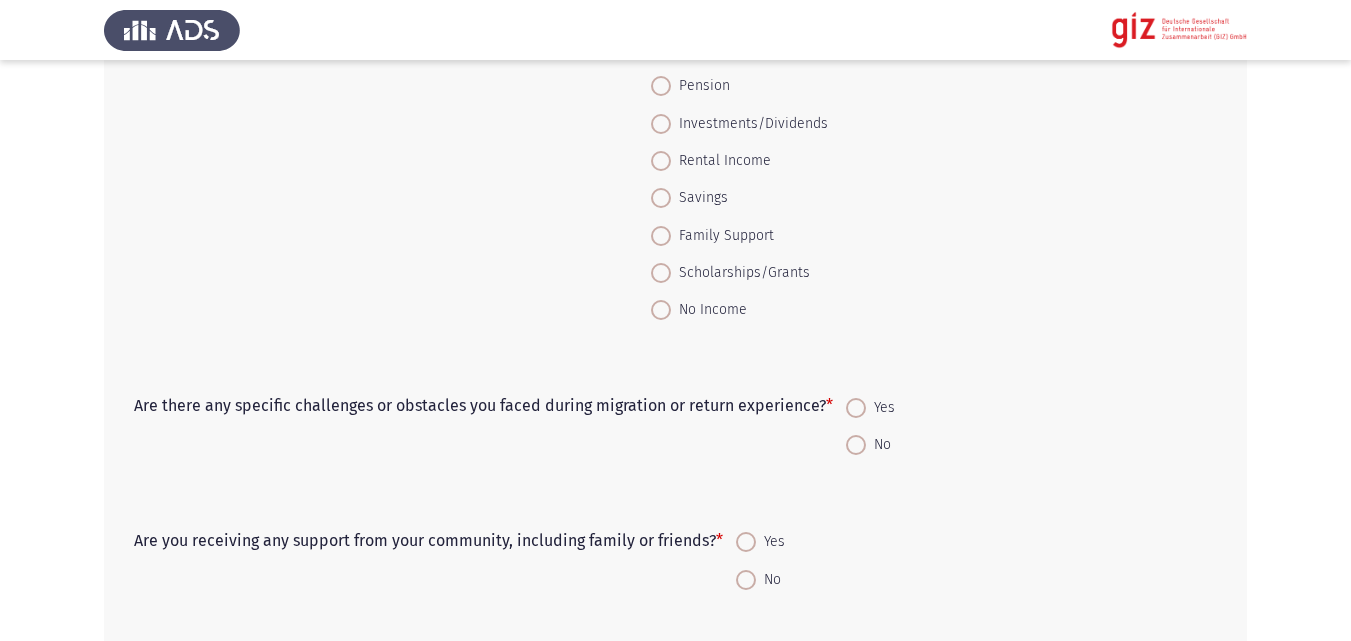 scroll, scrollTop: 258, scrollLeft: 0, axis: vertical 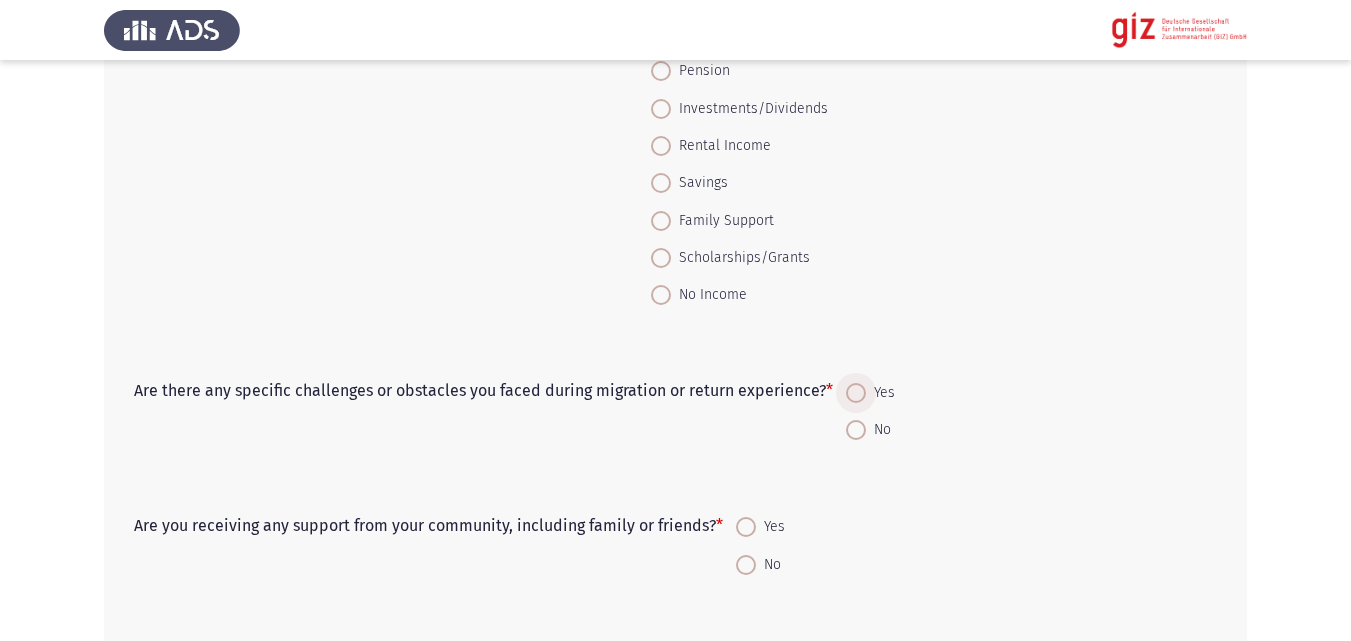 click at bounding box center (856, 393) 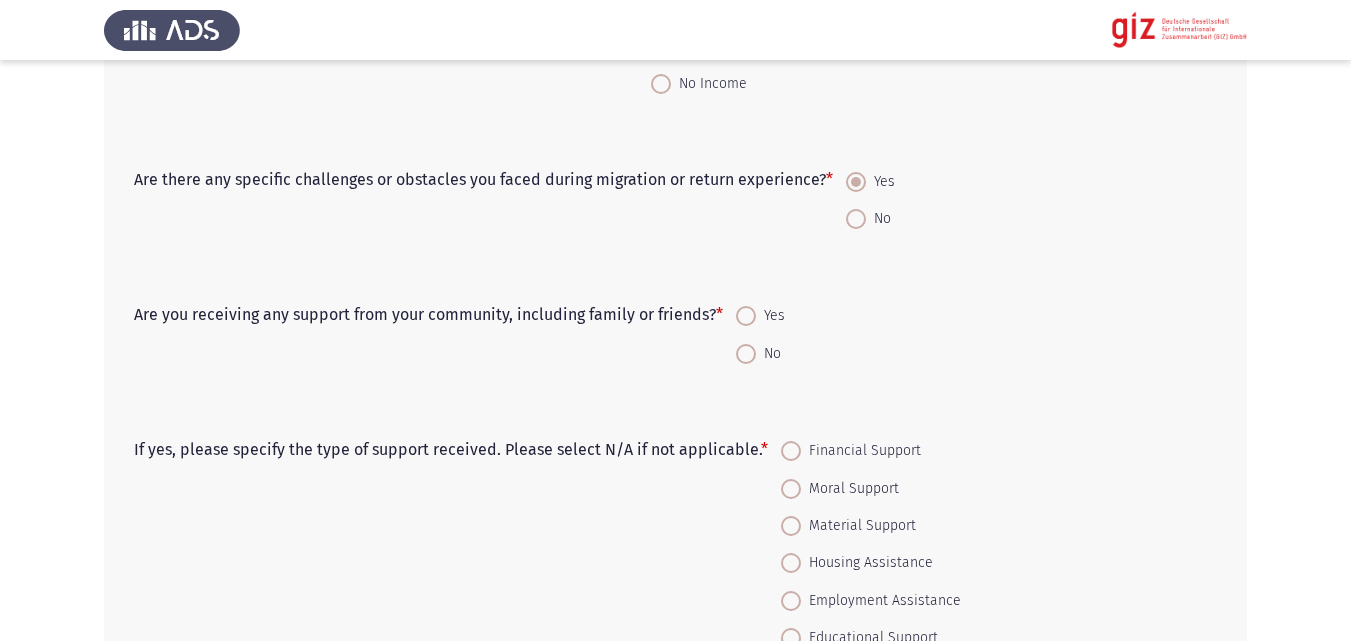 scroll, scrollTop: 477, scrollLeft: 0, axis: vertical 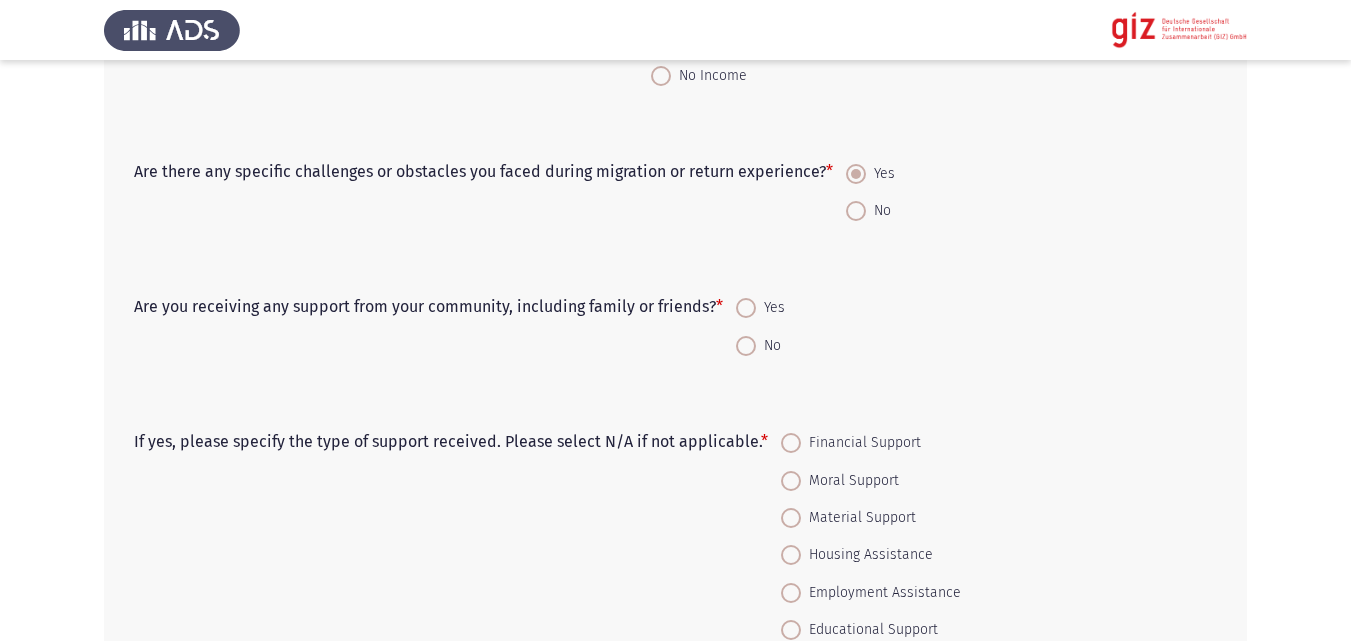 click on "No" at bounding box center [768, 346] 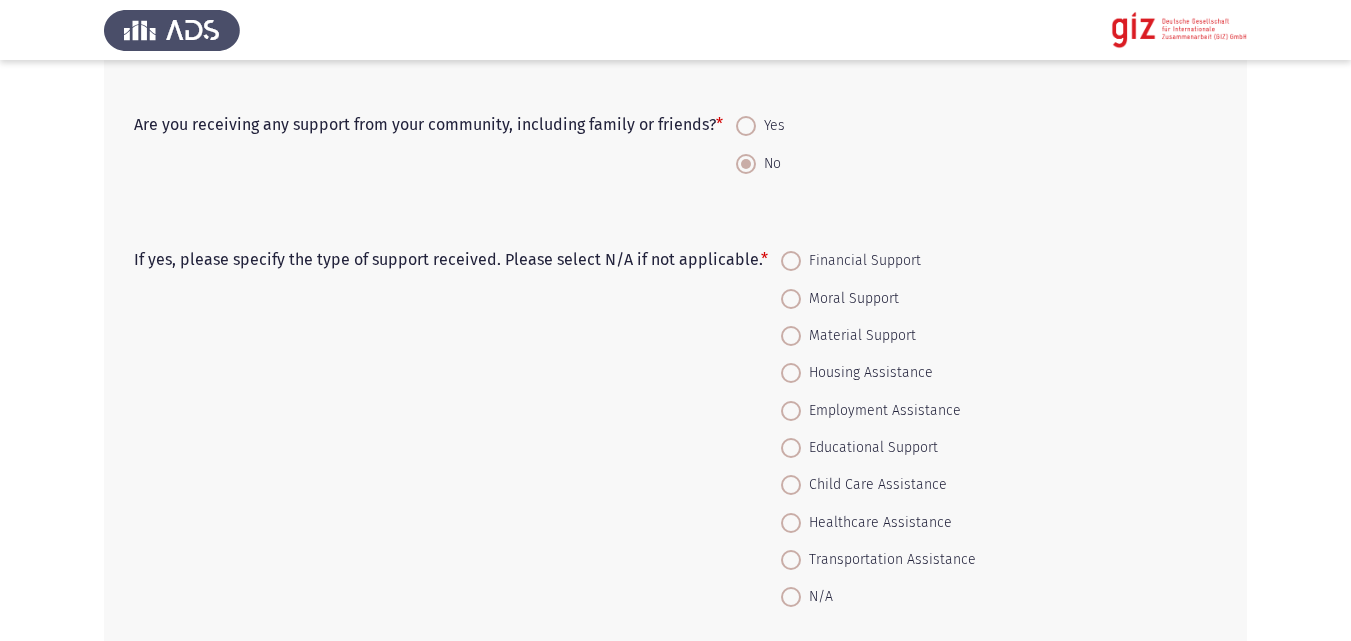 scroll, scrollTop: 688, scrollLeft: 0, axis: vertical 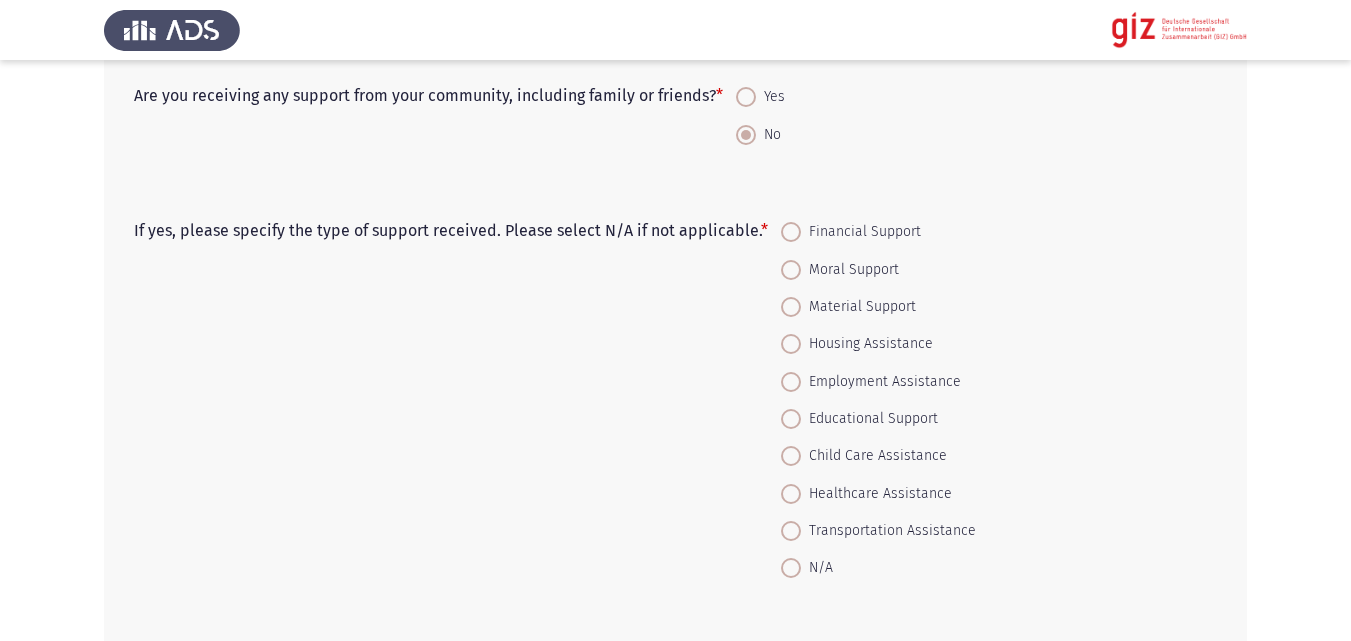 click at bounding box center [791, 568] 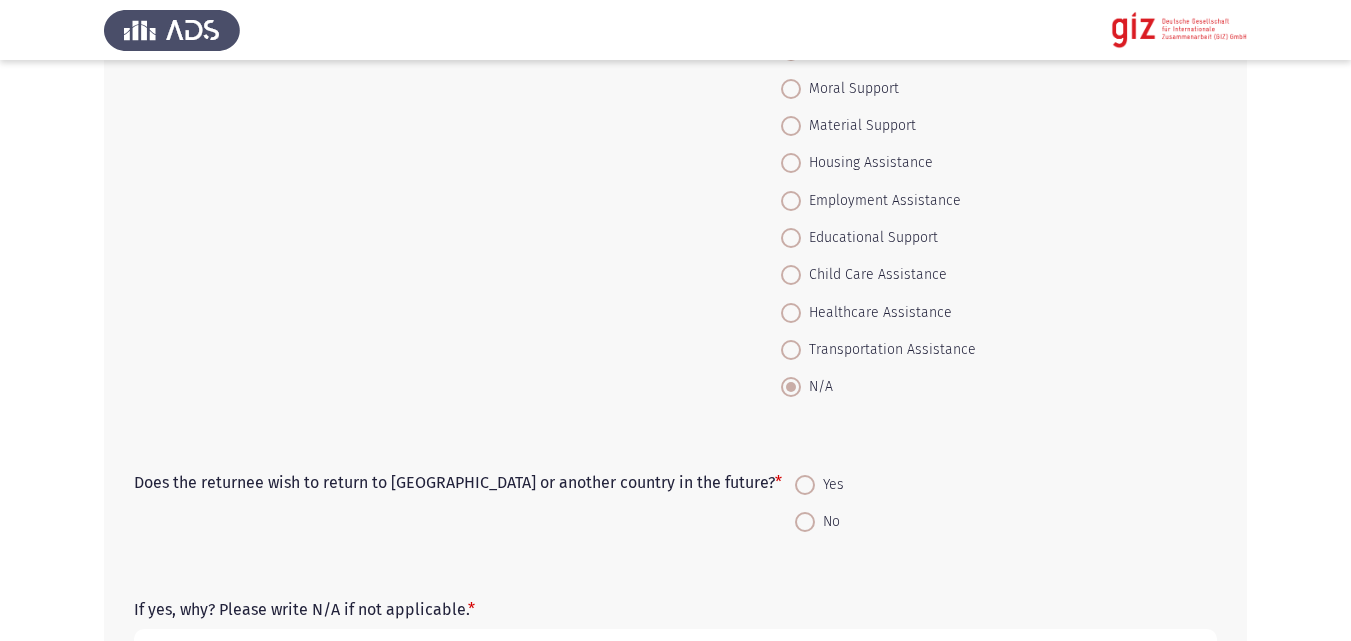 scroll, scrollTop: 930, scrollLeft: 0, axis: vertical 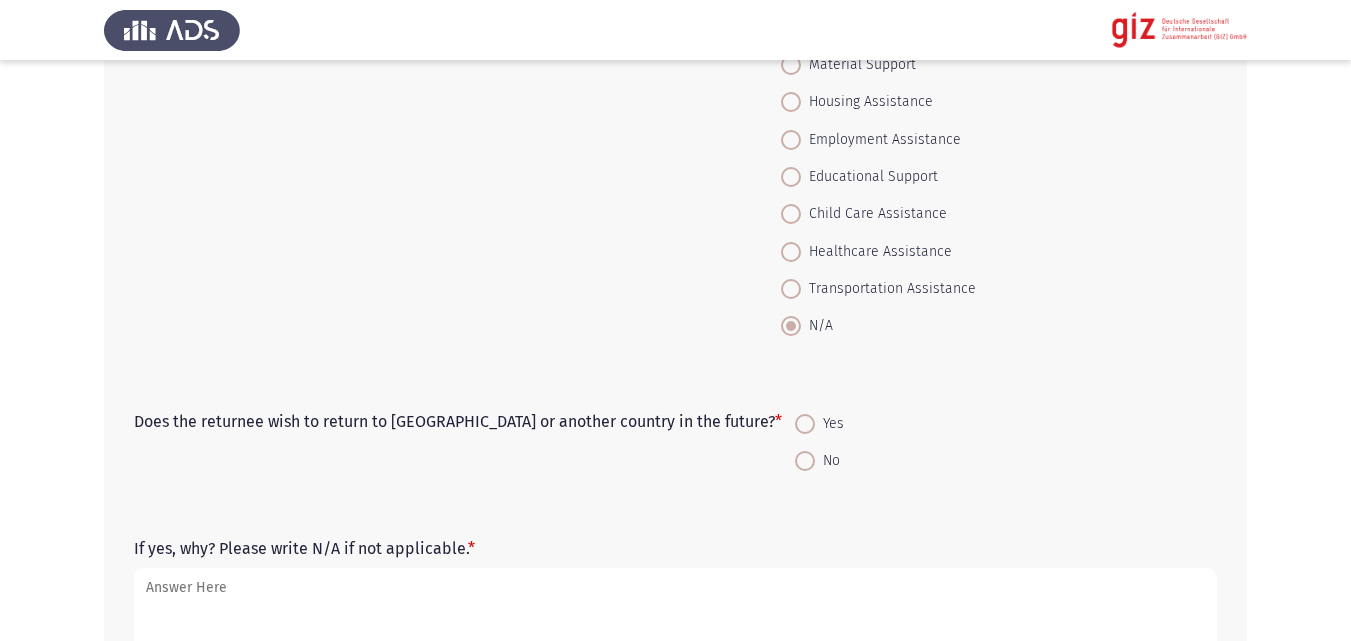 click on "No" at bounding box center (819, 460) 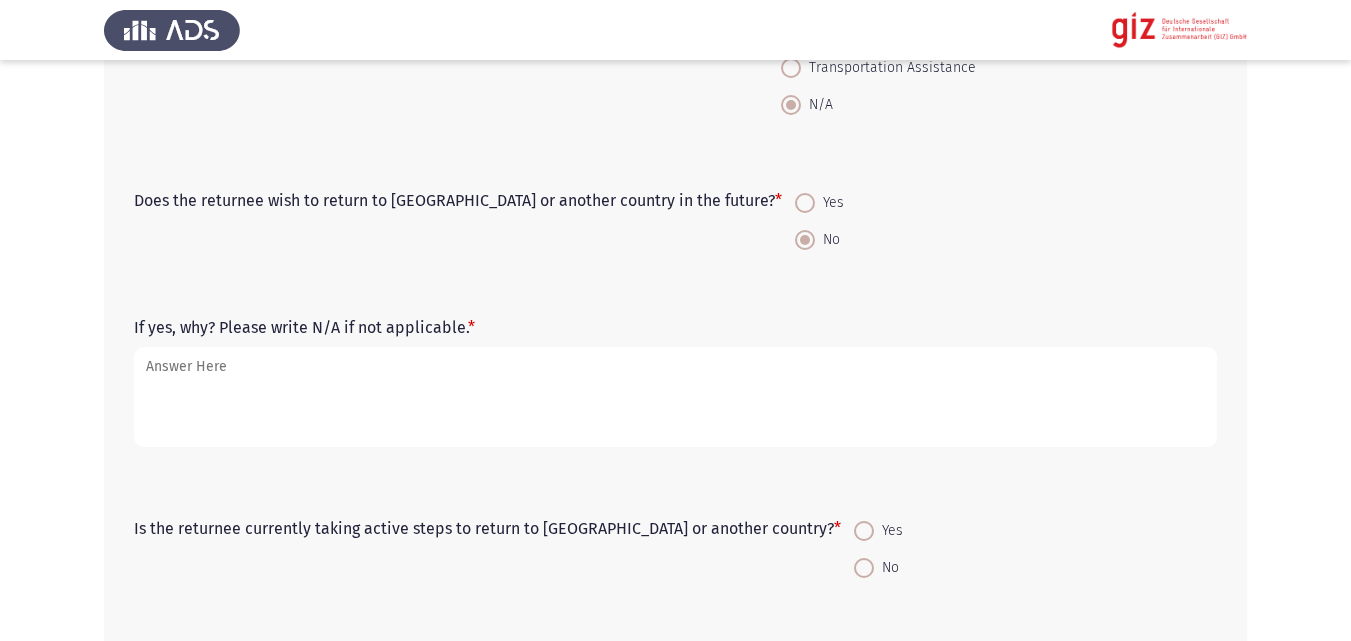 scroll, scrollTop: 1152, scrollLeft: 0, axis: vertical 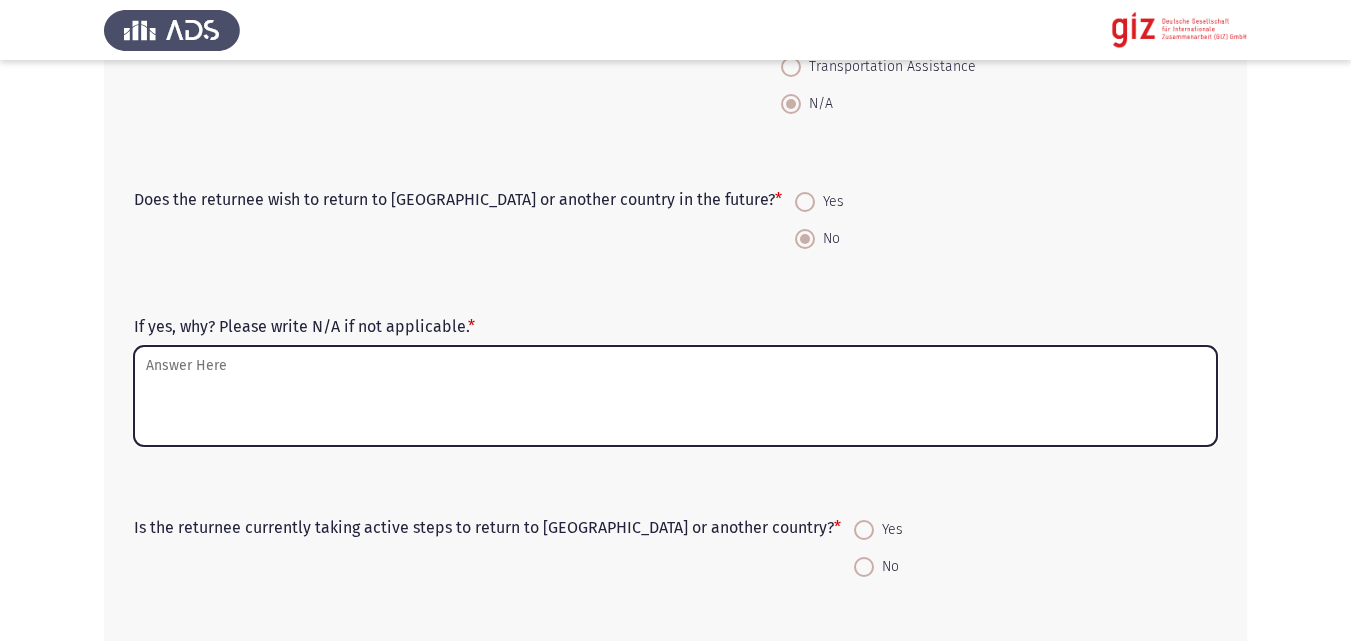 click on "If yes, why? Please write N/A if not applicable.   *" at bounding box center [675, 396] 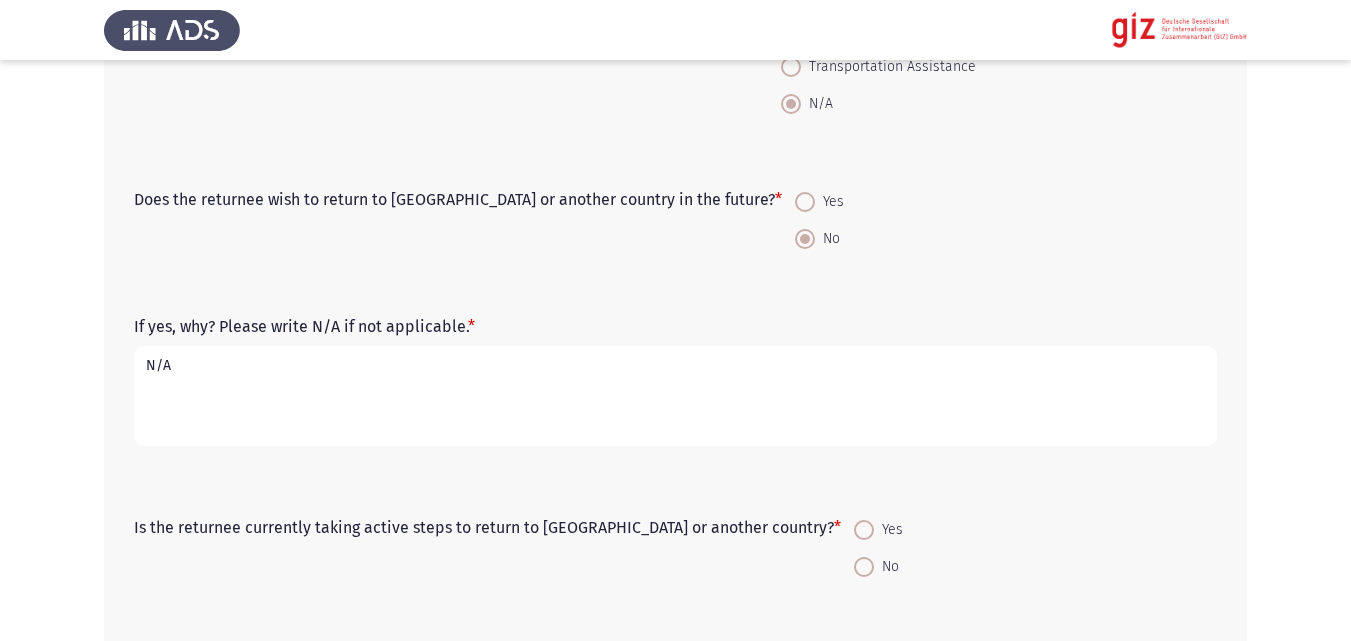 type on "N/A" 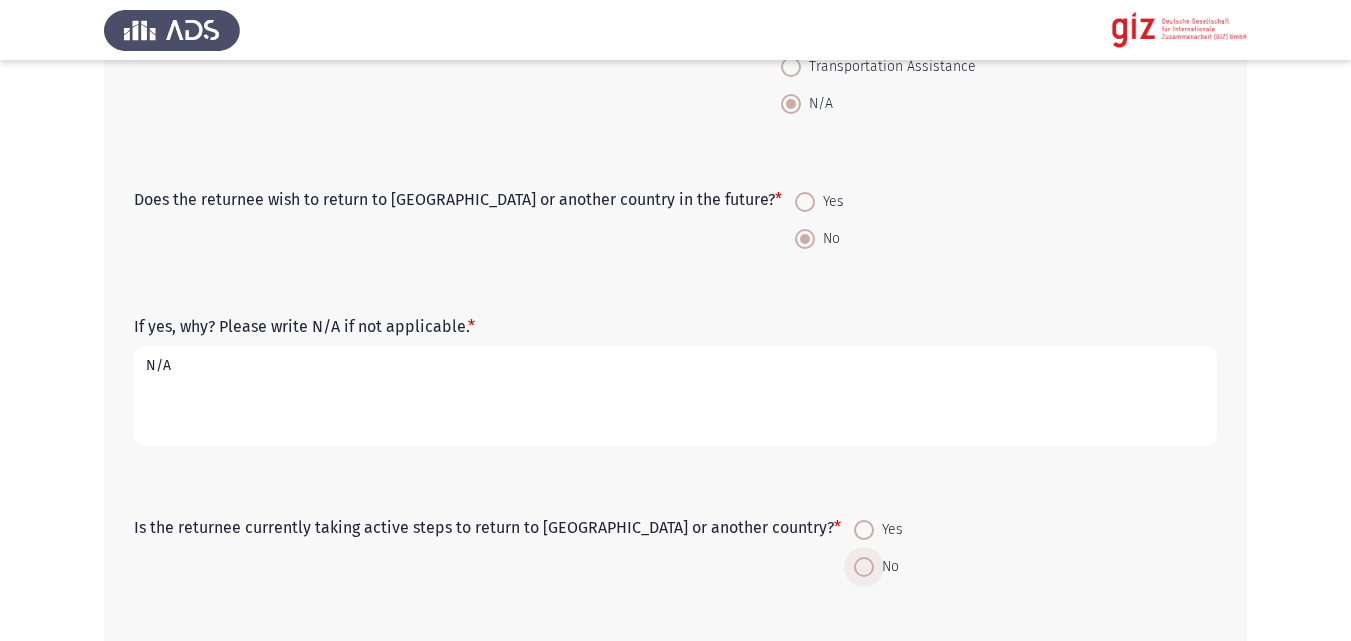 click at bounding box center [864, 567] 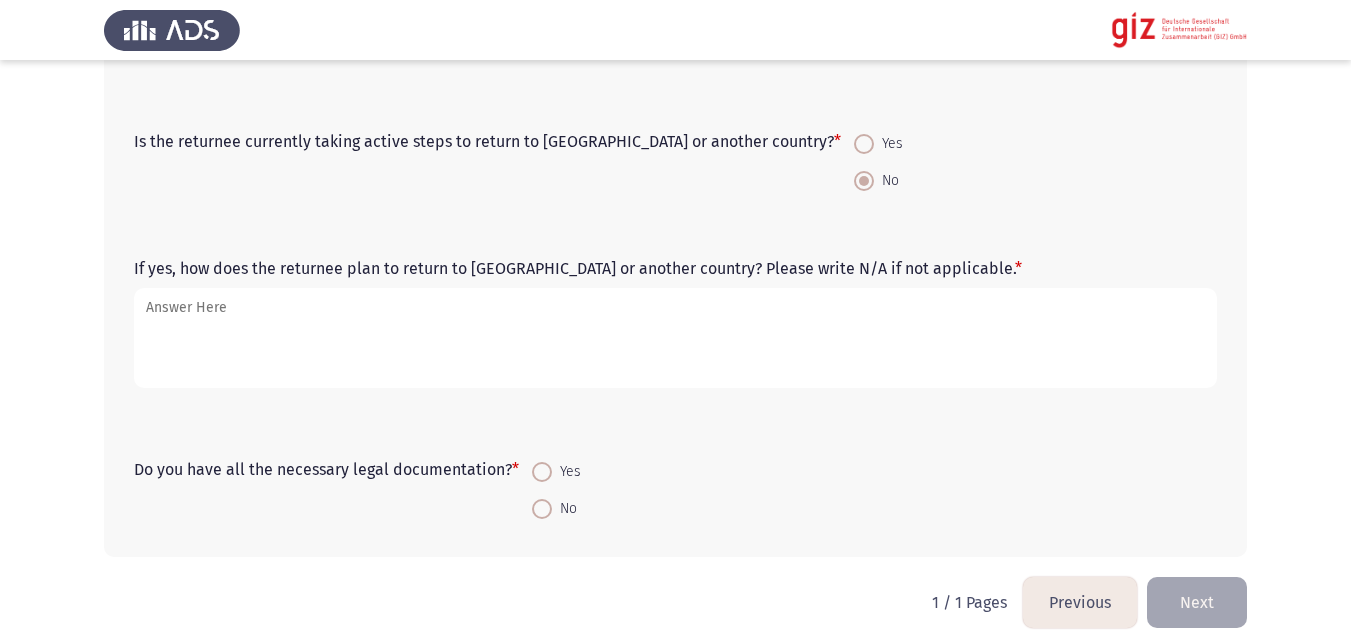 scroll, scrollTop: 1554, scrollLeft: 0, axis: vertical 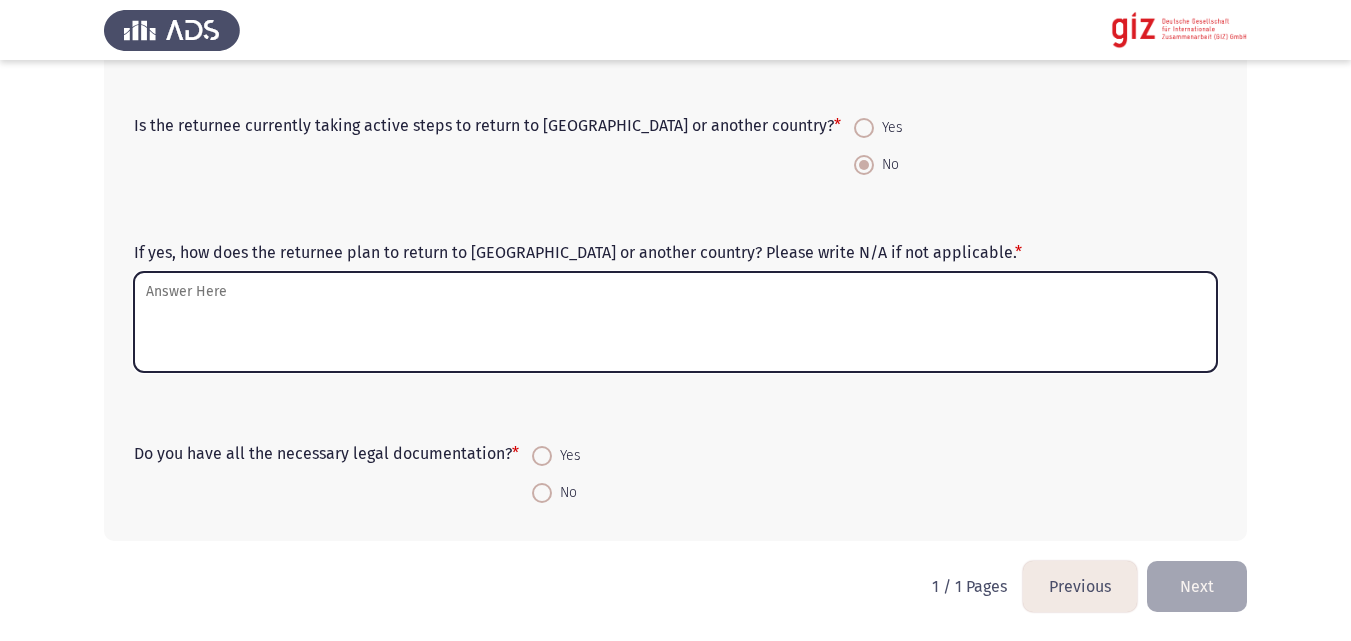 click on "If yes, how does the returnee plan to return to [GEOGRAPHIC_DATA] or another country? Please write N/A if not applicable.   *" at bounding box center (675, 322) 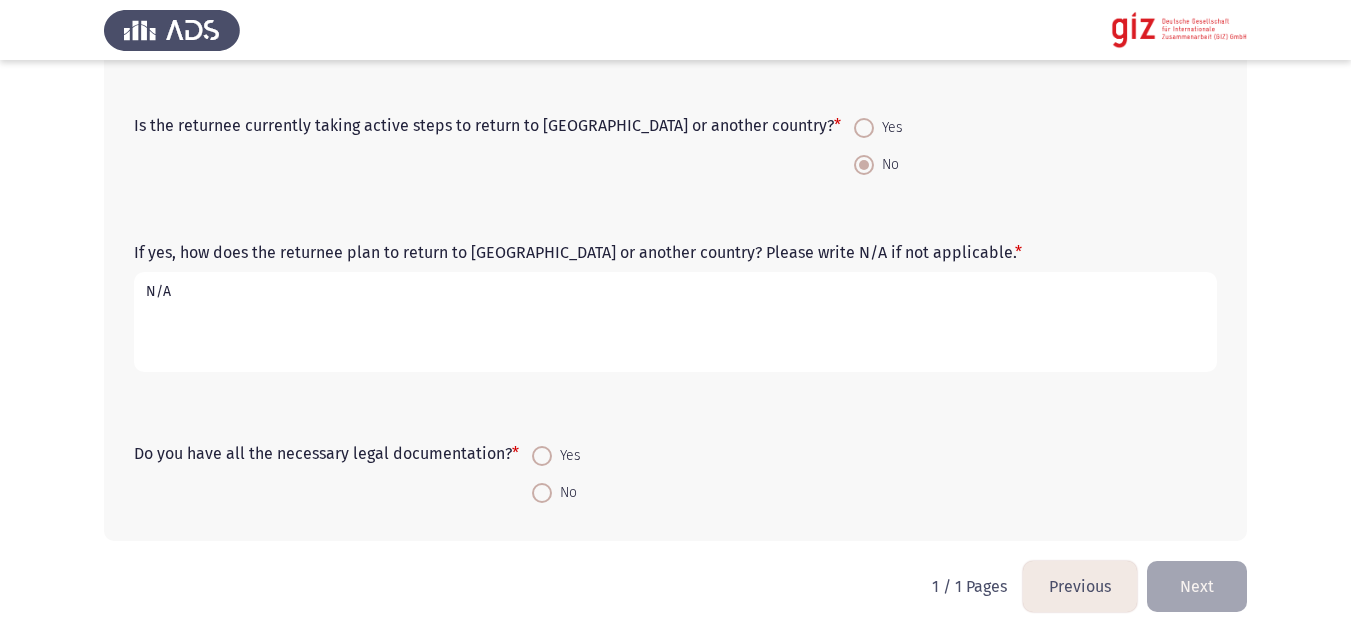 type on "N/A" 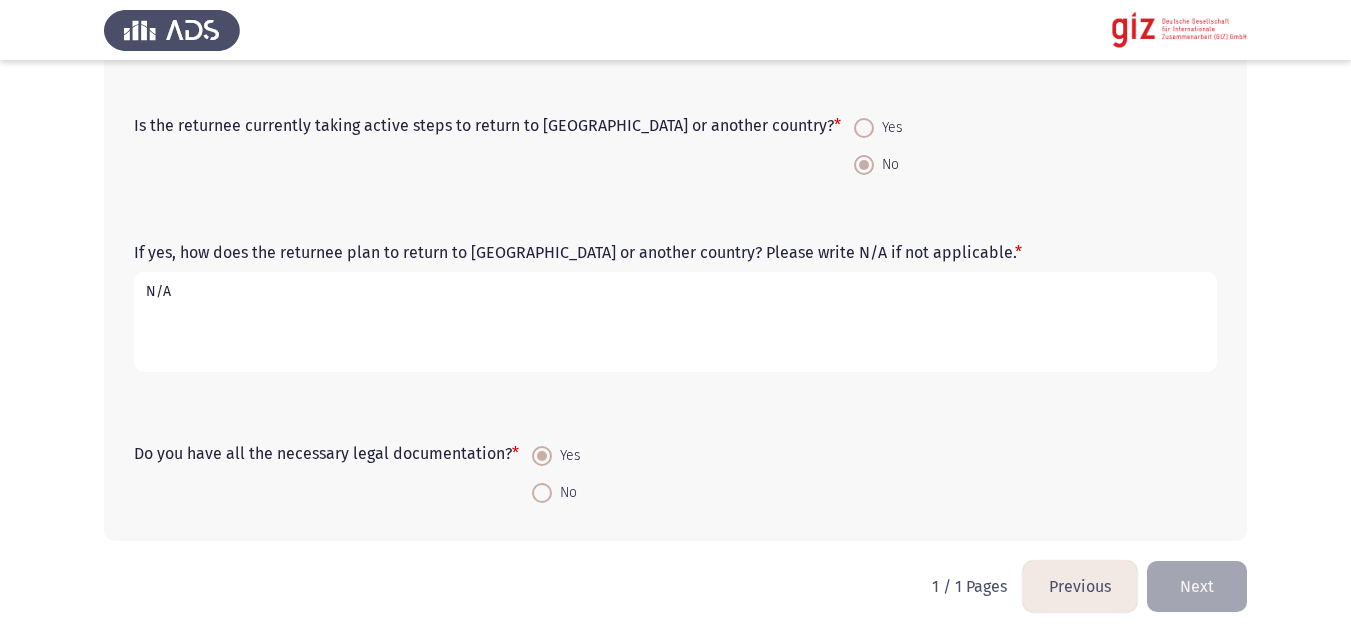 click on "Next" 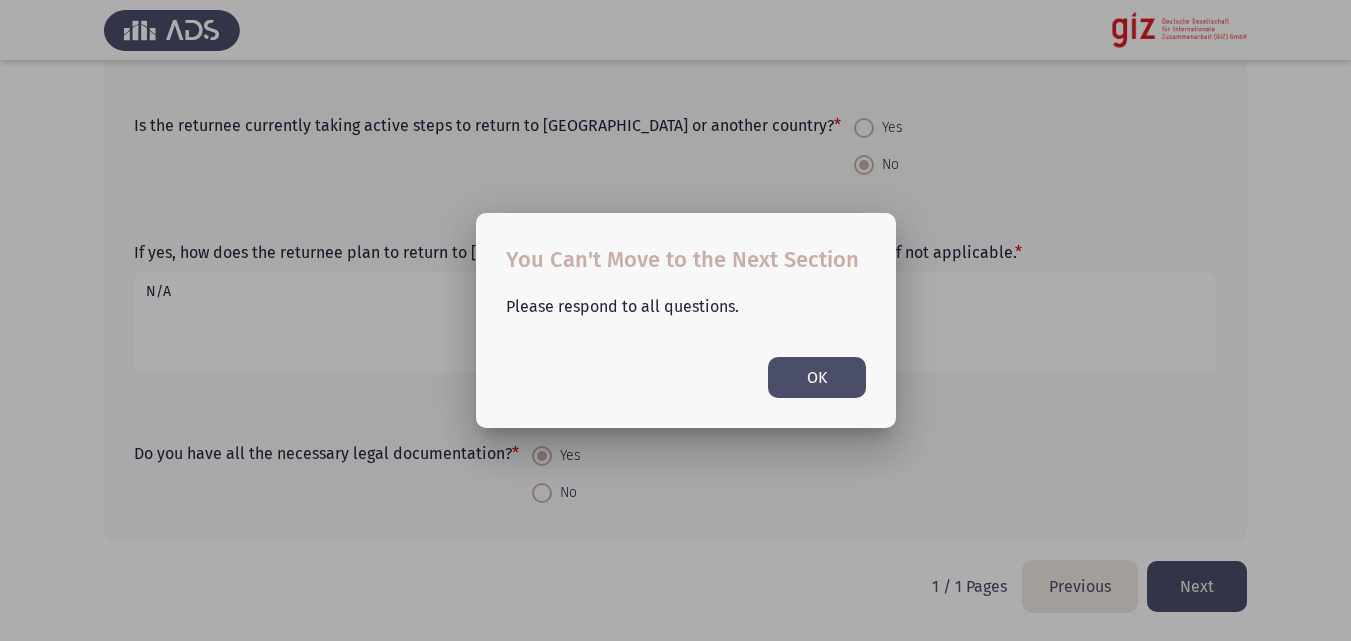click on "OK" at bounding box center (817, 377) 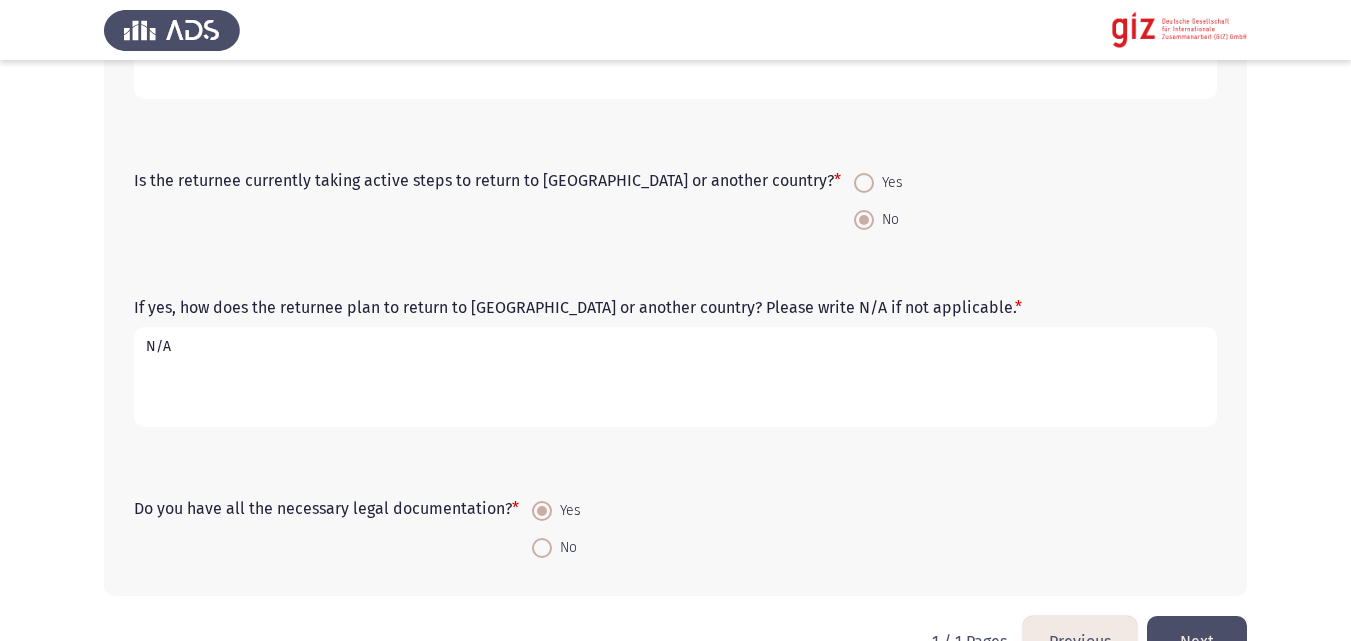 scroll, scrollTop: 1554, scrollLeft: 0, axis: vertical 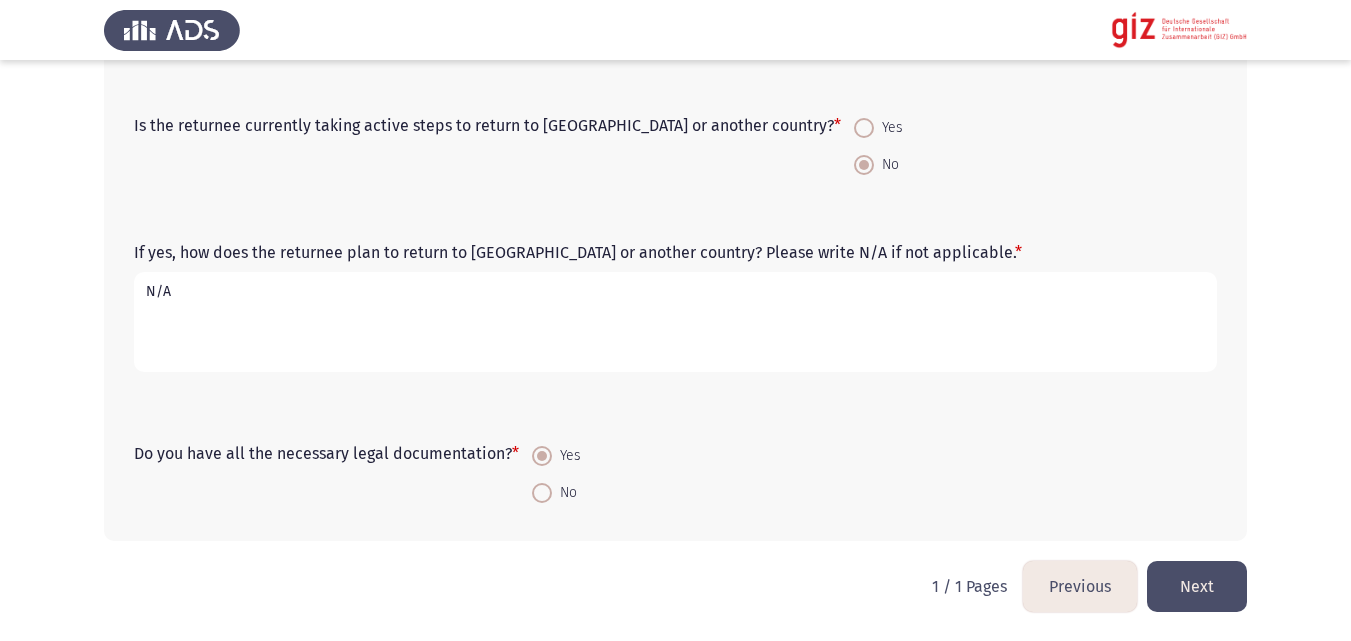 click on "Next" 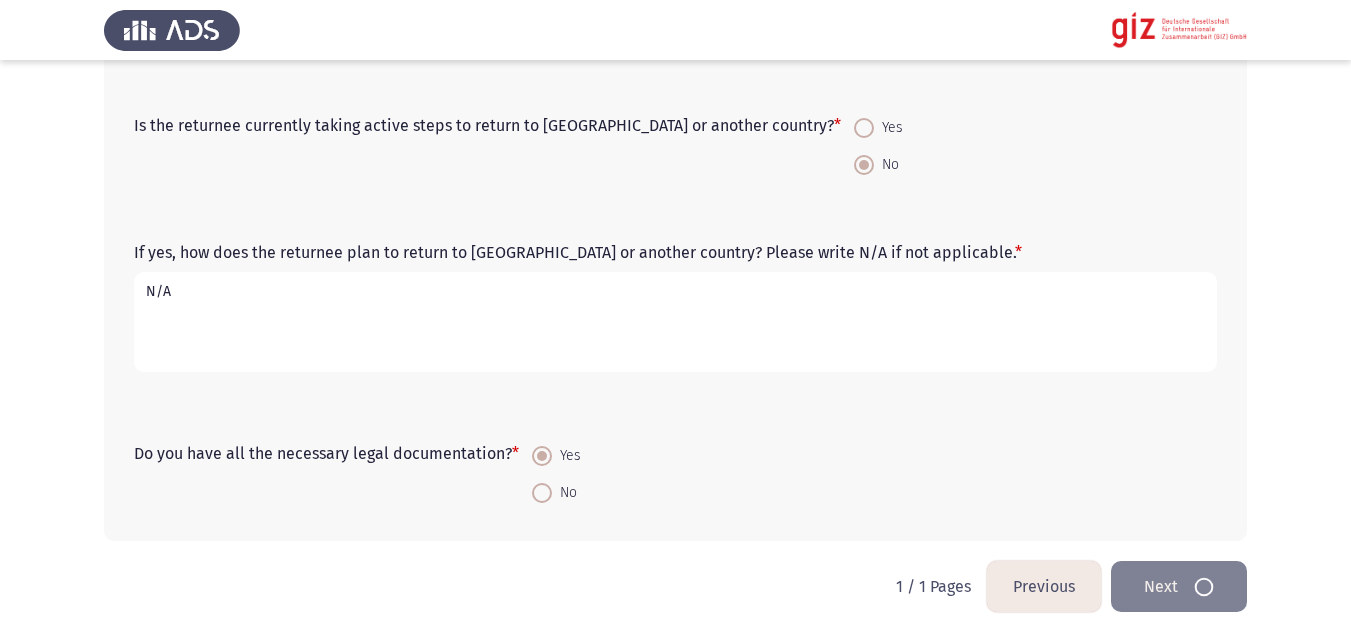 scroll, scrollTop: 0, scrollLeft: 0, axis: both 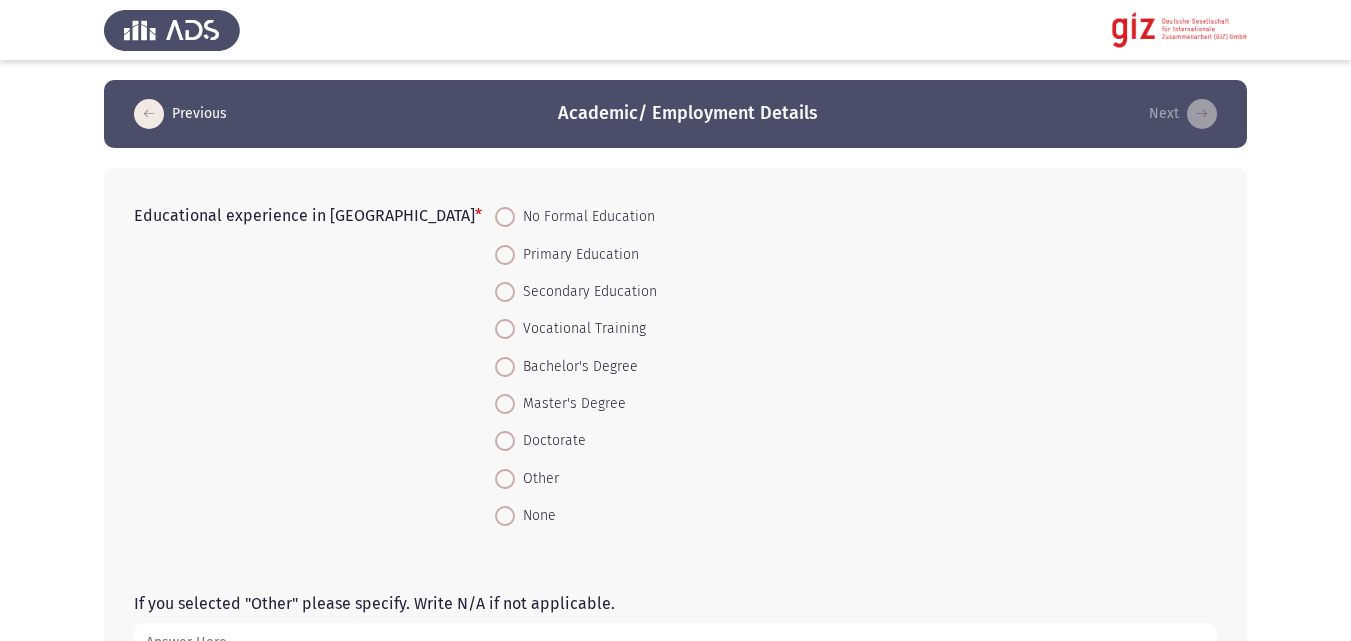 click on "Primary Education" at bounding box center [576, 253] 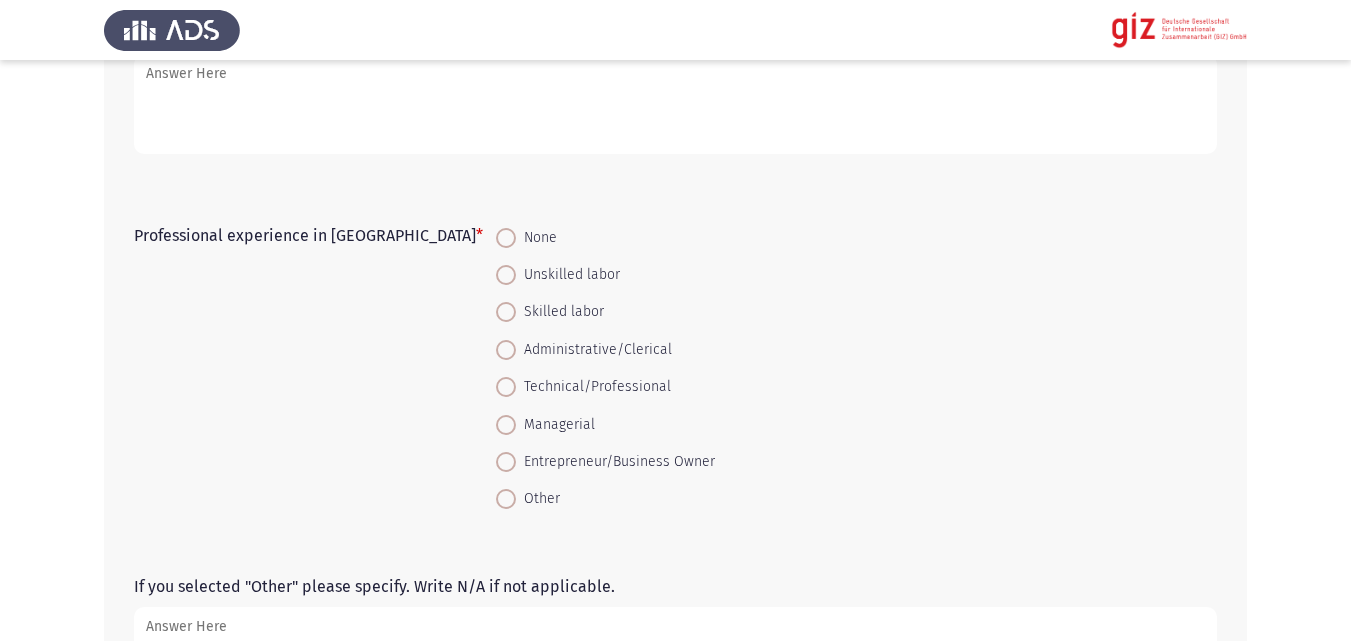 scroll, scrollTop: 571, scrollLeft: 0, axis: vertical 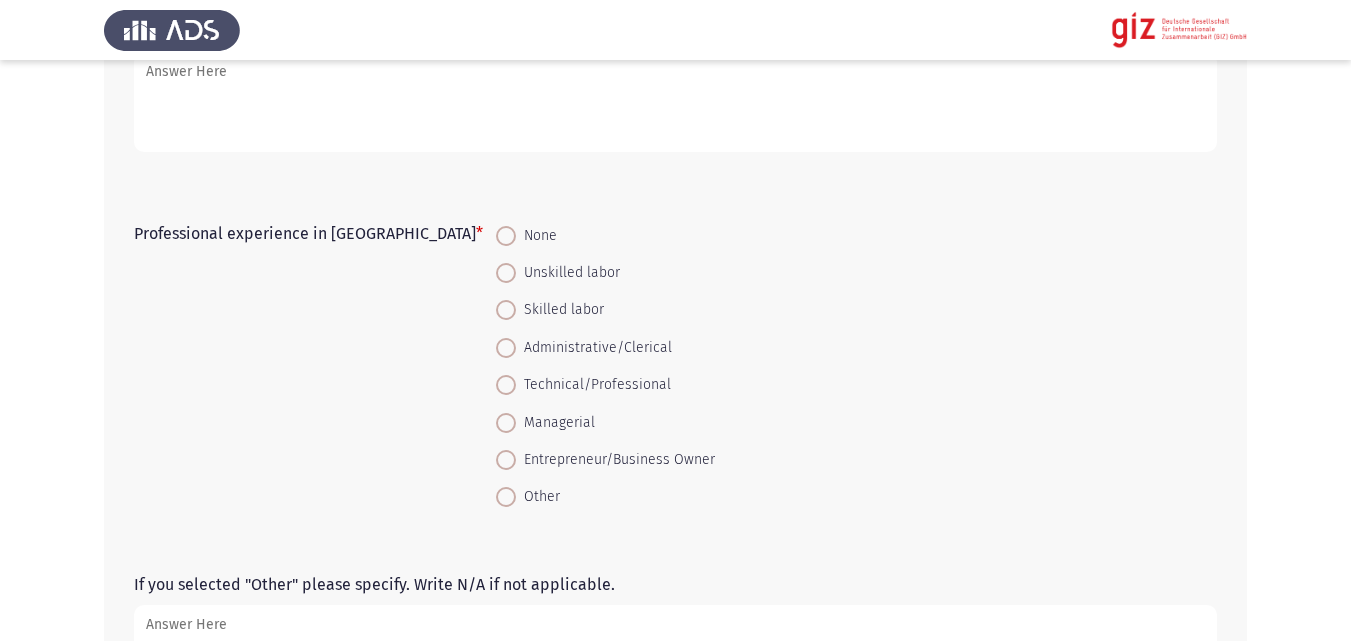 click on "Unskilled labor" at bounding box center (568, 273) 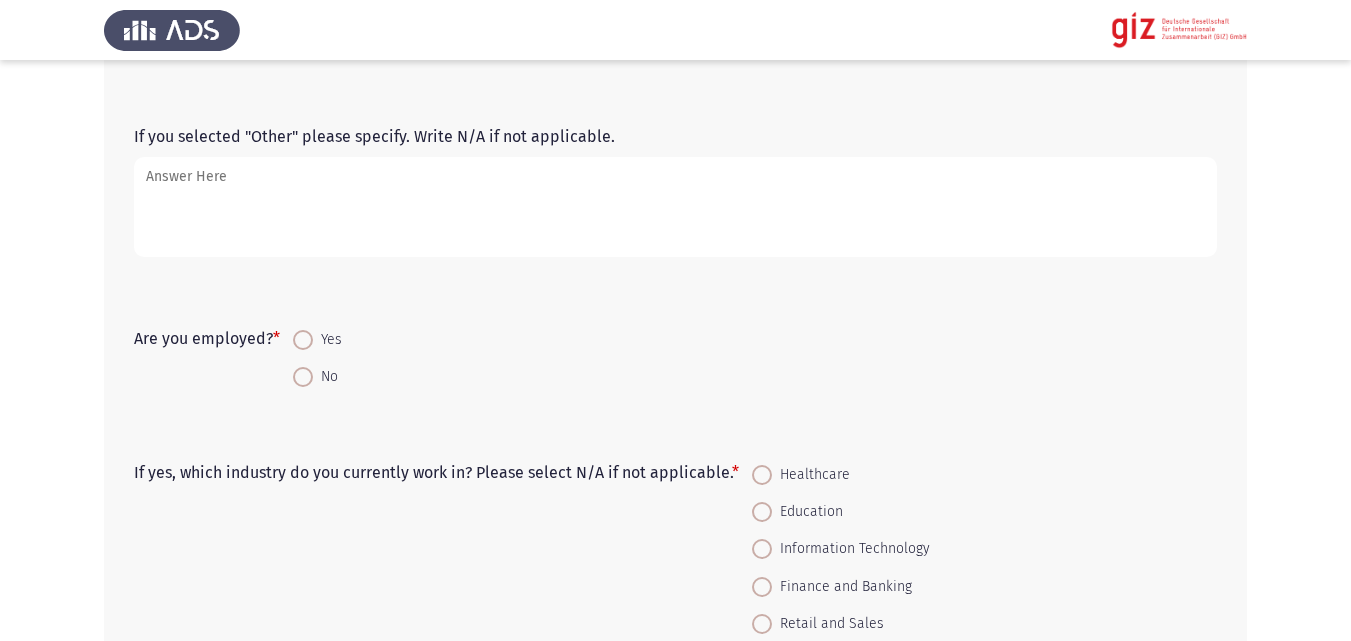 scroll, scrollTop: 1024, scrollLeft: 0, axis: vertical 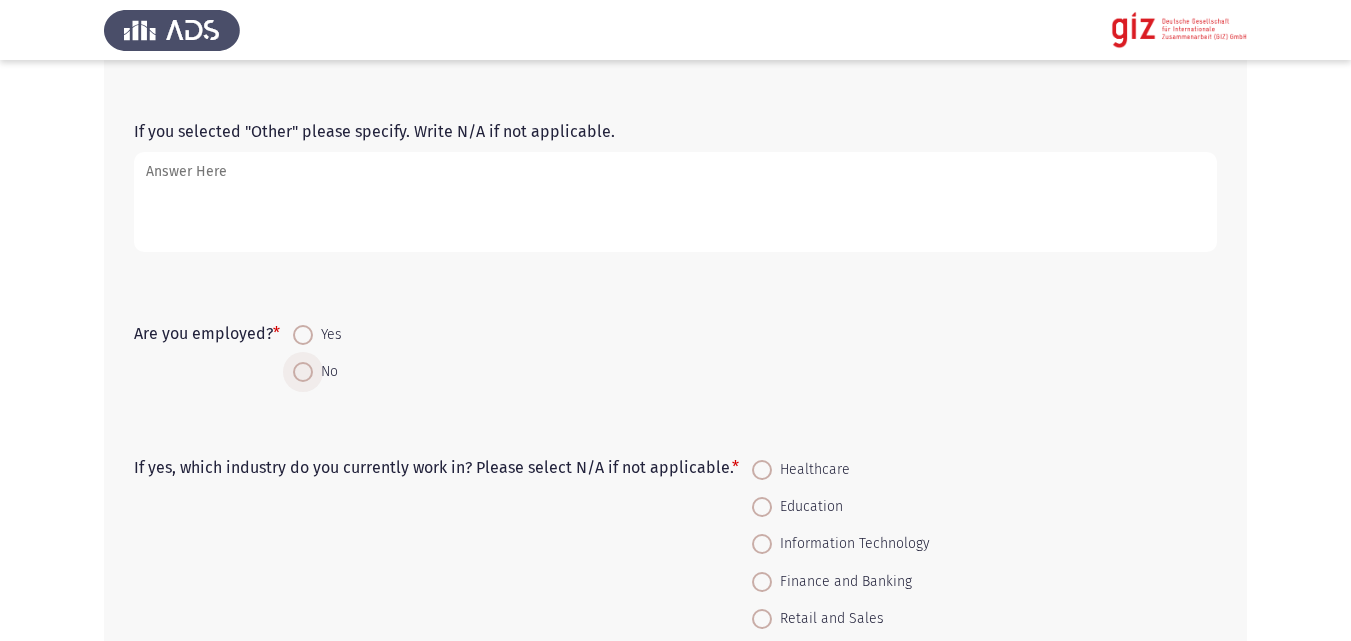 click on "No" at bounding box center (325, 372) 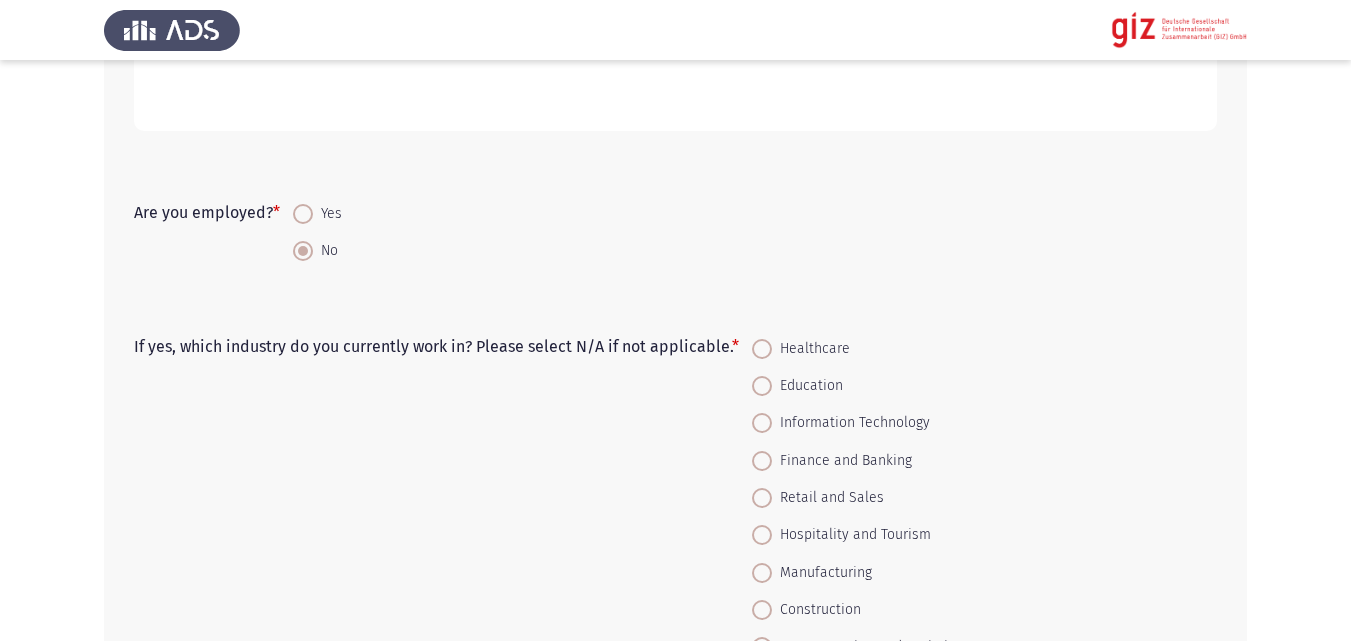 scroll, scrollTop: 1255, scrollLeft: 0, axis: vertical 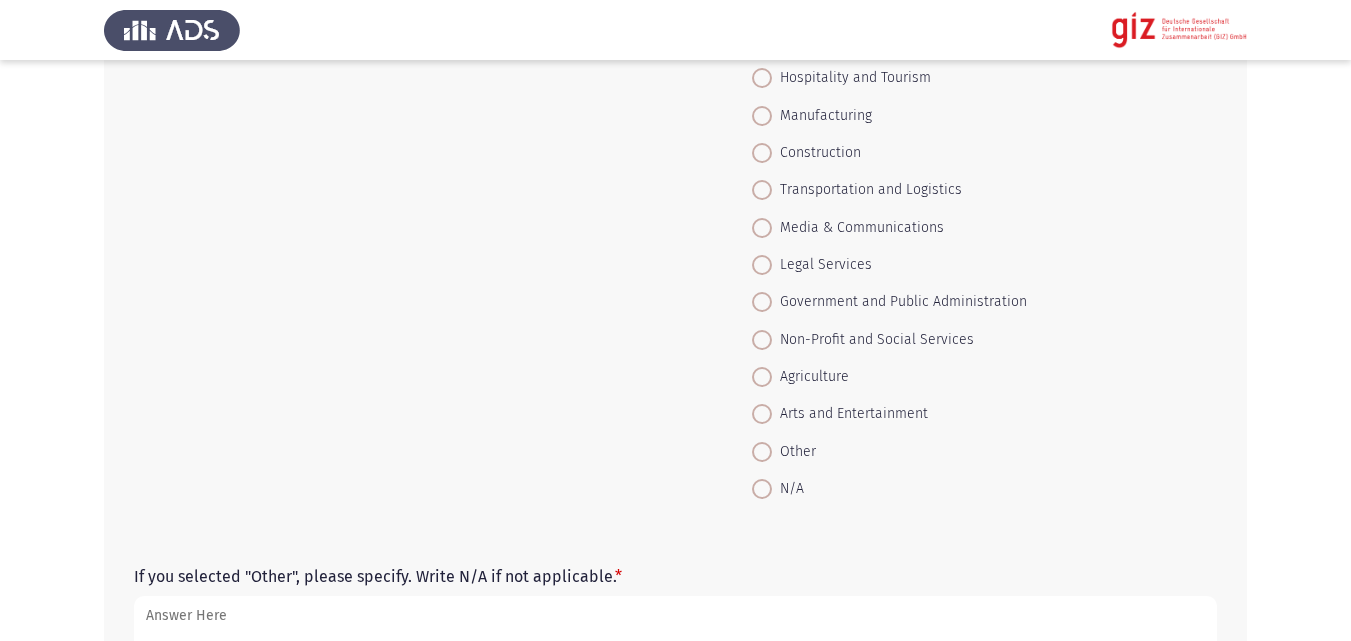 click on "N/A" at bounding box center (788, 489) 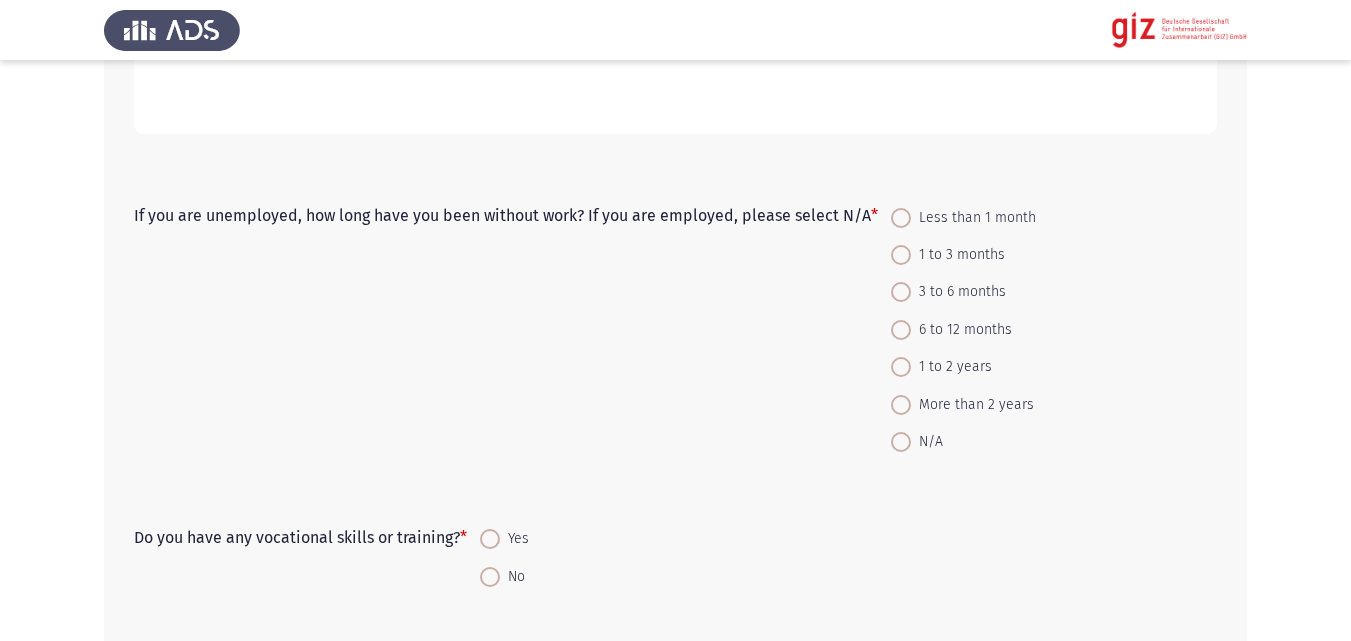 scroll, scrollTop: 2194, scrollLeft: 0, axis: vertical 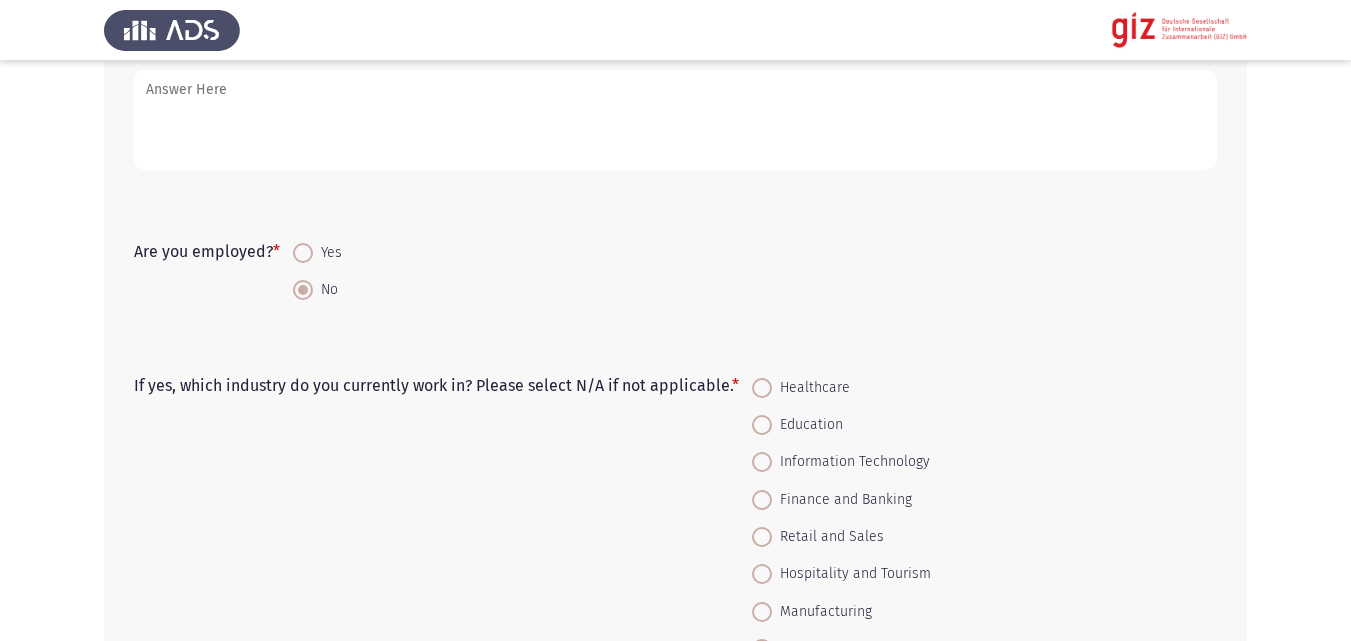 click on "Yes" at bounding box center [327, 253] 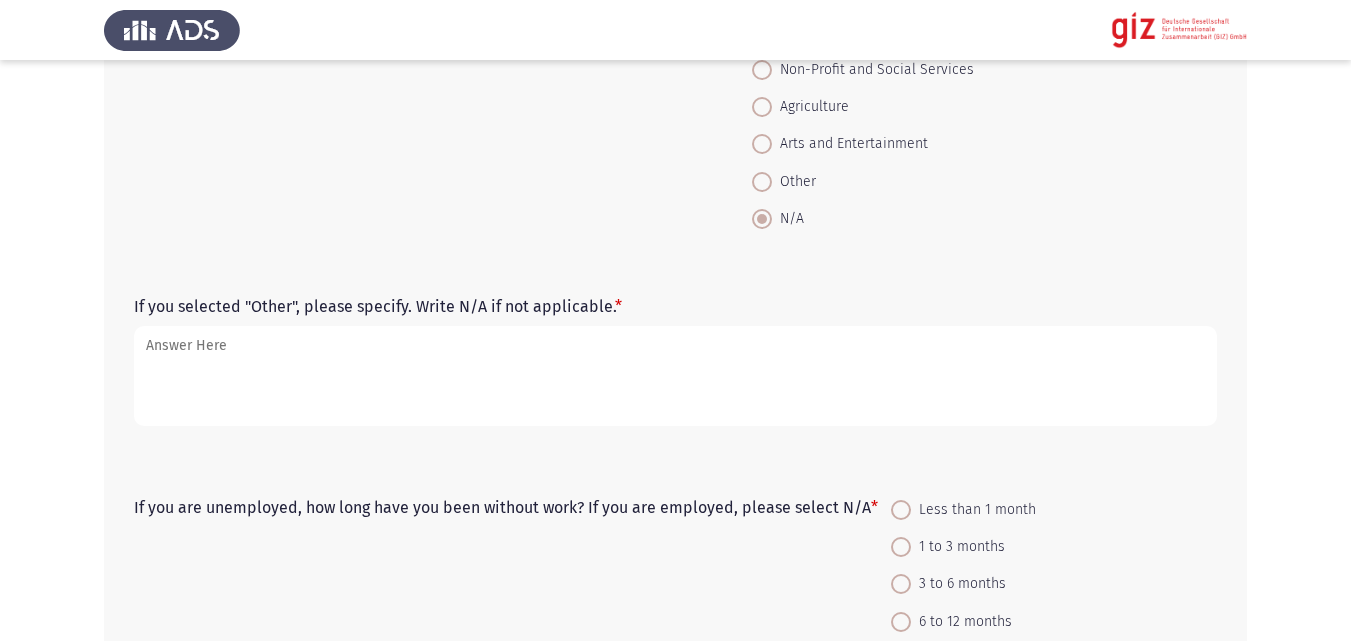 scroll, scrollTop: 1923, scrollLeft: 0, axis: vertical 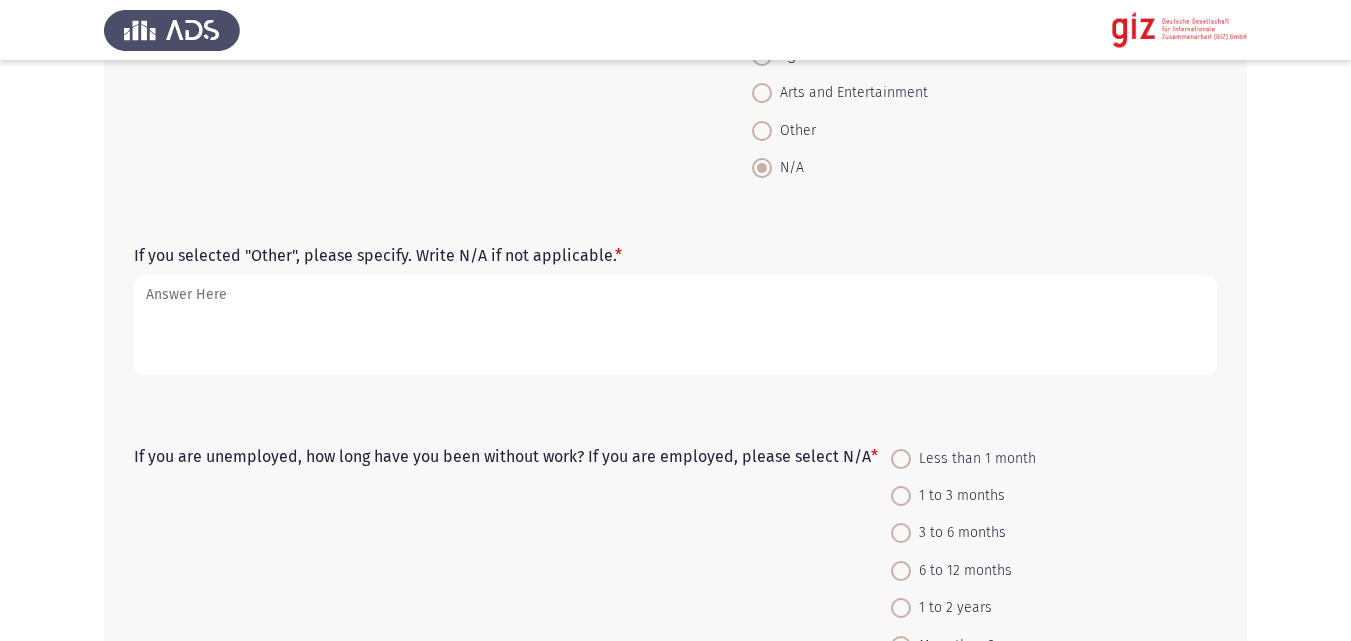 click on "Other" at bounding box center (794, 131) 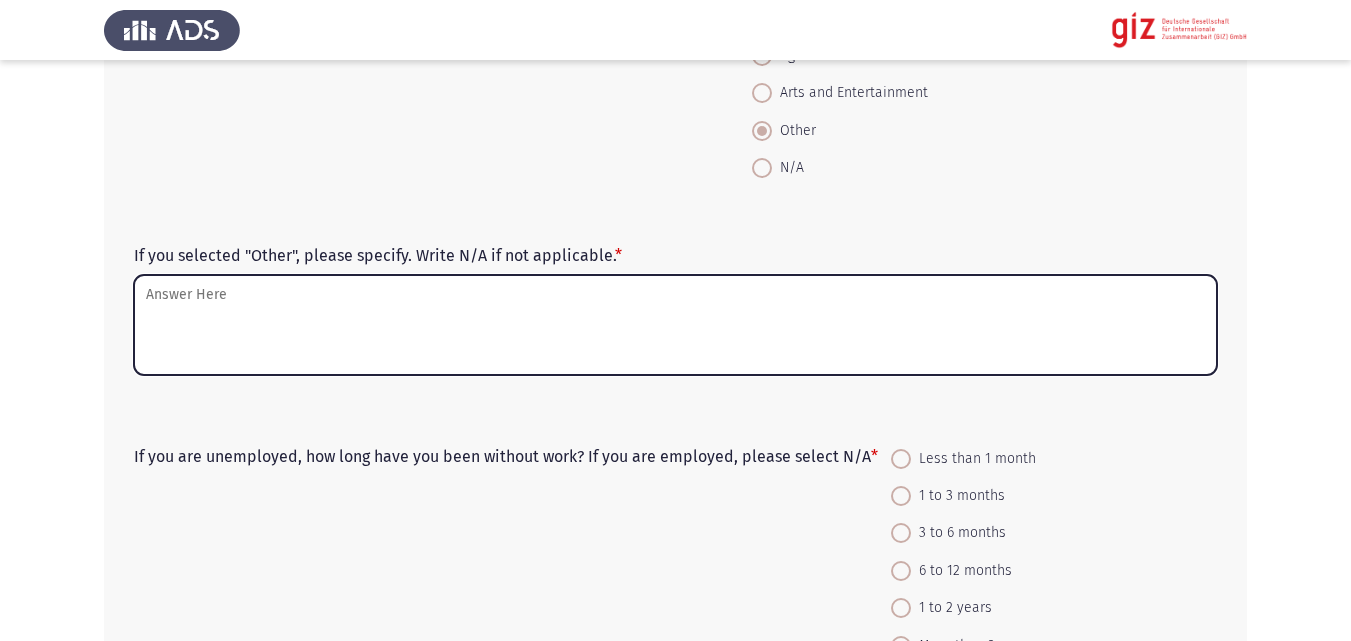 click on "If you selected "Other", please specify. Write N/A if not applicable.   *" at bounding box center (675, 325) 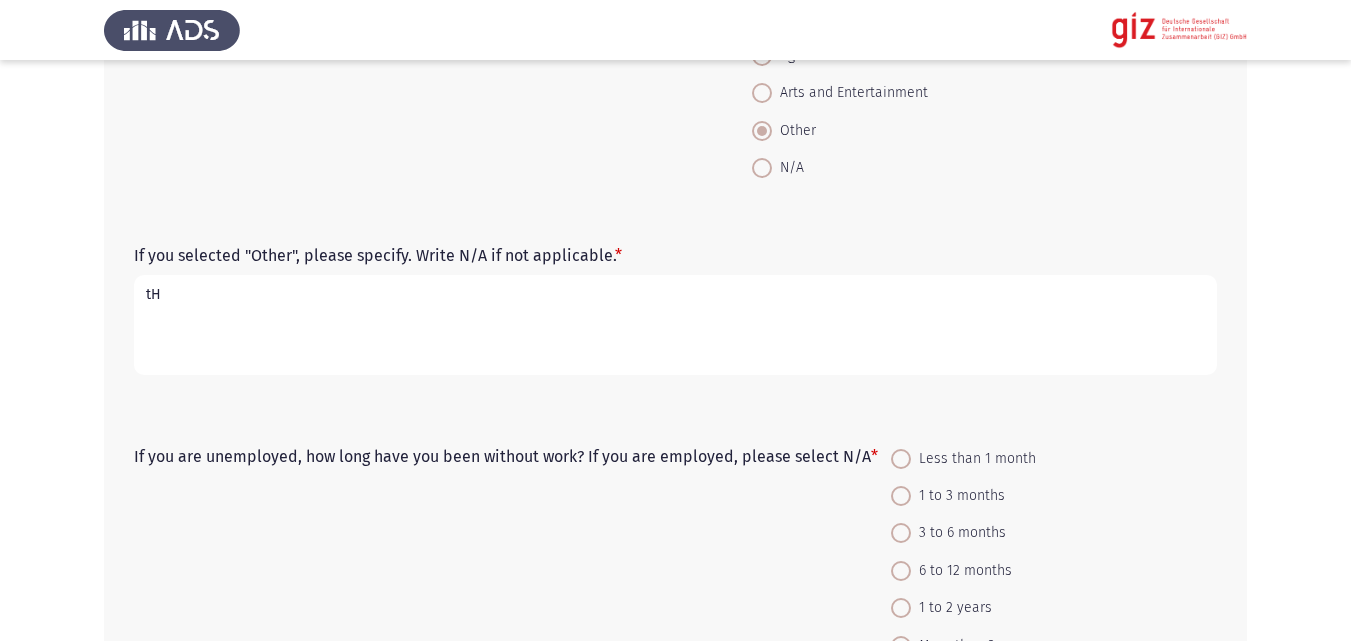 type on "t" 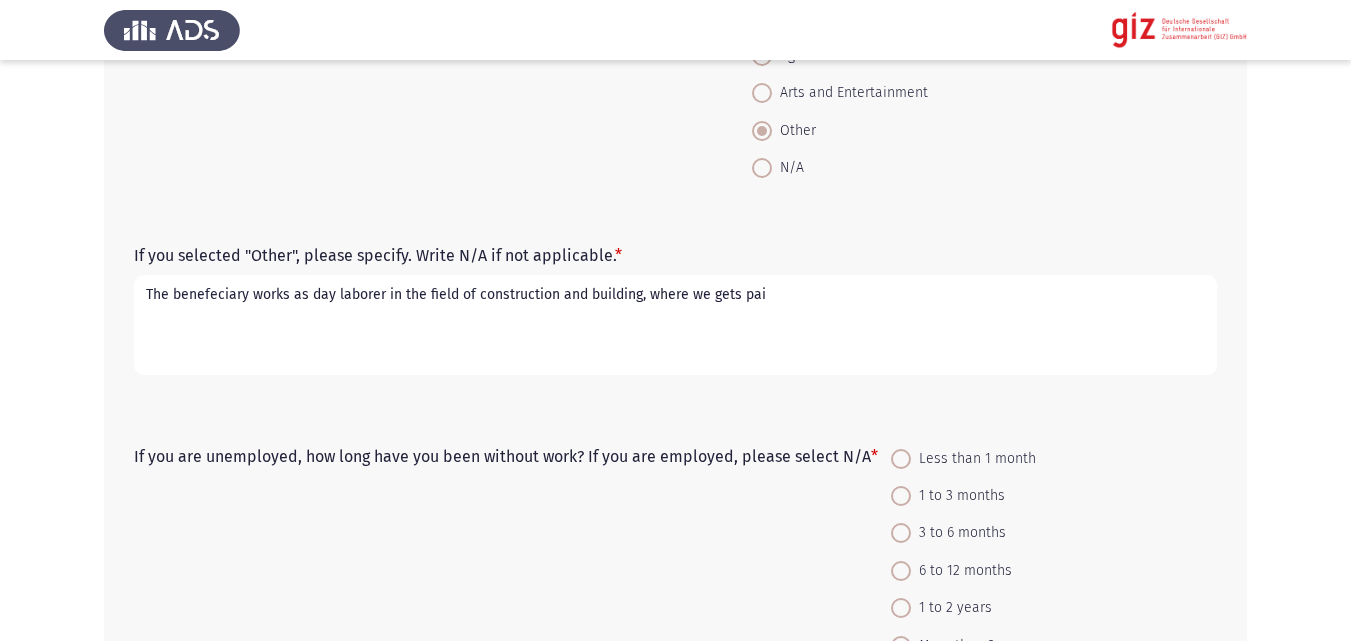 drag, startPoint x: 816, startPoint y: 305, endPoint x: 693, endPoint y: 299, distance: 123.146255 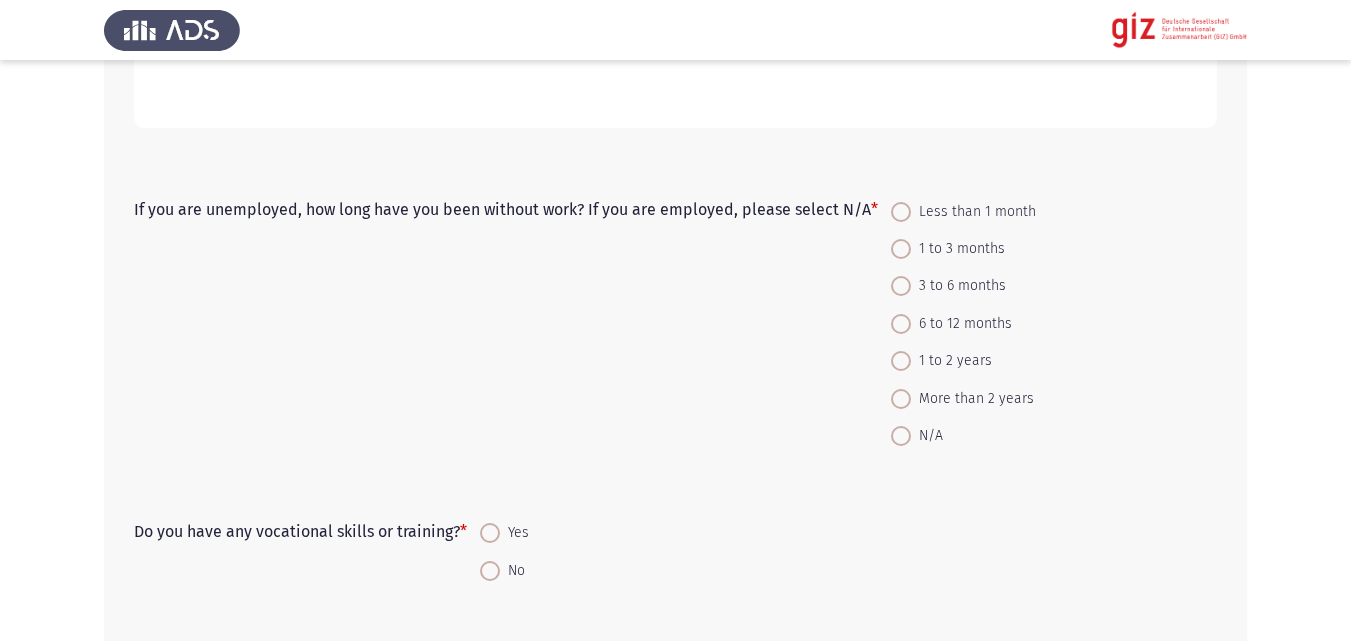 scroll, scrollTop: 2181, scrollLeft: 0, axis: vertical 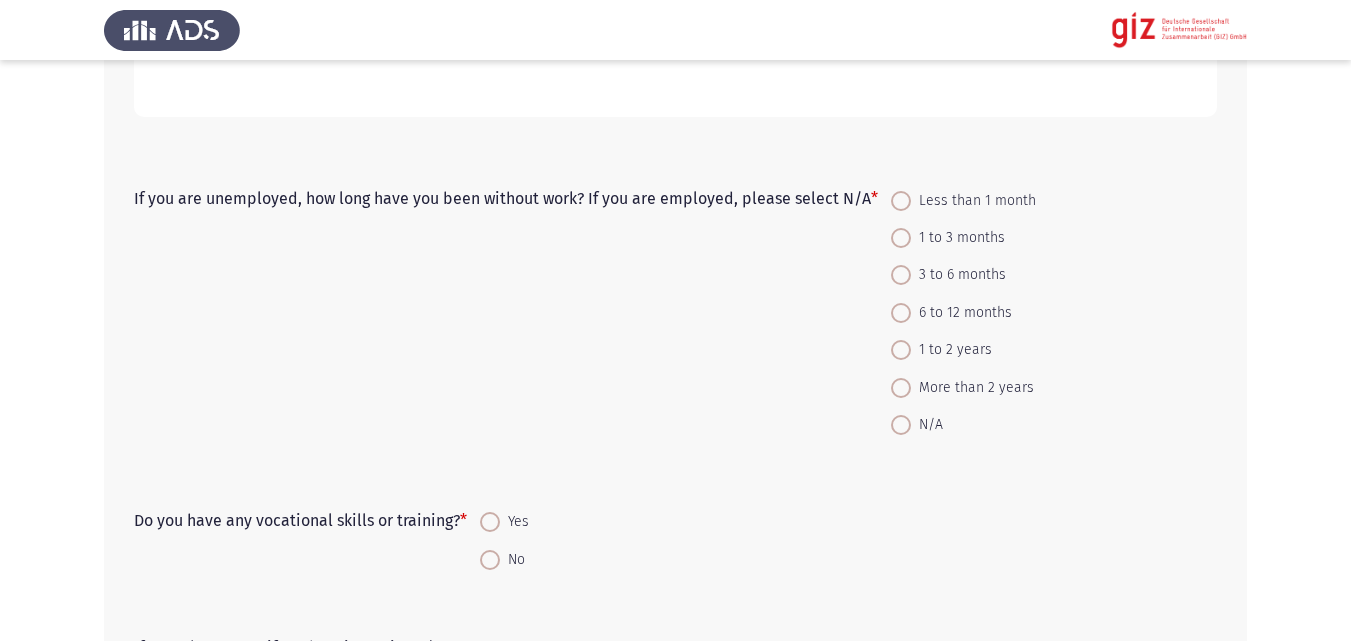 type on "The benefeciary works as day laborer in the field of construction and building, where he works without a contract nor fixed rate" 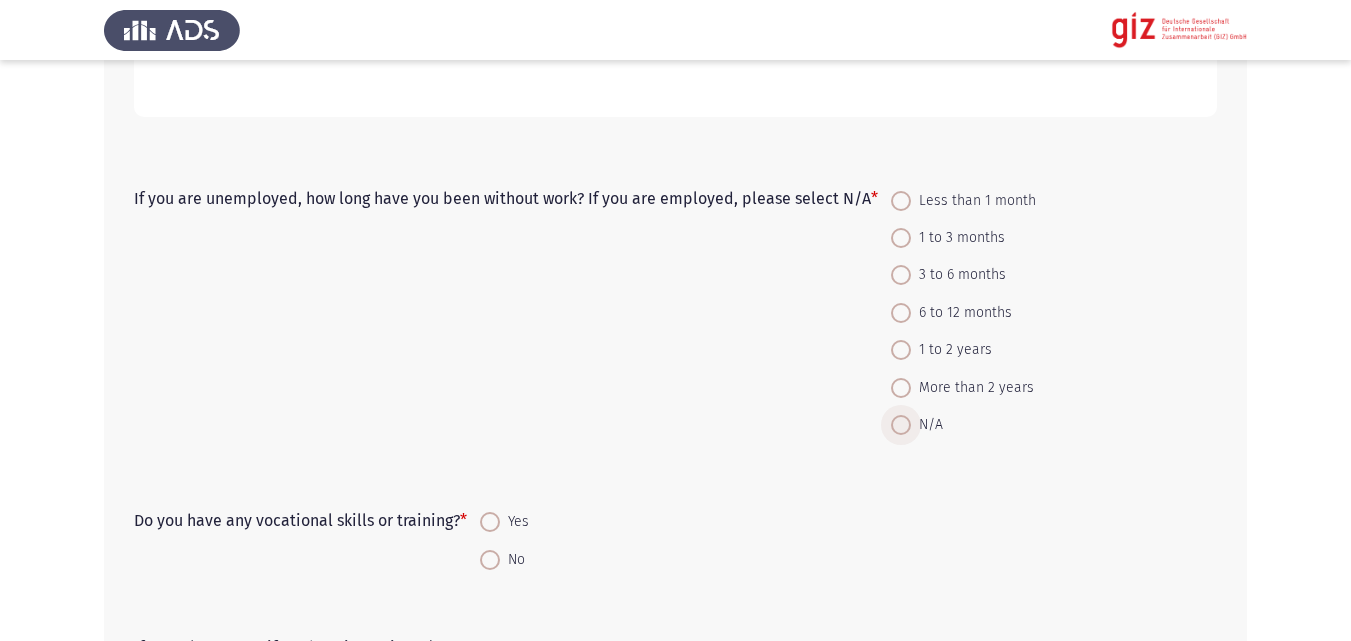click on "N/A" at bounding box center (927, 425) 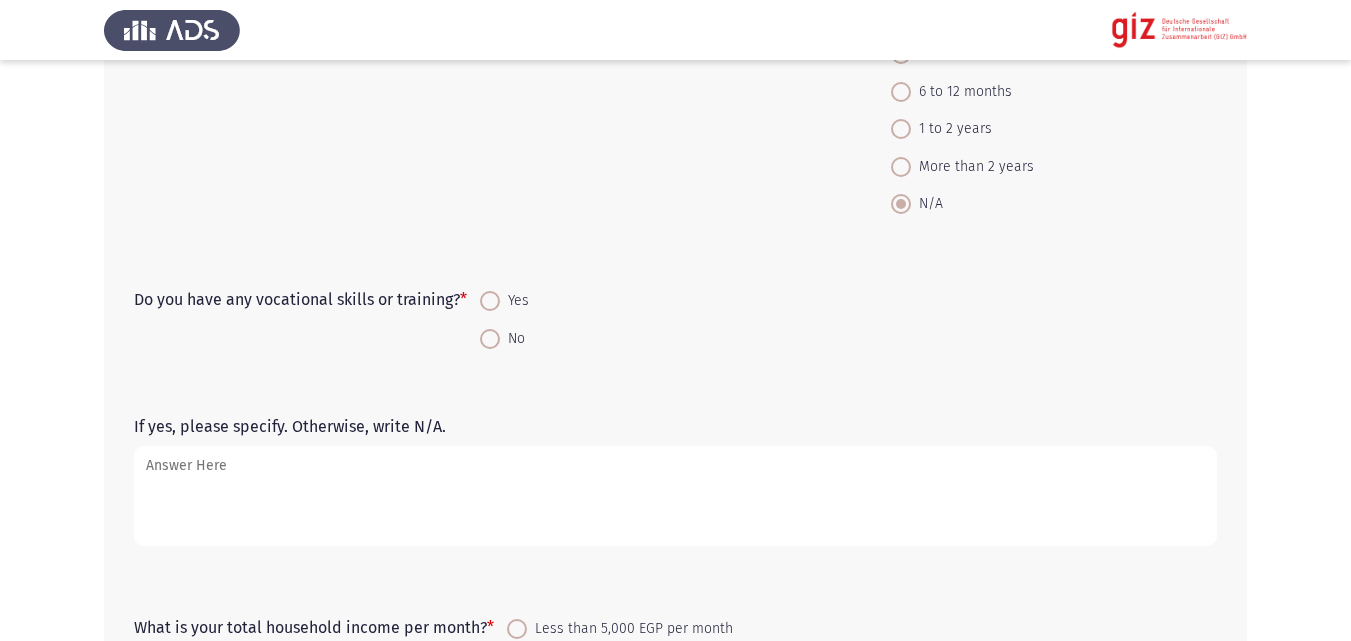 scroll, scrollTop: 2428, scrollLeft: 0, axis: vertical 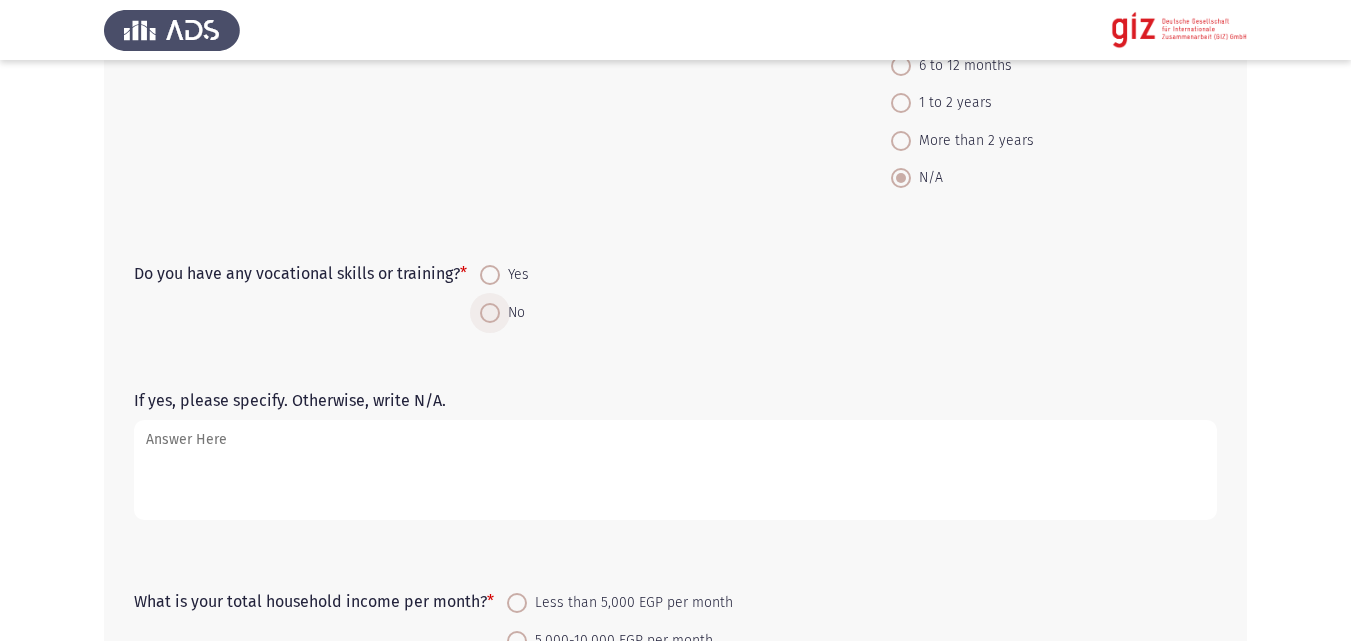 click at bounding box center [490, 313] 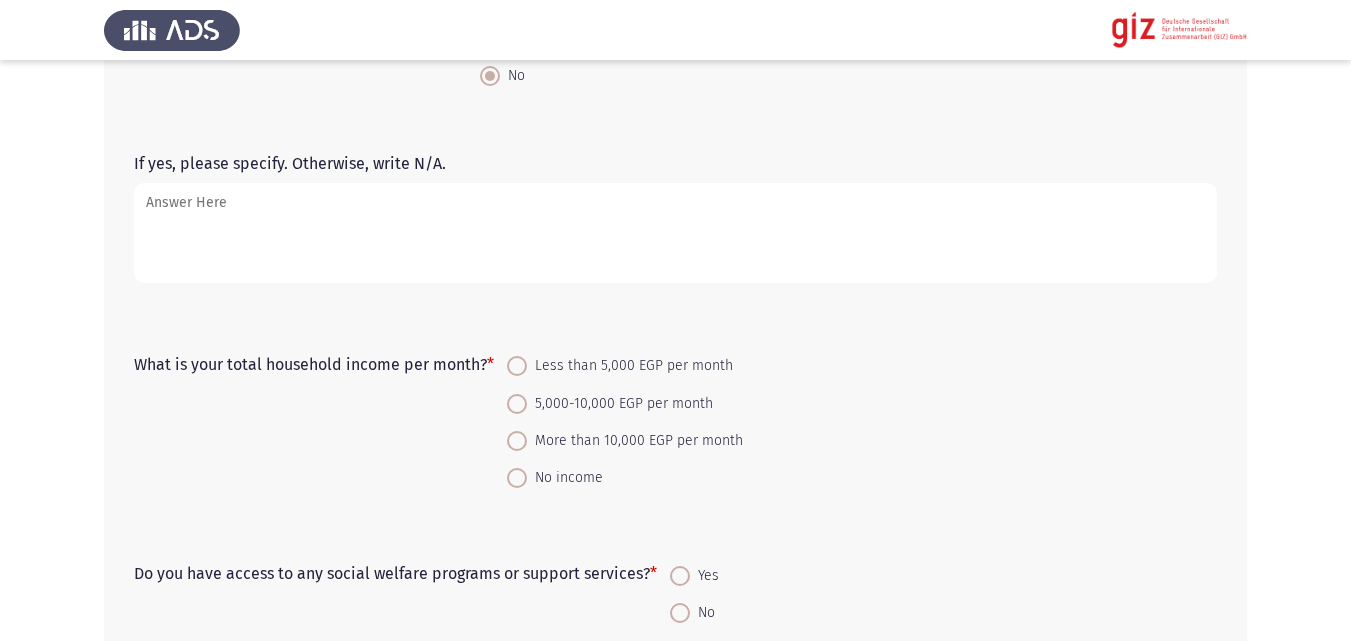 scroll, scrollTop: 2698, scrollLeft: 0, axis: vertical 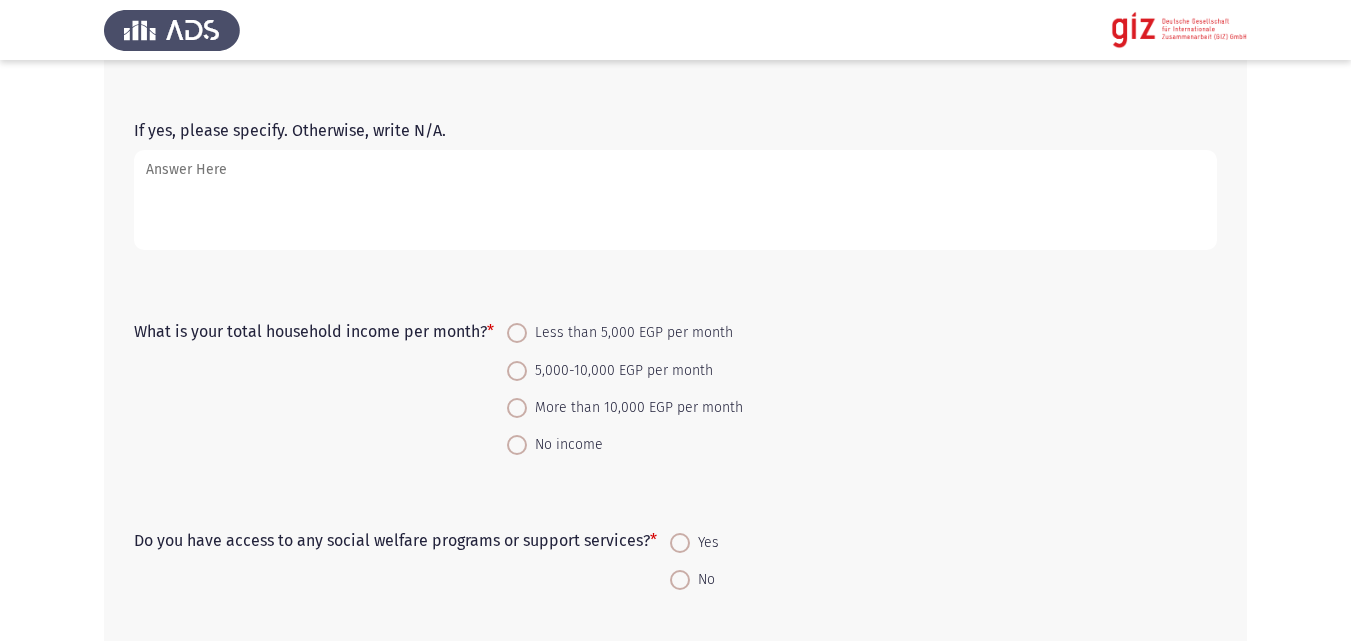 click on "5,000-10,000 EGP per month" at bounding box center [620, 371] 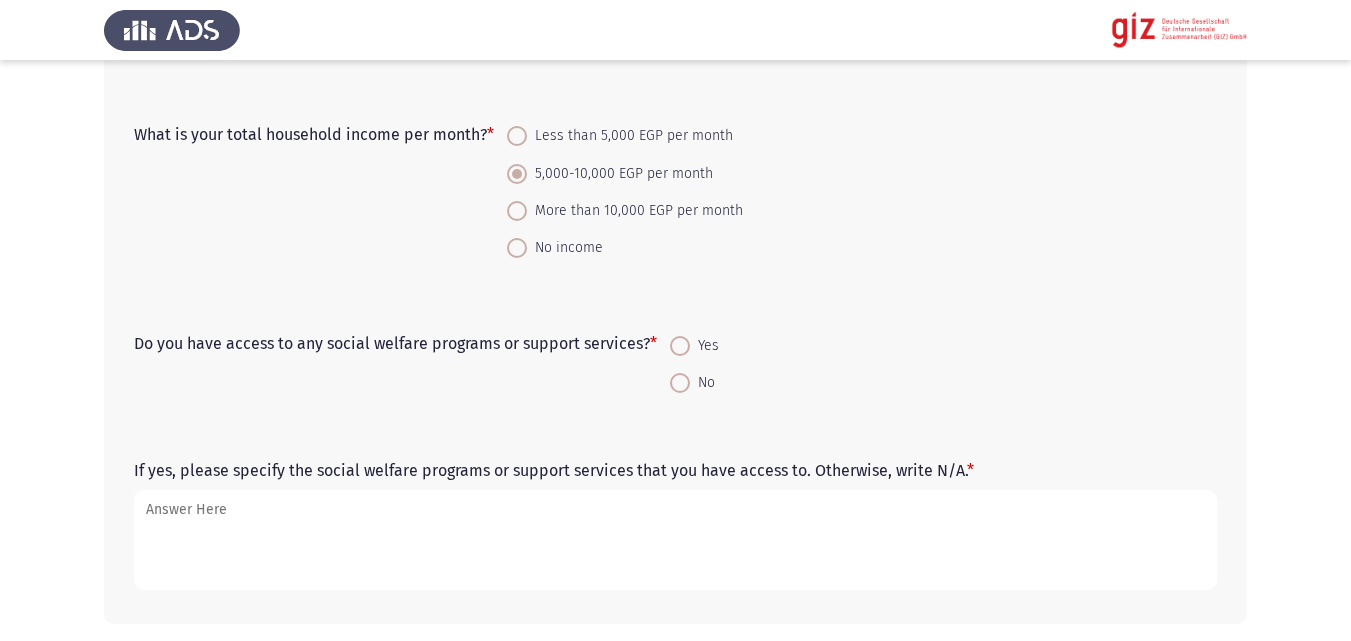 scroll, scrollTop: 2945, scrollLeft: 0, axis: vertical 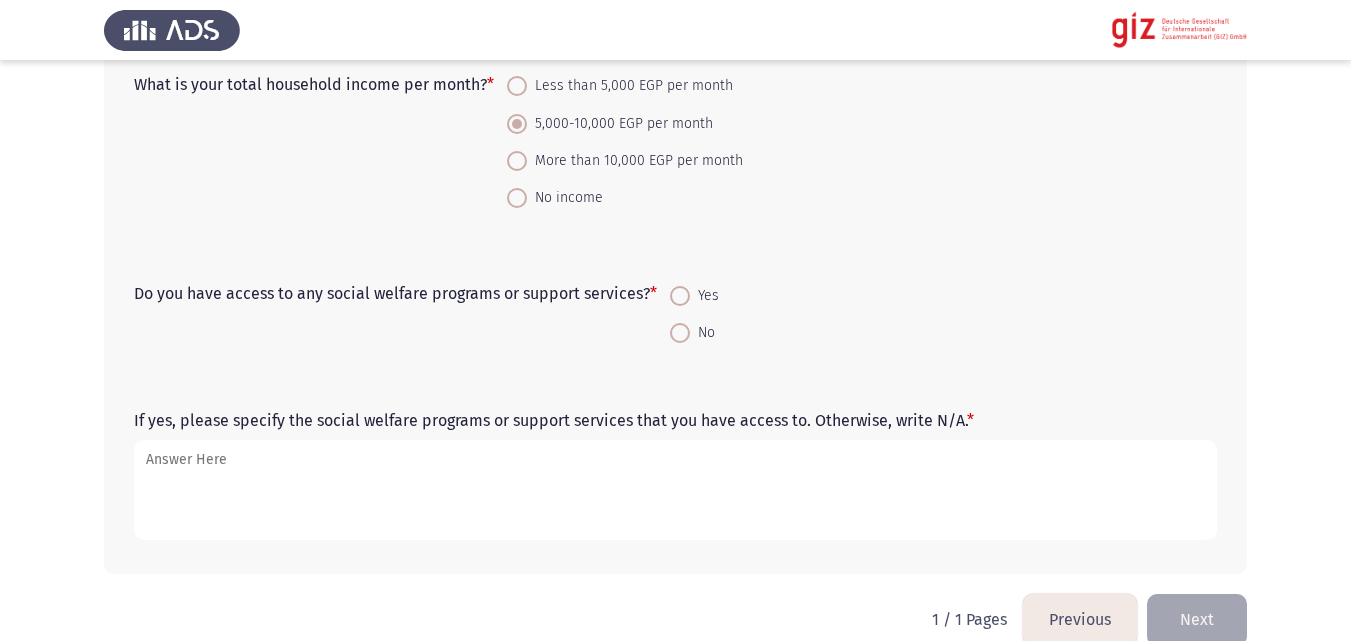 click at bounding box center [680, 333] 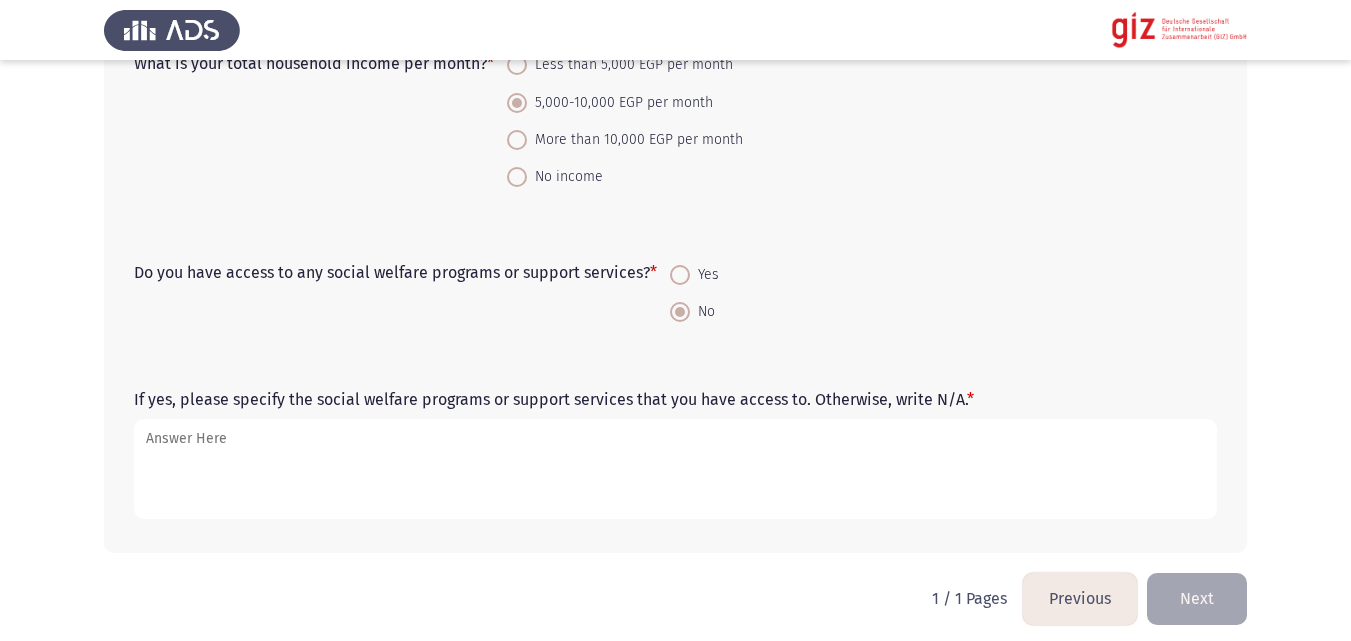 scroll, scrollTop: 2978, scrollLeft: 0, axis: vertical 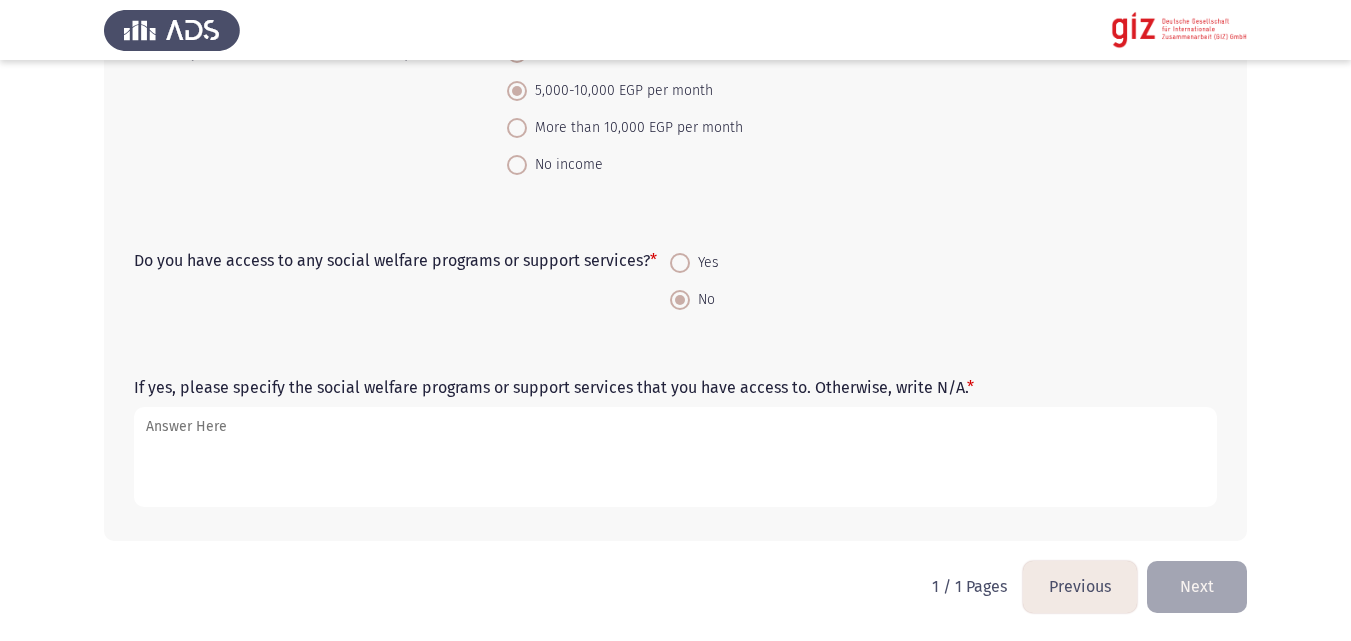 click on "Next" 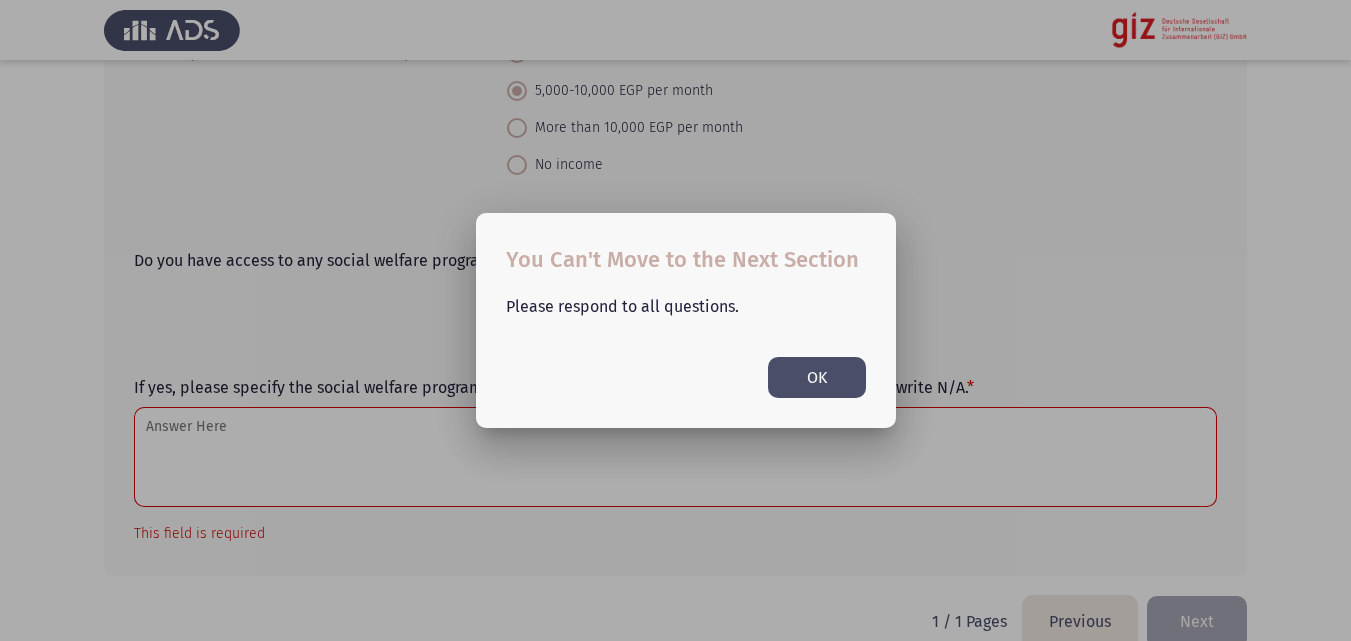 click on "OK" at bounding box center (817, 377) 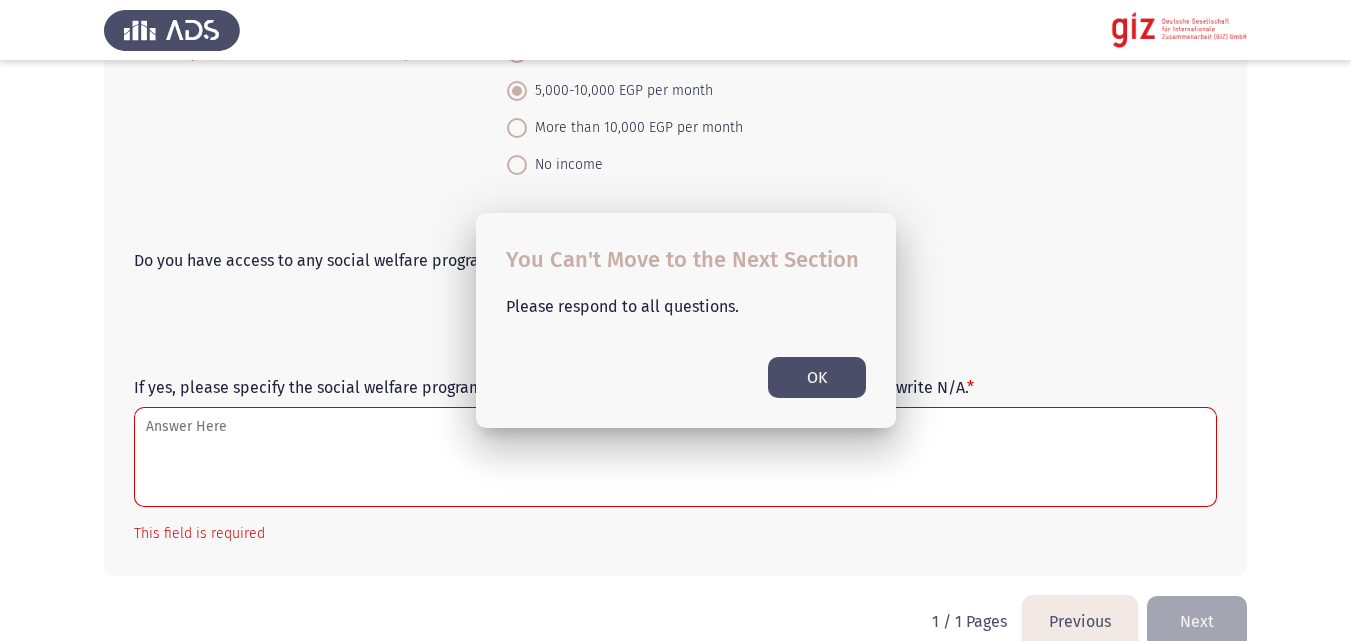 scroll, scrollTop: 2985, scrollLeft: 0, axis: vertical 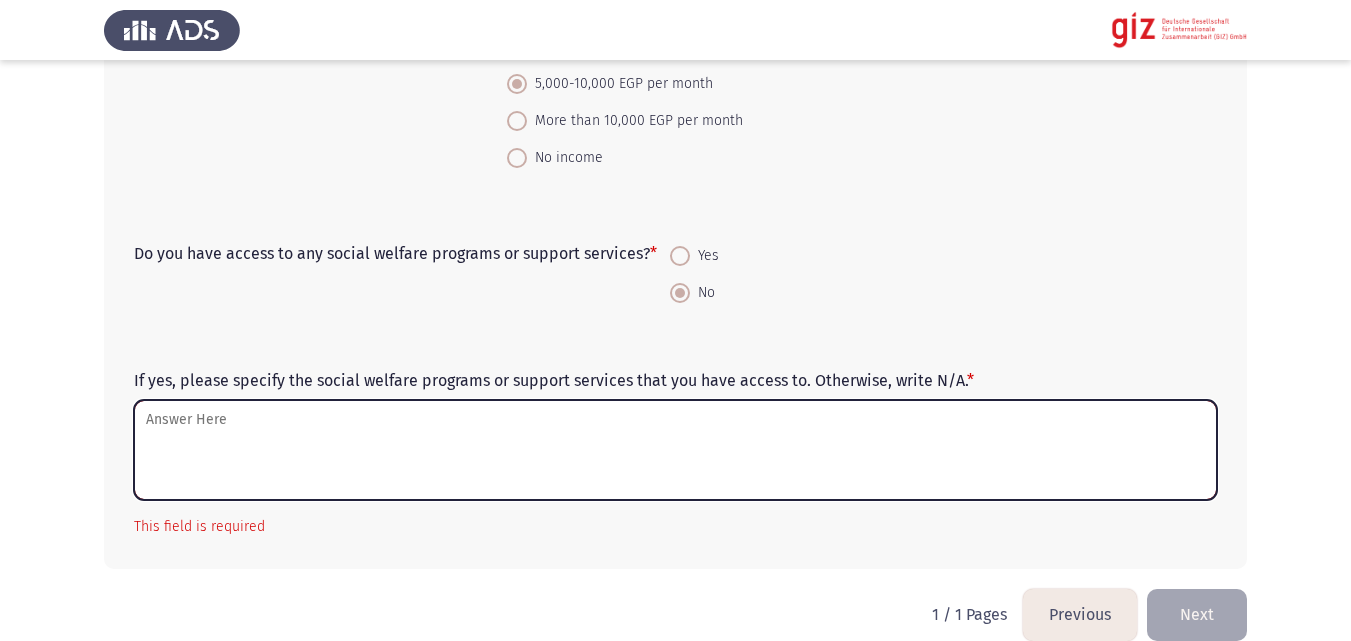 click on "If yes, please specify the social welfare programs or support services that you have access to. Otherwise, write N/A.   *" at bounding box center (675, 450) 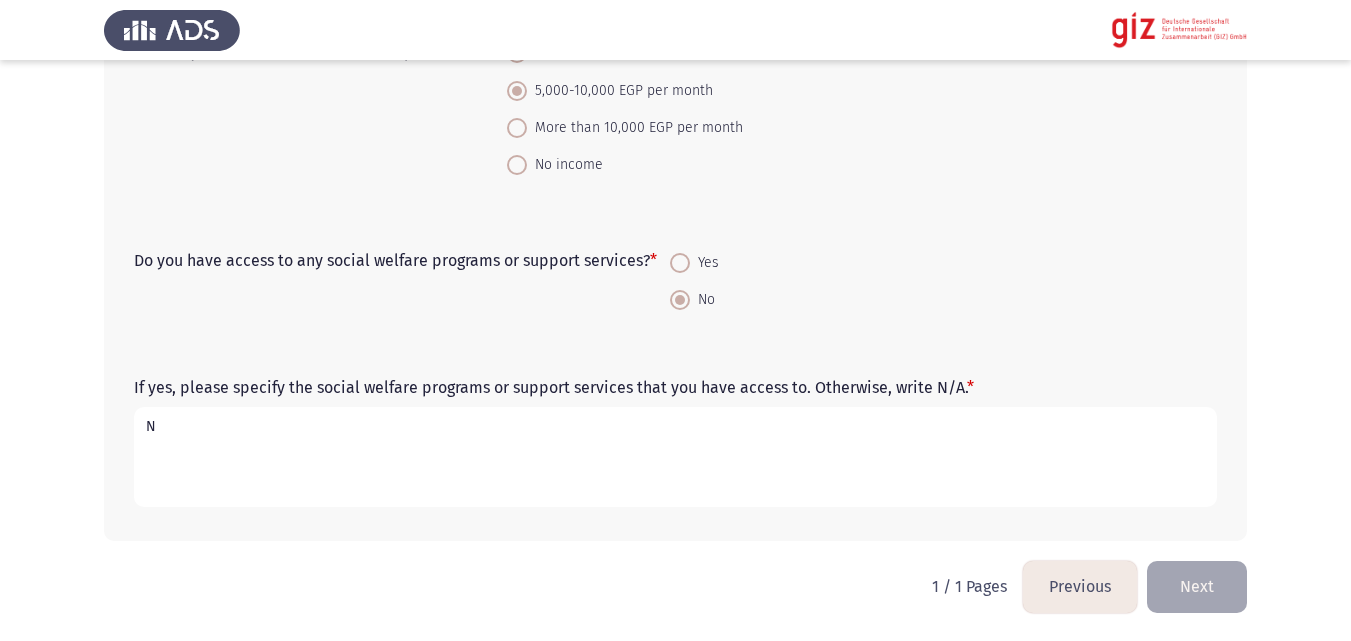scroll, scrollTop: 2978, scrollLeft: 0, axis: vertical 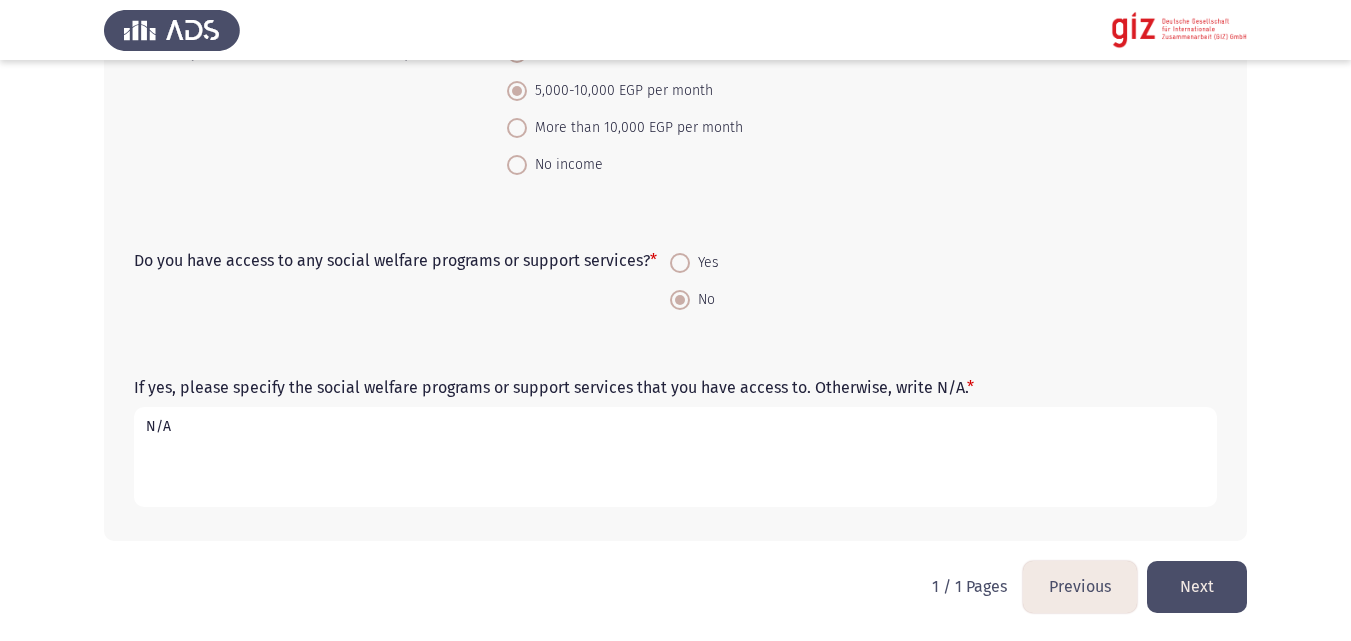 type on "N/A" 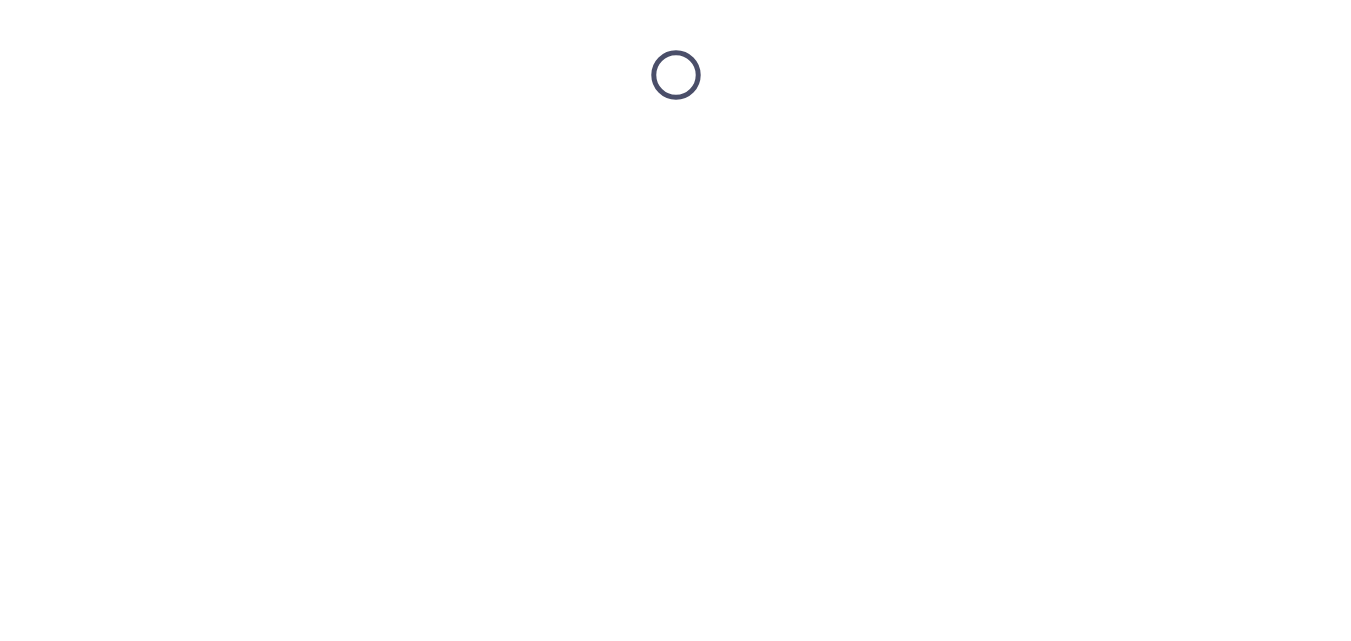 scroll, scrollTop: 0, scrollLeft: 0, axis: both 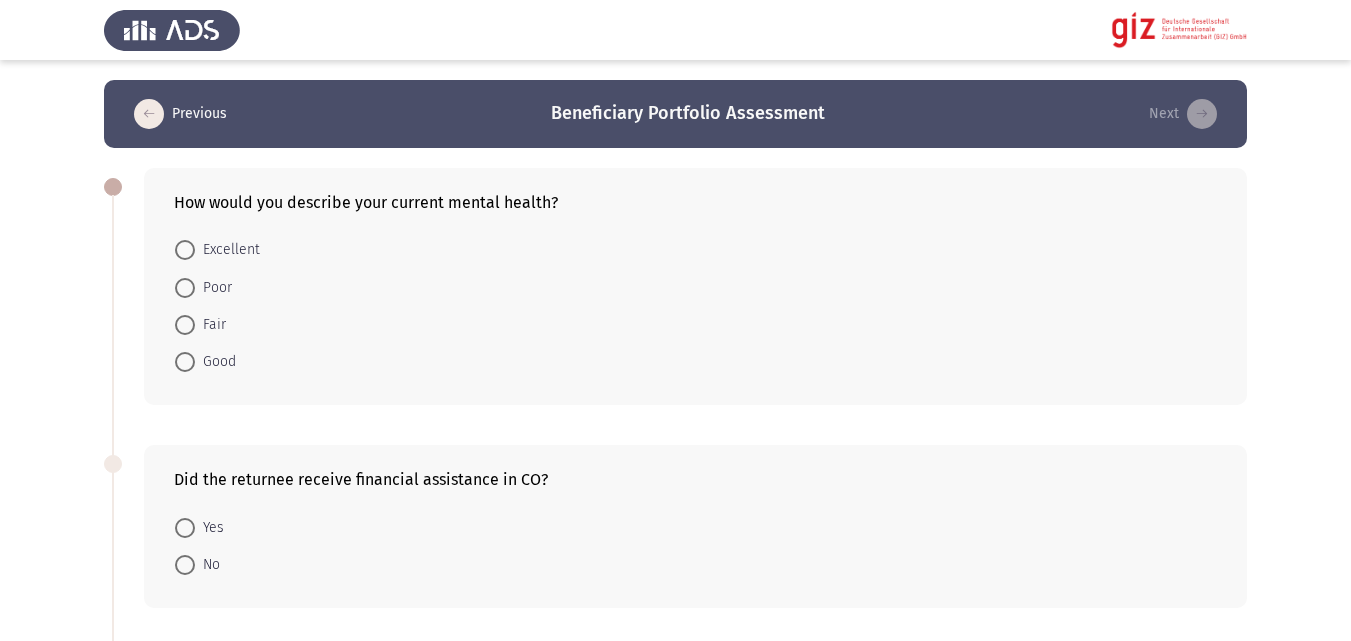 click at bounding box center (185, 325) 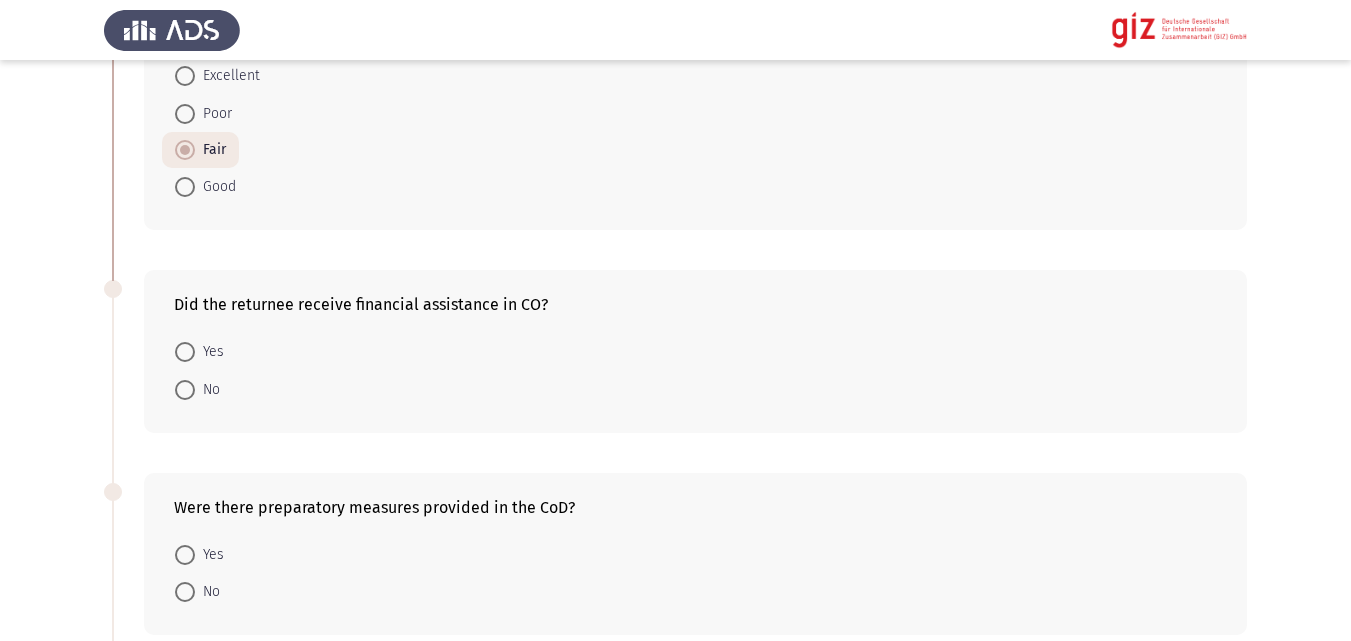 scroll, scrollTop: 178, scrollLeft: 0, axis: vertical 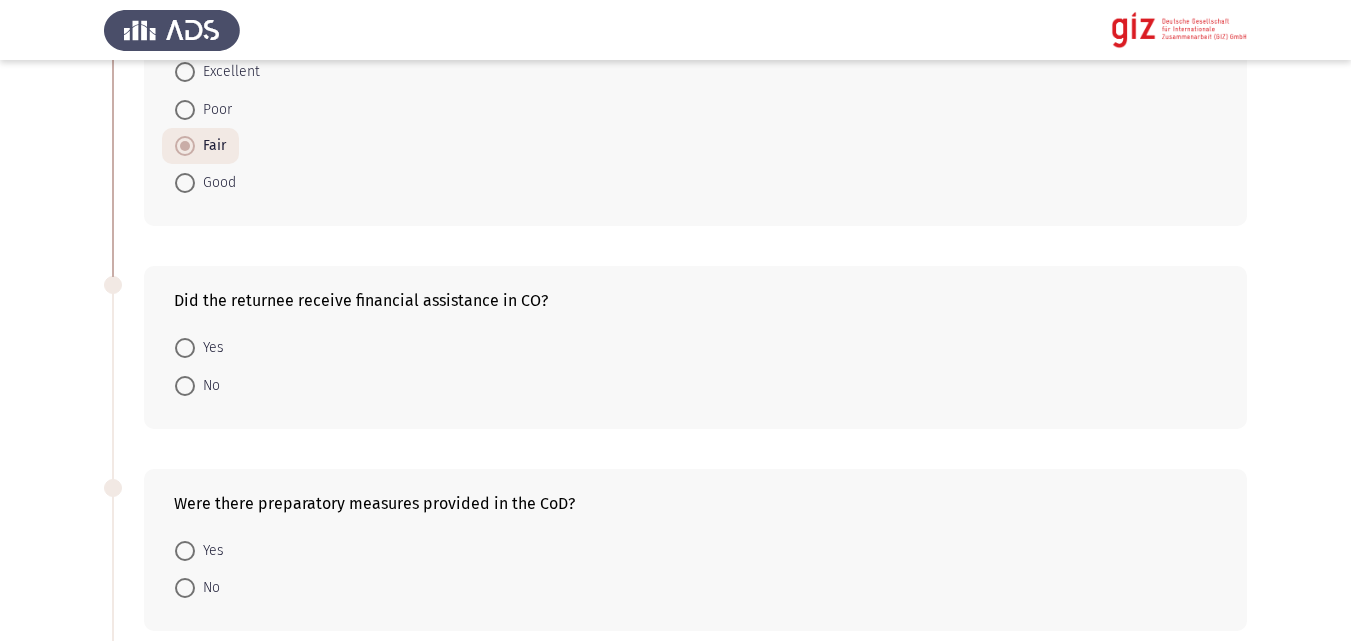 click on "No" at bounding box center [207, 386] 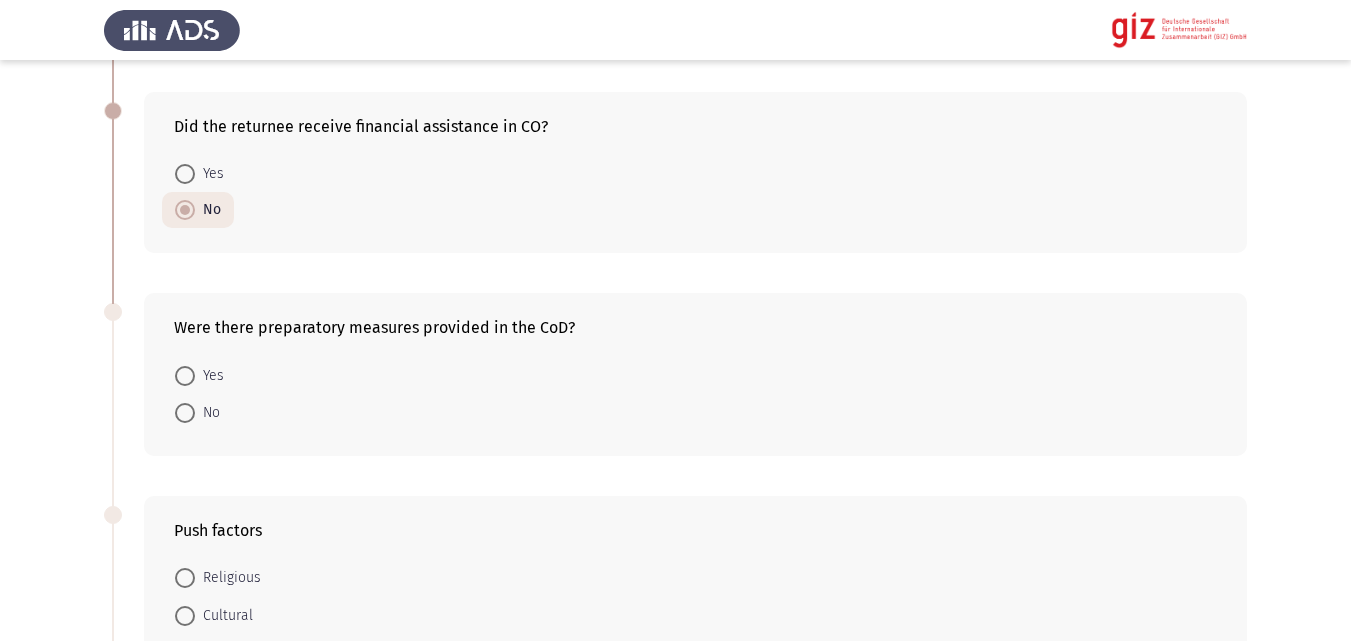scroll, scrollTop: 415, scrollLeft: 0, axis: vertical 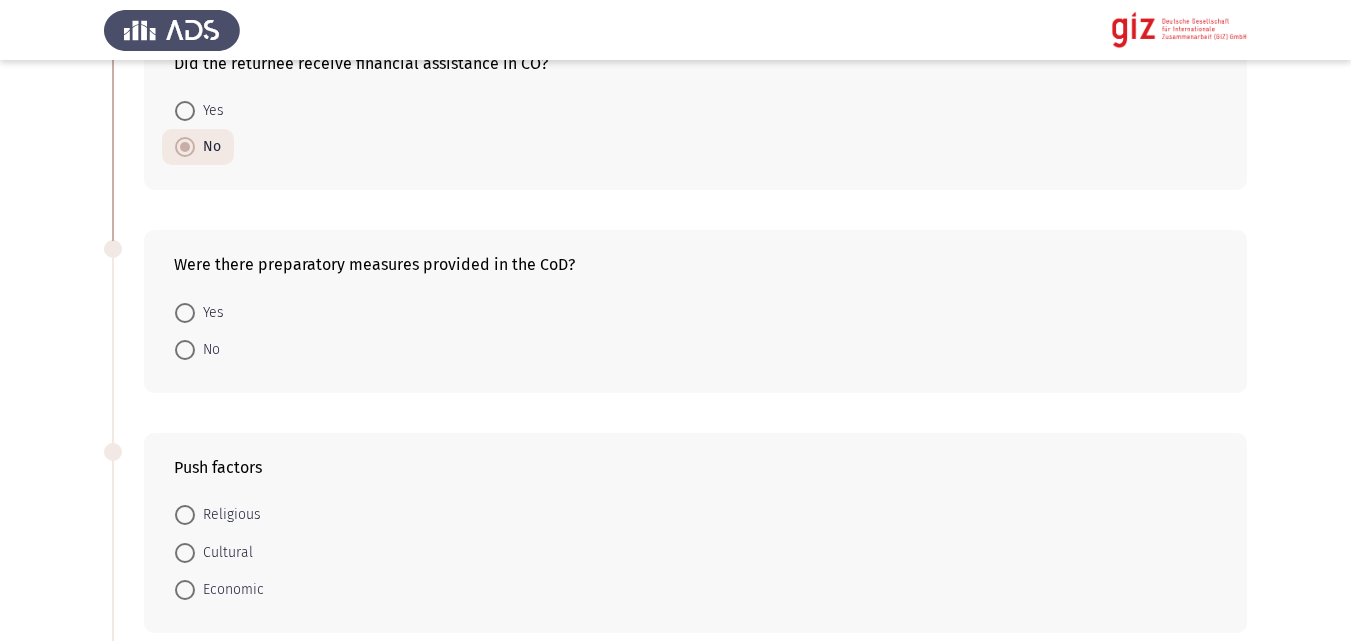 click on "No" at bounding box center [197, 349] 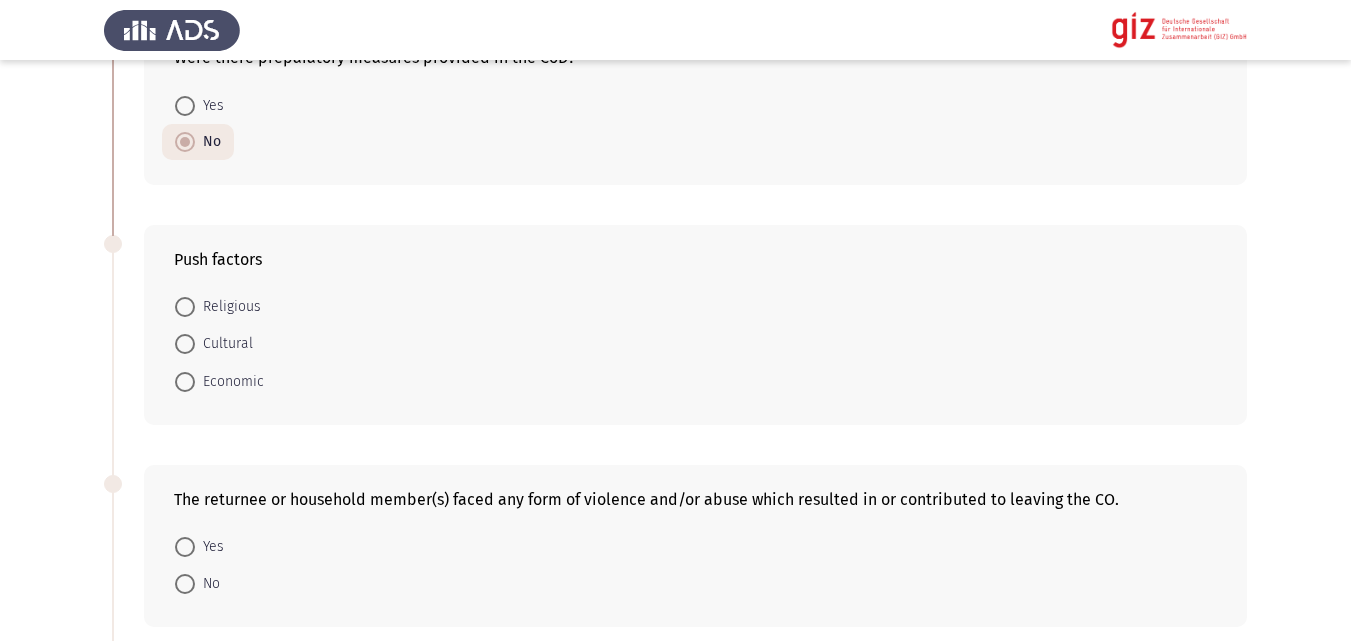 scroll, scrollTop: 623, scrollLeft: 0, axis: vertical 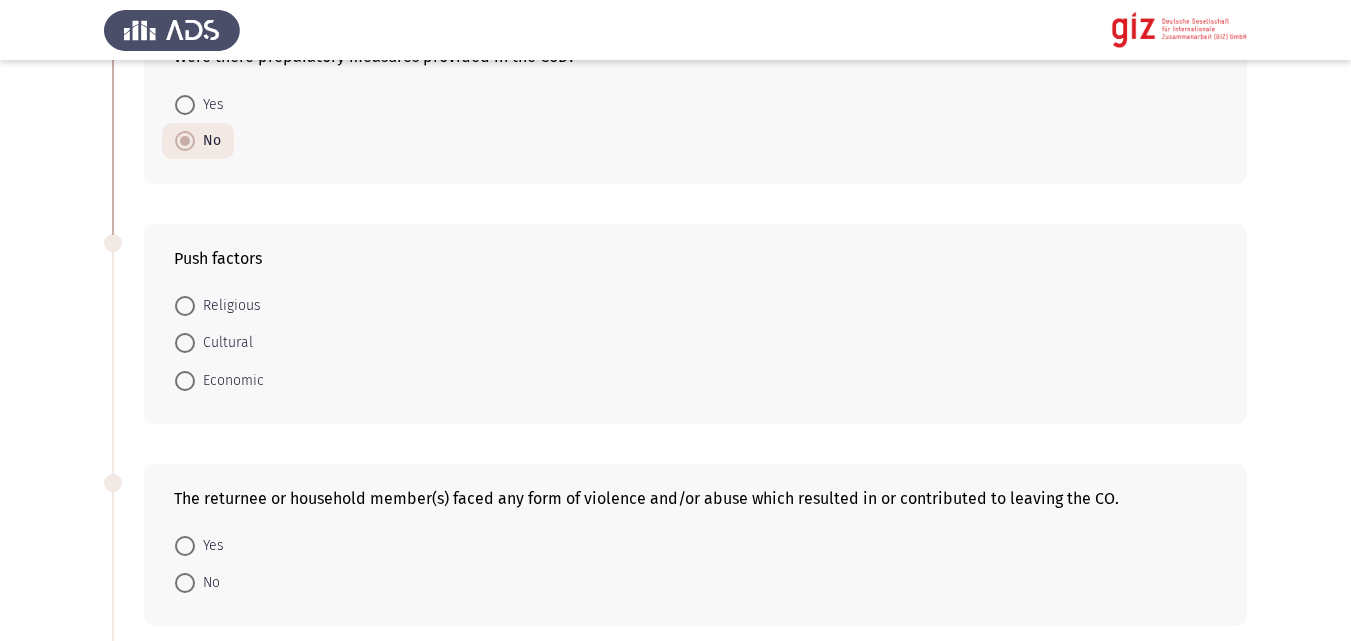 click on "Economic" at bounding box center (219, 379) 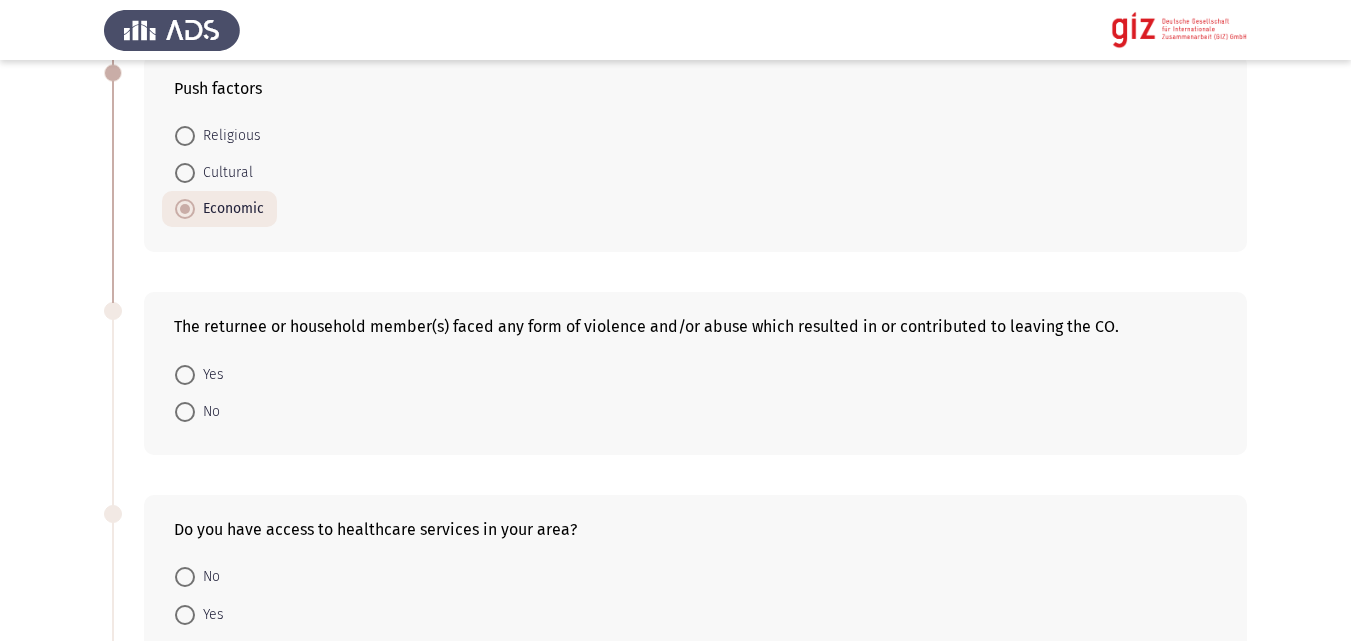 scroll, scrollTop: 860, scrollLeft: 0, axis: vertical 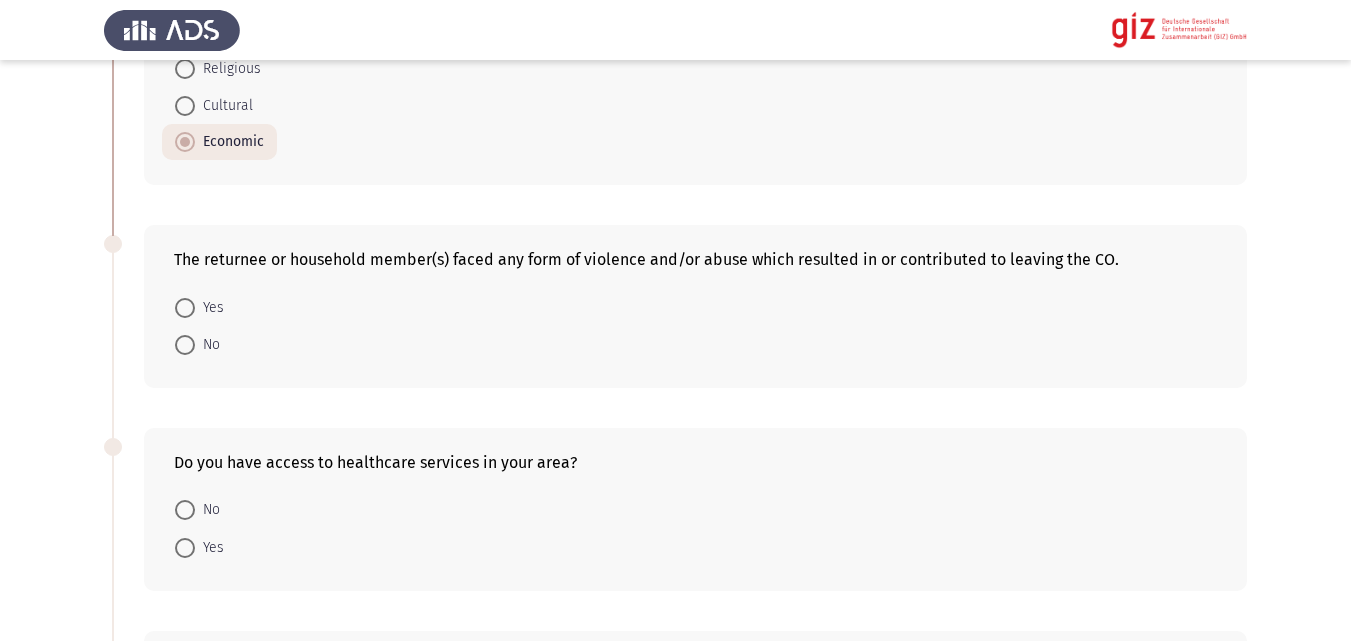 click on "No" at bounding box center (207, 345) 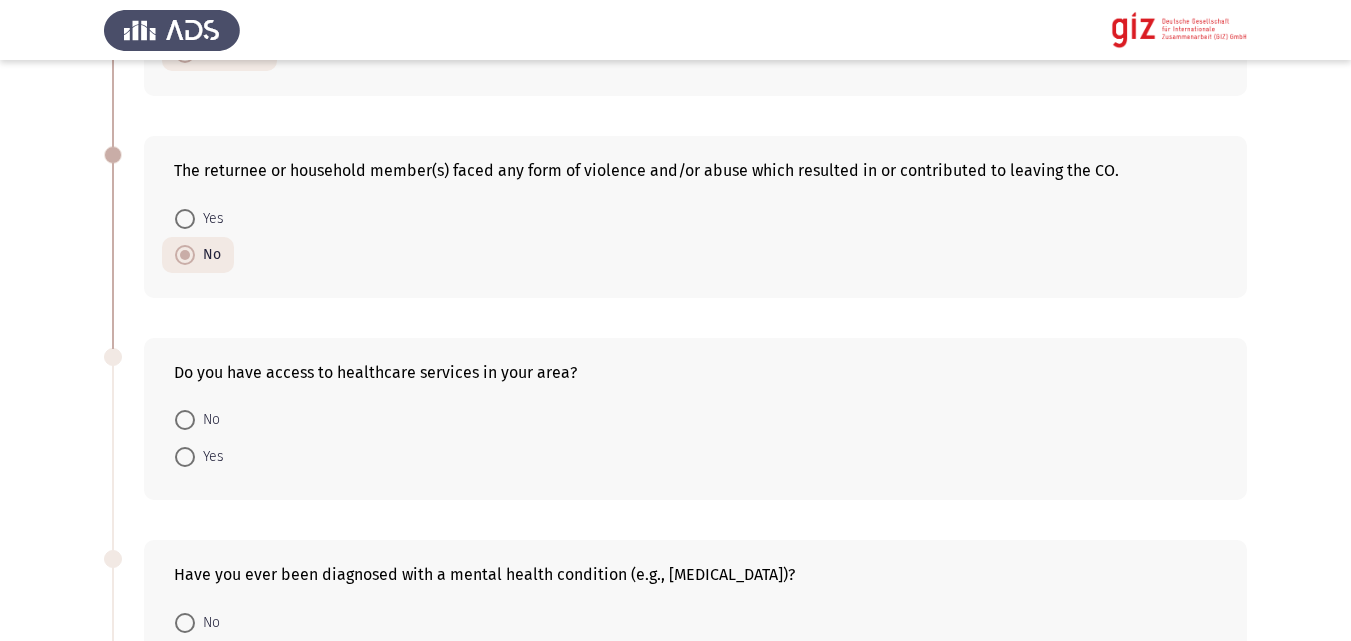 scroll, scrollTop: 962, scrollLeft: 0, axis: vertical 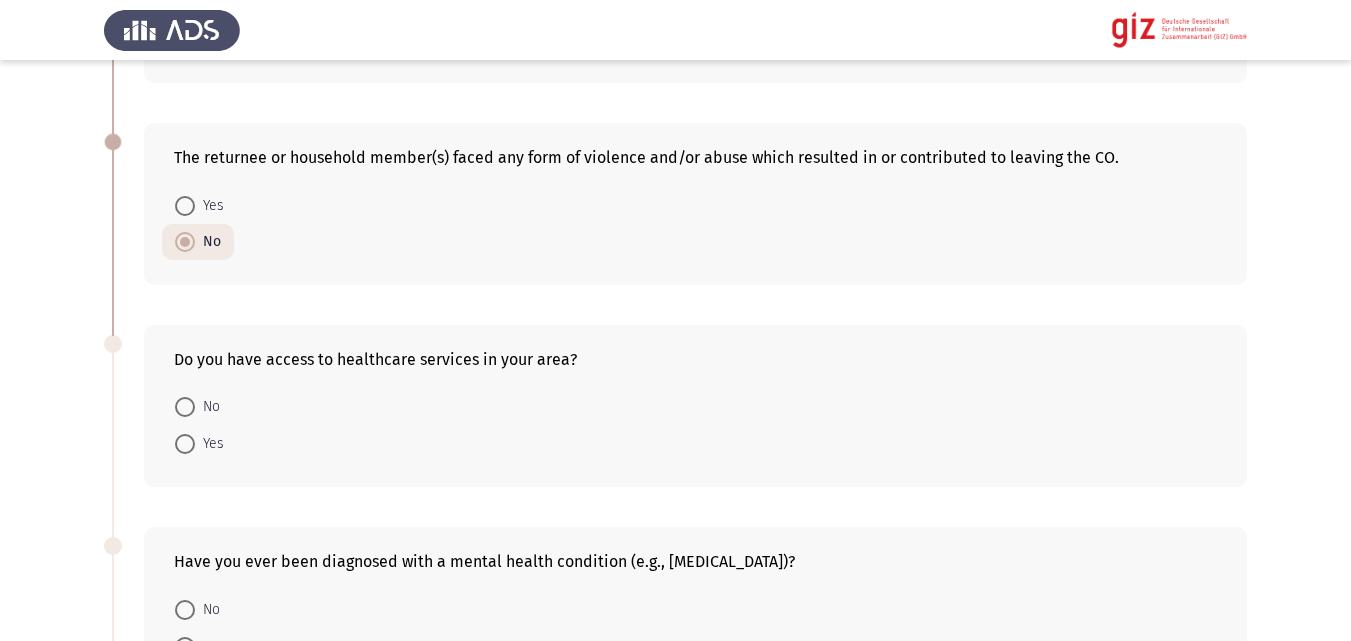 click on "Yes" at bounding box center (209, 444) 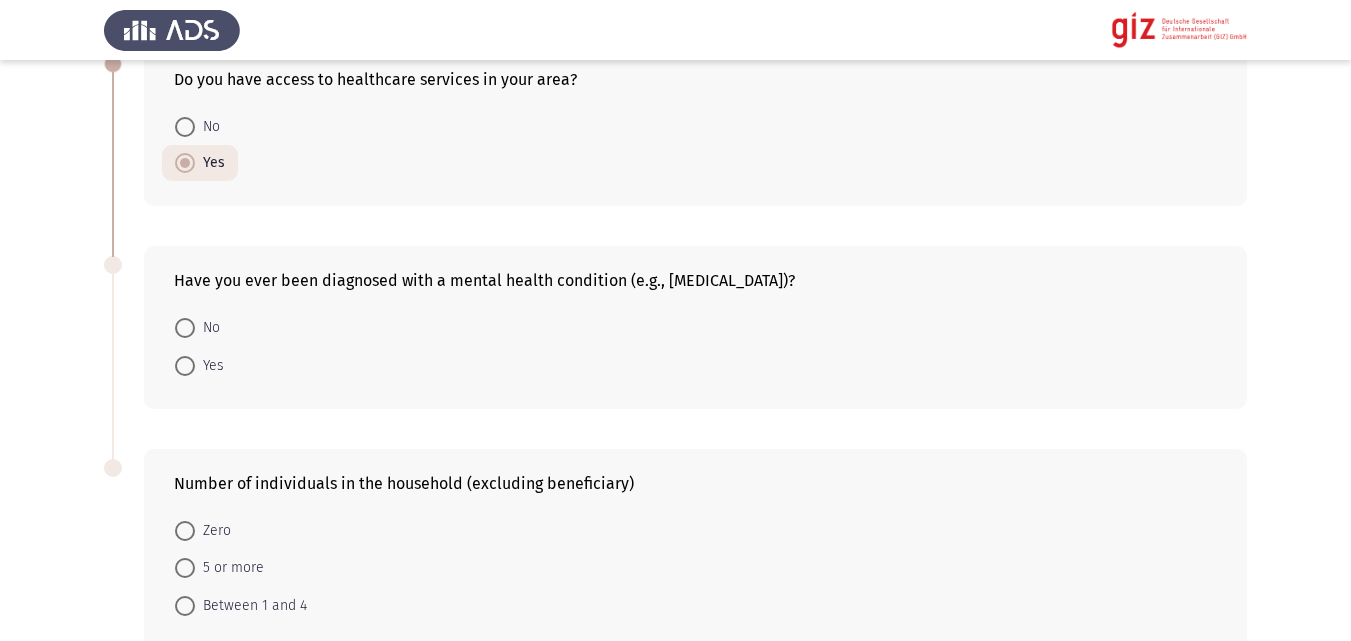scroll, scrollTop: 1246, scrollLeft: 0, axis: vertical 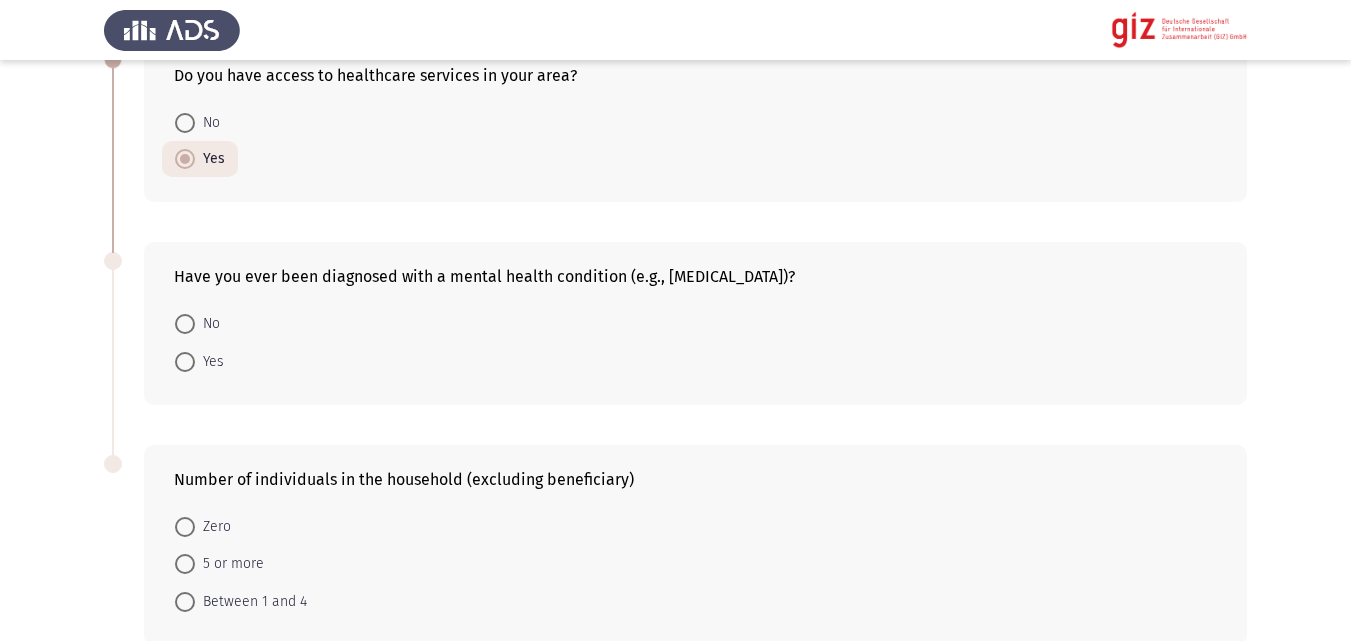 click on "No" at bounding box center (197, 323) 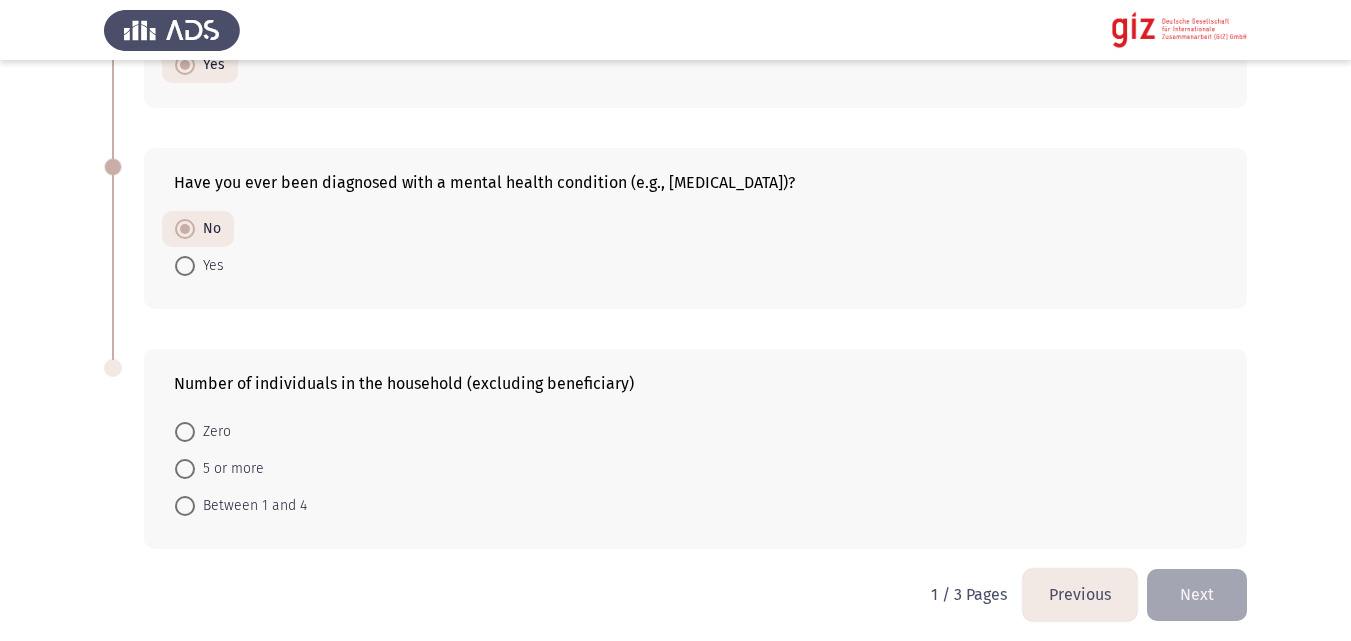 scroll, scrollTop: 1348, scrollLeft: 0, axis: vertical 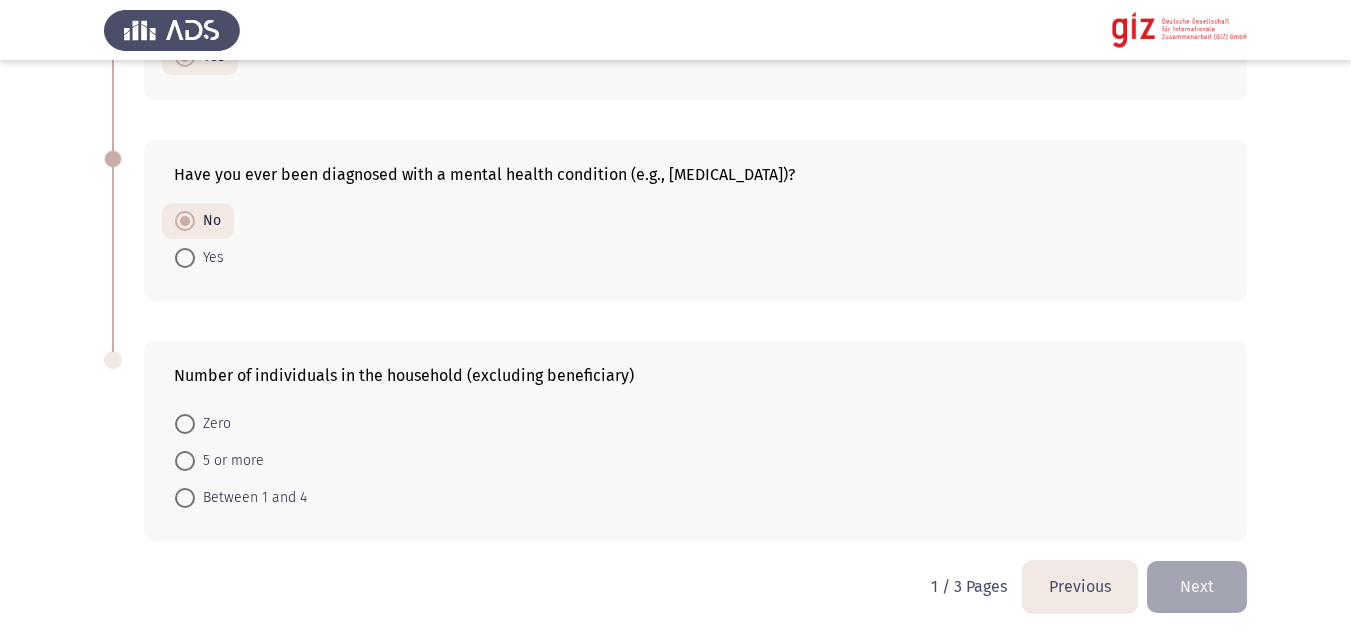 click on "5 or more" at bounding box center [229, 461] 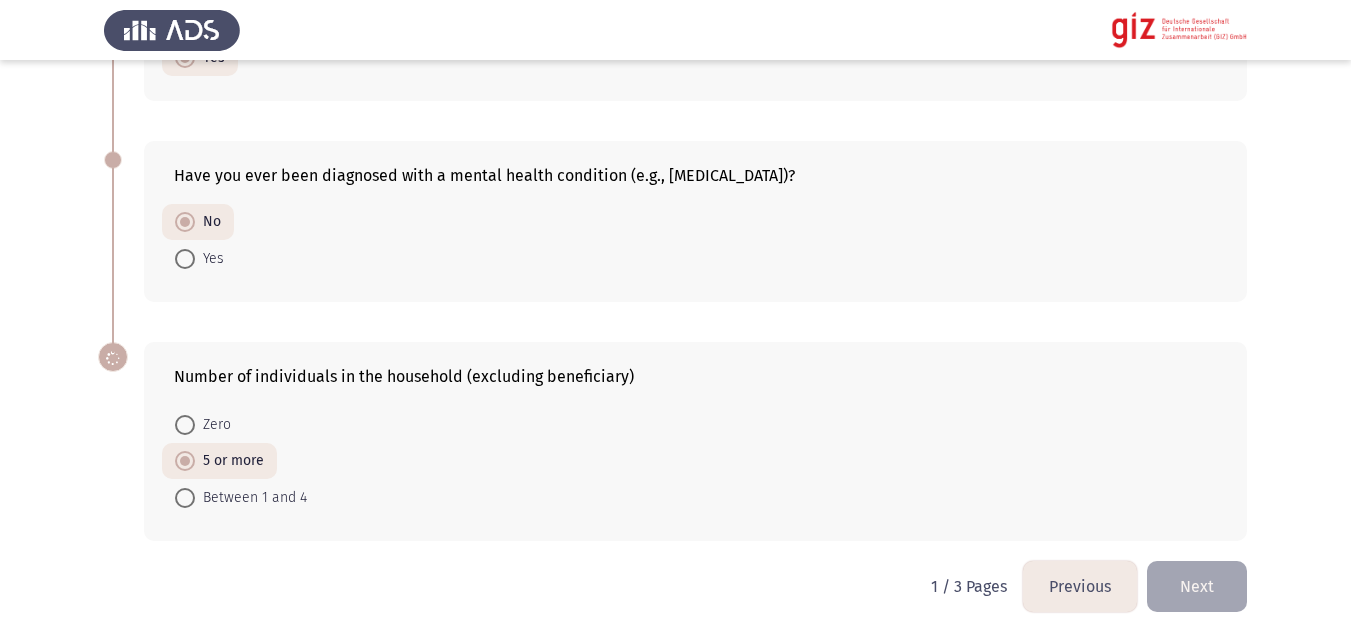 scroll, scrollTop: 1347, scrollLeft: 0, axis: vertical 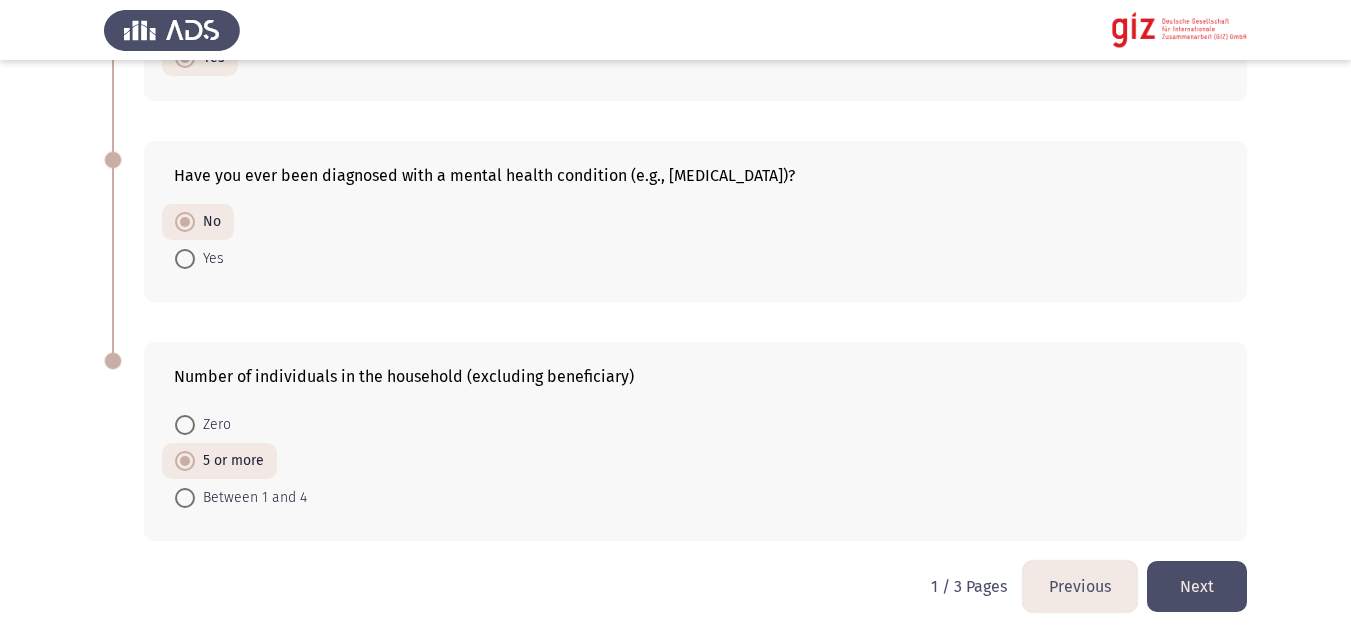 click on "Next" 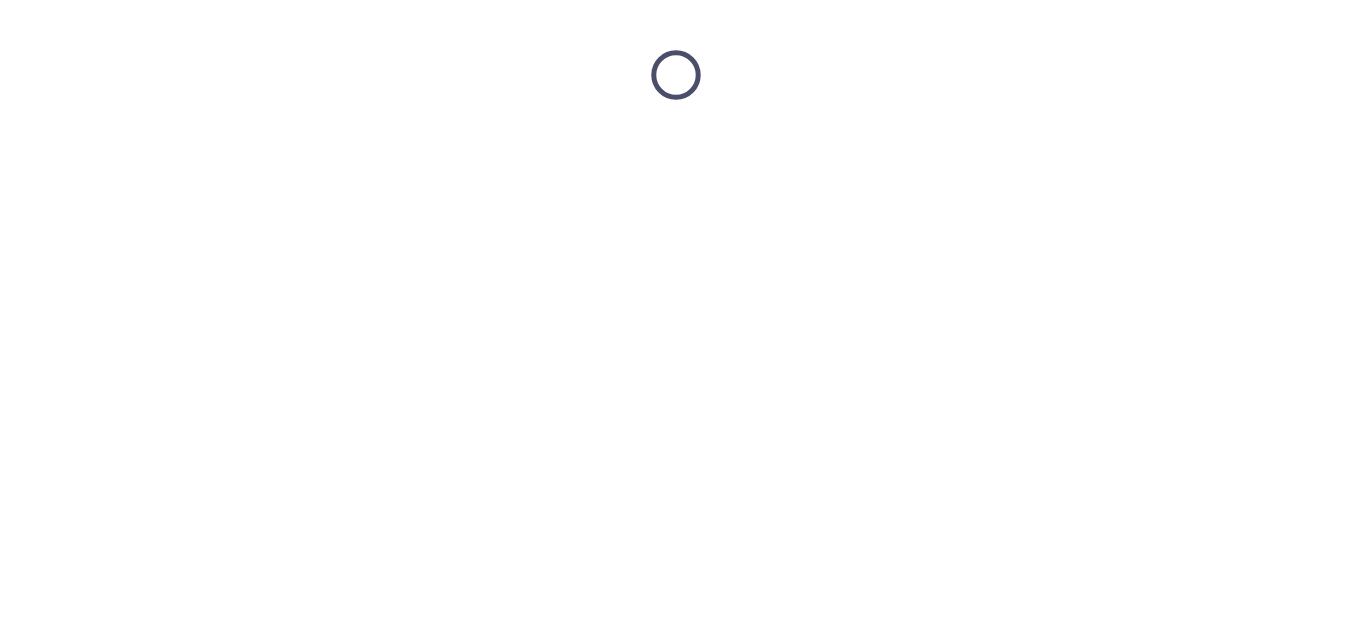 scroll, scrollTop: 0, scrollLeft: 0, axis: both 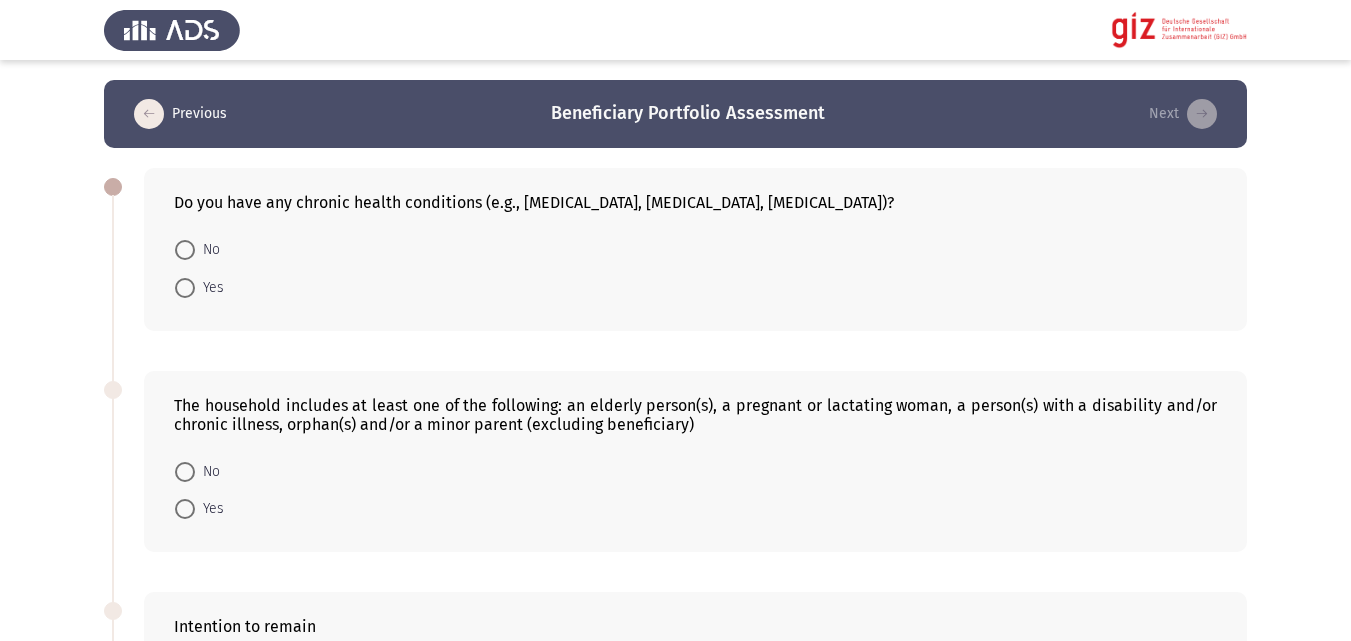 click on "No" at bounding box center (207, 250) 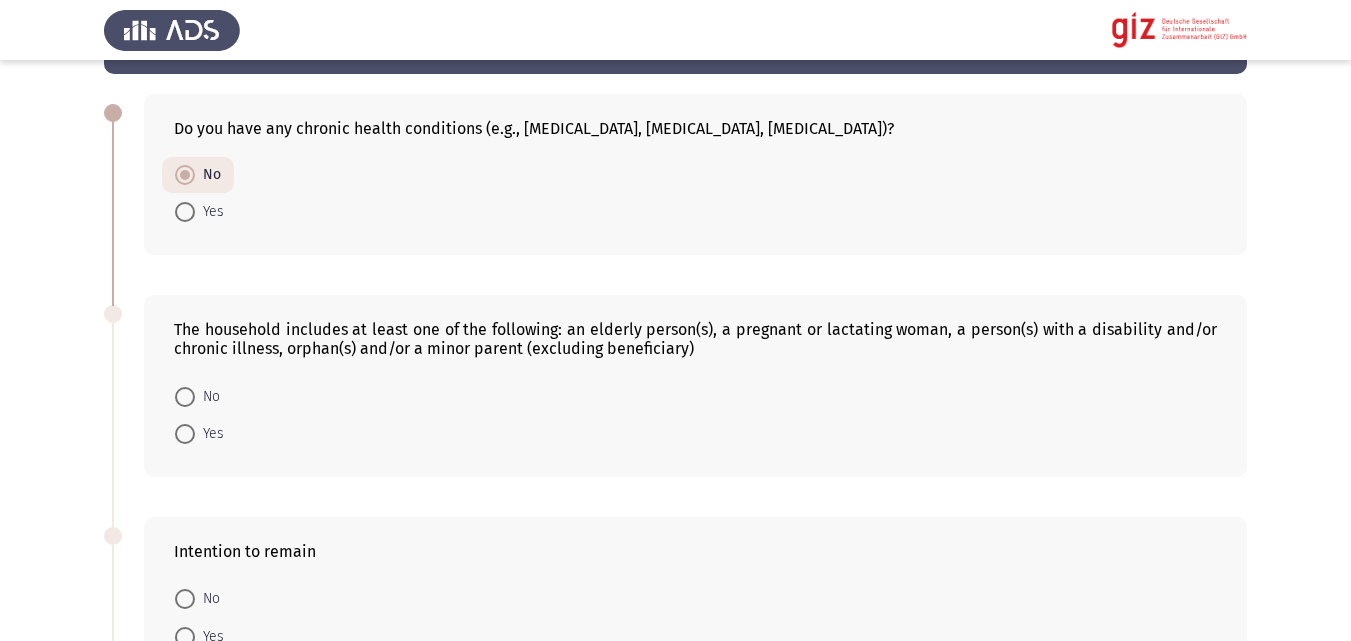 scroll, scrollTop: 86, scrollLeft: 0, axis: vertical 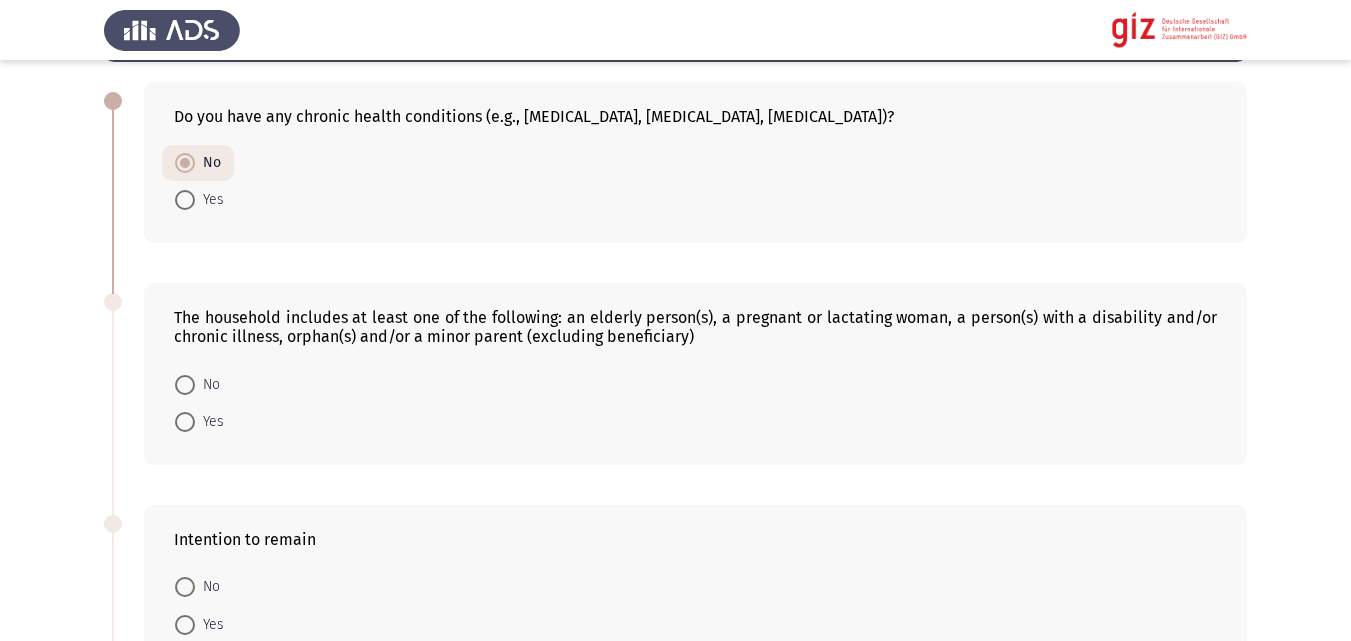 click on "No" at bounding box center (207, 385) 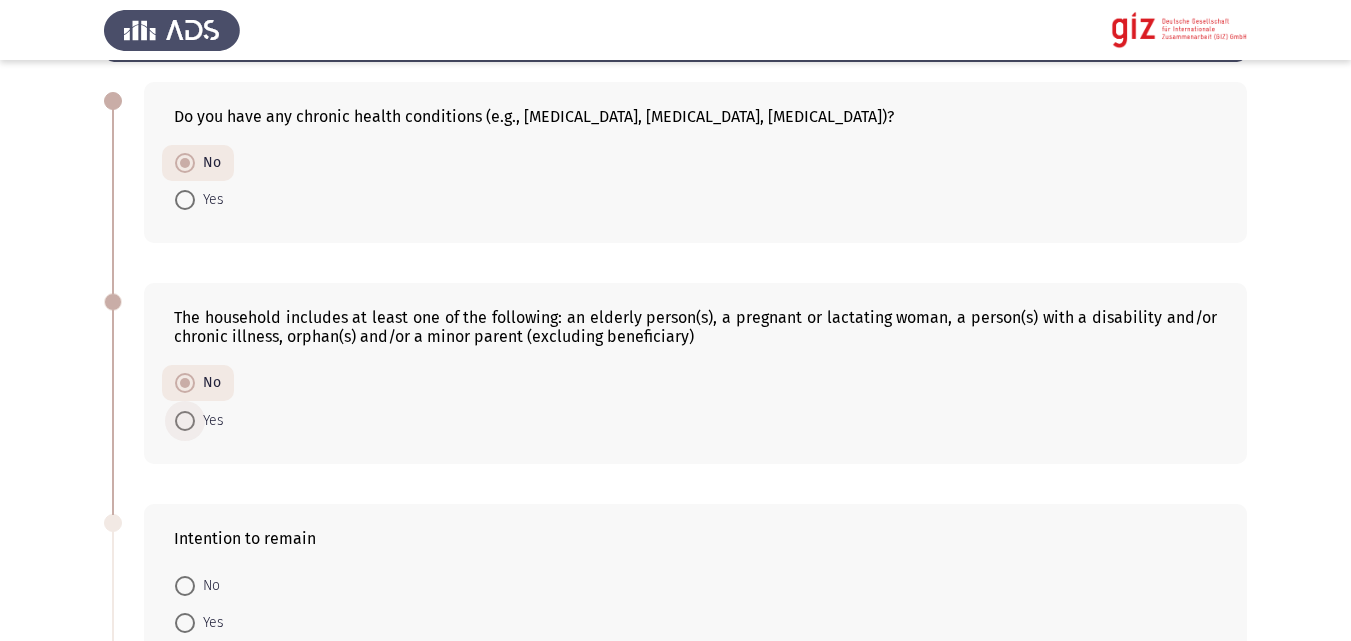 click on "Yes" at bounding box center [209, 421] 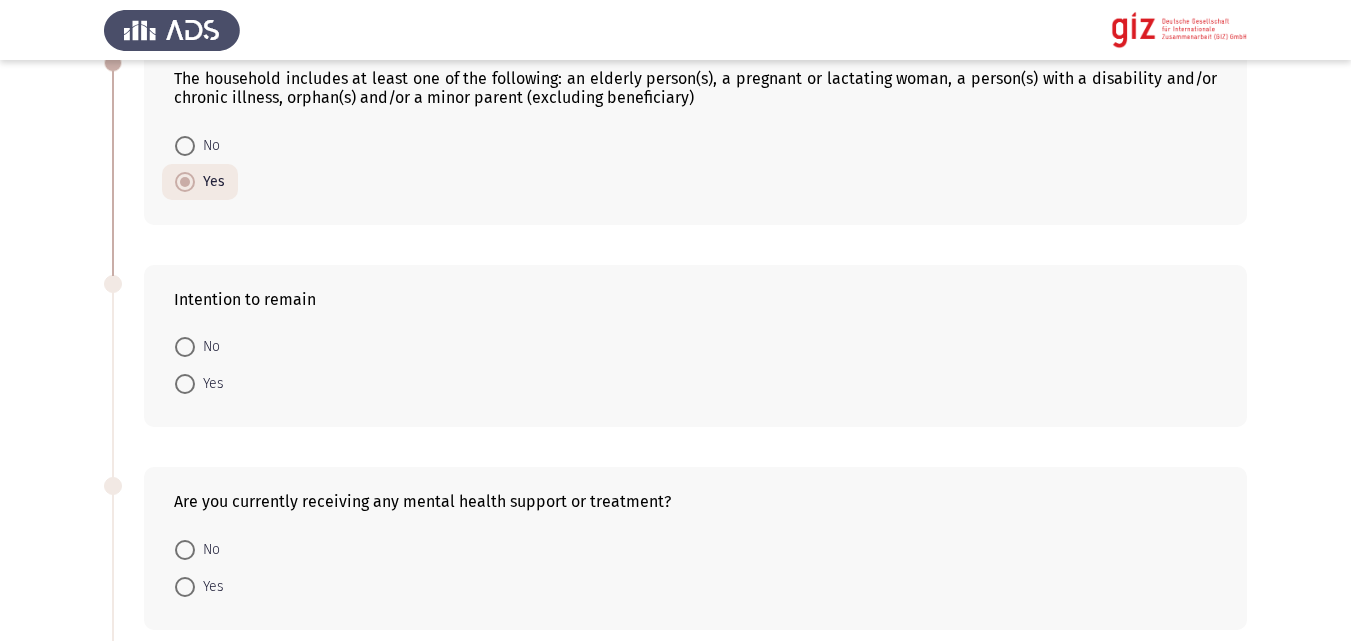 scroll, scrollTop: 328, scrollLeft: 0, axis: vertical 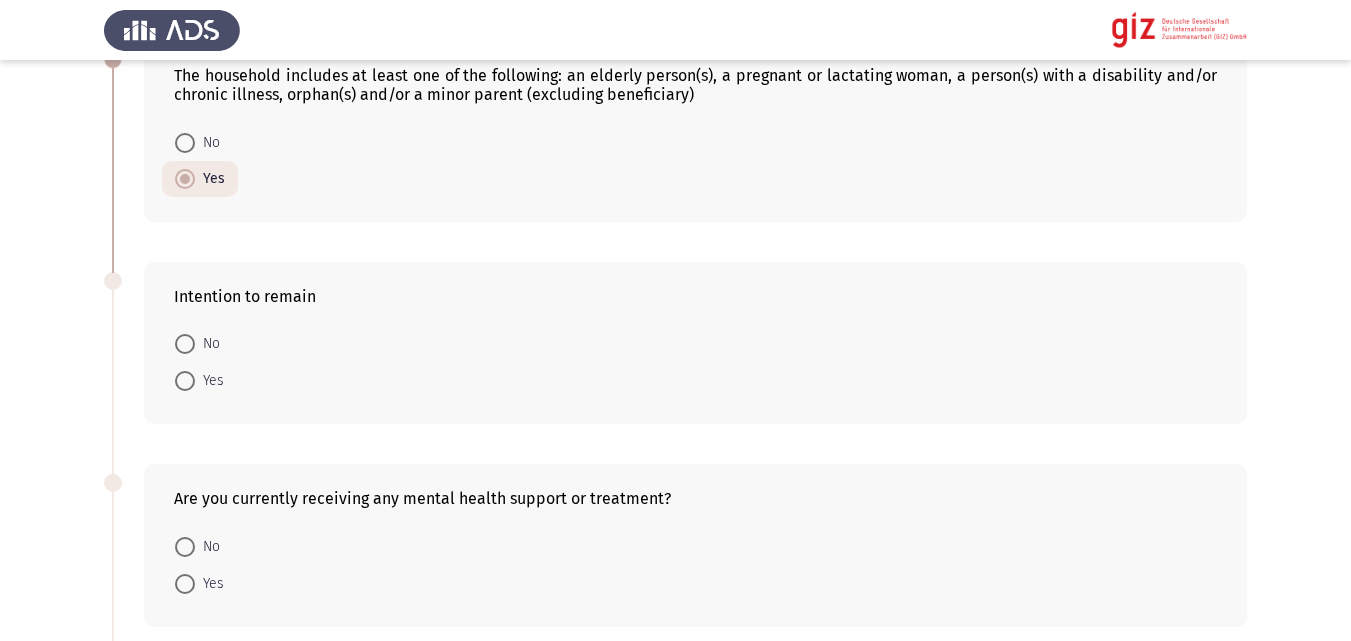 click on "Yes" at bounding box center (209, 381) 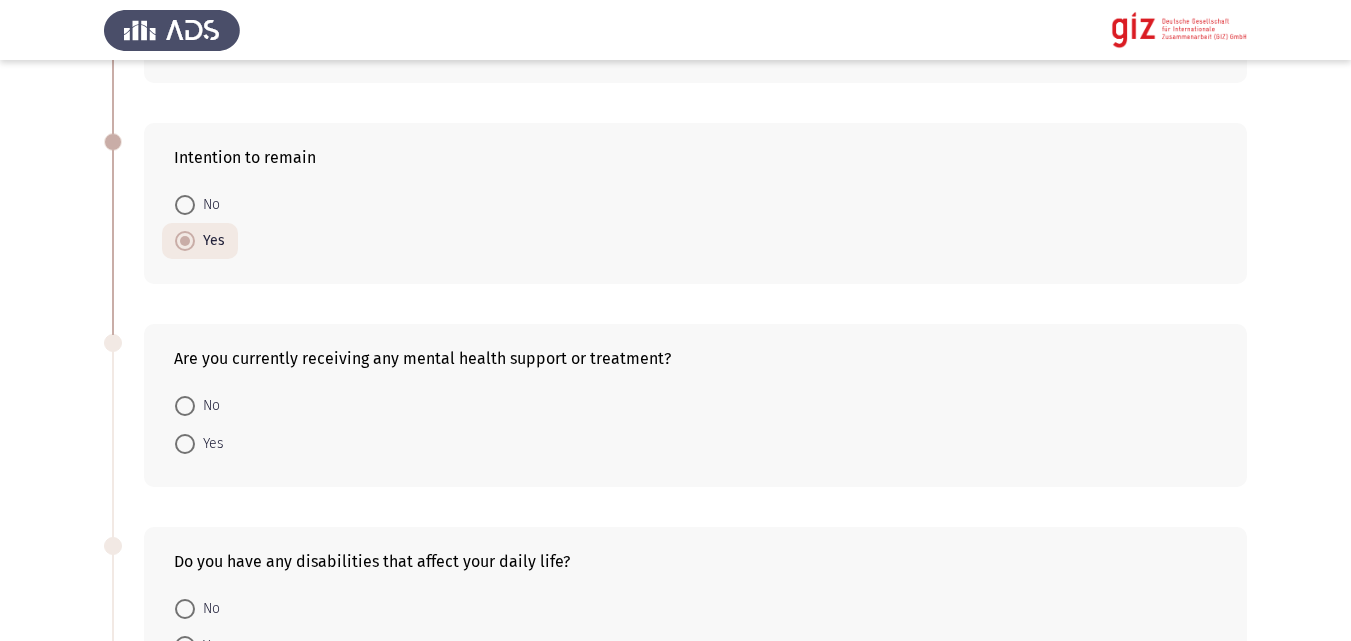 scroll, scrollTop: 535, scrollLeft: 0, axis: vertical 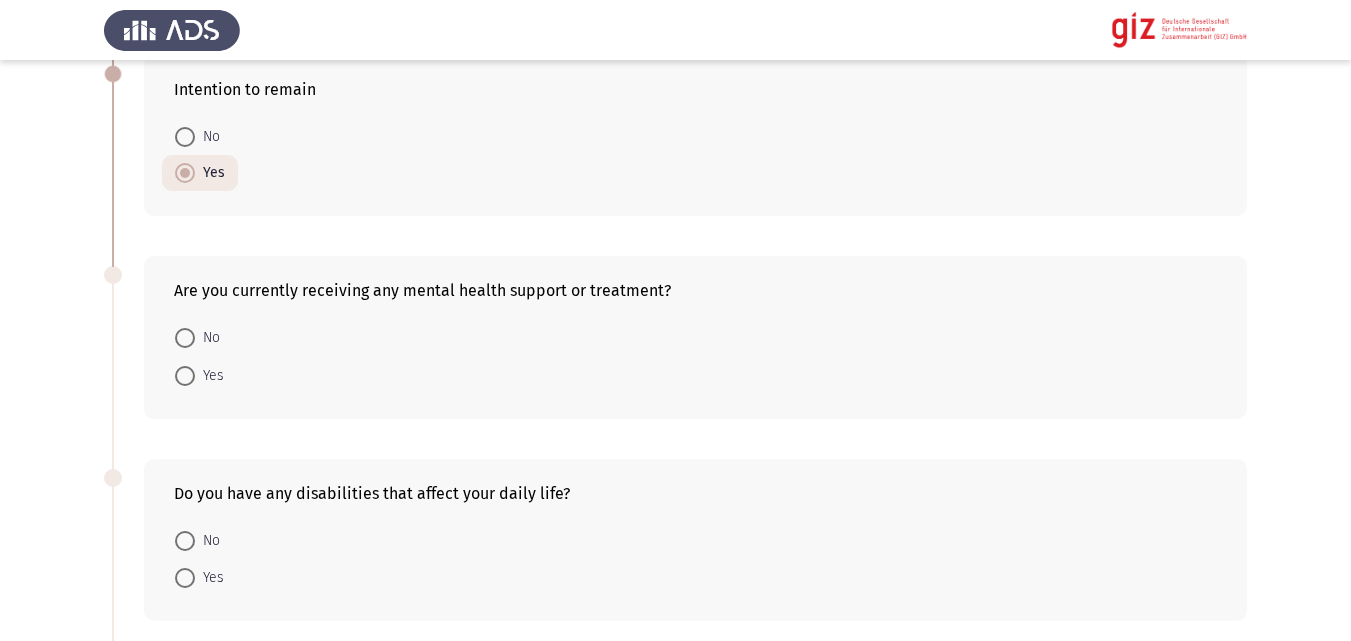 click at bounding box center [185, 338] 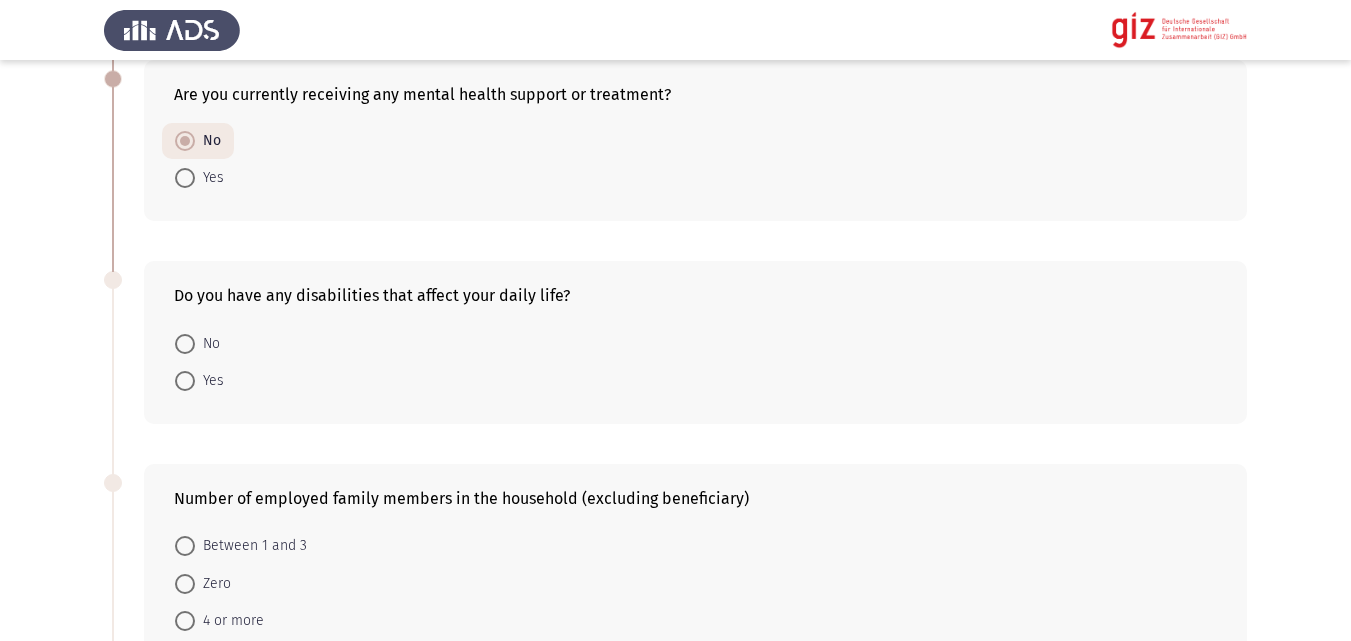 scroll, scrollTop: 775, scrollLeft: 0, axis: vertical 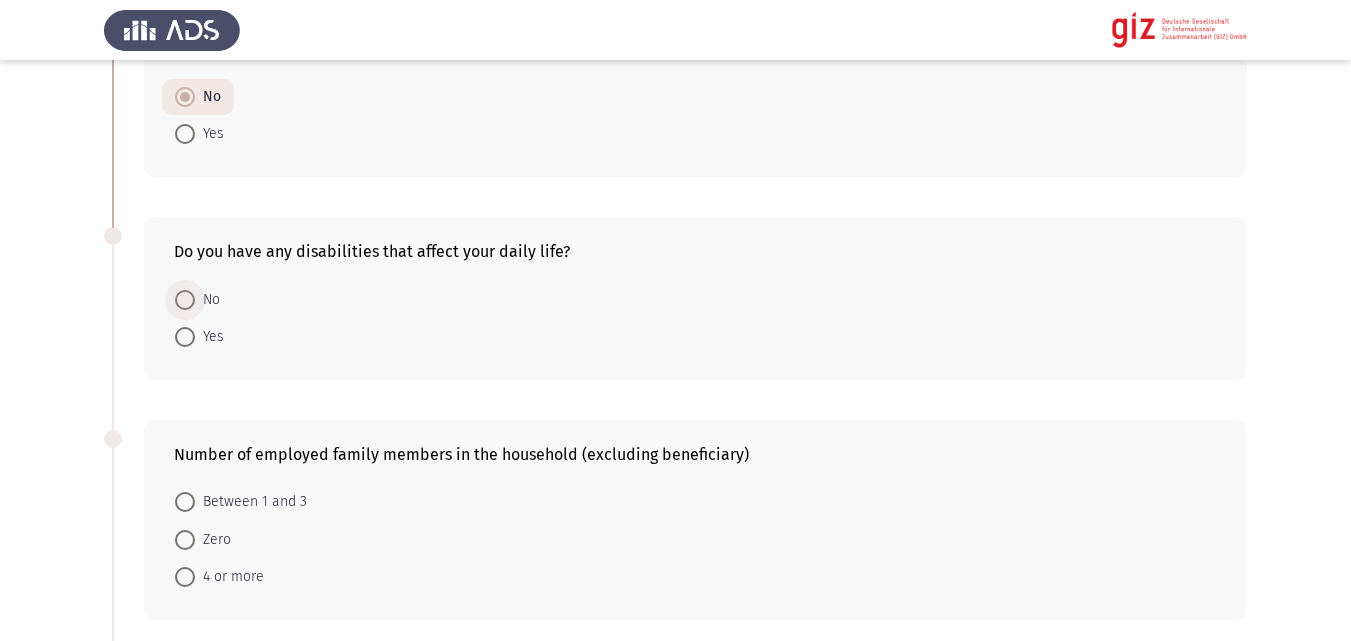 click on "No" at bounding box center [207, 300] 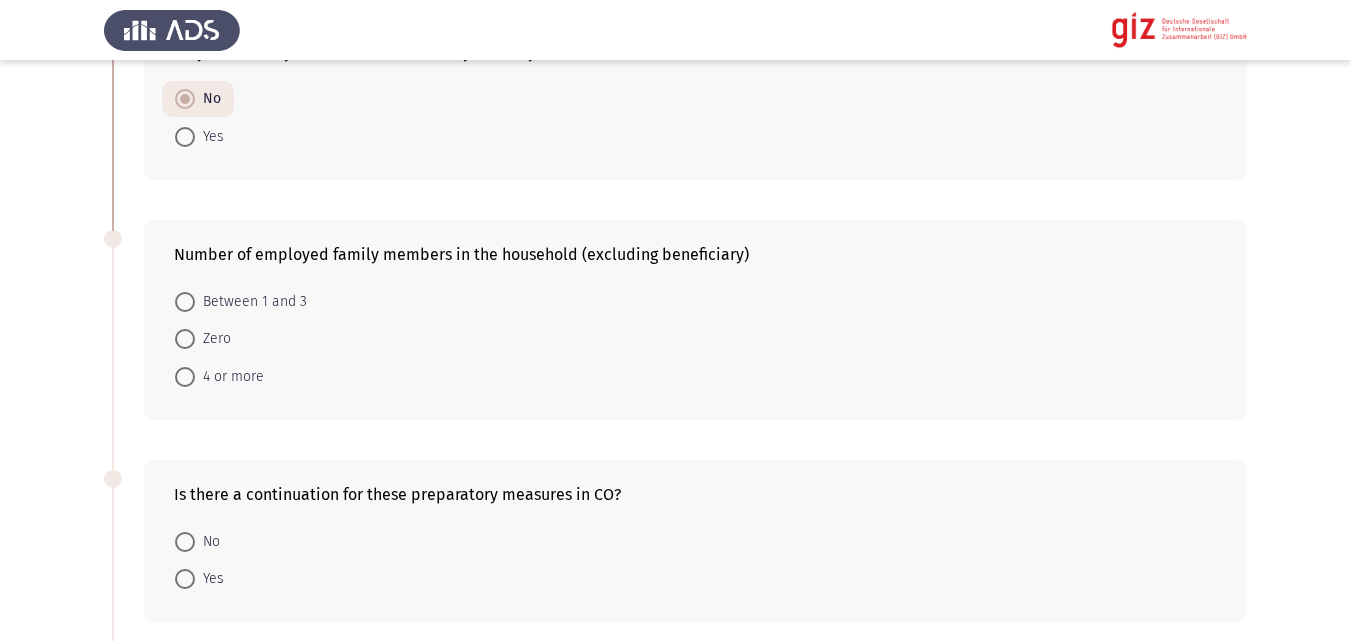 scroll, scrollTop: 1011, scrollLeft: 0, axis: vertical 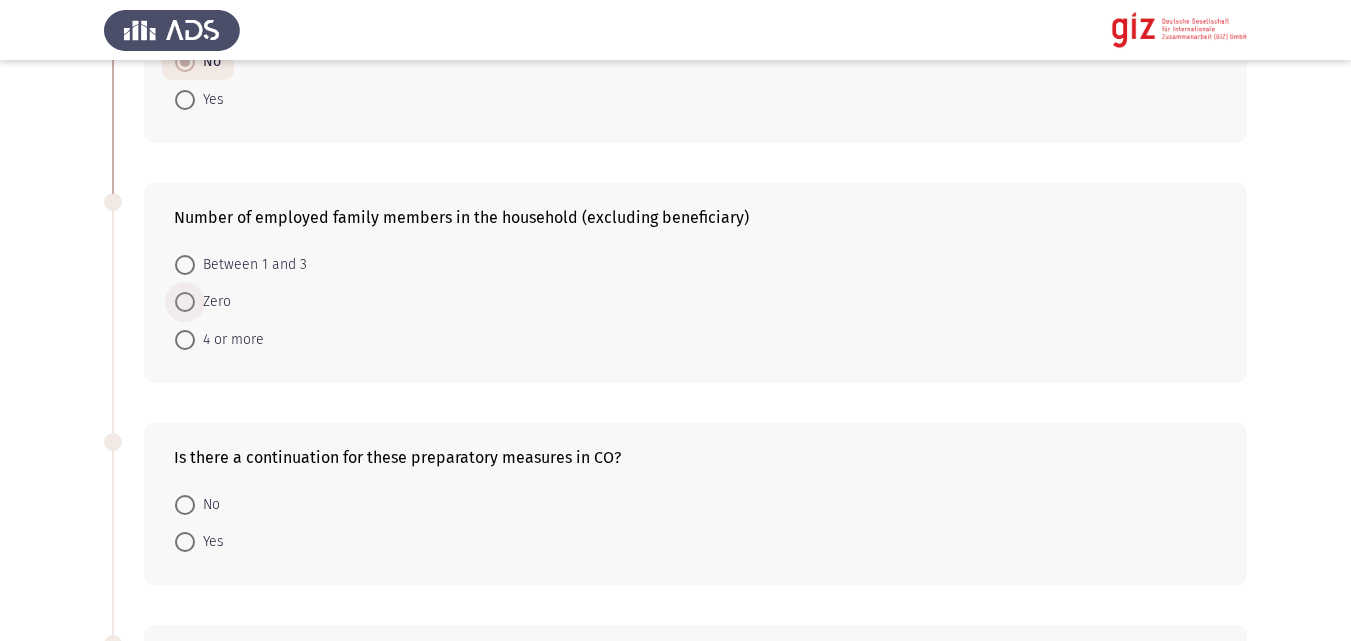 click on "Zero" at bounding box center (213, 302) 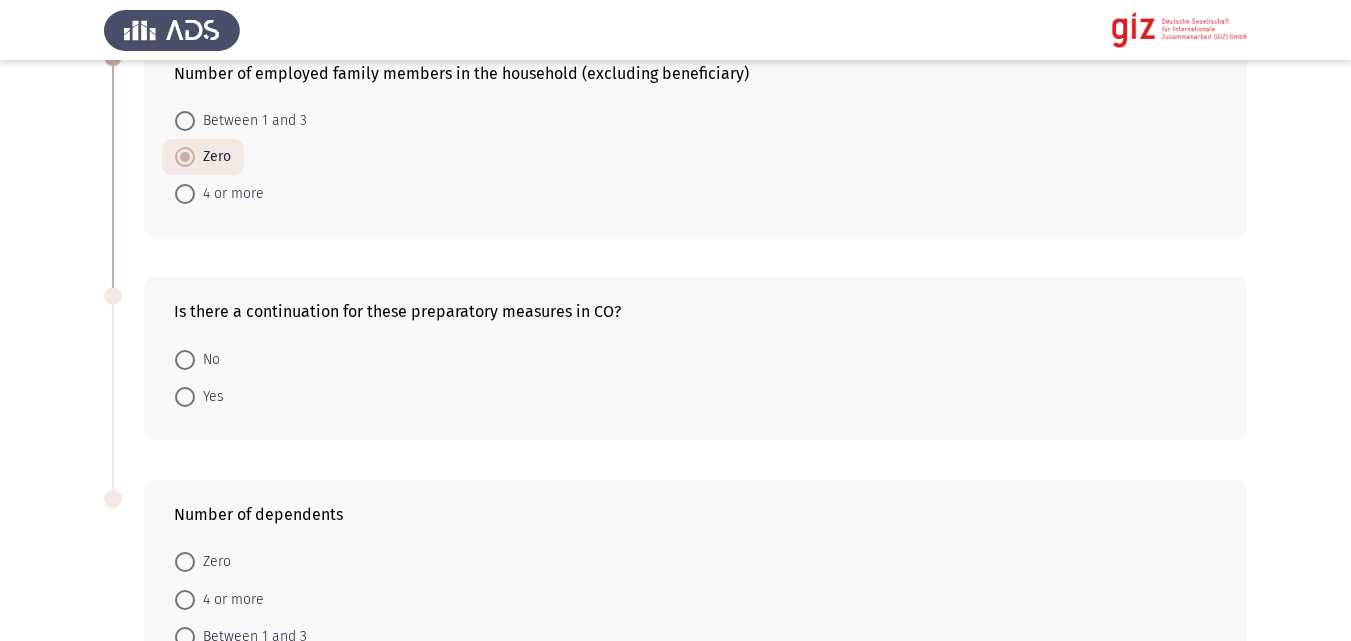 scroll, scrollTop: 1190, scrollLeft: 0, axis: vertical 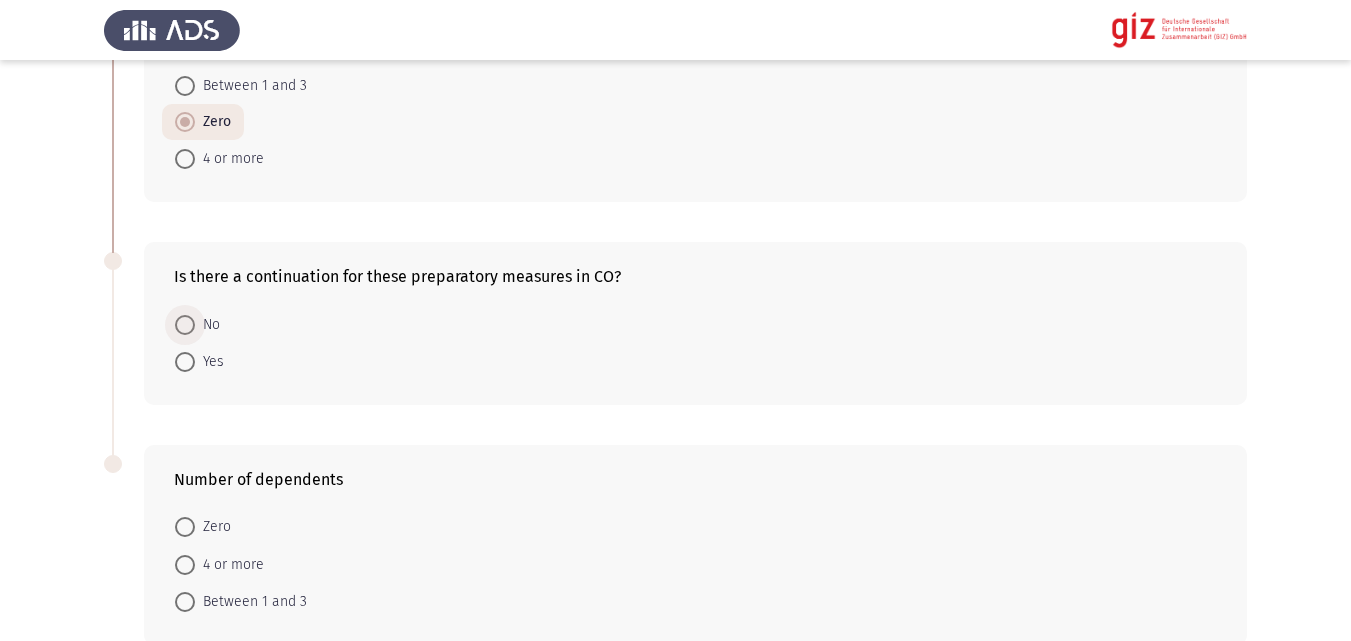 click at bounding box center [185, 325] 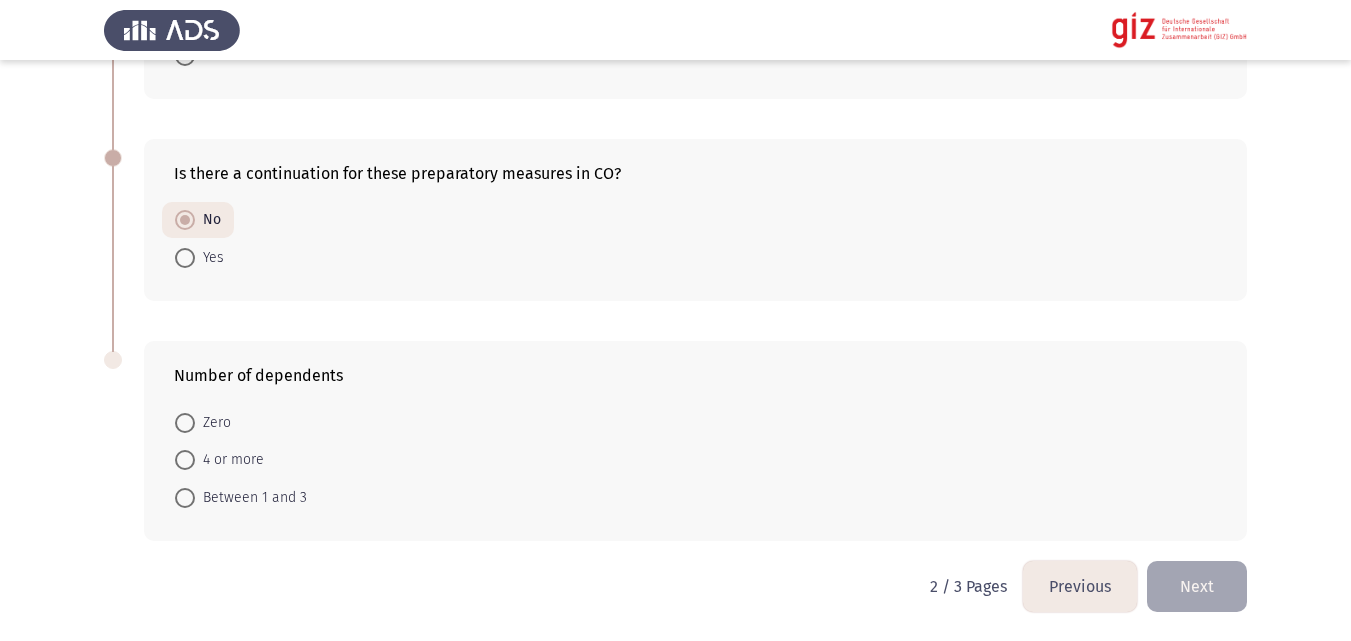 click on "4 or more" at bounding box center [229, 460] 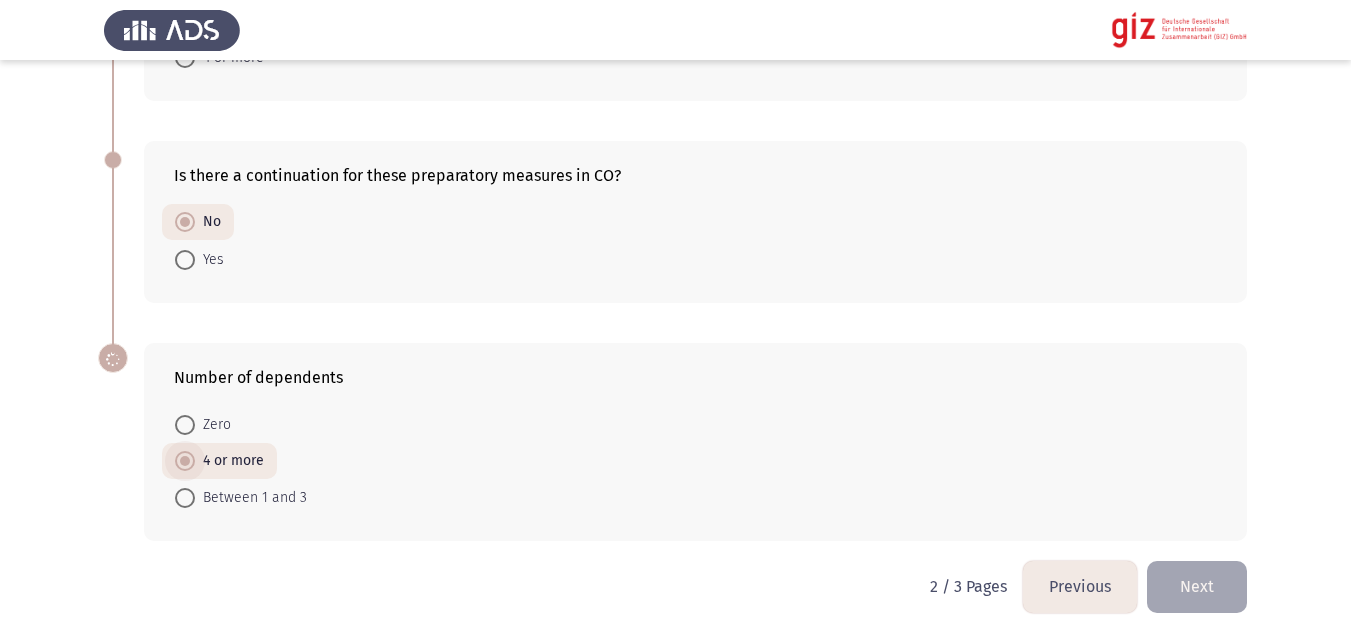 scroll, scrollTop: 1291, scrollLeft: 0, axis: vertical 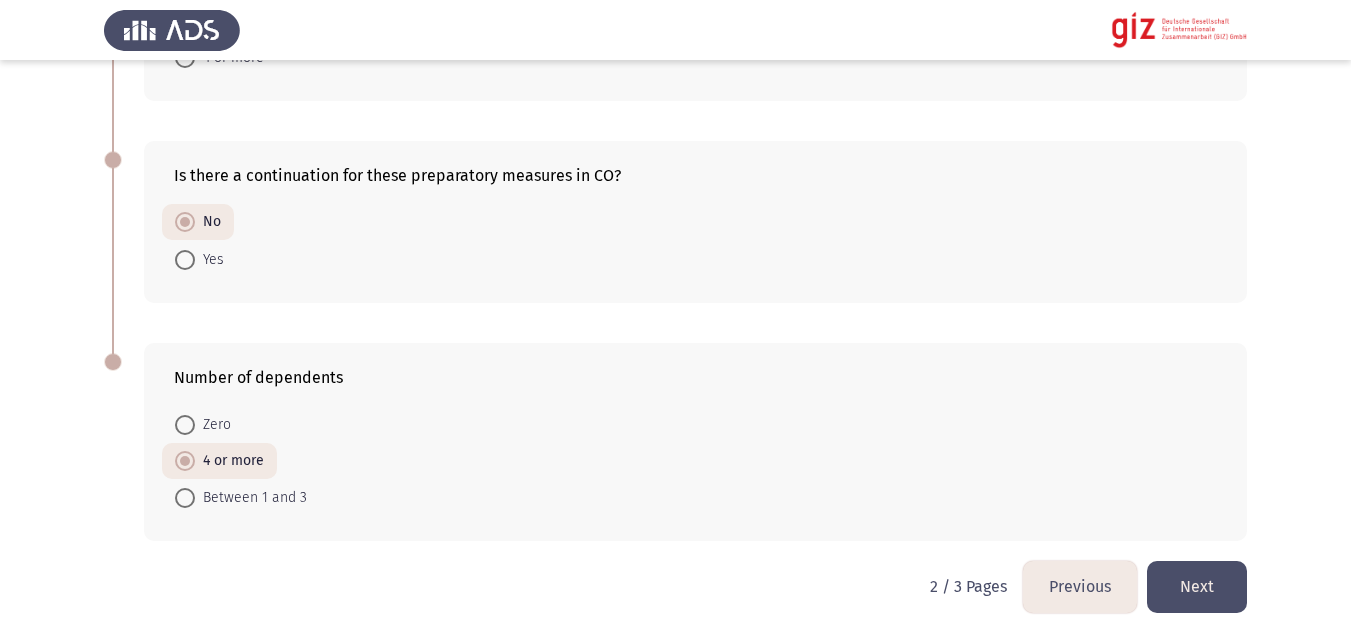 click on "Next" 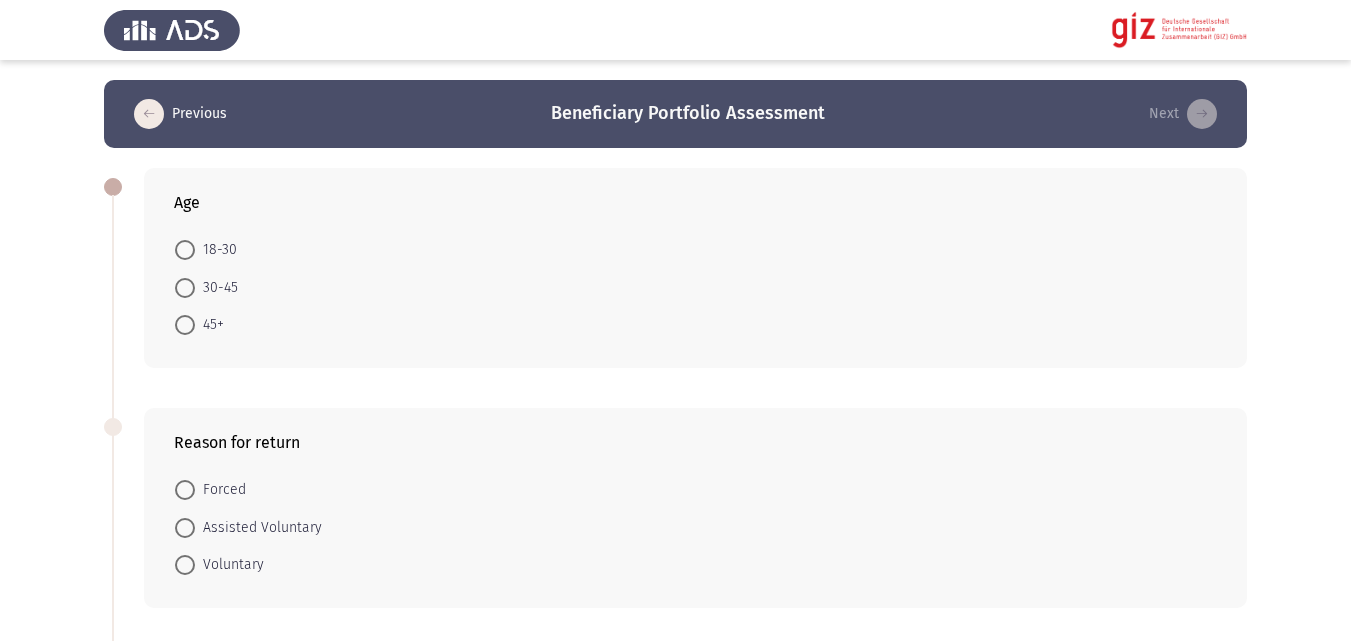 click at bounding box center [185, 250] 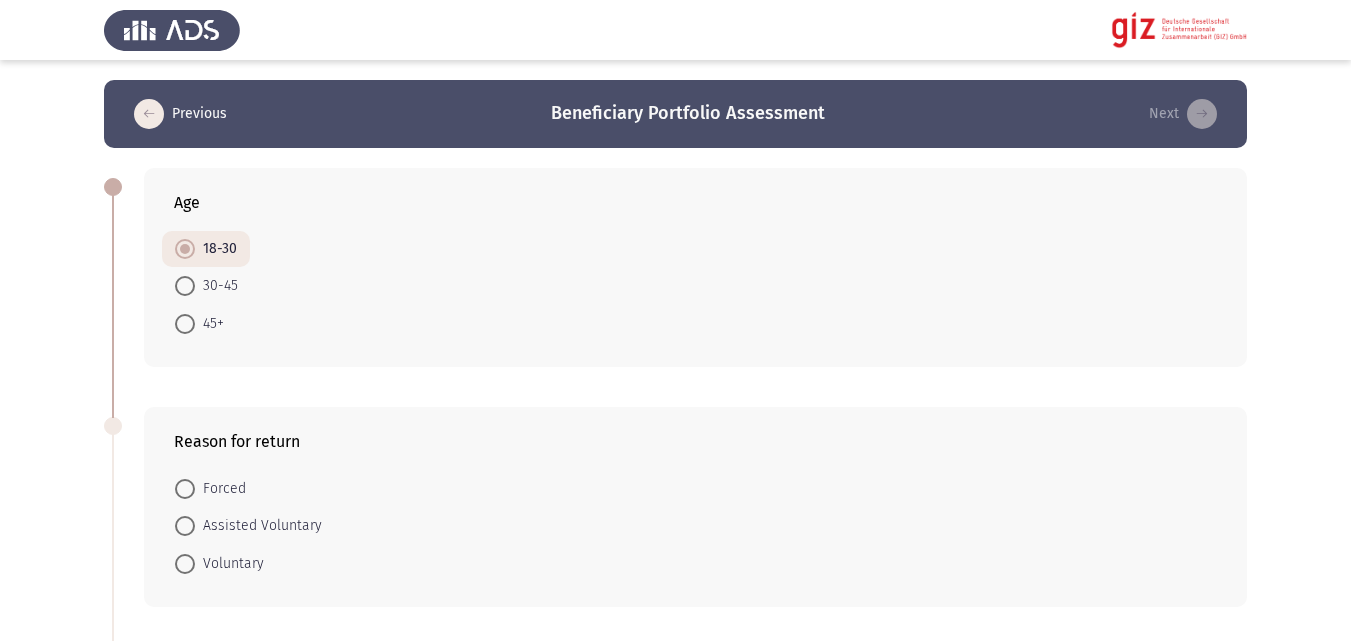 click on "Forced" at bounding box center (220, 489) 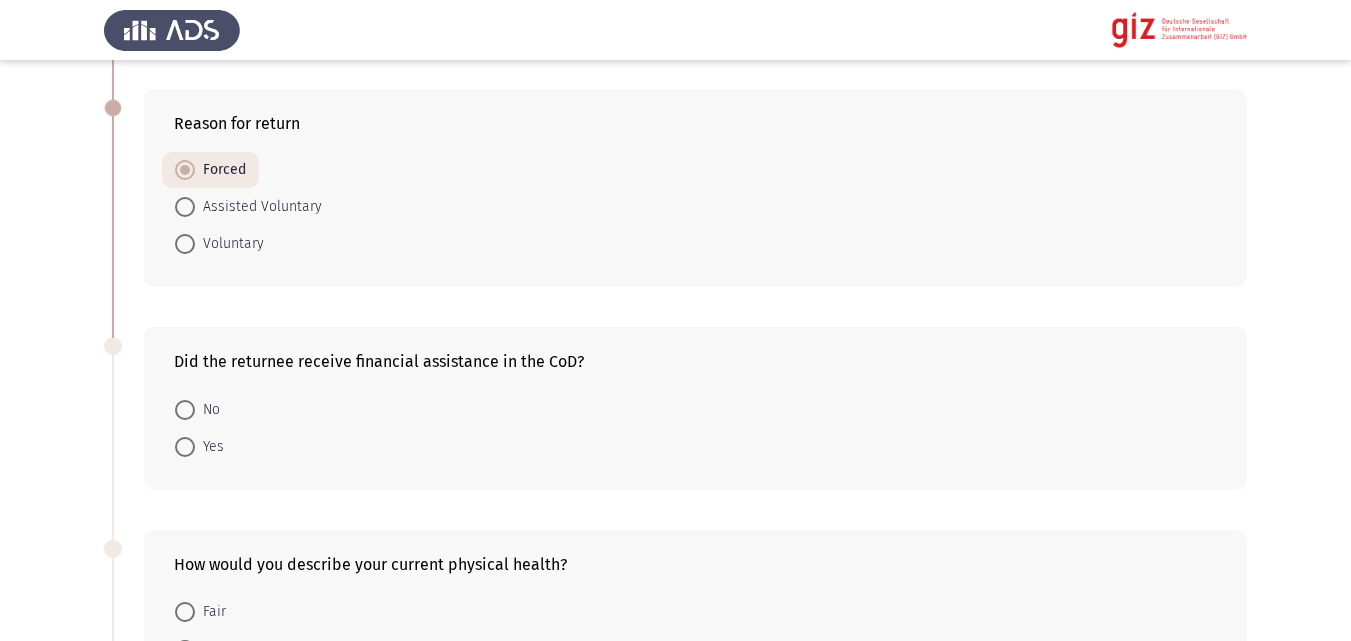 scroll, scrollTop: 317, scrollLeft: 0, axis: vertical 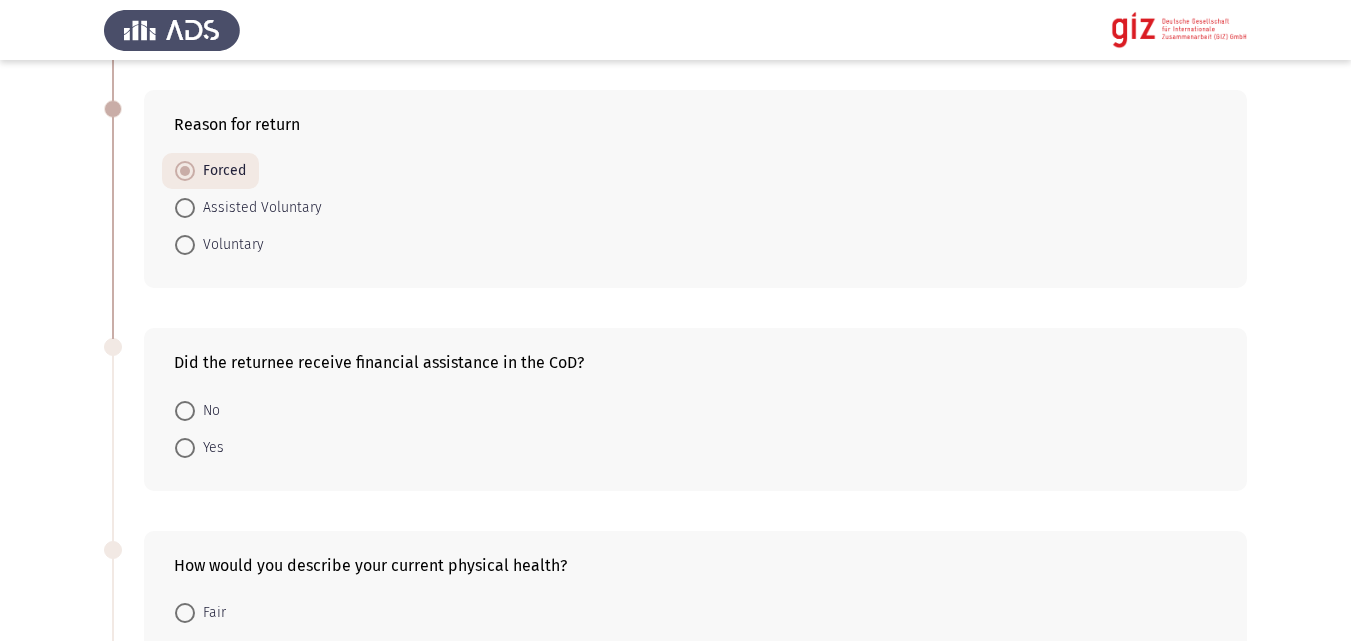 click at bounding box center [185, 411] 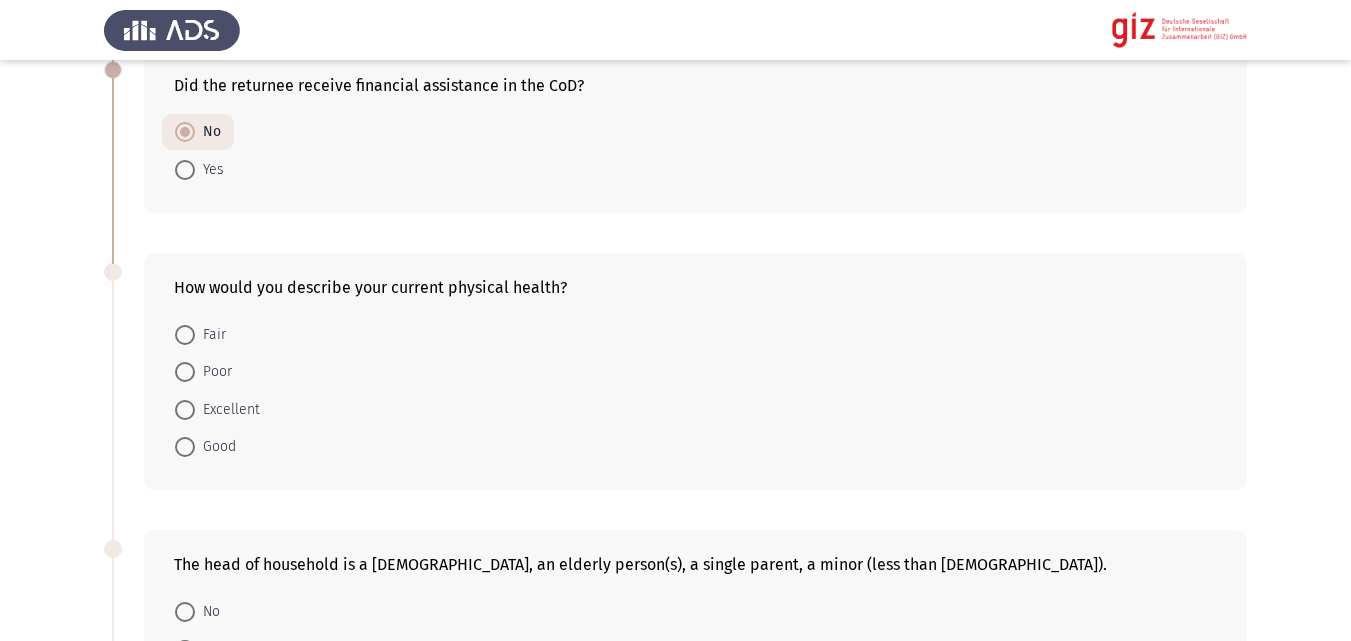 scroll, scrollTop: 599, scrollLeft: 0, axis: vertical 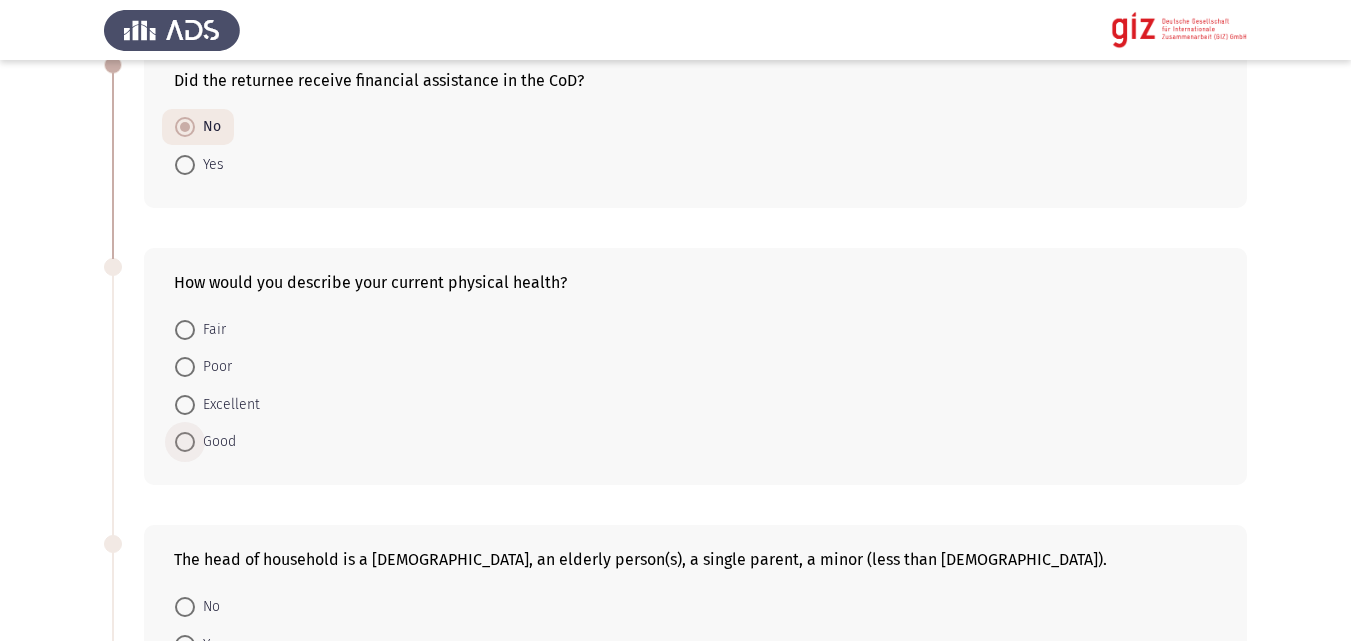 click on "Good" at bounding box center (215, 442) 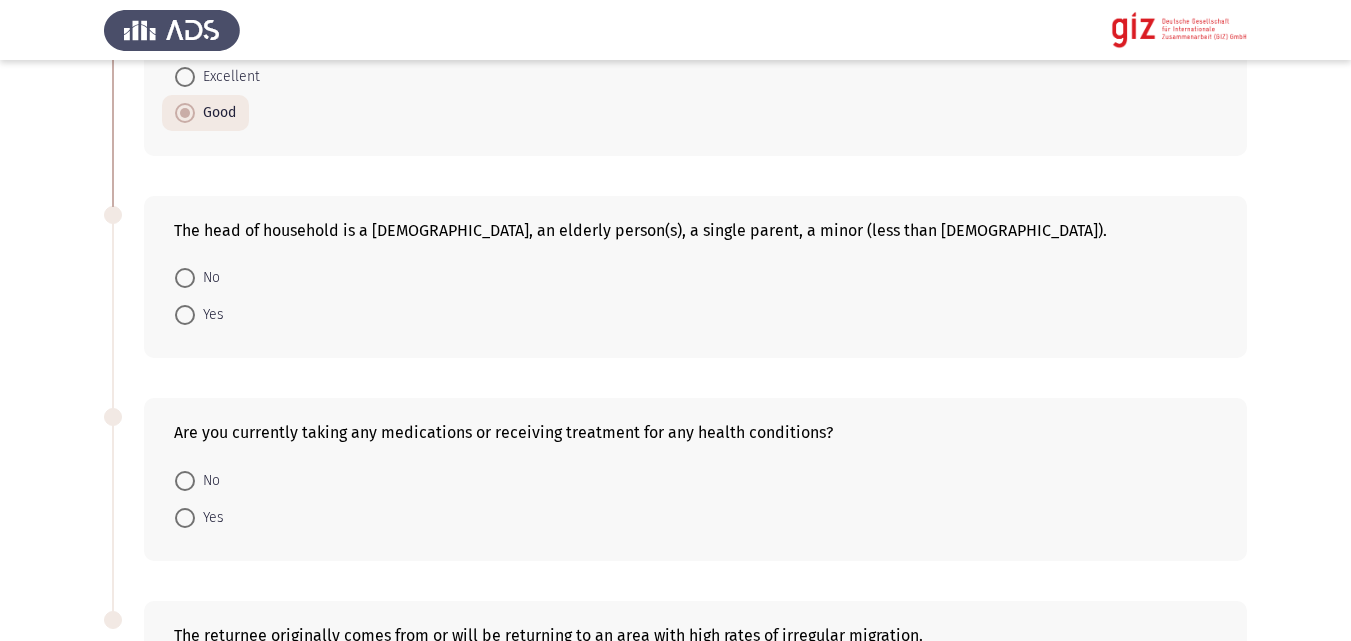 scroll, scrollTop: 929, scrollLeft: 0, axis: vertical 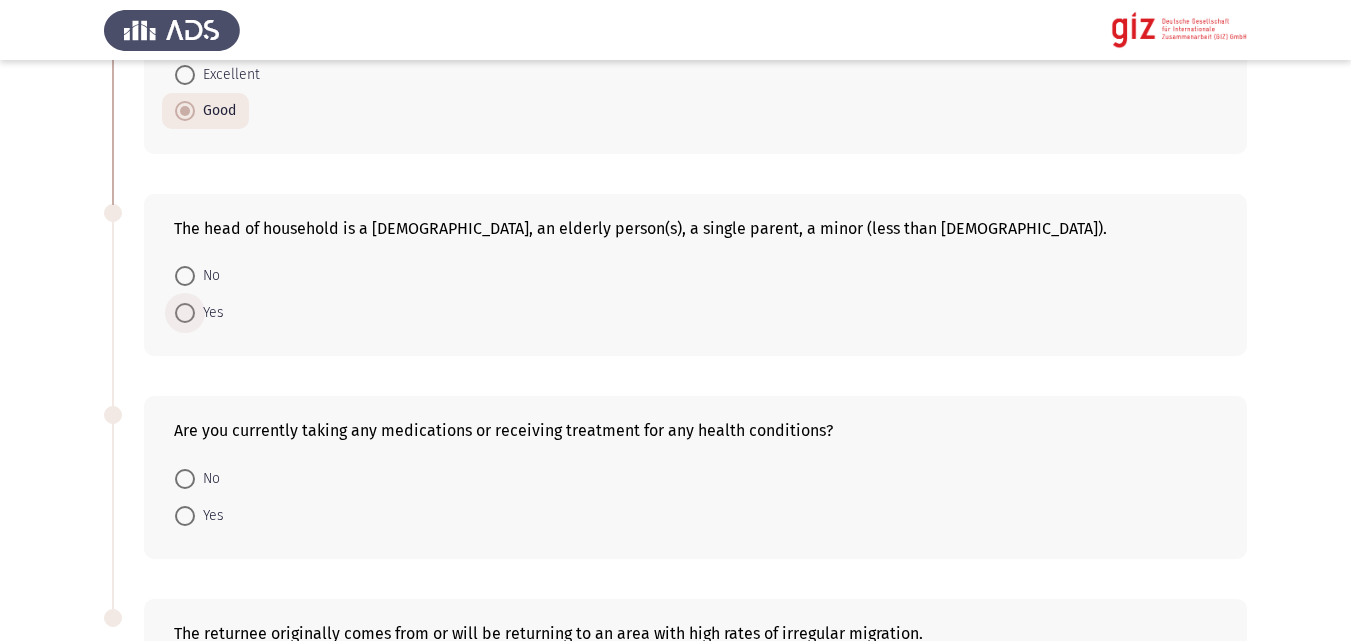 click on "Yes" at bounding box center [209, 313] 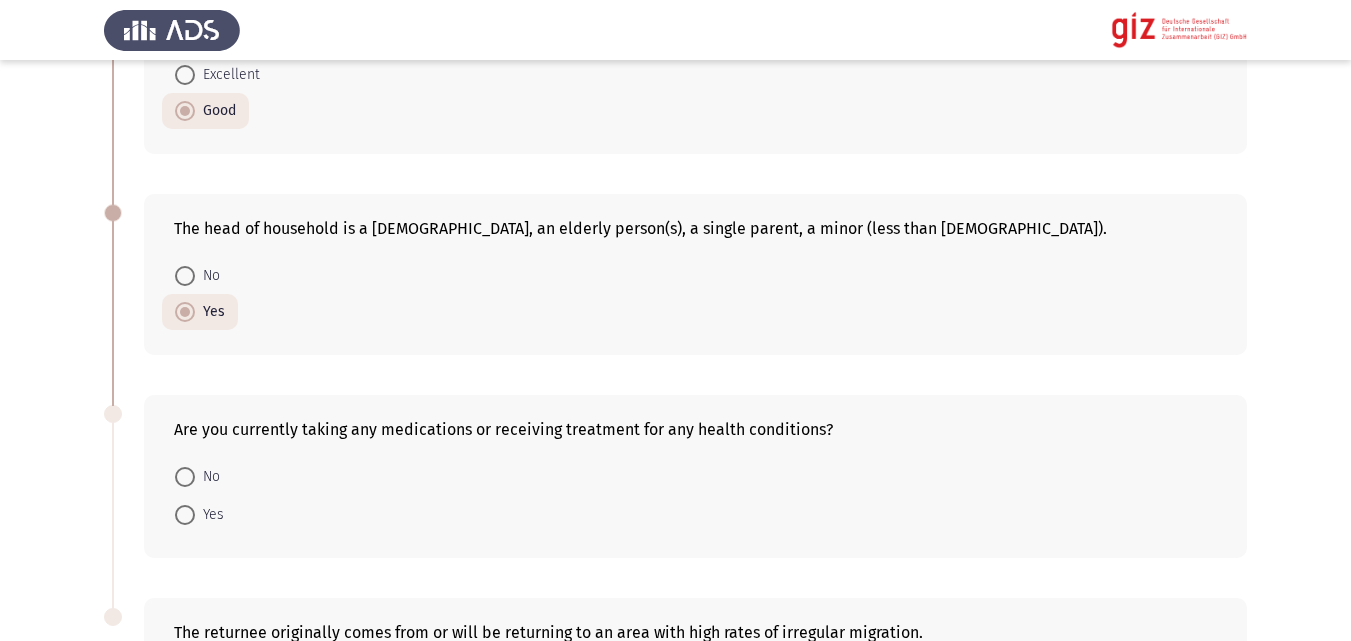 click on "No" at bounding box center [207, 276] 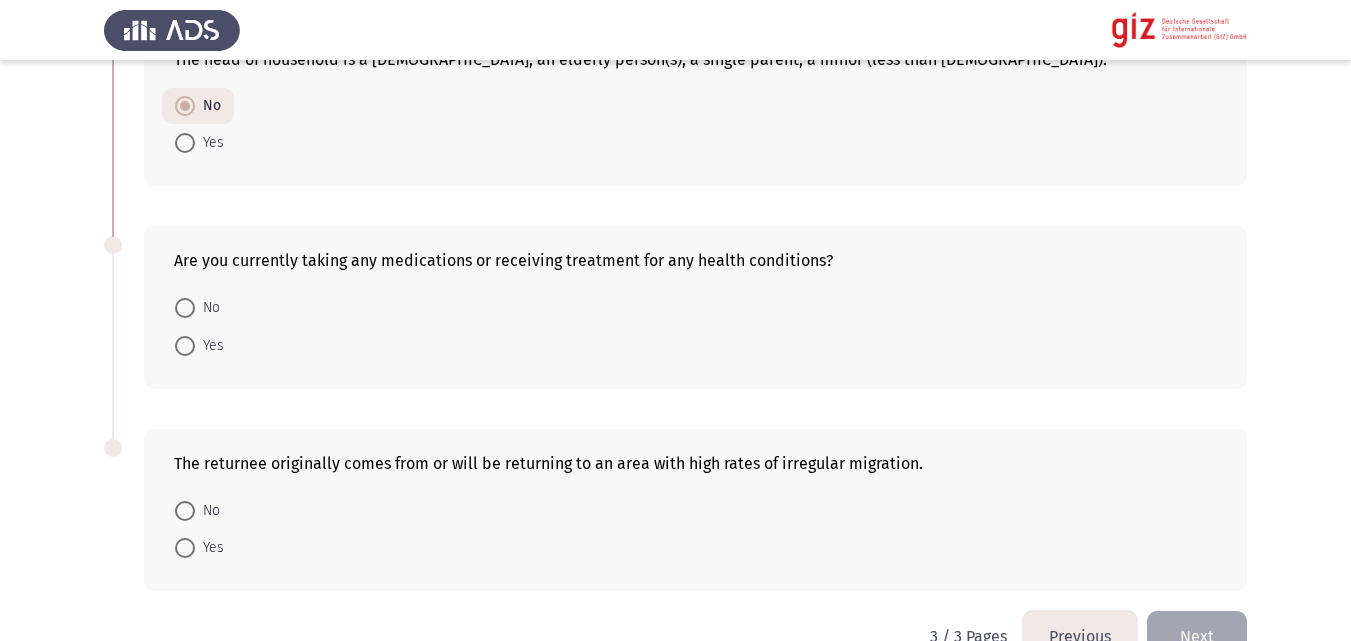 scroll, scrollTop: 1133, scrollLeft: 0, axis: vertical 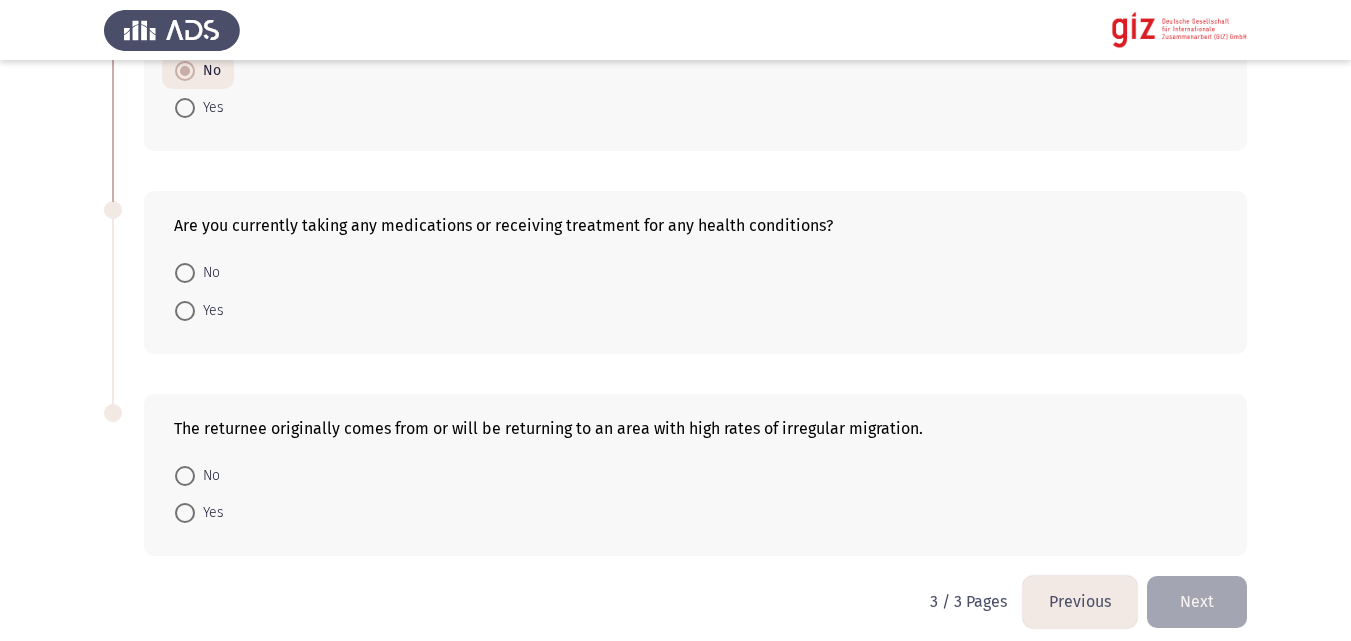click at bounding box center (185, 273) 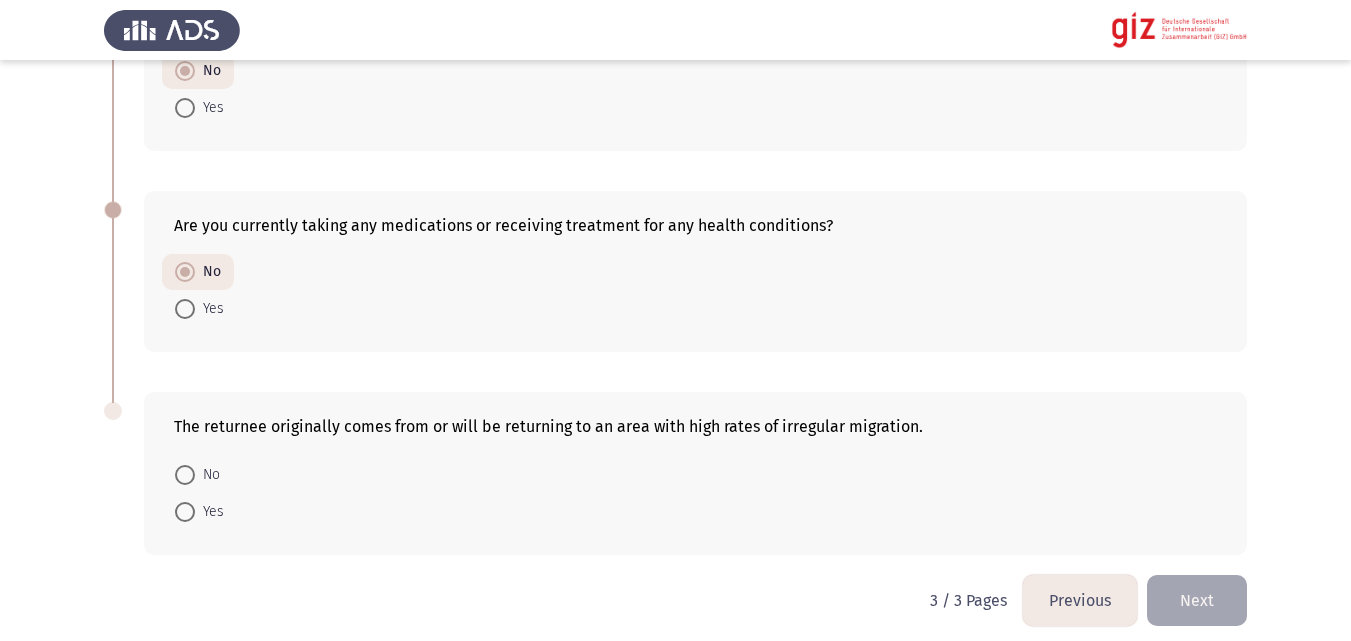 click on "The returnee originally comes from or will be returning to an area with high rates of irregular migration.    No     Yes" 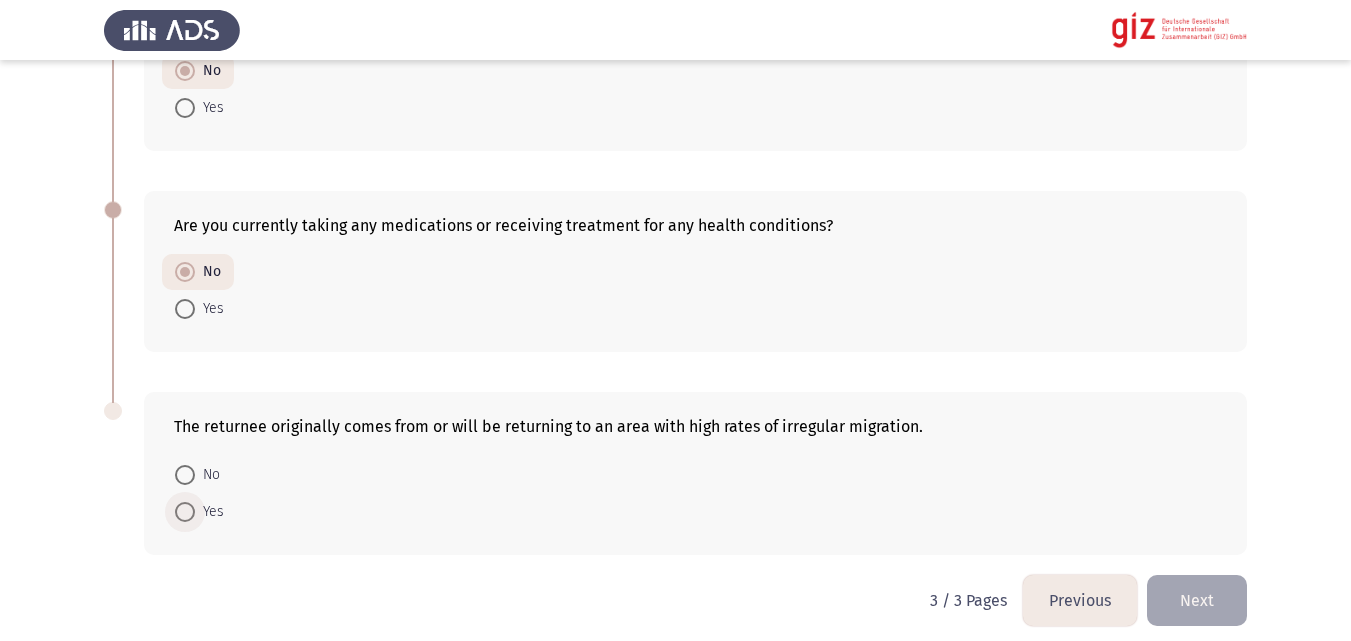 click at bounding box center [185, 512] 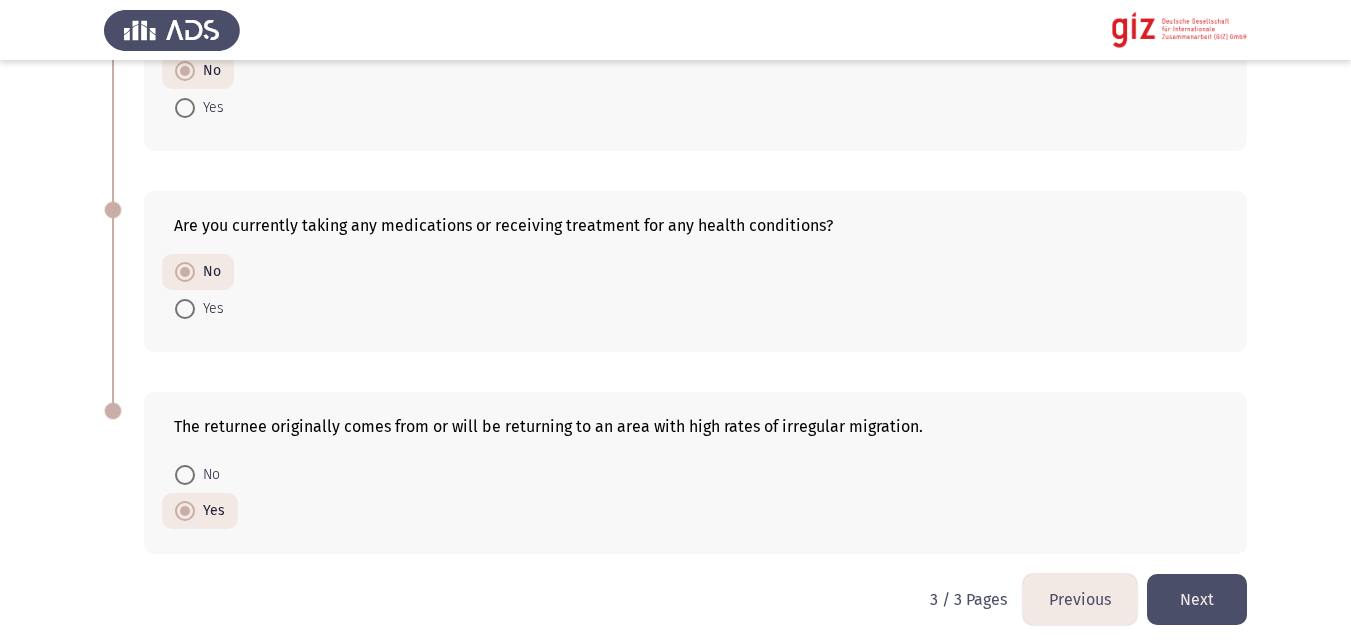 click on "Next" 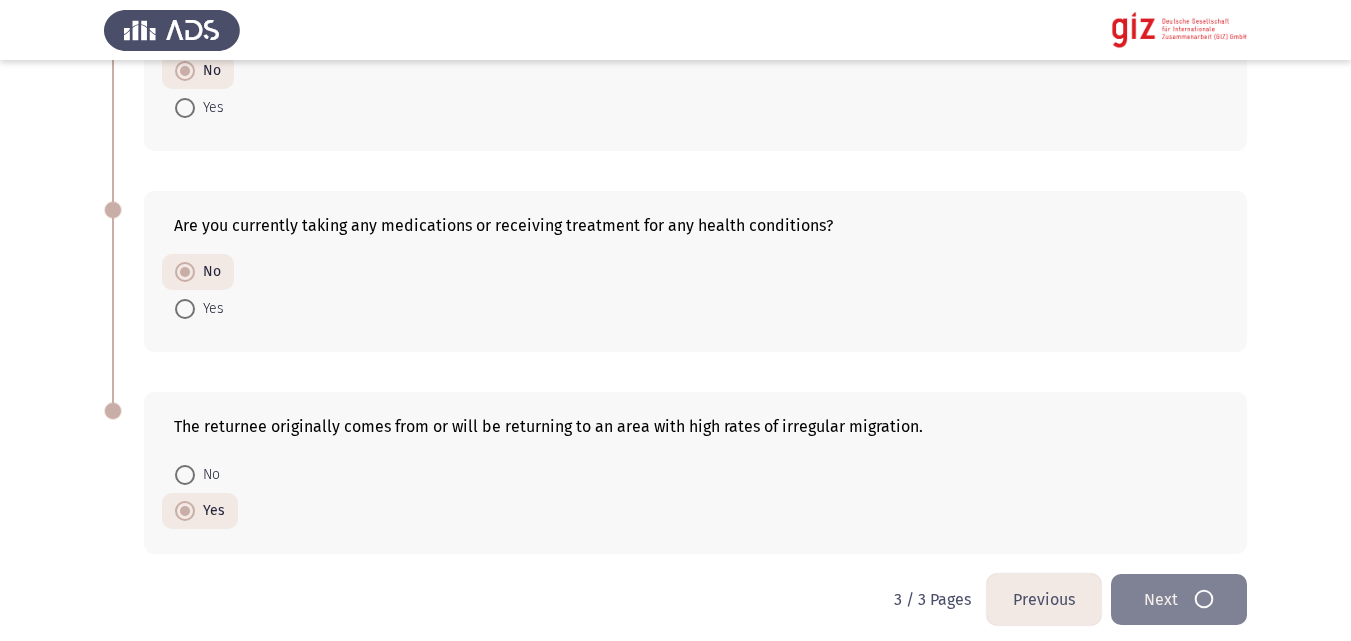 scroll, scrollTop: 0, scrollLeft: 0, axis: both 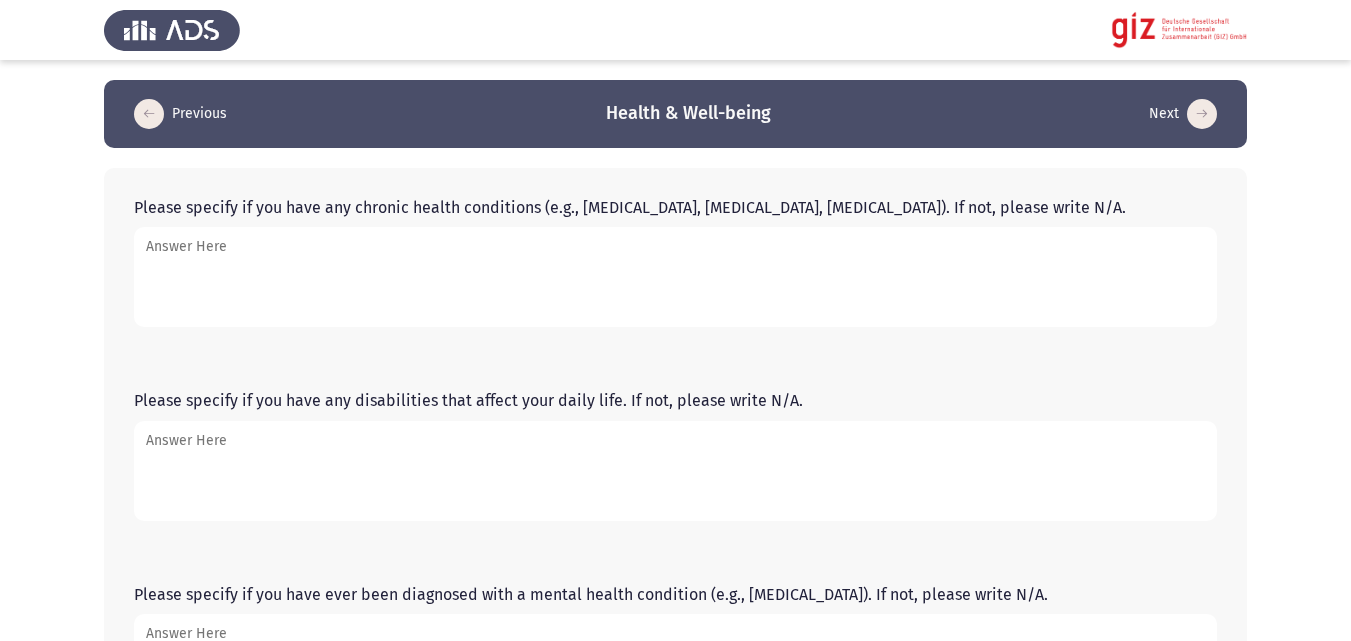 click on "Please specify if you have any chronic health conditions (e.g., [MEDICAL_DATA], [MEDICAL_DATA], [MEDICAL_DATA]). If not, please write N/A." at bounding box center [675, 277] 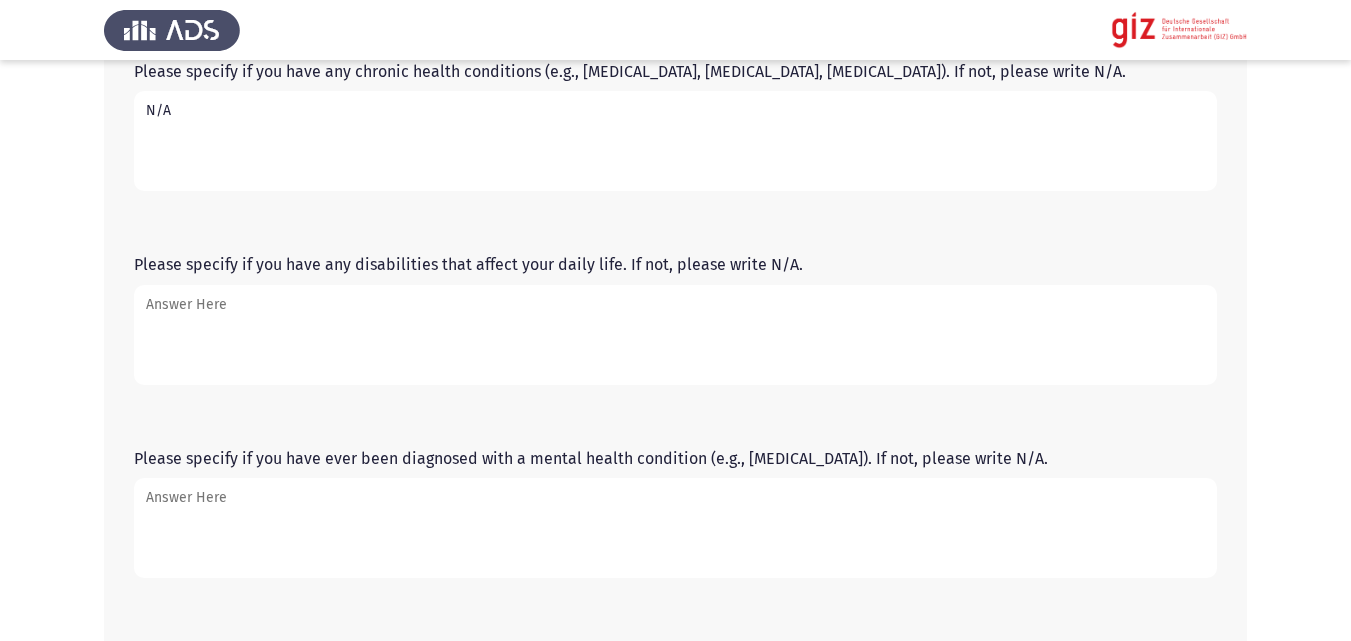 scroll, scrollTop: 184, scrollLeft: 0, axis: vertical 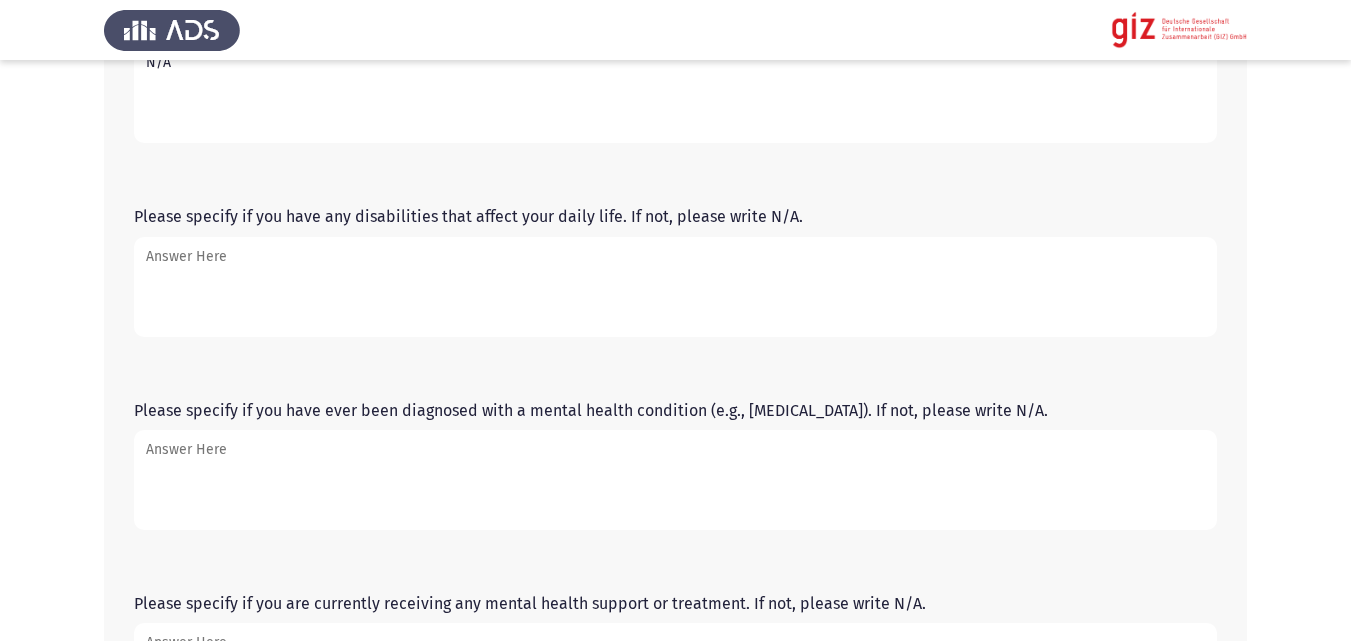 type on "N/A" 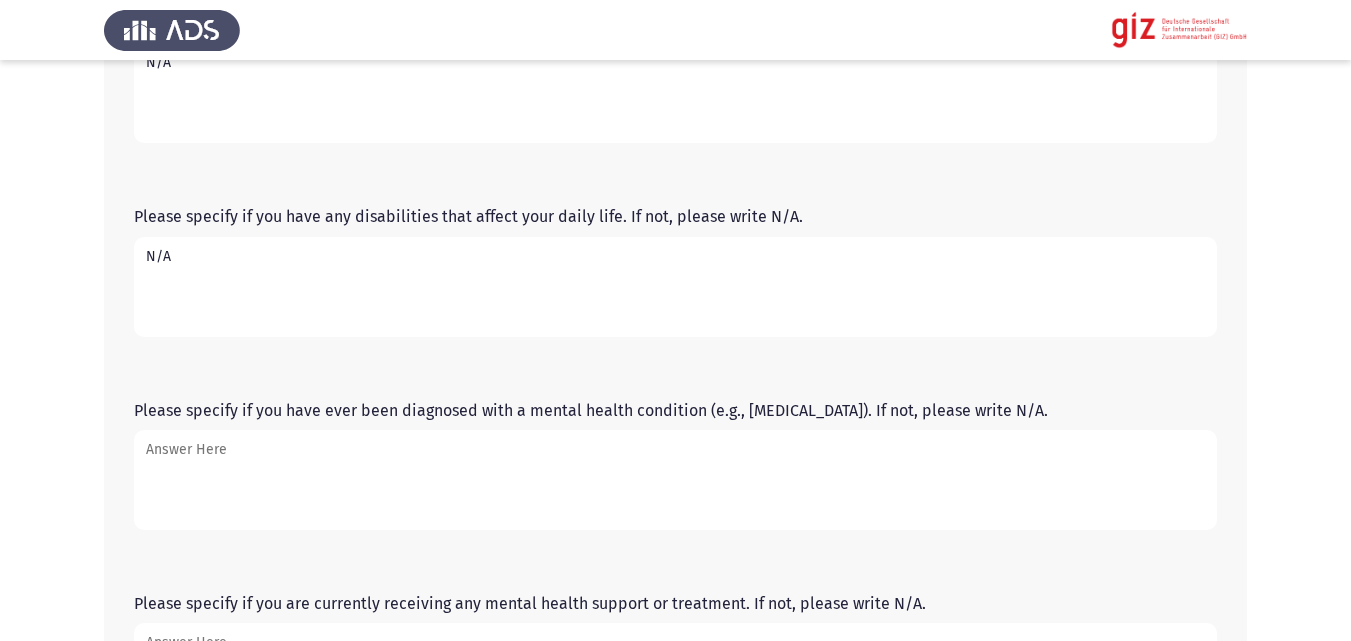 type on "N/A" 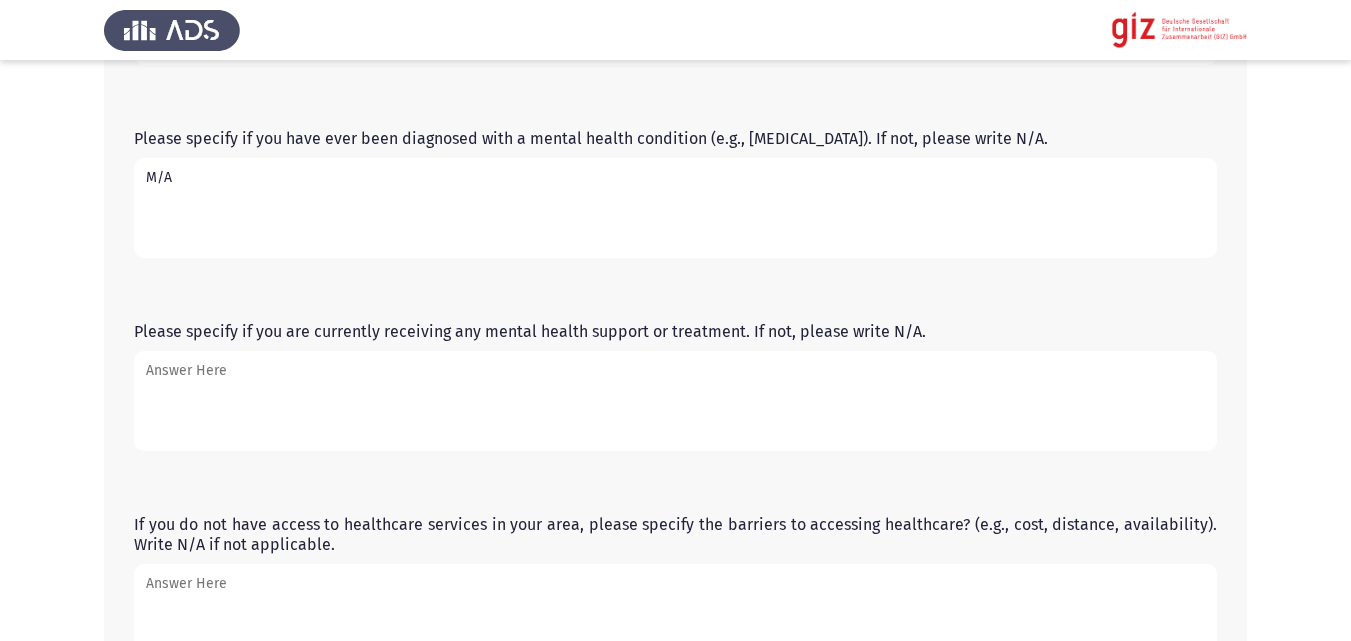 scroll, scrollTop: 473, scrollLeft: 0, axis: vertical 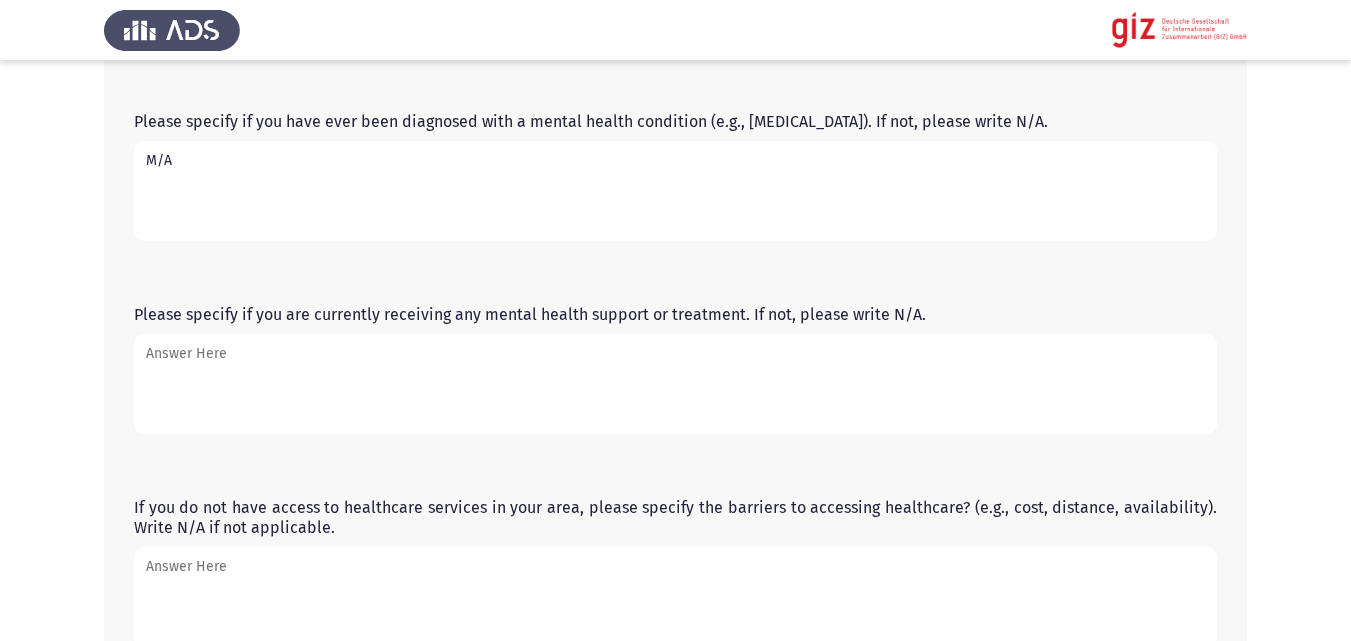 type on "M/A" 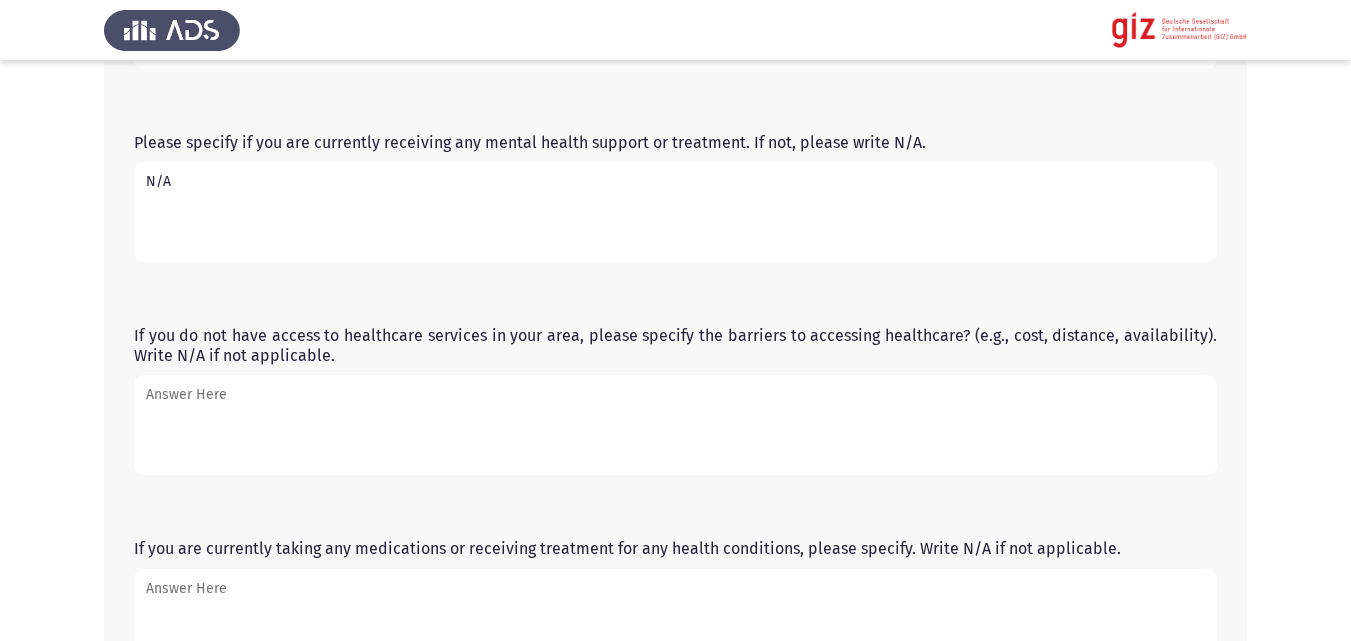scroll, scrollTop: 705, scrollLeft: 0, axis: vertical 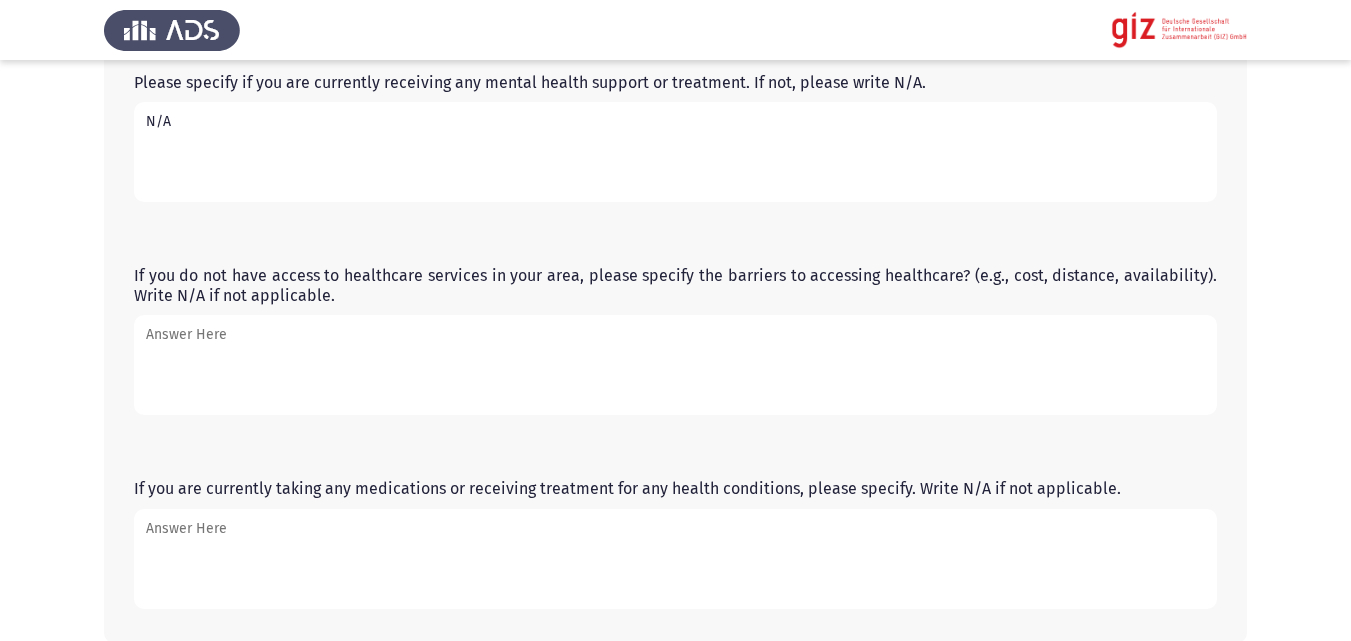 type on "N/A" 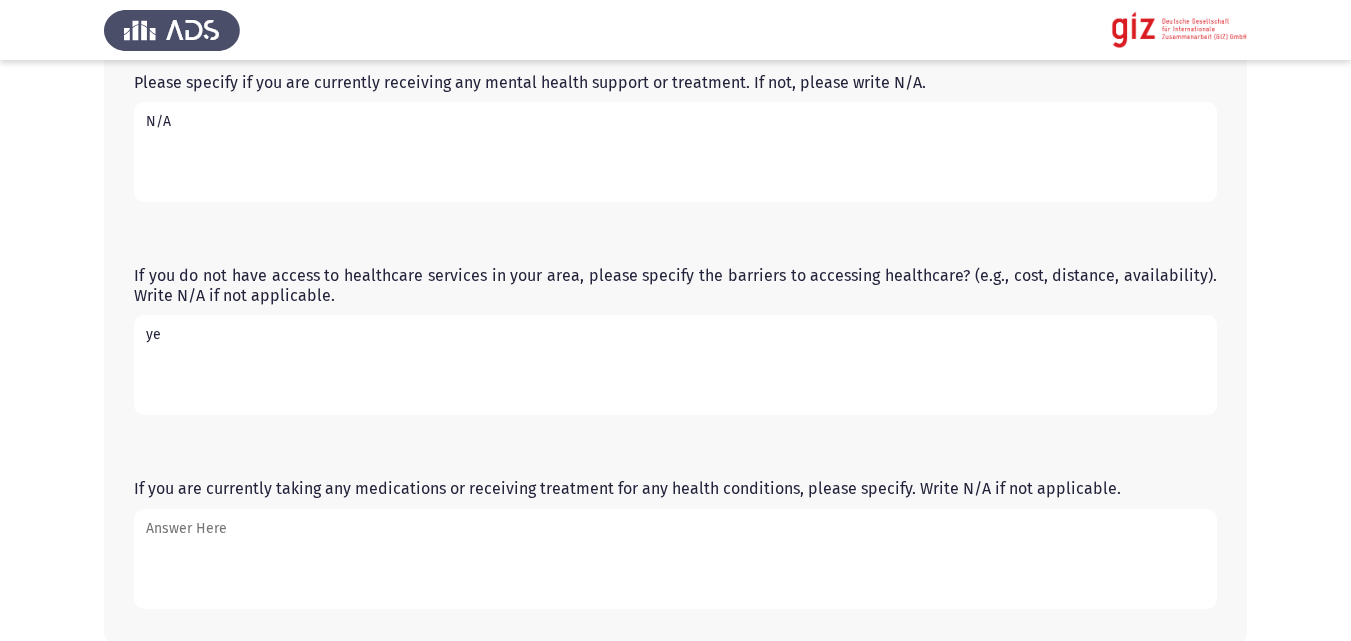 type on "y" 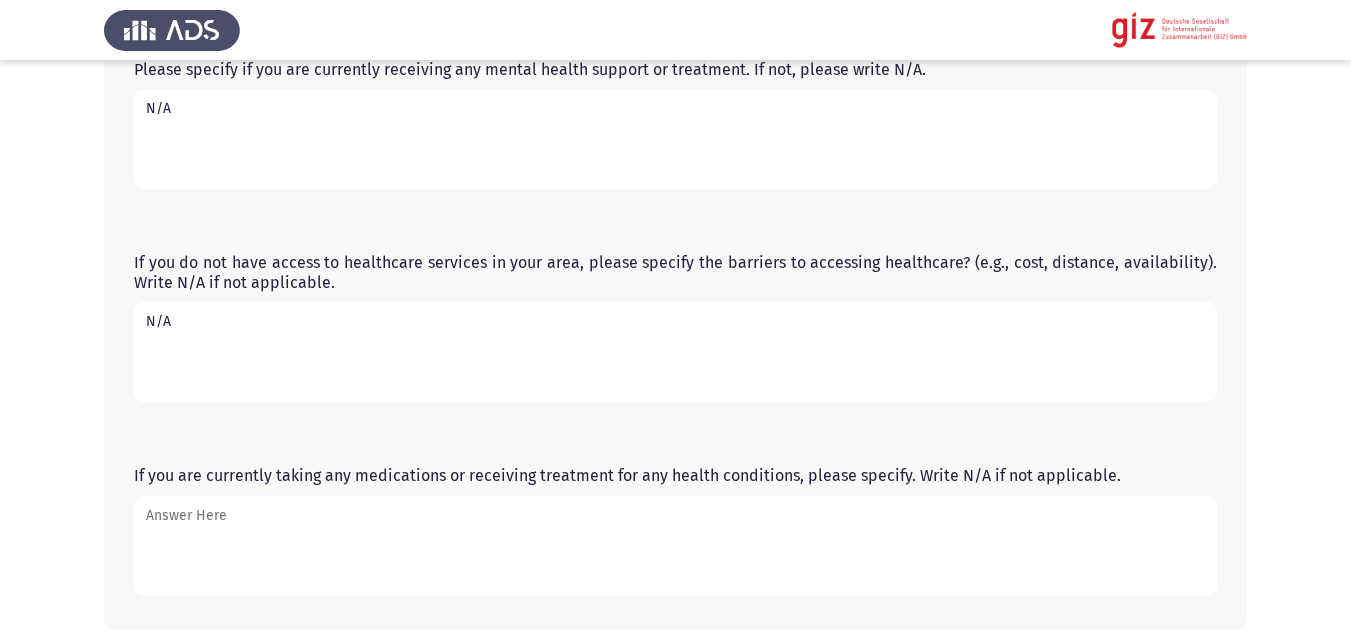 scroll, scrollTop: 807, scrollLeft: 0, axis: vertical 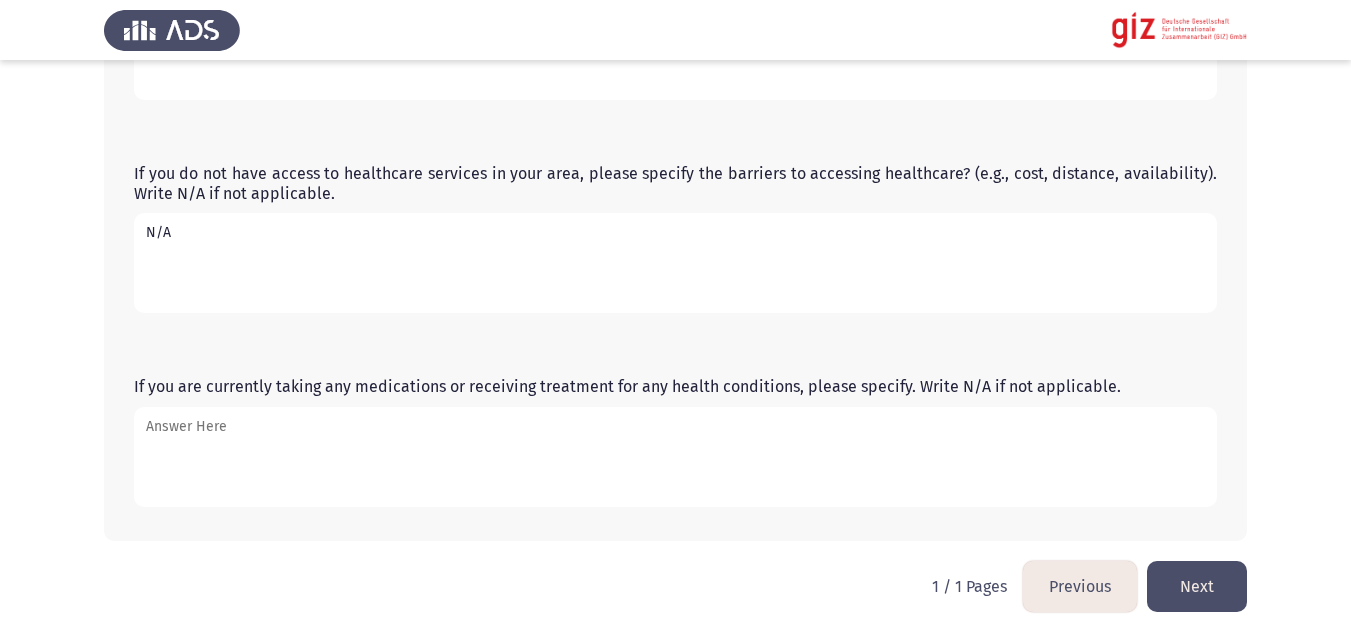 type on "N/A" 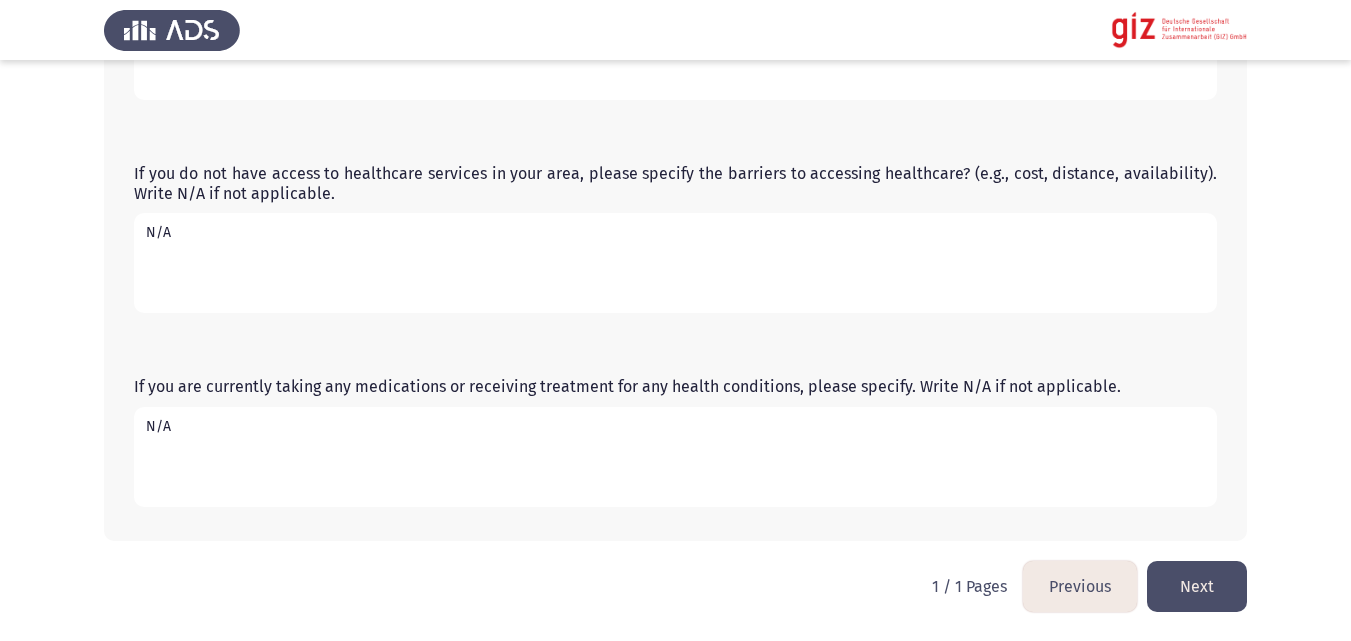 type on "N/A" 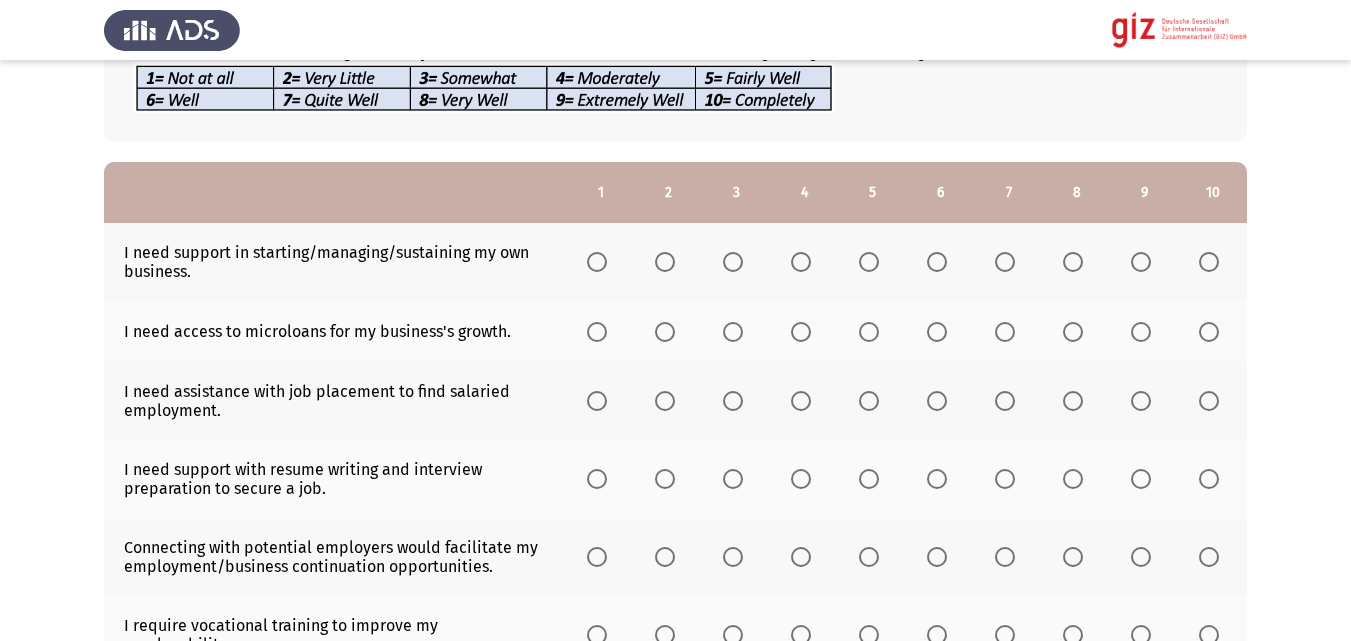 scroll, scrollTop: 163, scrollLeft: 0, axis: vertical 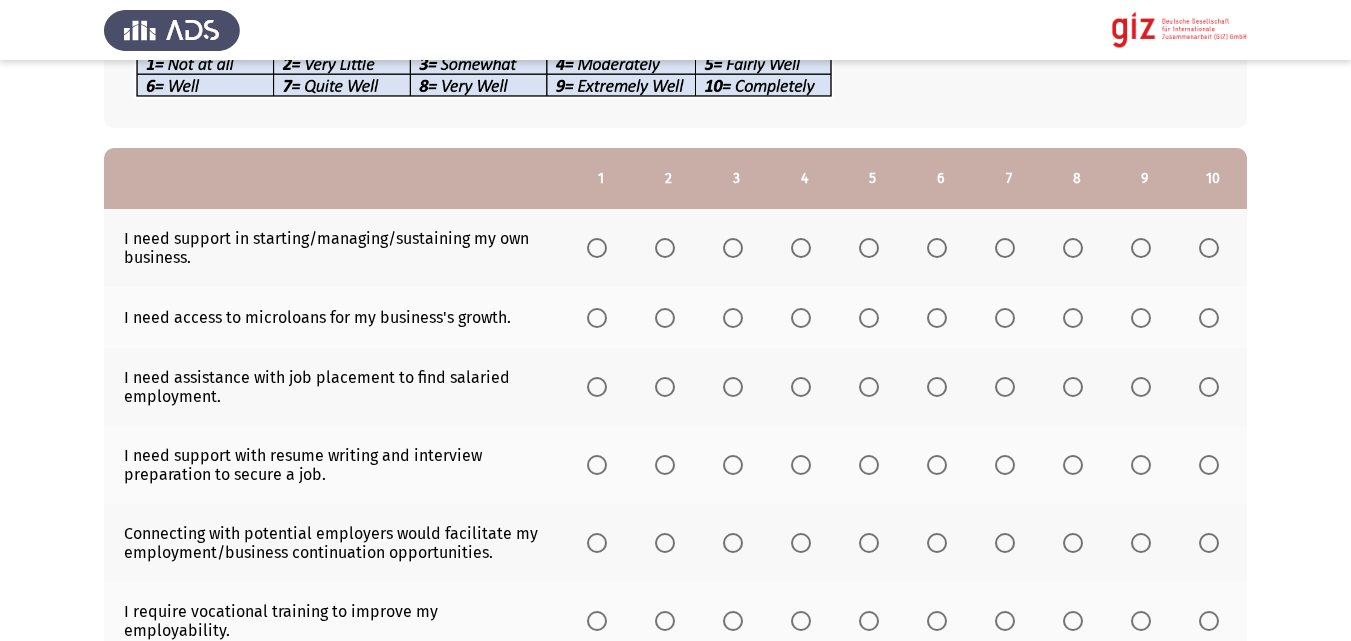 click 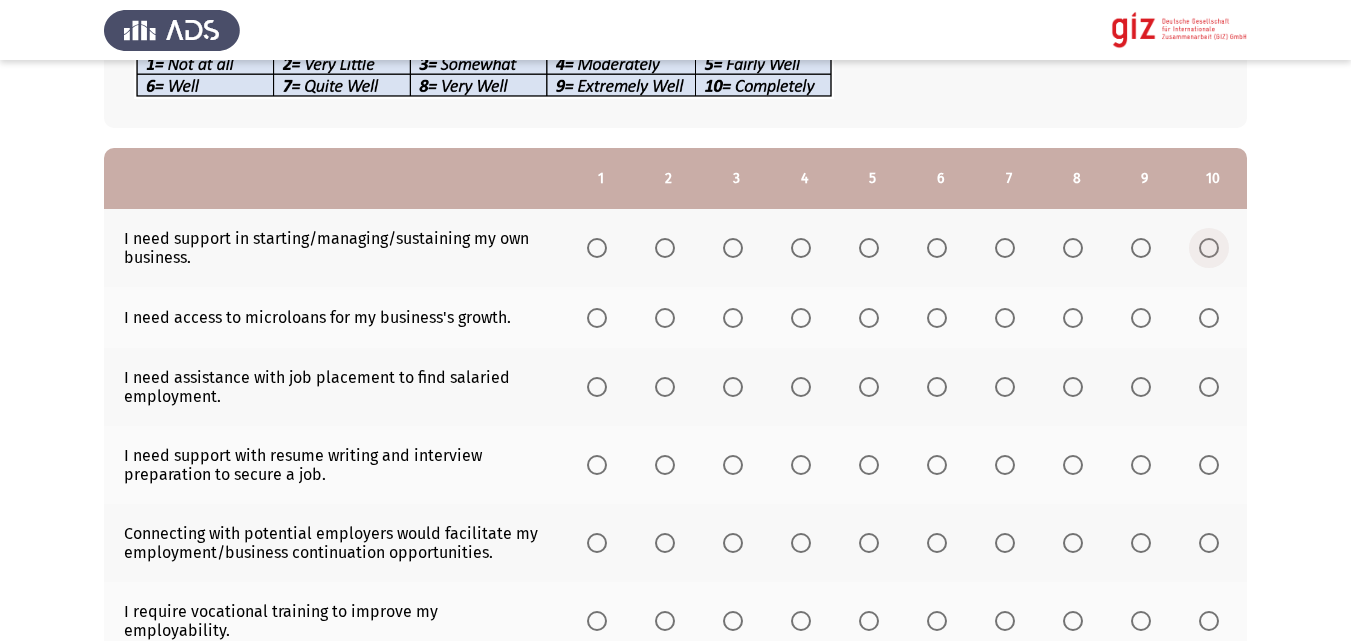 click at bounding box center (1209, 248) 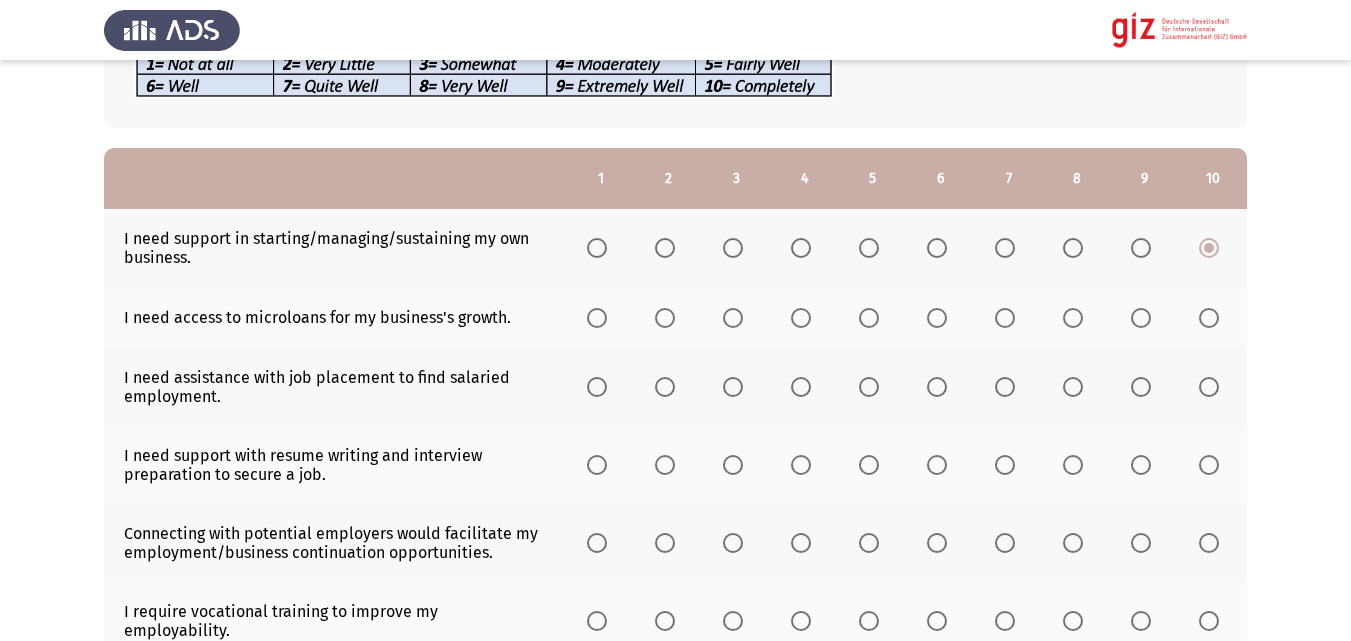 click at bounding box center [1209, 318] 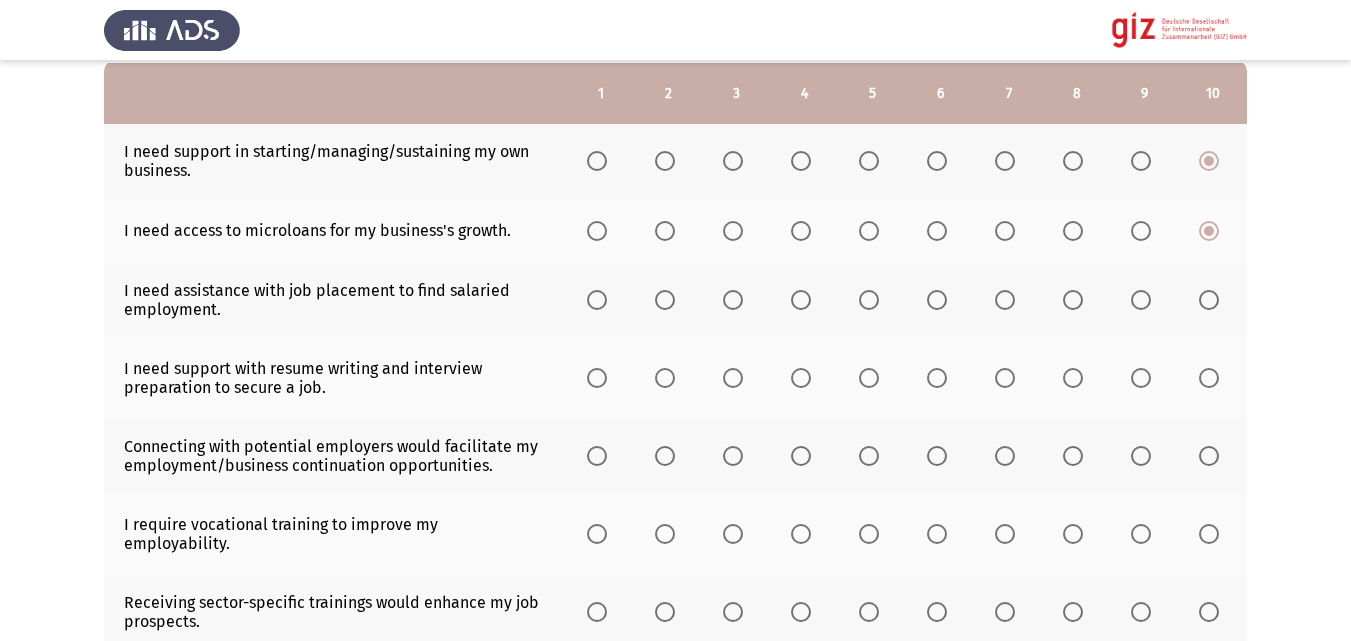 scroll, scrollTop: 257, scrollLeft: 0, axis: vertical 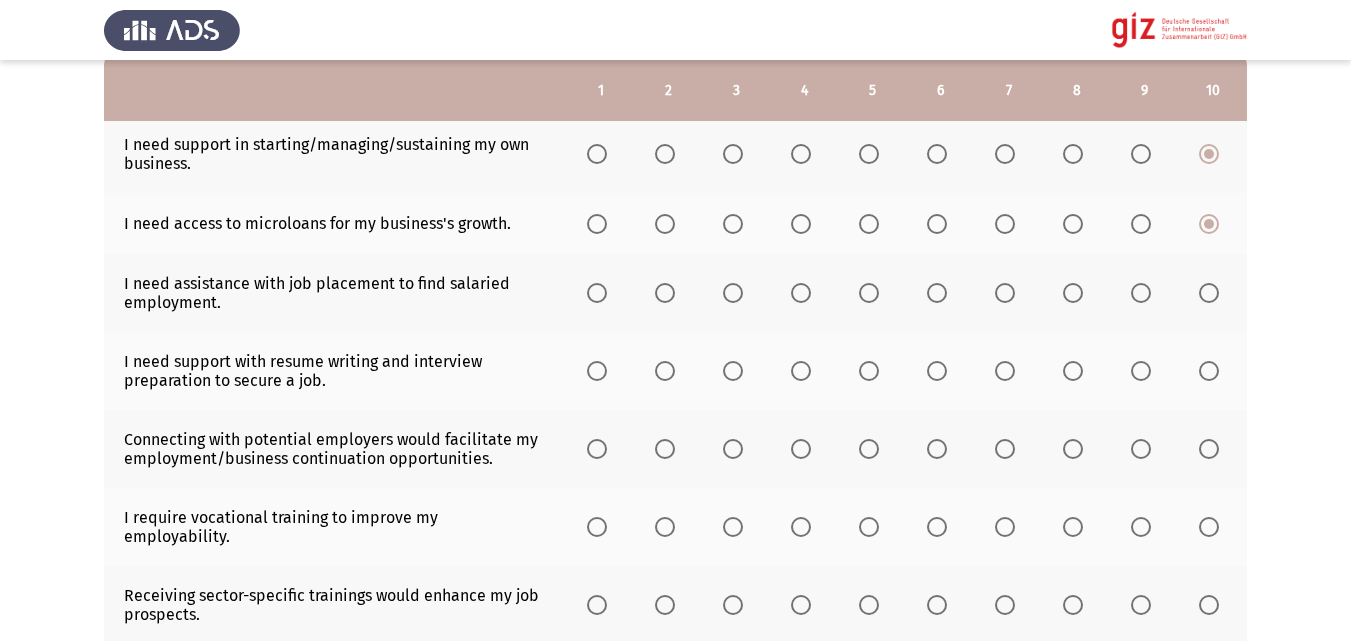 click at bounding box center (1209, 293) 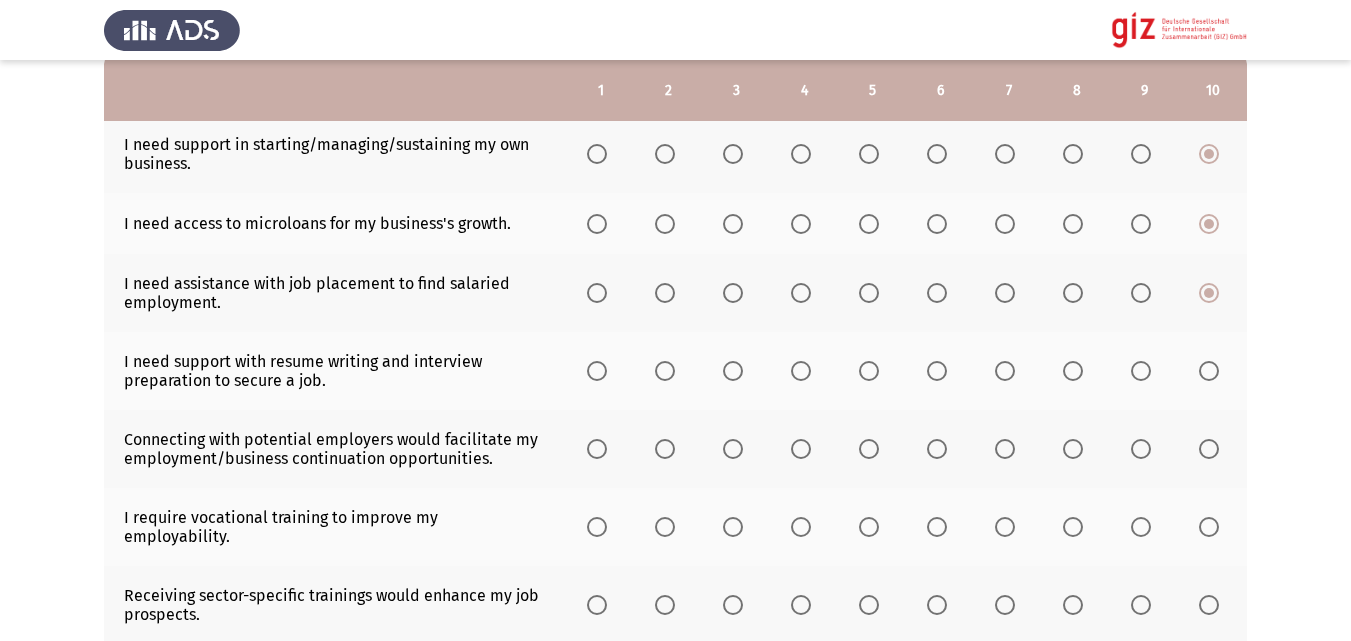 click at bounding box center (597, 371) 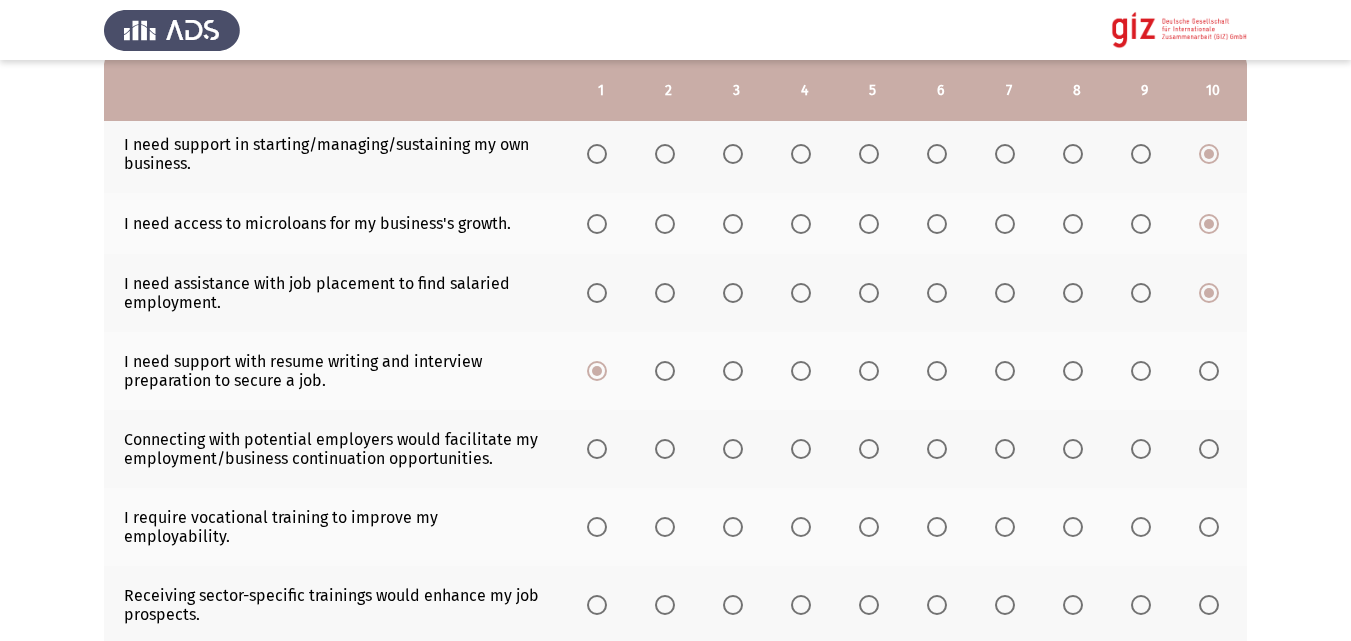 click at bounding box center [597, 293] 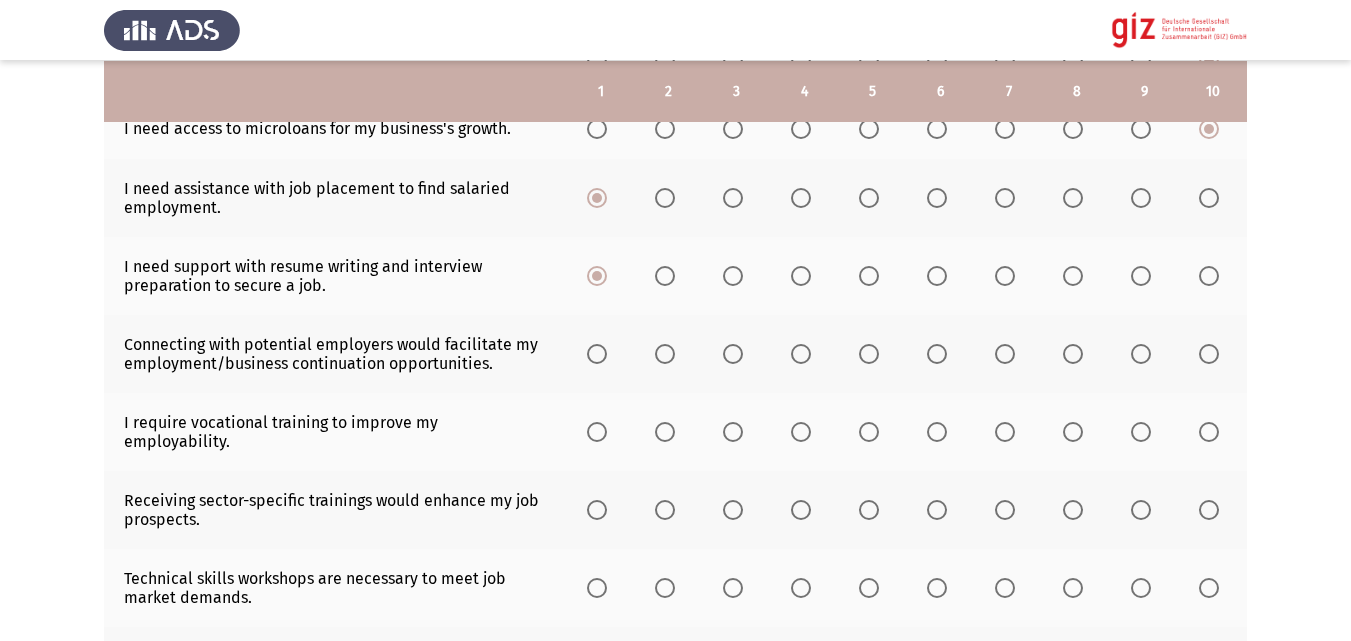 scroll, scrollTop: 353, scrollLeft: 0, axis: vertical 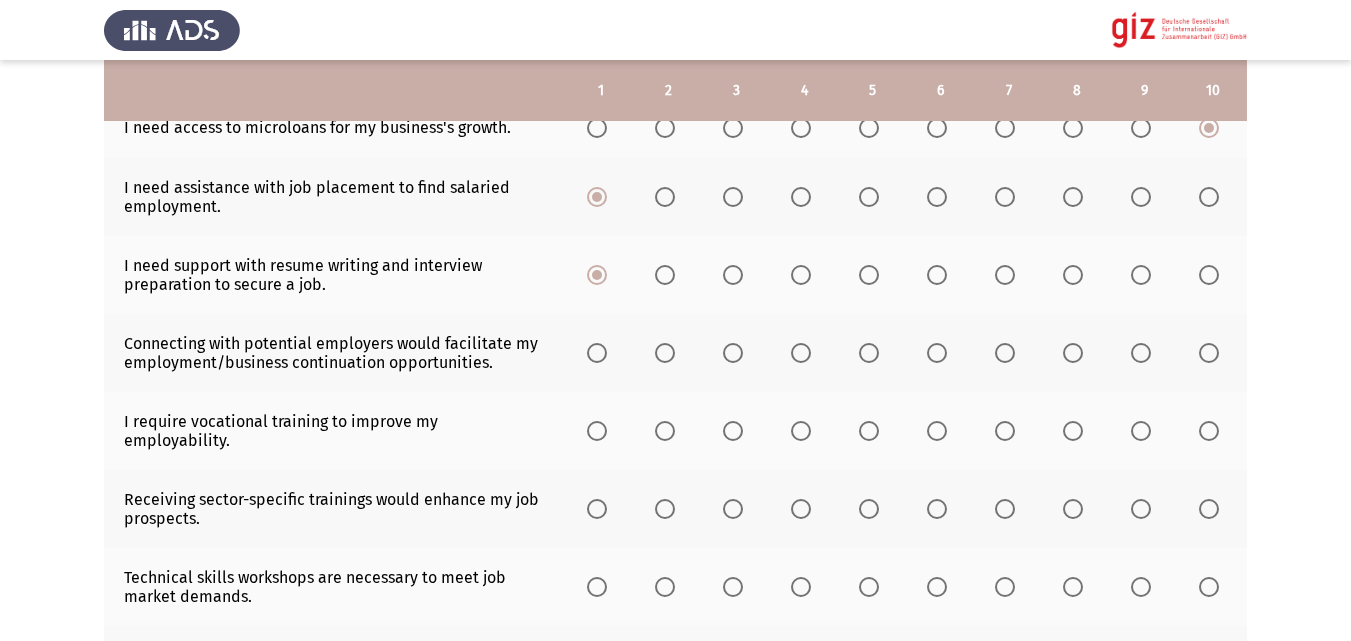 click at bounding box center [597, 353] 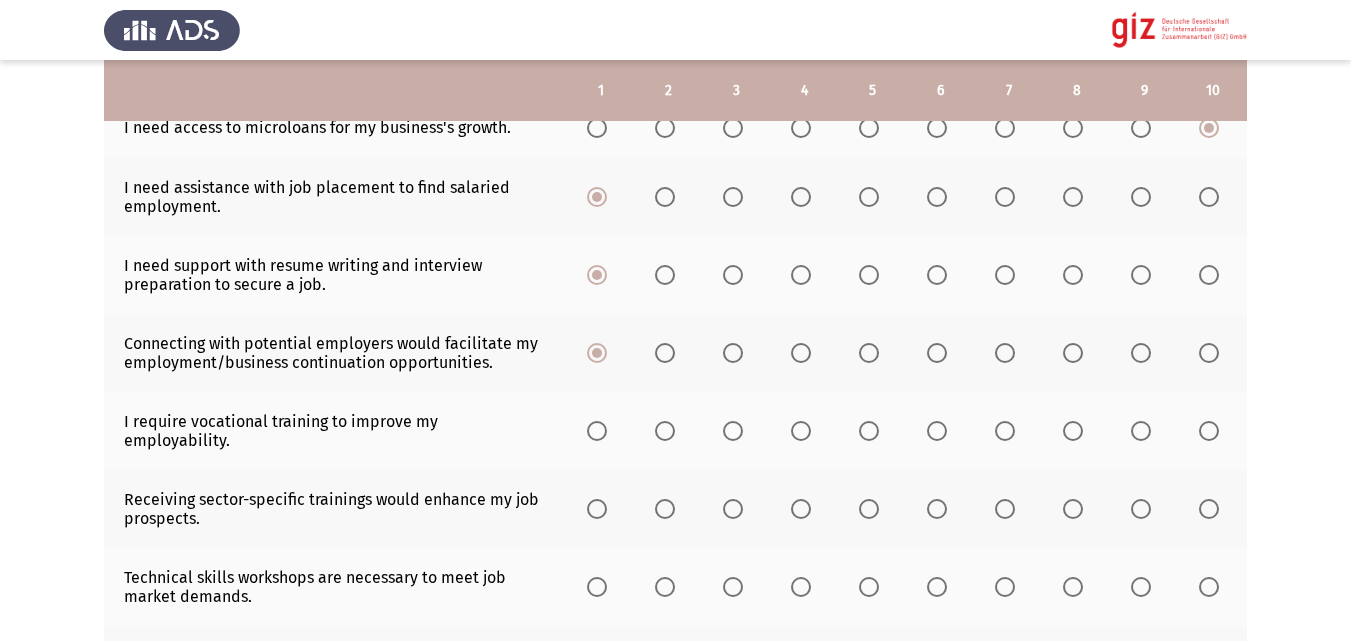 click at bounding box center (597, 431) 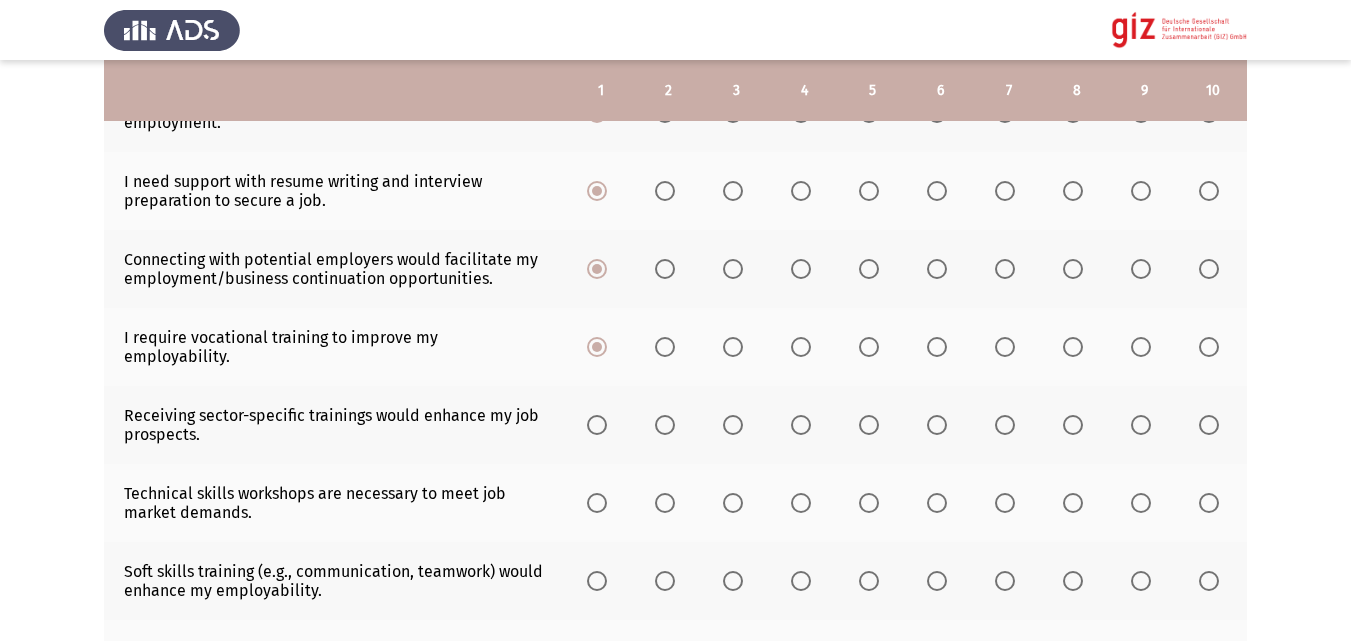 scroll, scrollTop: 438, scrollLeft: 0, axis: vertical 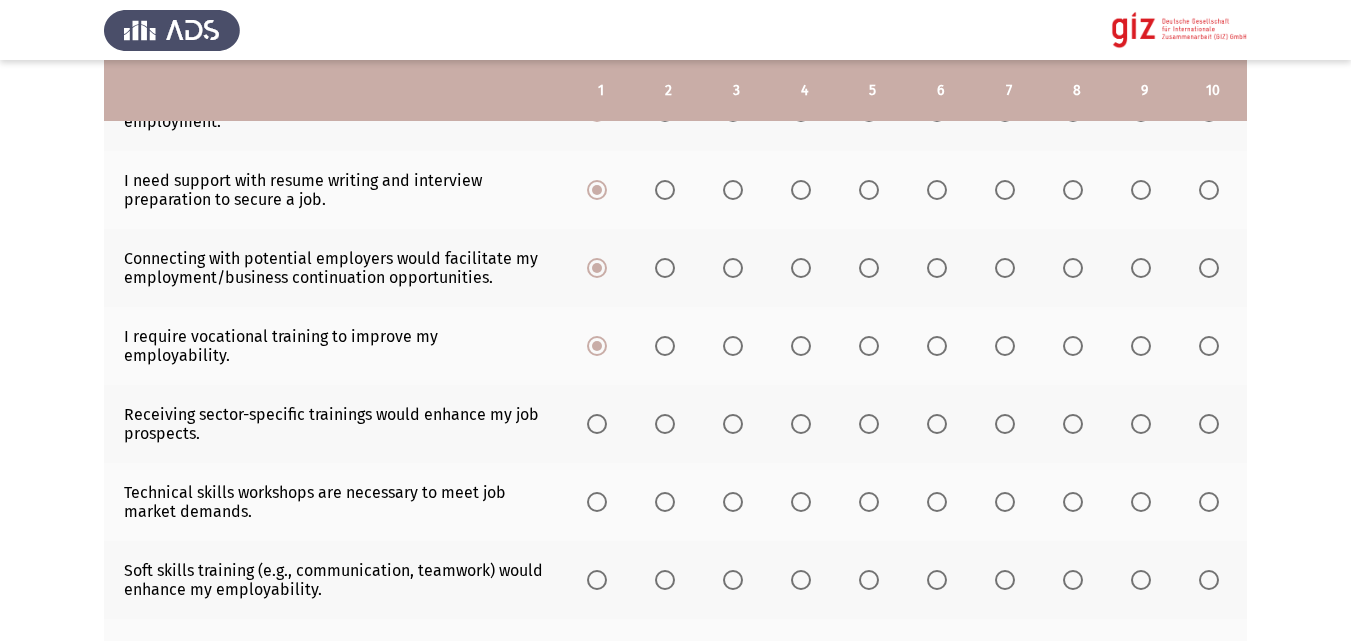 click 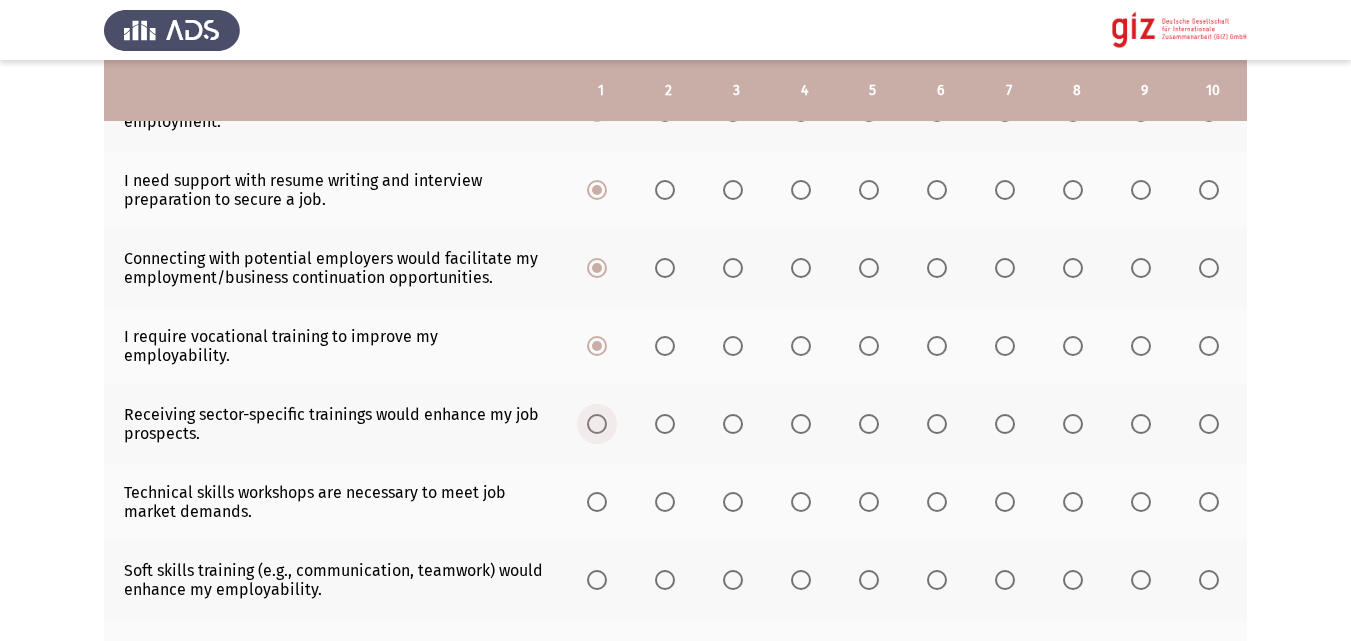 click at bounding box center (597, 424) 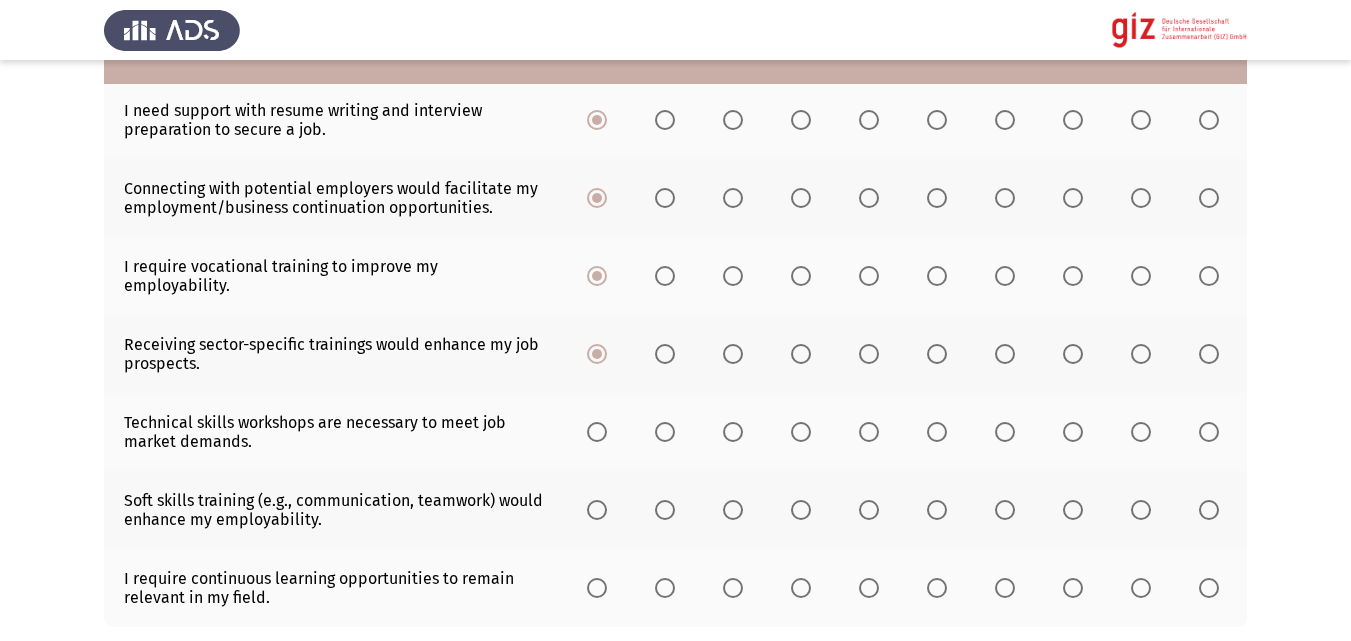 scroll, scrollTop: 520, scrollLeft: 0, axis: vertical 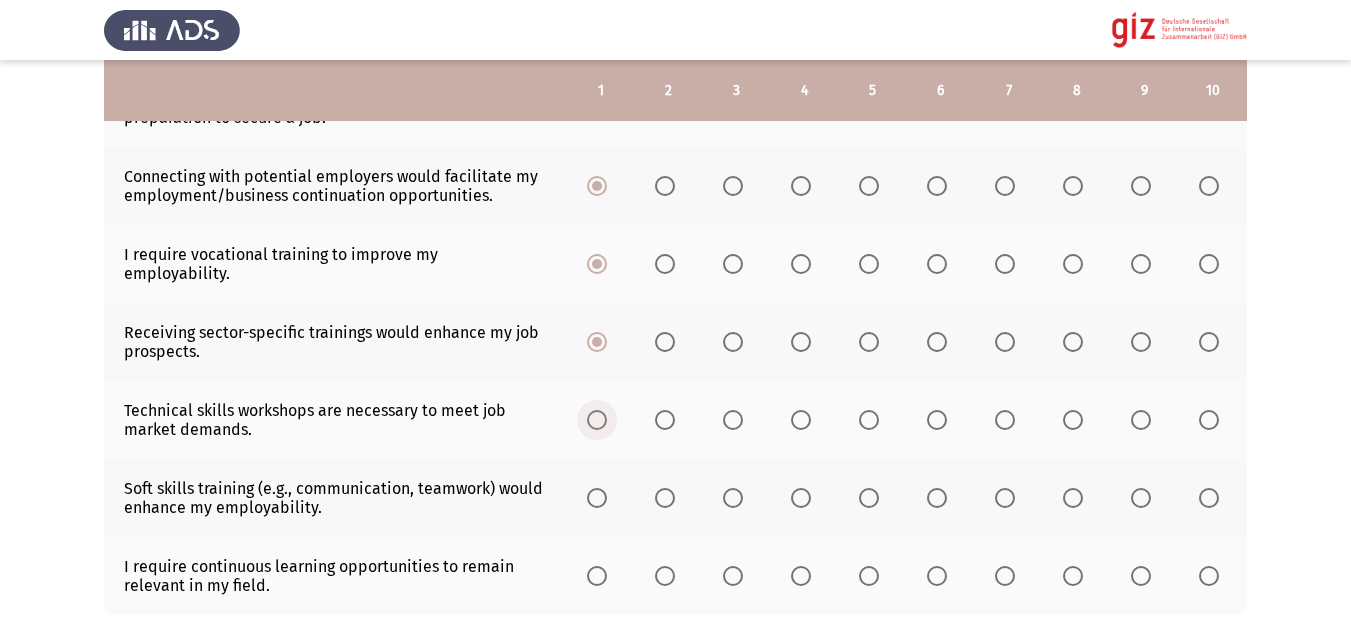 click at bounding box center [597, 420] 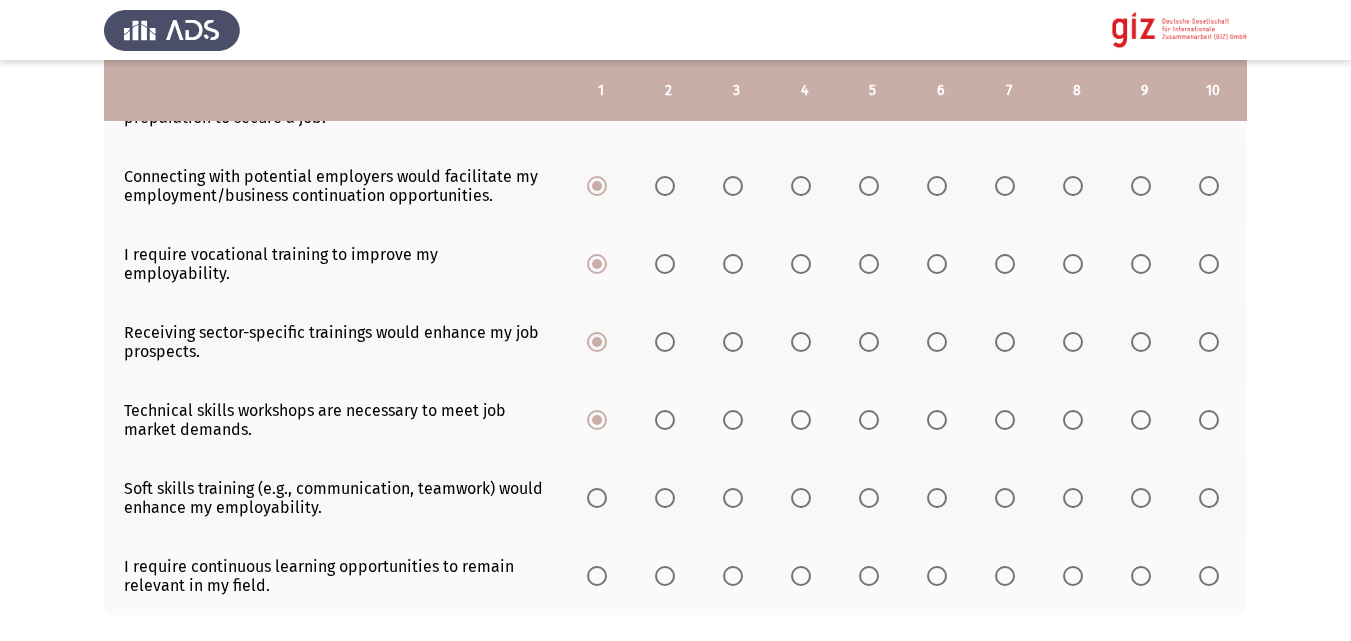 click at bounding box center (601, 498) 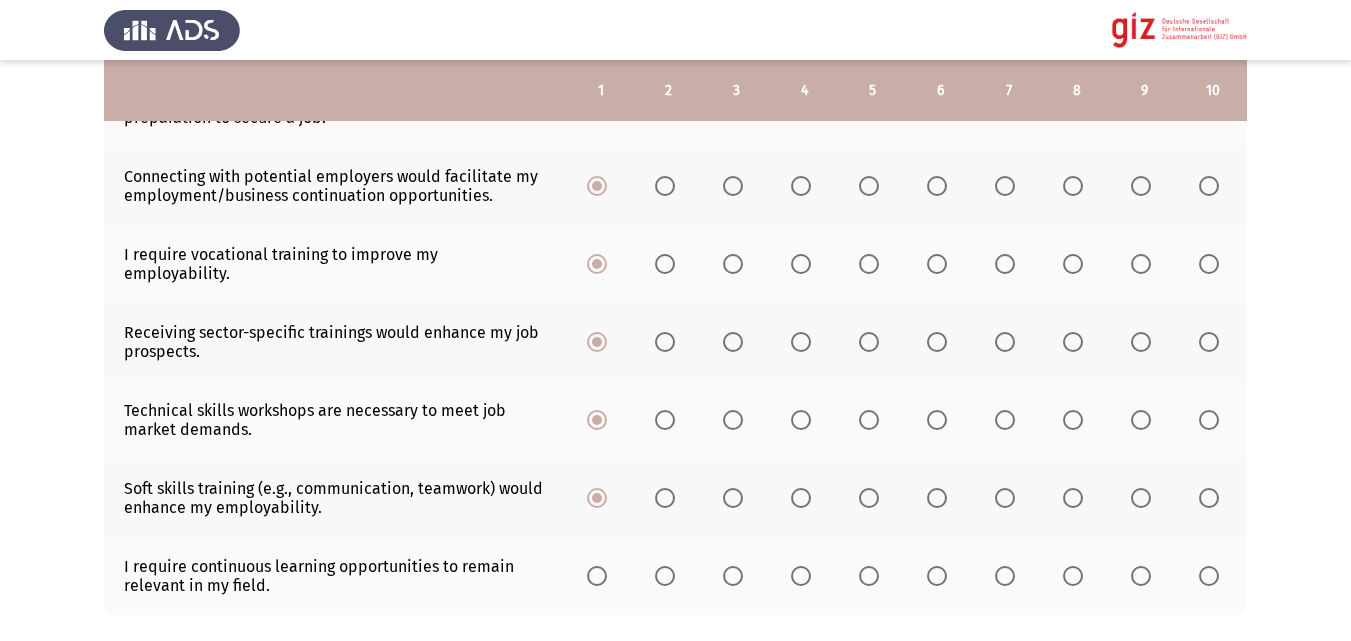 click at bounding box center (597, 576) 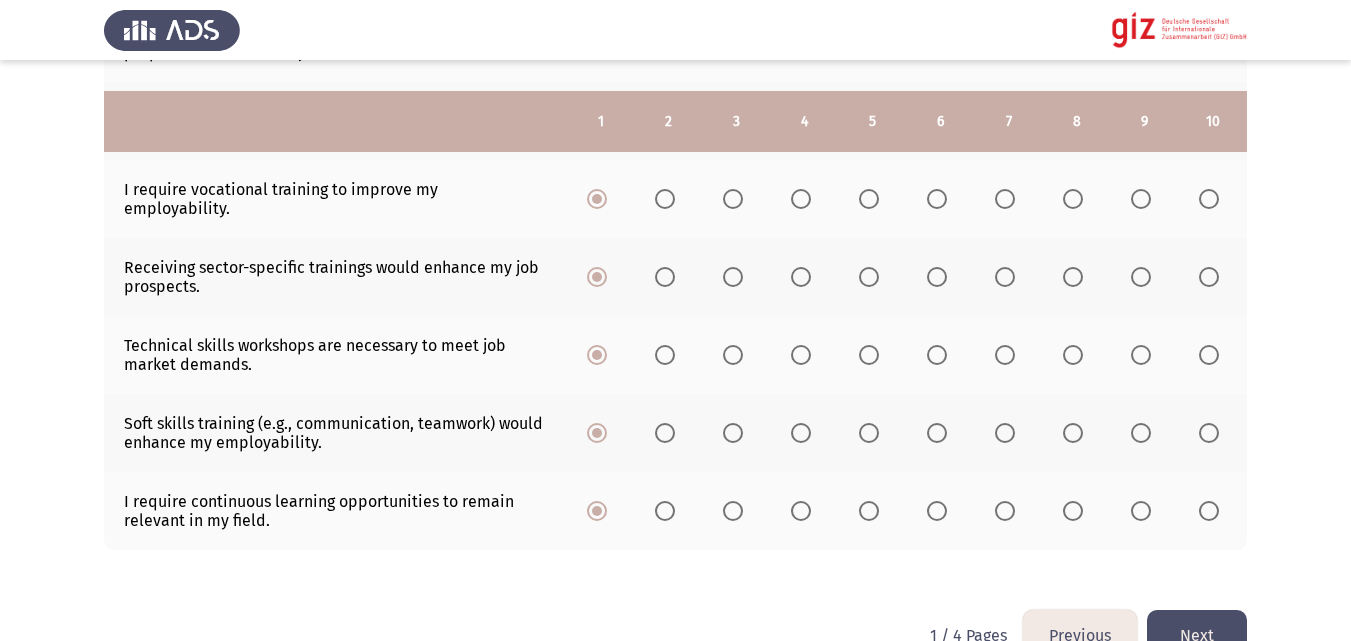 scroll, scrollTop: 616, scrollLeft: 0, axis: vertical 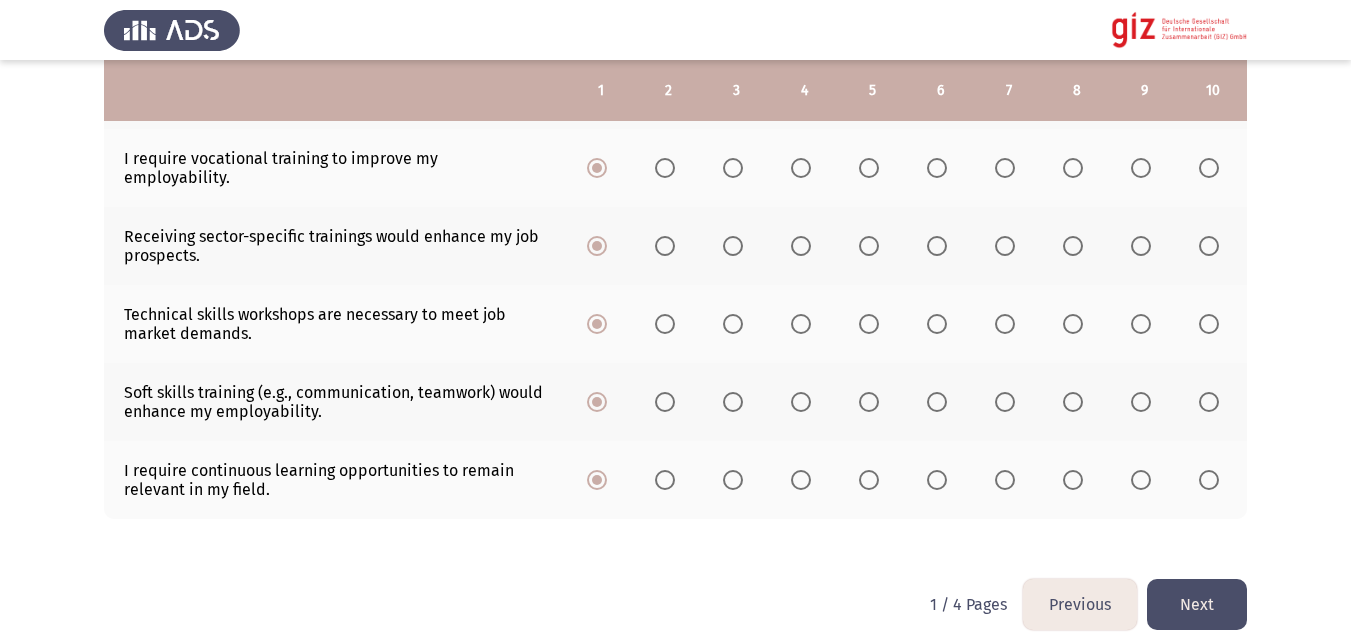 click on "Next" 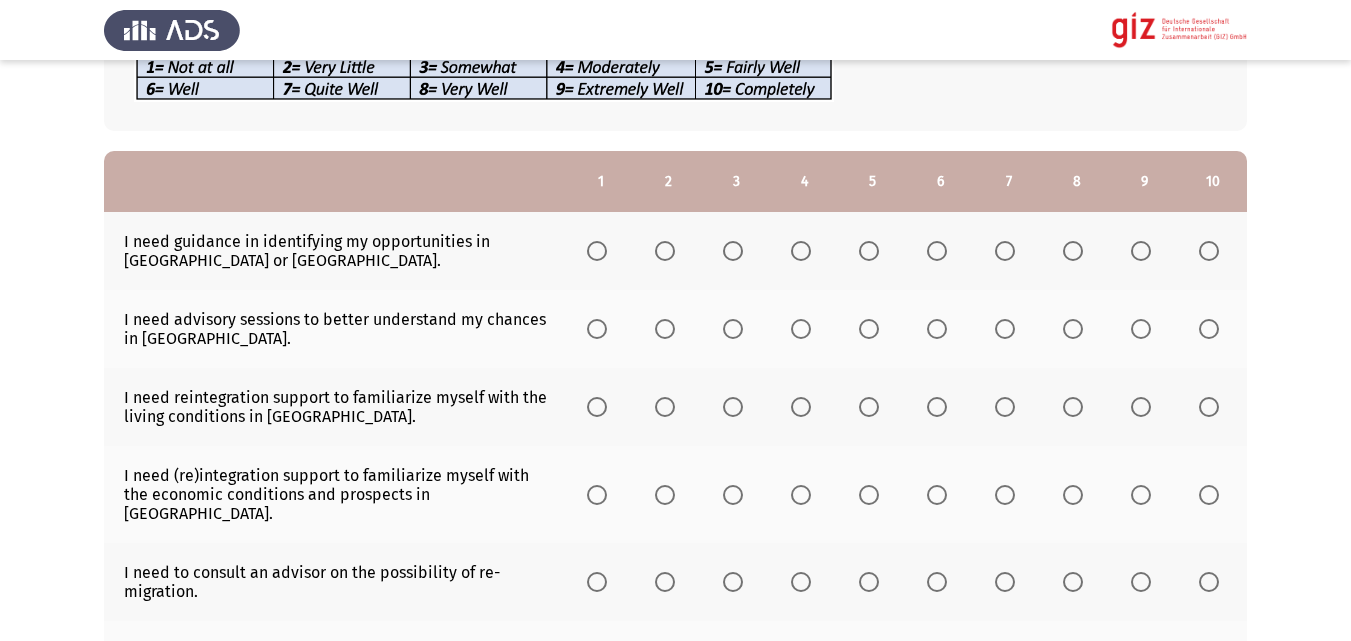 scroll, scrollTop: 162, scrollLeft: 0, axis: vertical 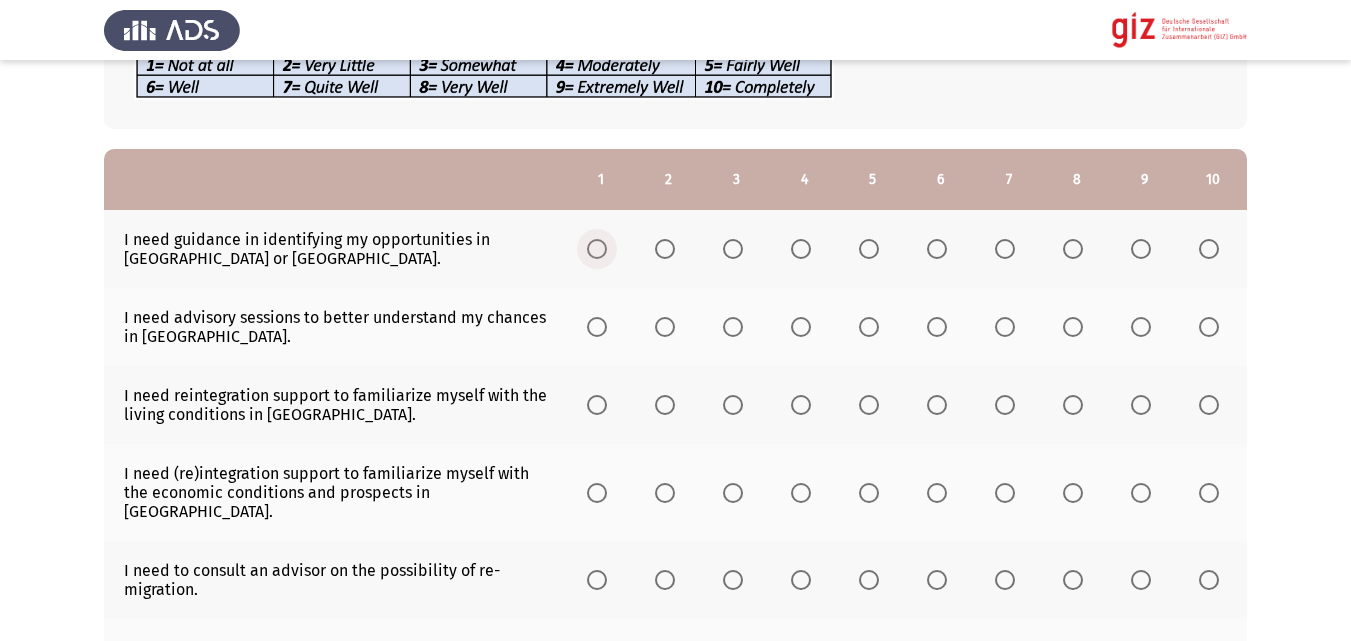 click at bounding box center (597, 249) 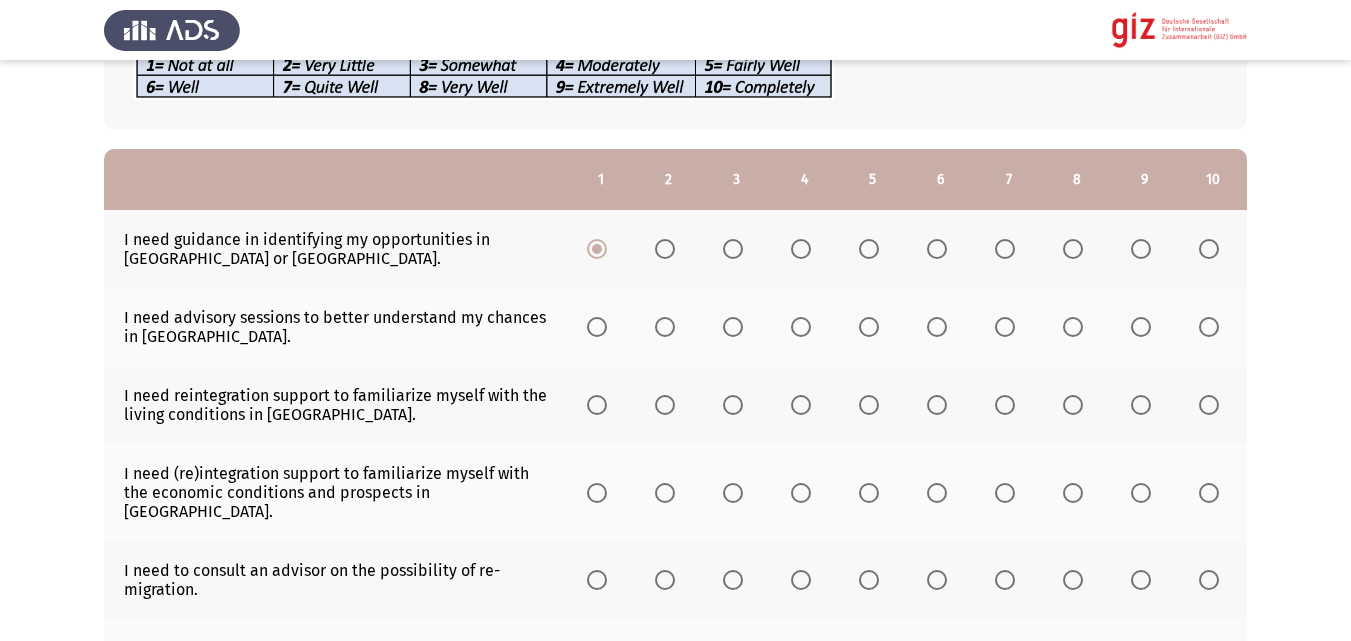 click at bounding box center [869, 249] 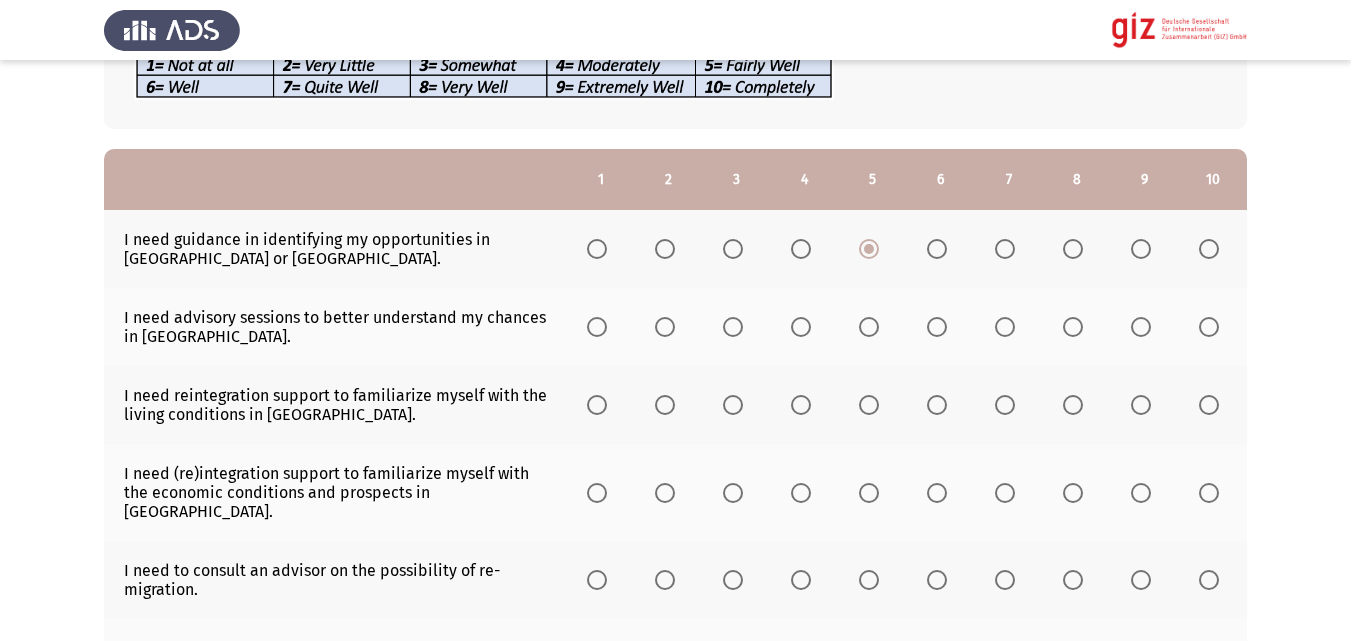 click at bounding box center [601, 327] 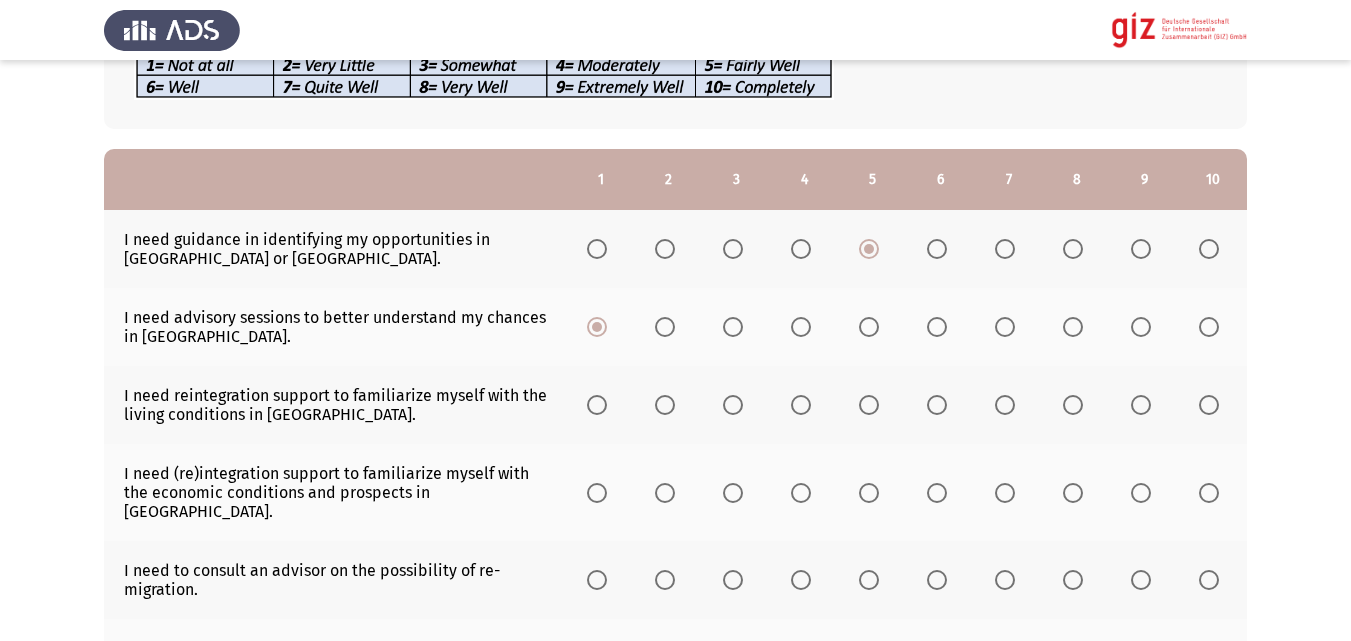 click at bounding box center [597, 405] 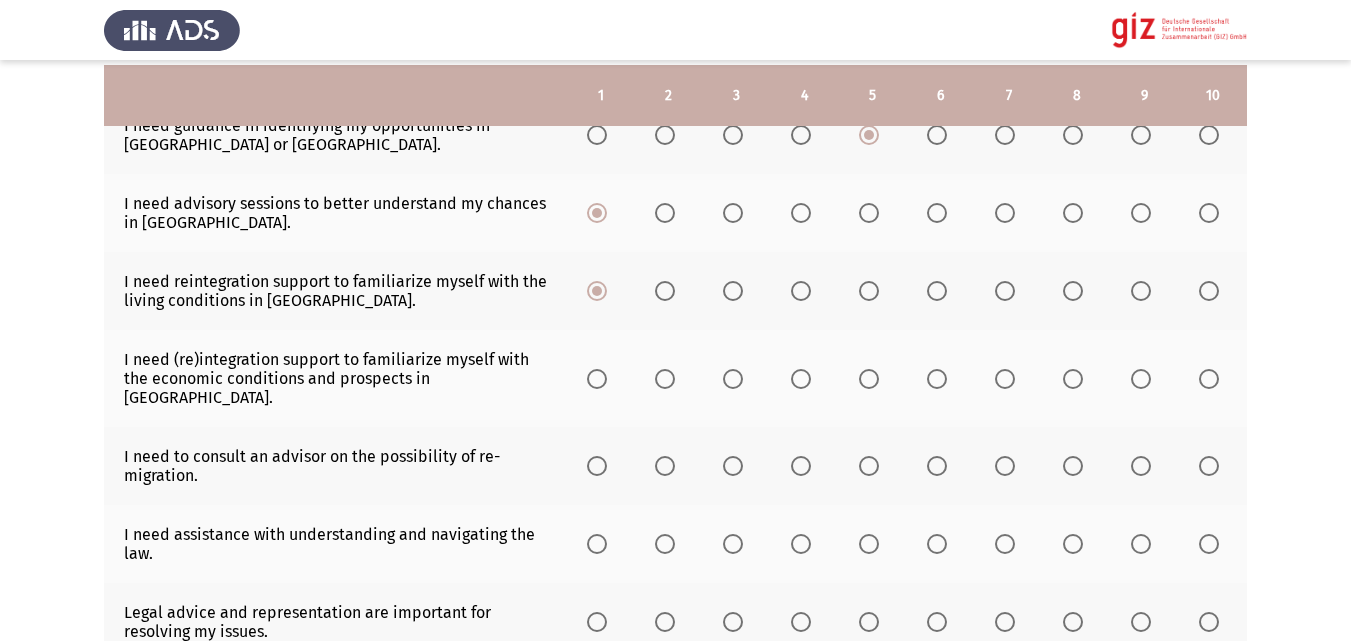 scroll, scrollTop: 281, scrollLeft: 0, axis: vertical 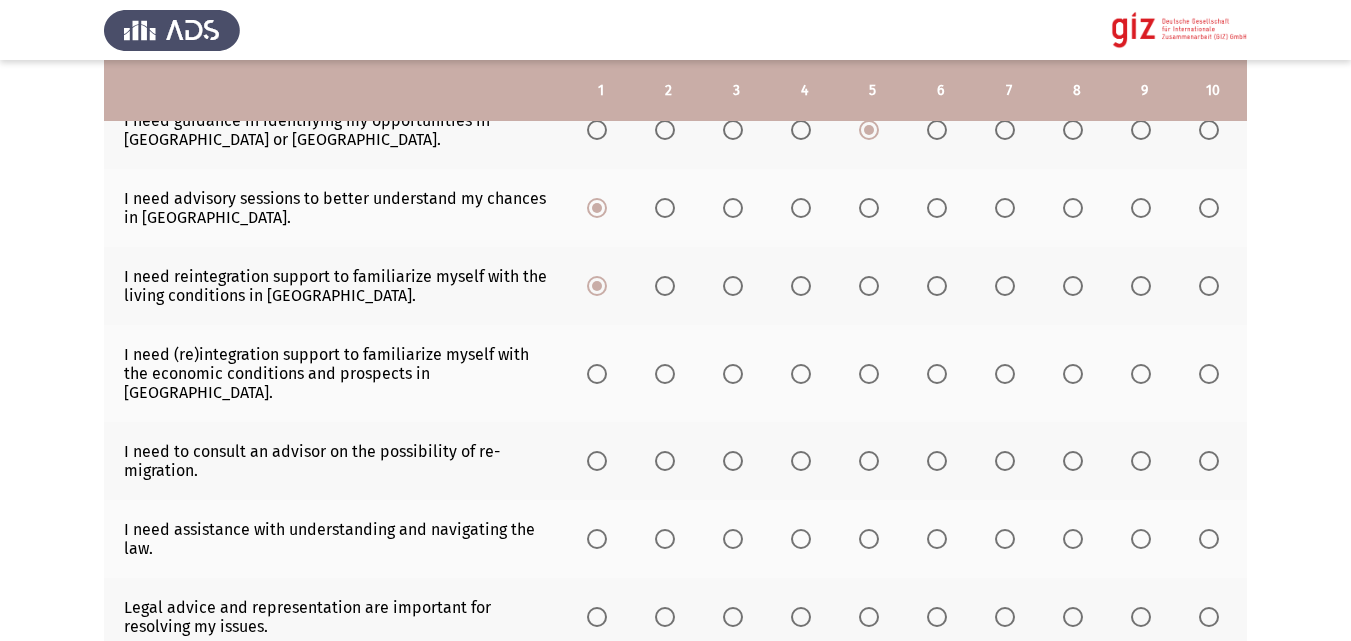 click at bounding box center (597, 374) 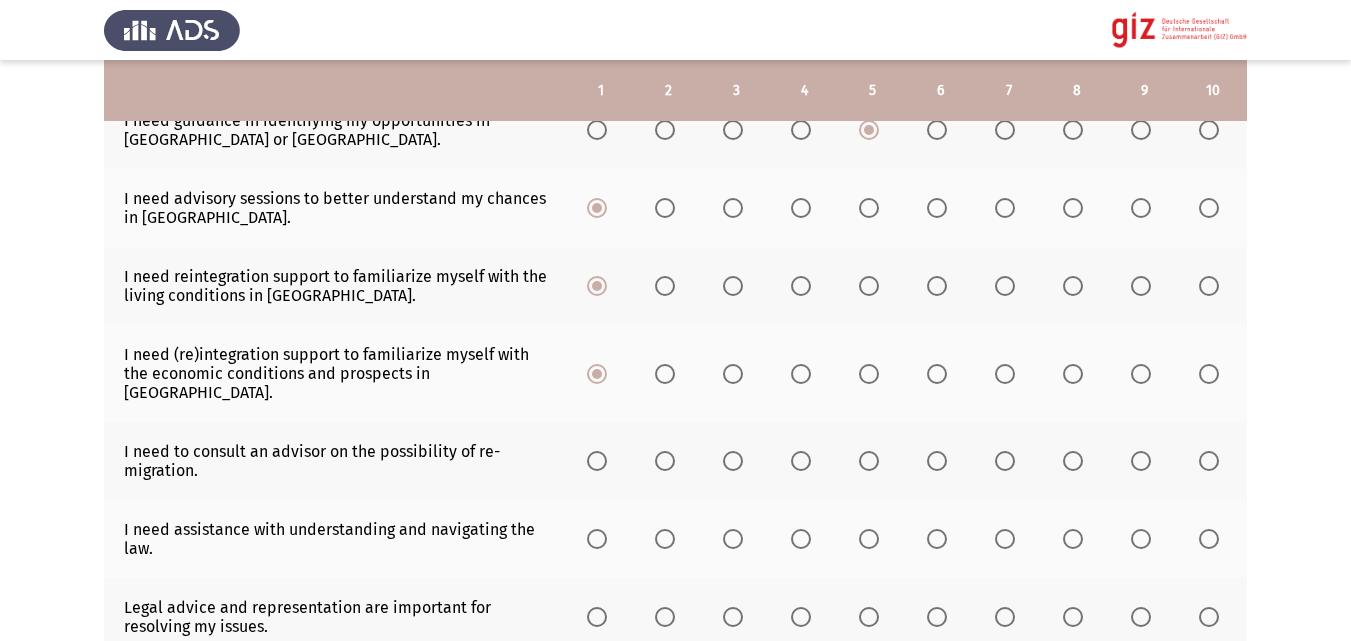 click 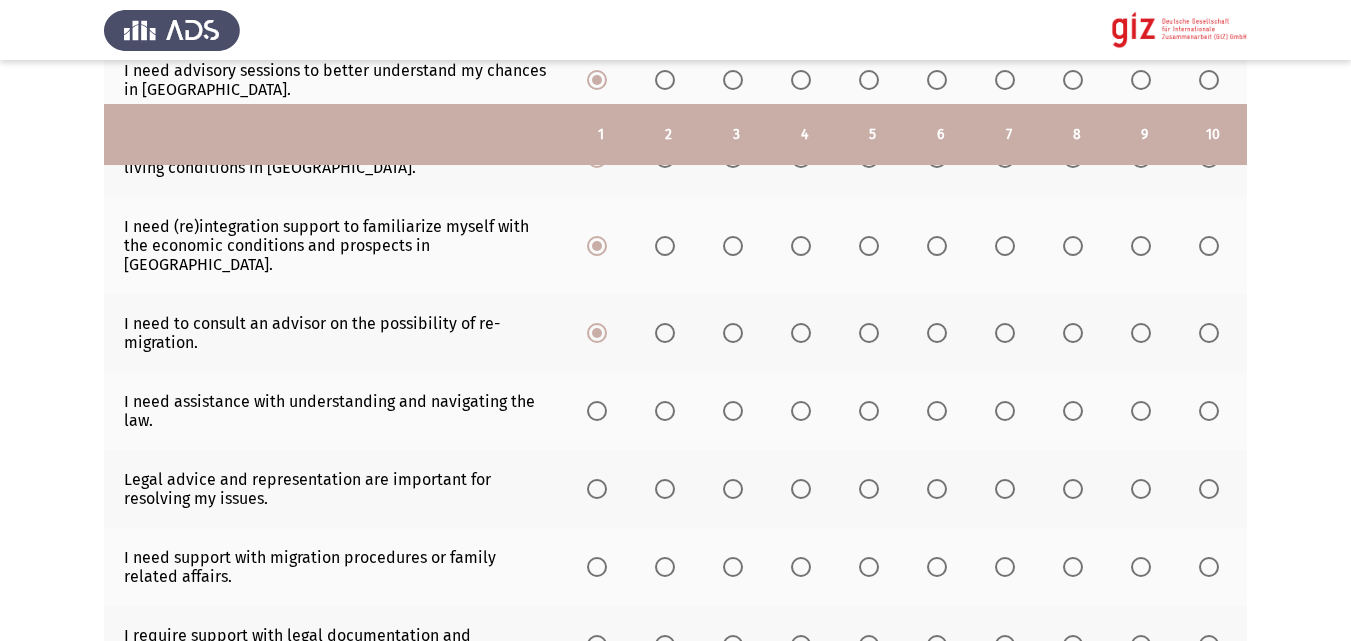 scroll, scrollTop: 456, scrollLeft: 0, axis: vertical 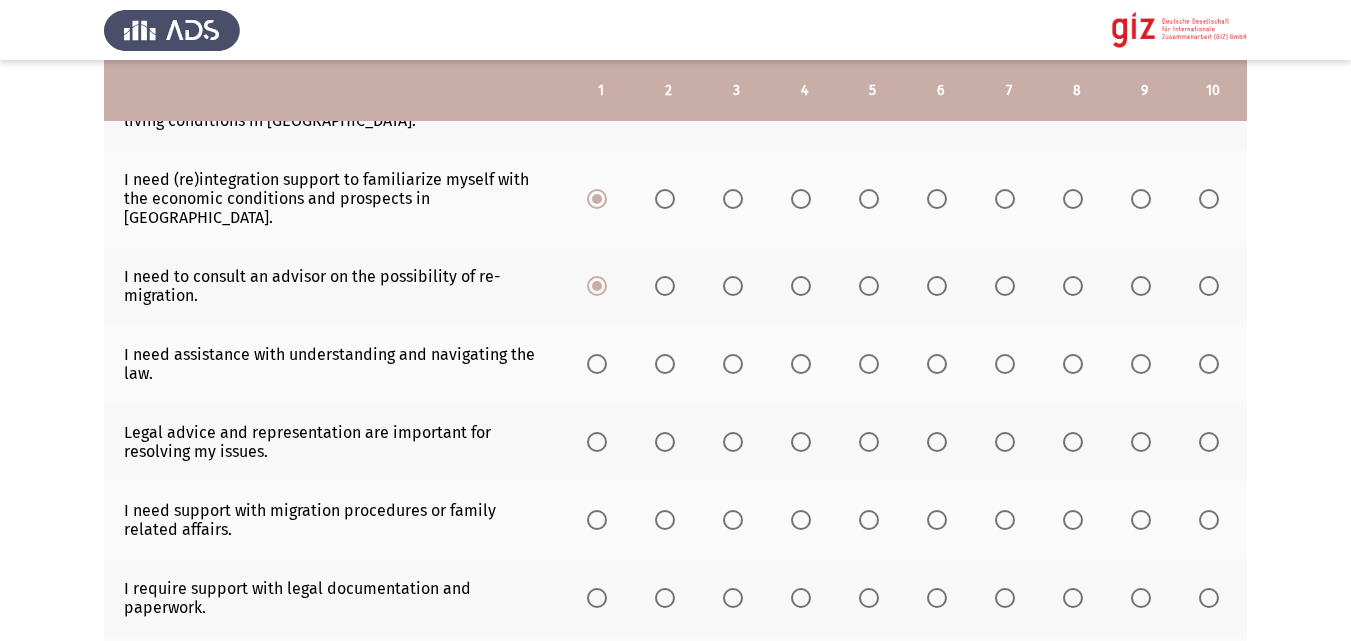 click 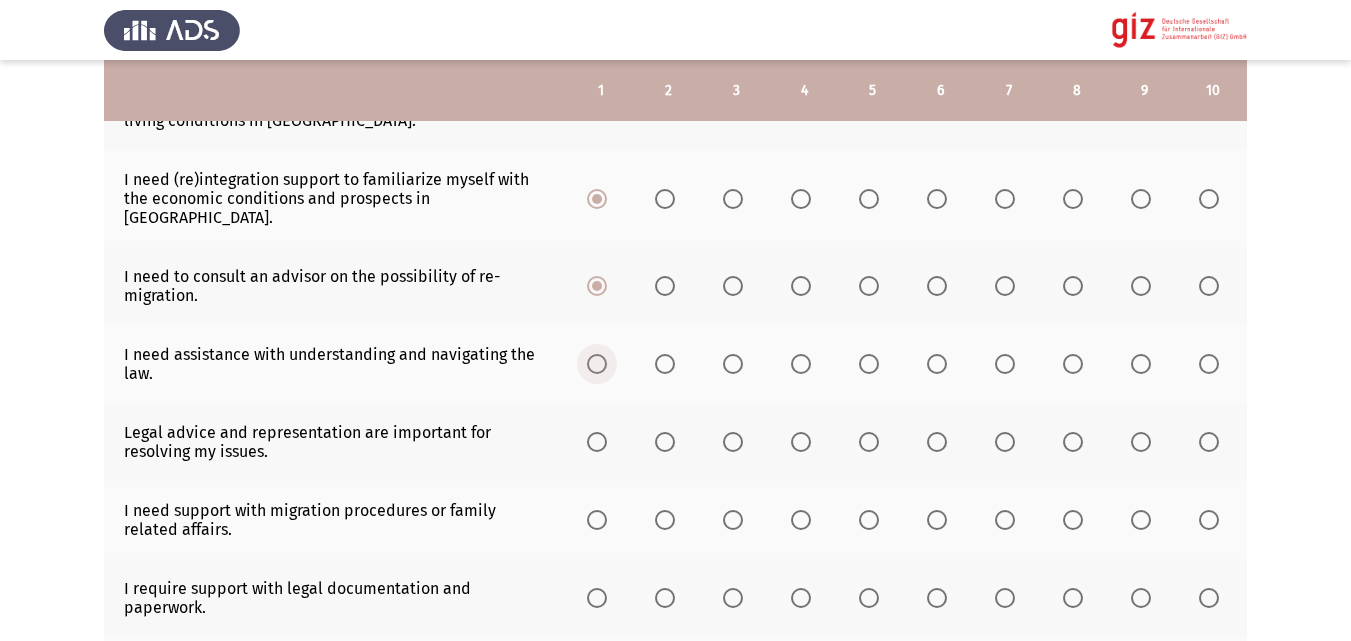 click at bounding box center [597, 364] 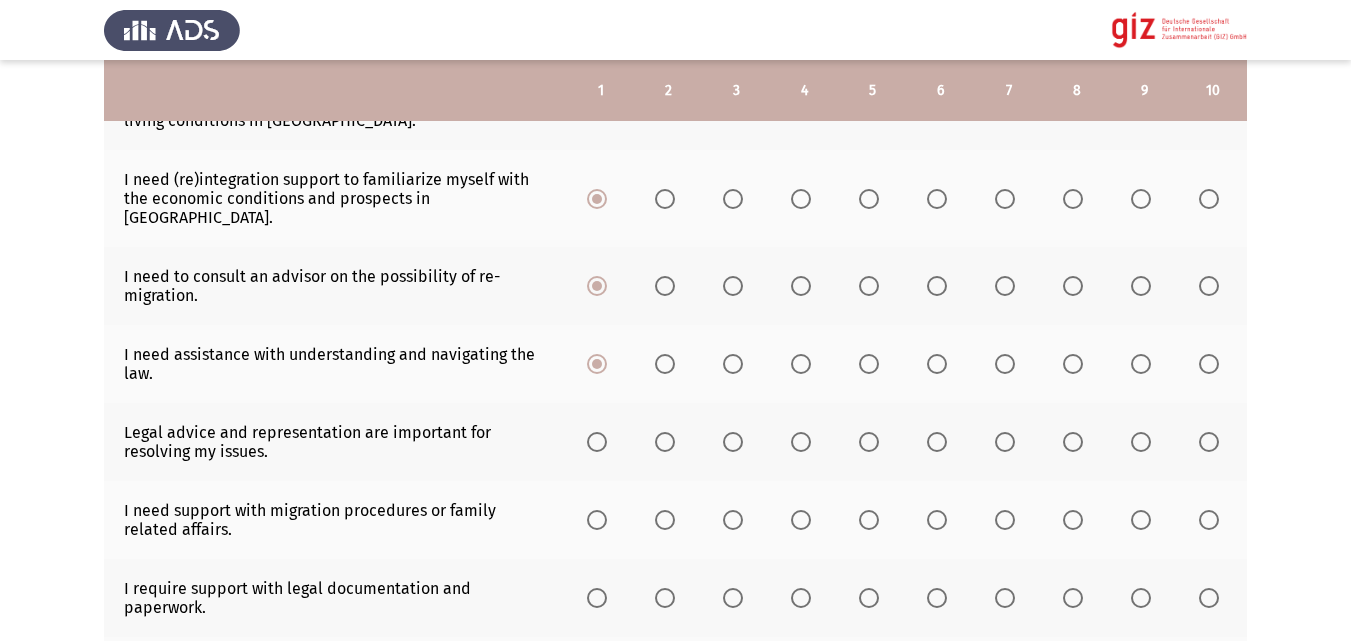 click at bounding box center (597, 442) 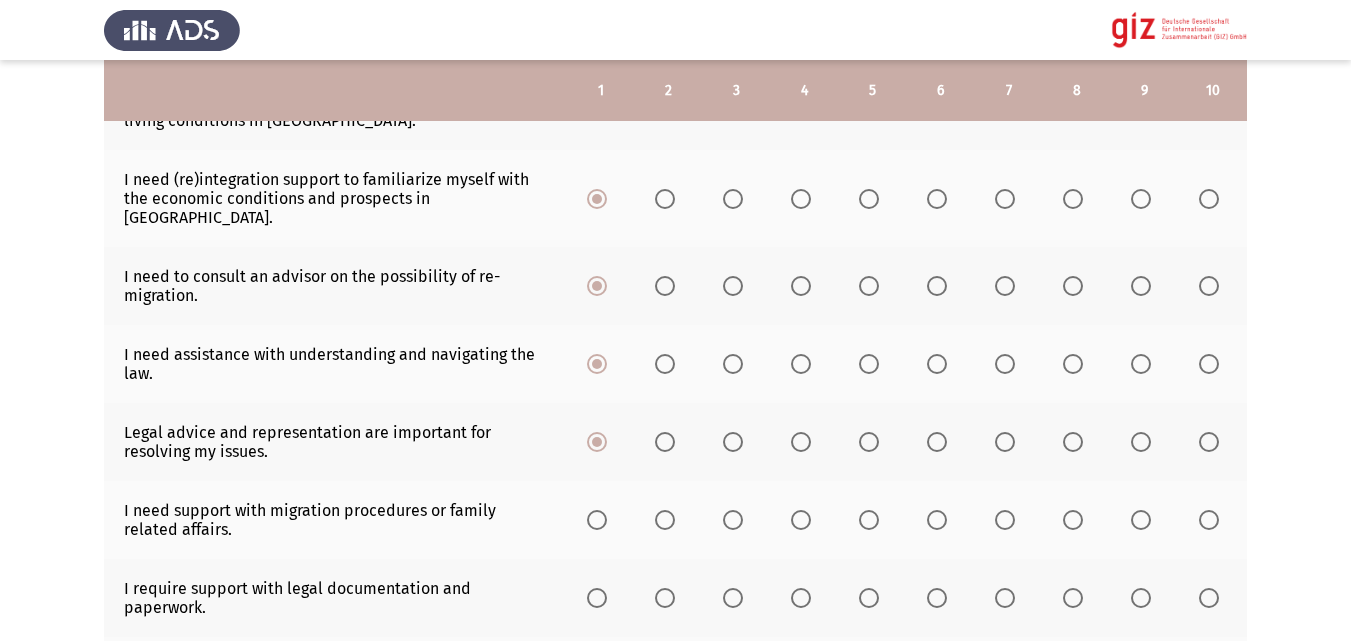 click at bounding box center (597, 520) 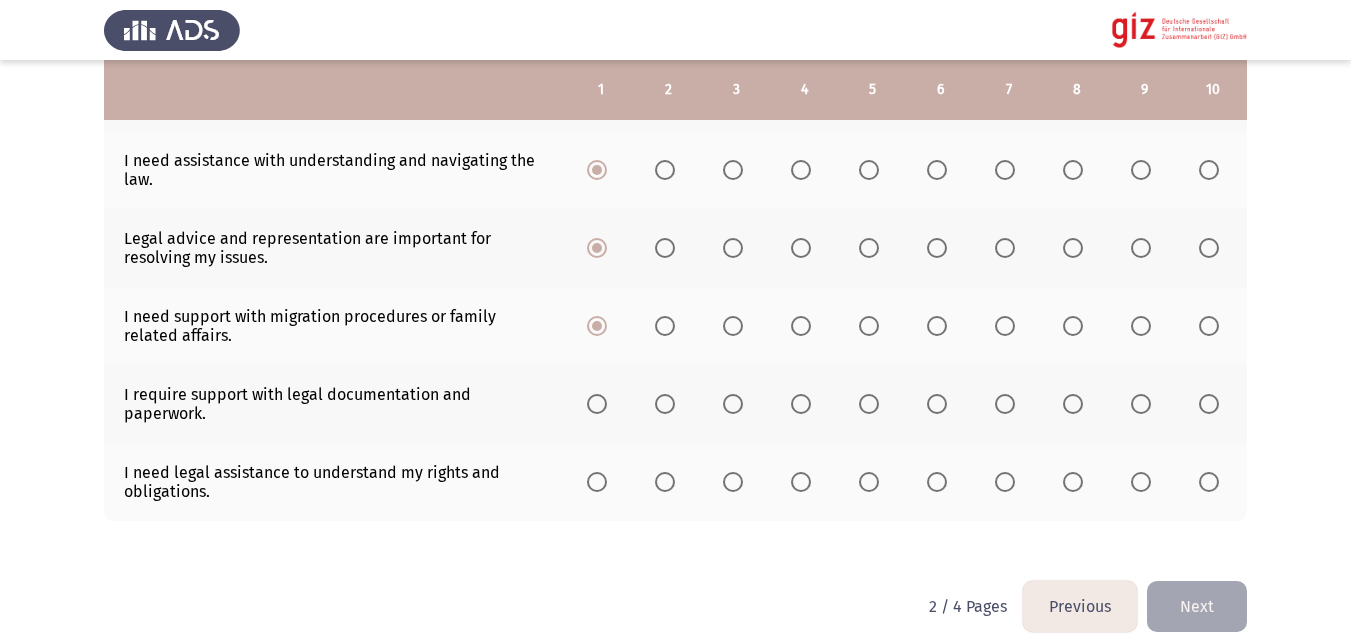 scroll, scrollTop: 651, scrollLeft: 0, axis: vertical 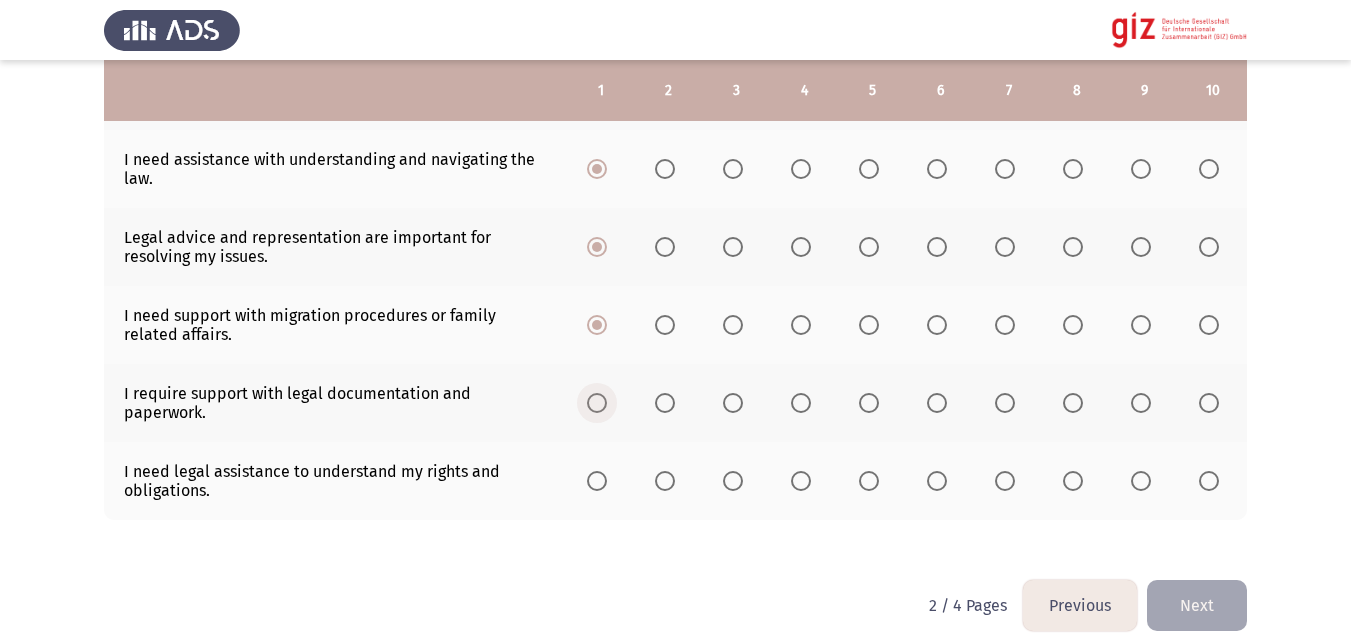 click at bounding box center (597, 403) 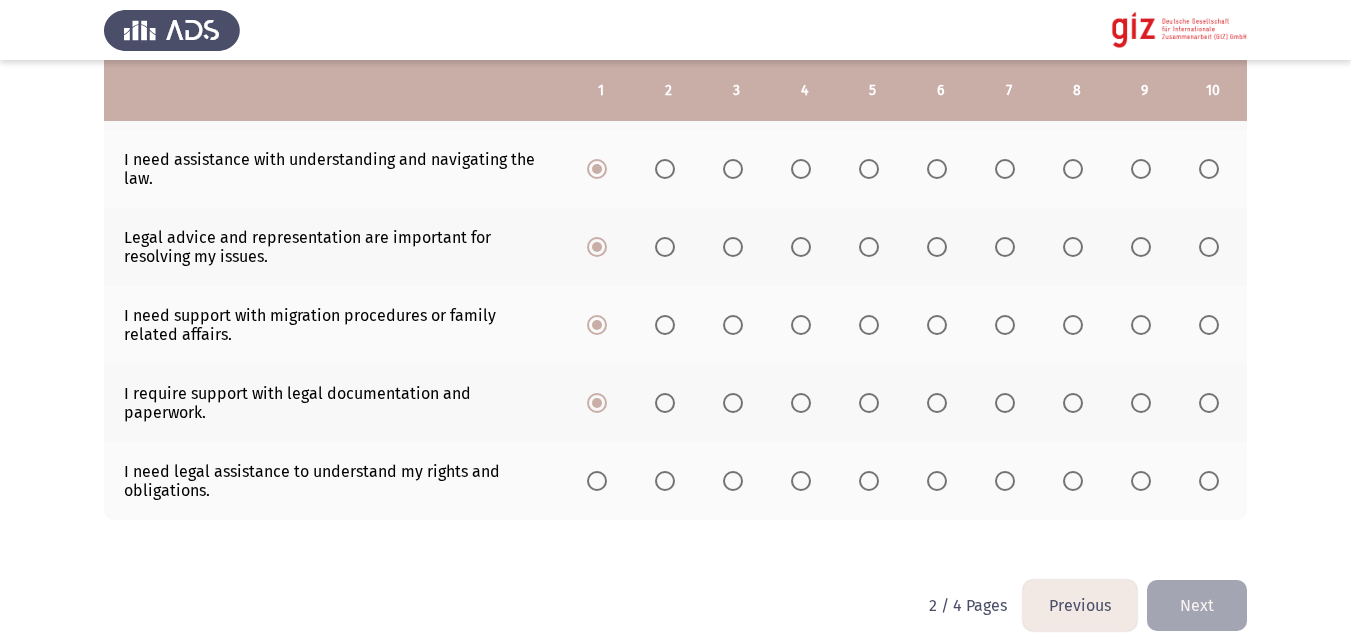 click at bounding box center (601, 481) 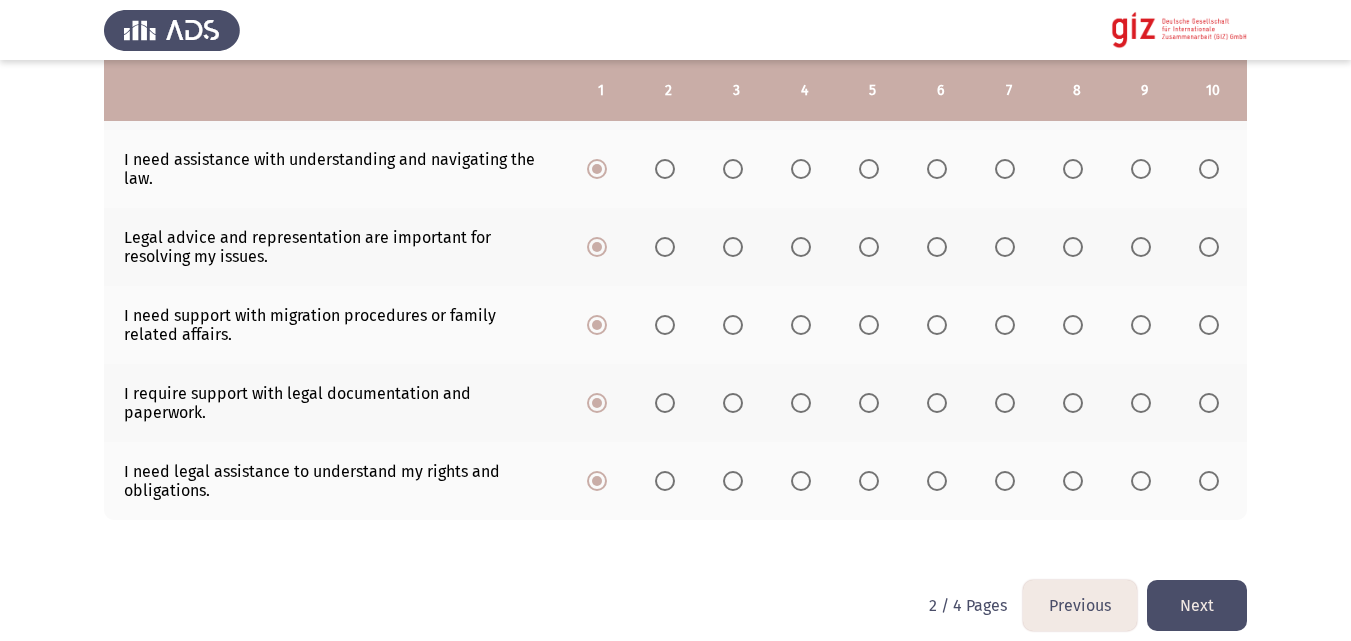 click on "To what extent do the following describe your needs?  Rate on a scale of 1 to 10, with 10 being the highest and 1 being the lowest.  1   2   3   4   5   6   7   8   9   10  I need guidance in identifying my opportunities in [GEOGRAPHIC_DATA] or [GEOGRAPHIC_DATA].                     I need advisory sessions to better understand my chances in [GEOGRAPHIC_DATA].                     I need reintegration support to familiarize myself with the living conditions in [GEOGRAPHIC_DATA].                     I need (re)integration support to familiarize myself with the economic conditions and prospects in [GEOGRAPHIC_DATA].                     I need to consult an advisor on the possibility of re-migration.                     I need assistance with understanding and navigating the law.                     Legal advice and representation are important for resolving my issues.                     I need support with migration procedures or family related affairs." 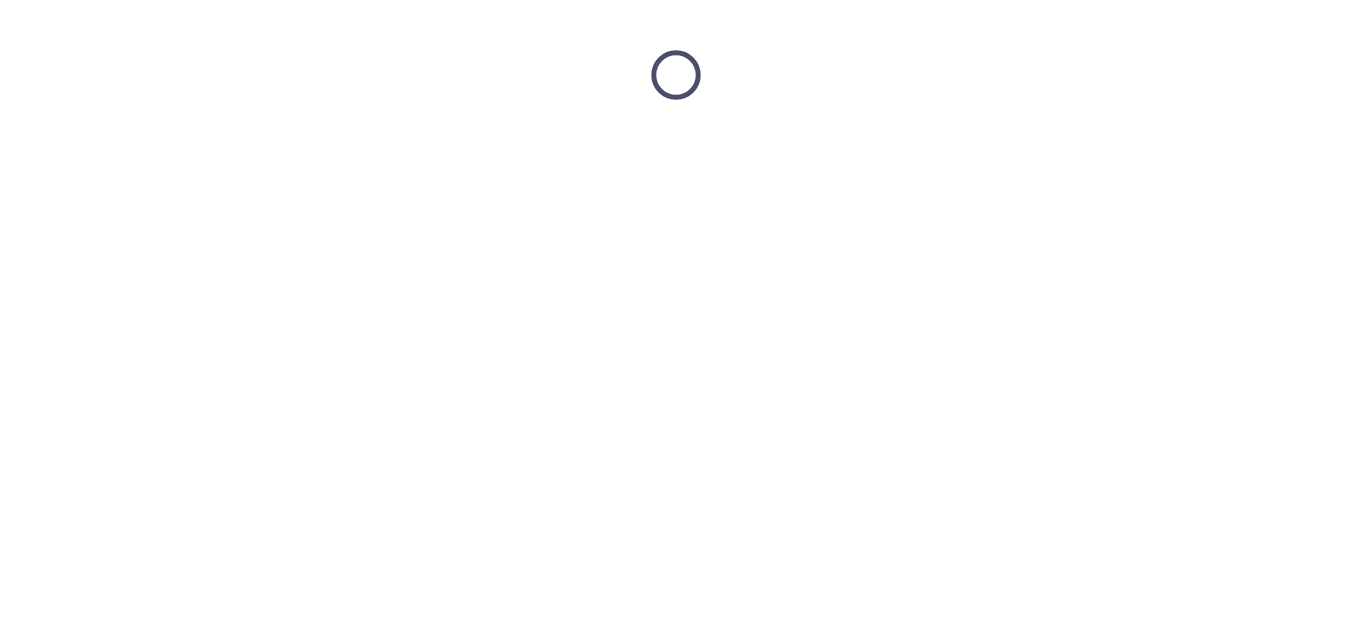 scroll, scrollTop: 0, scrollLeft: 0, axis: both 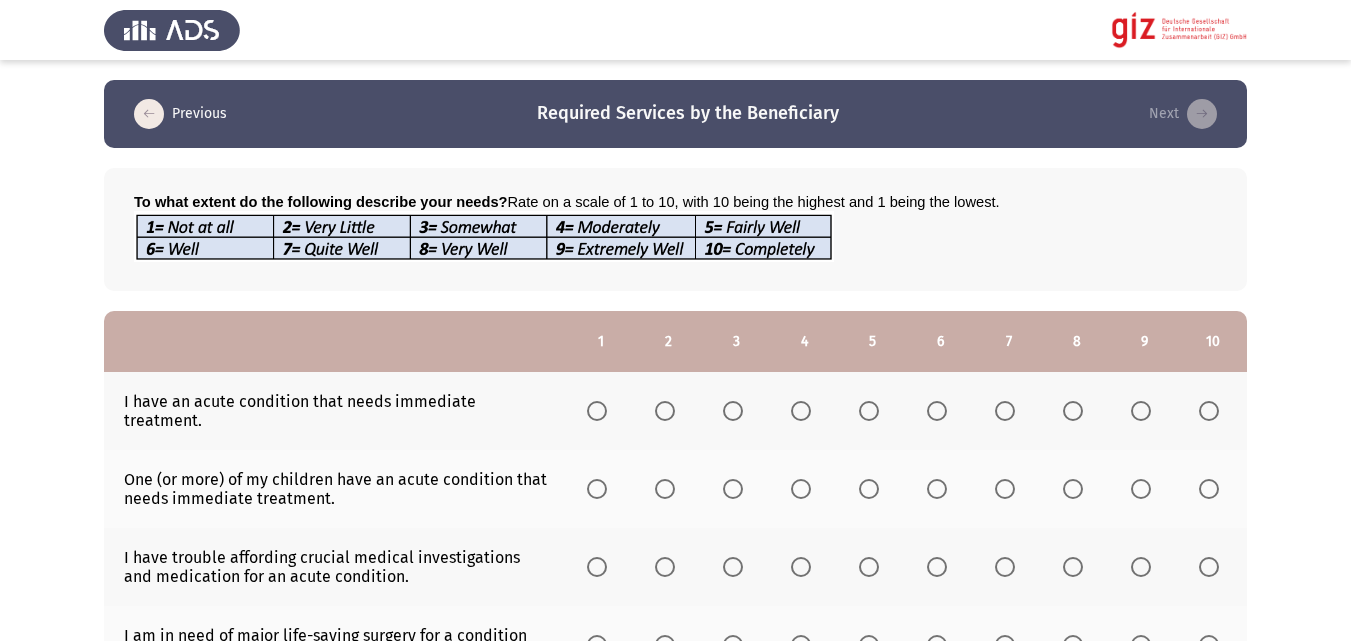 click at bounding box center [597, 411] 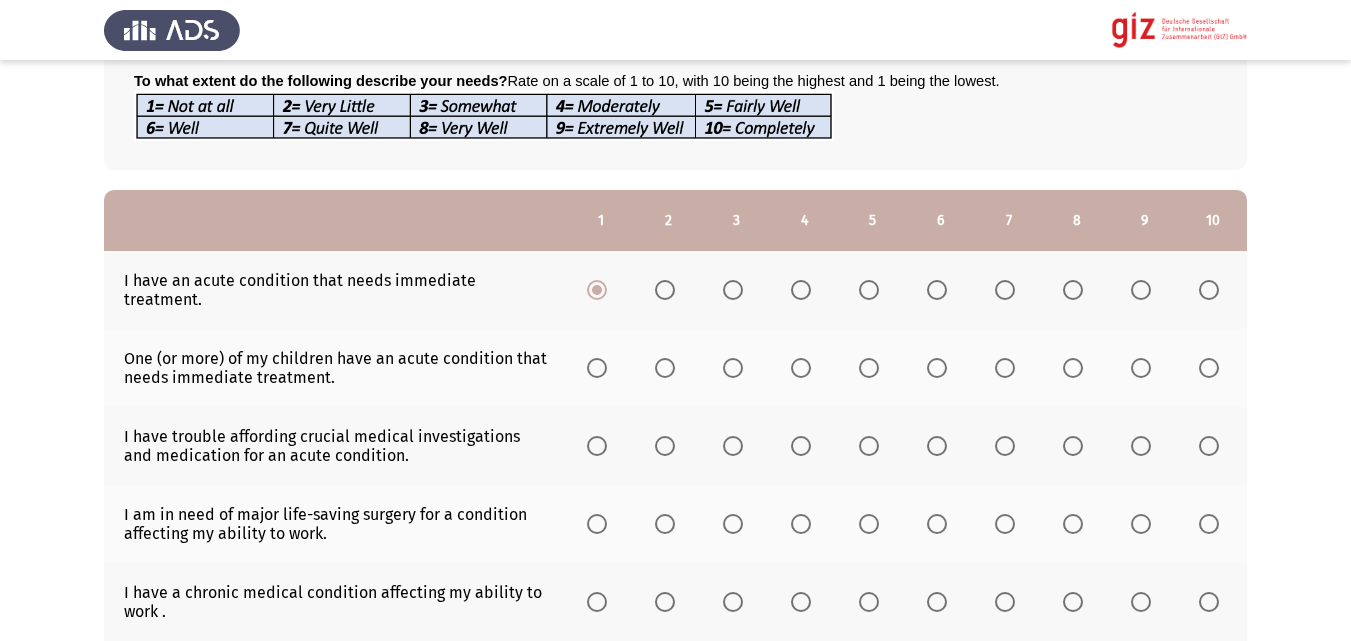 scroll, scrollTop: 122, scrollLeft: 0, axis: vertical 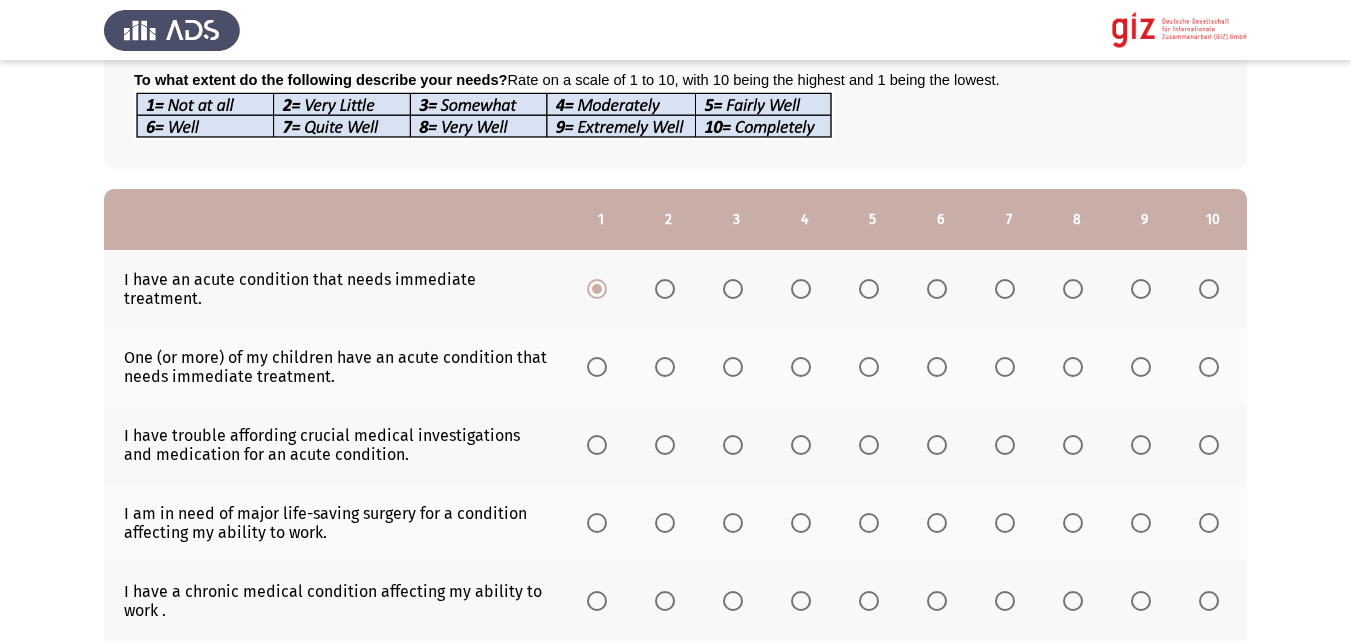 click 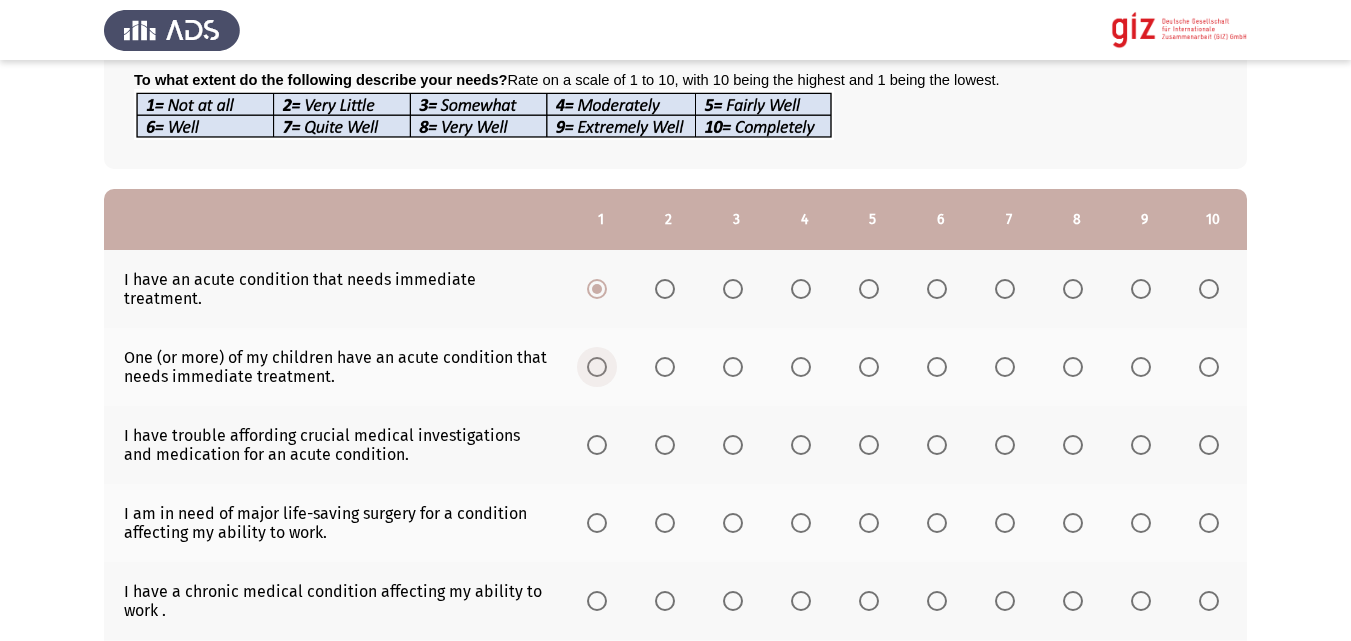 click at bounding box center (597, 367) 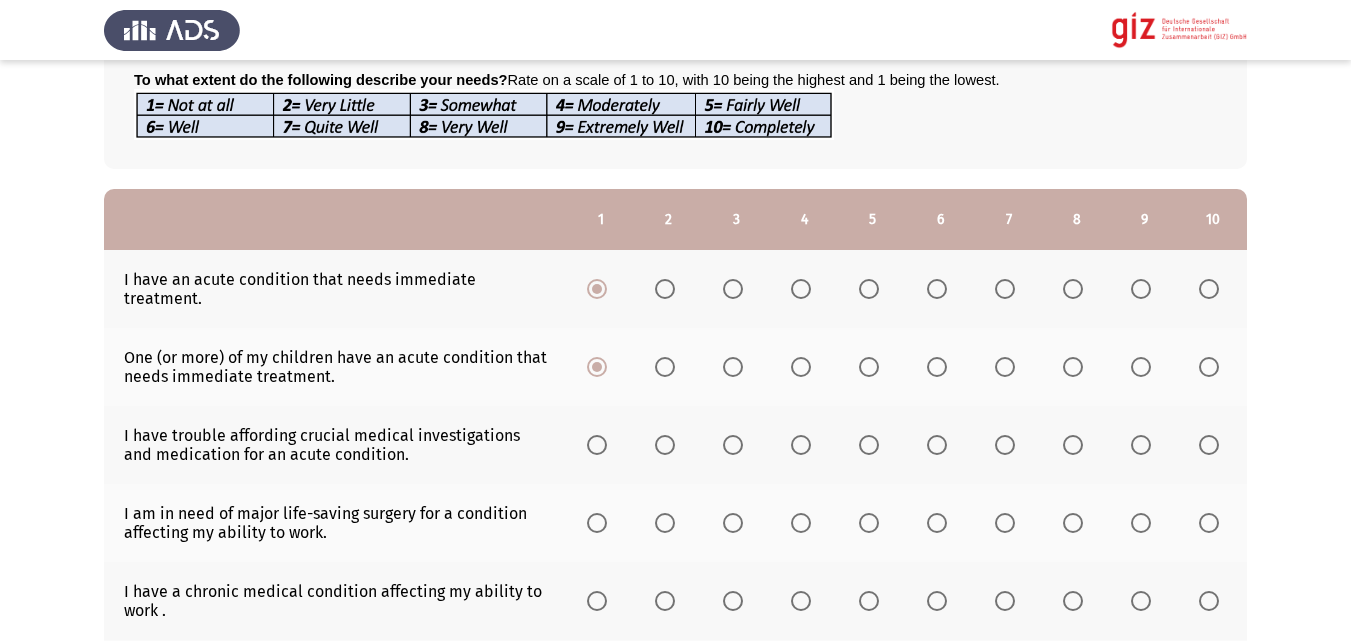 click at bounding box center (597, 445) 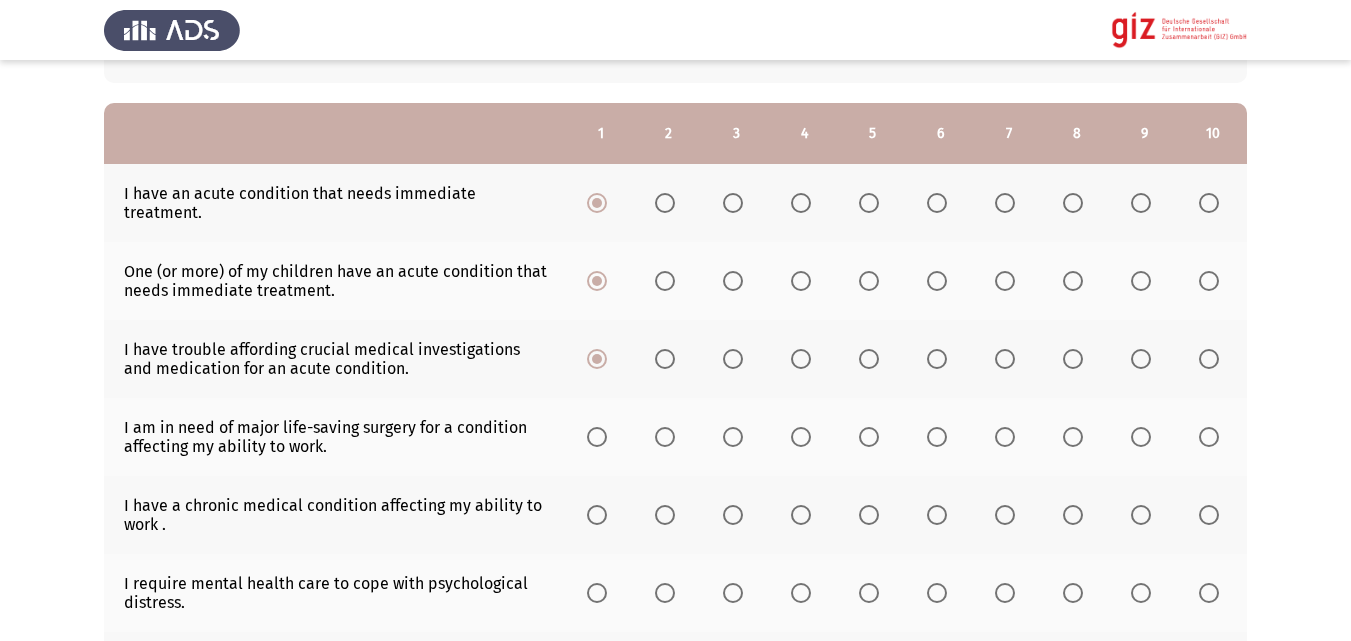 scroll, scrollTop: 232, scrollLeft: 0, axis: vertical 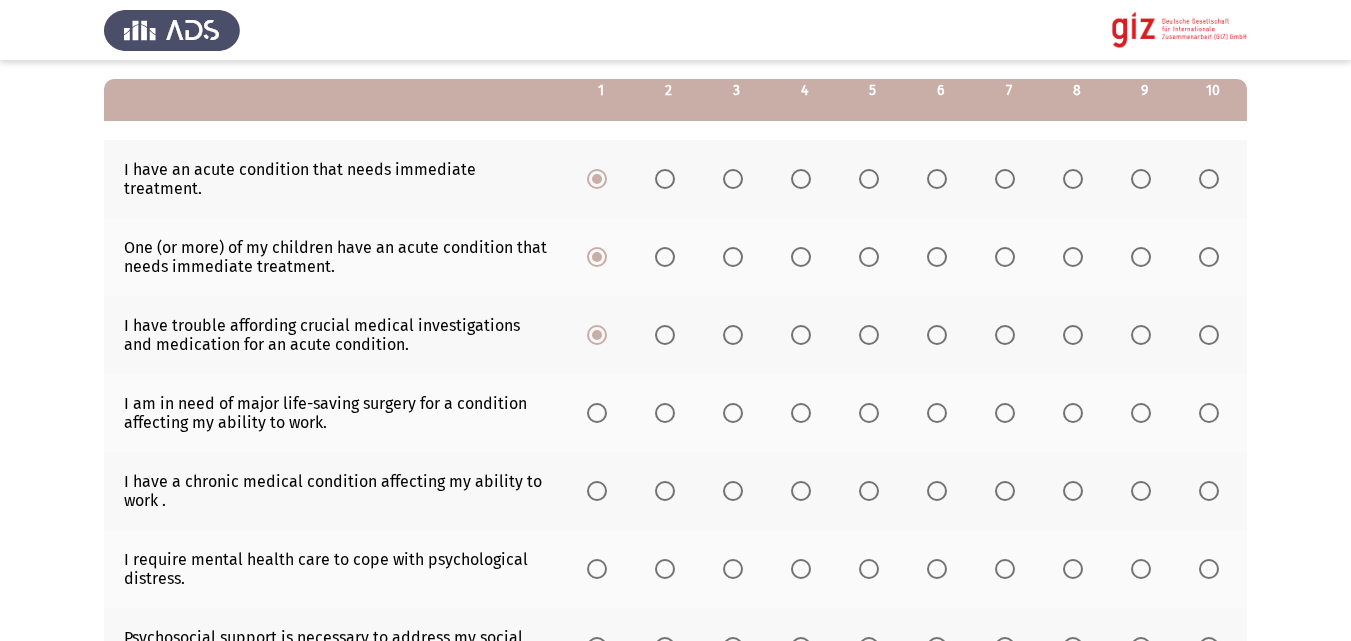 click 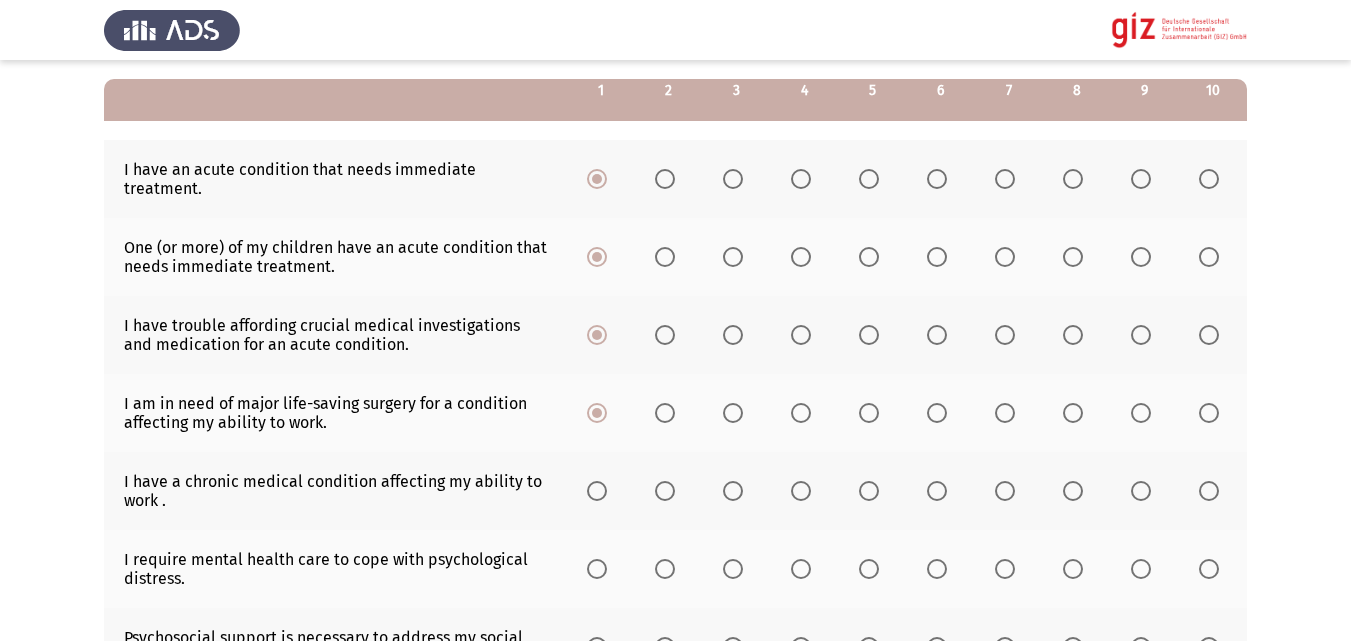 click at bounding box center (597, 491) 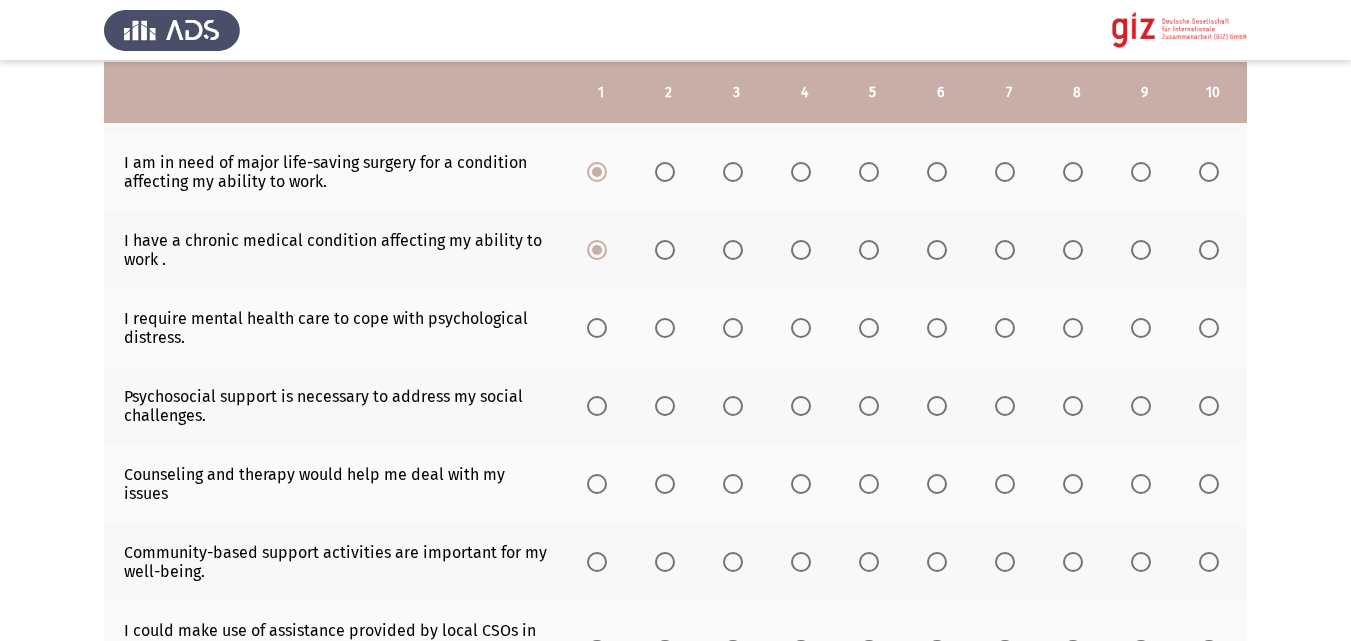 scroll, scrollTop: 475, scrollLeft: 0, axis: vertical 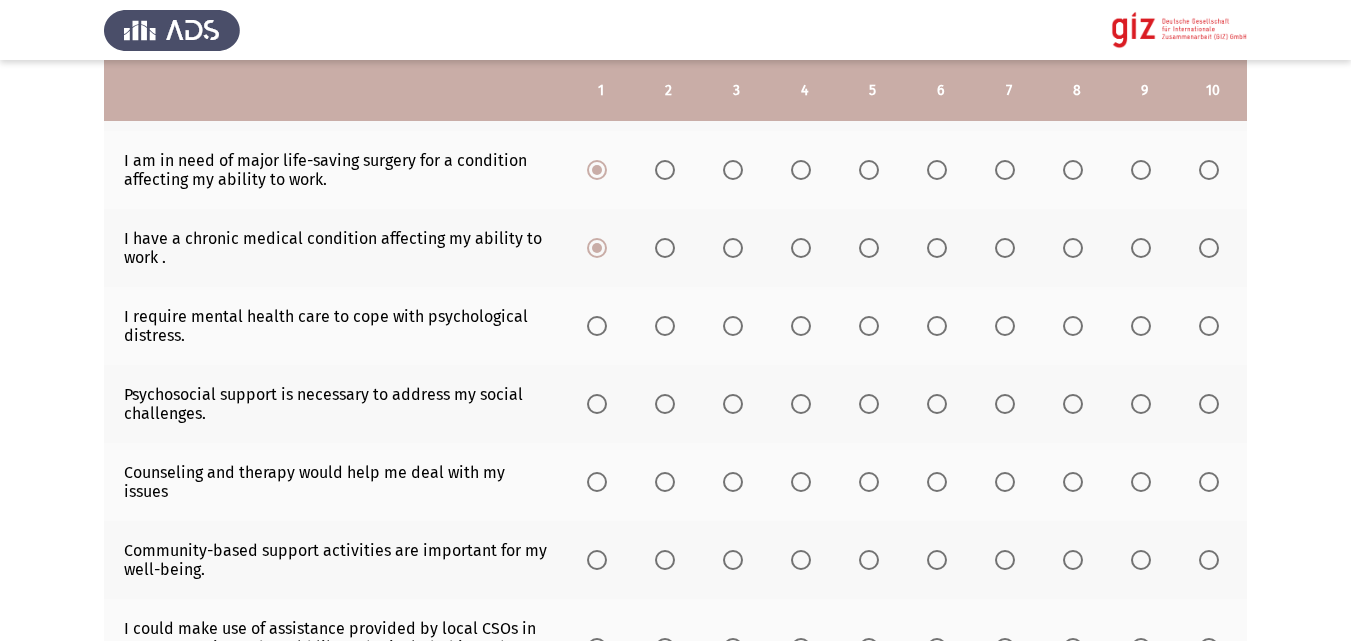 click at bounding box center [597, 326] 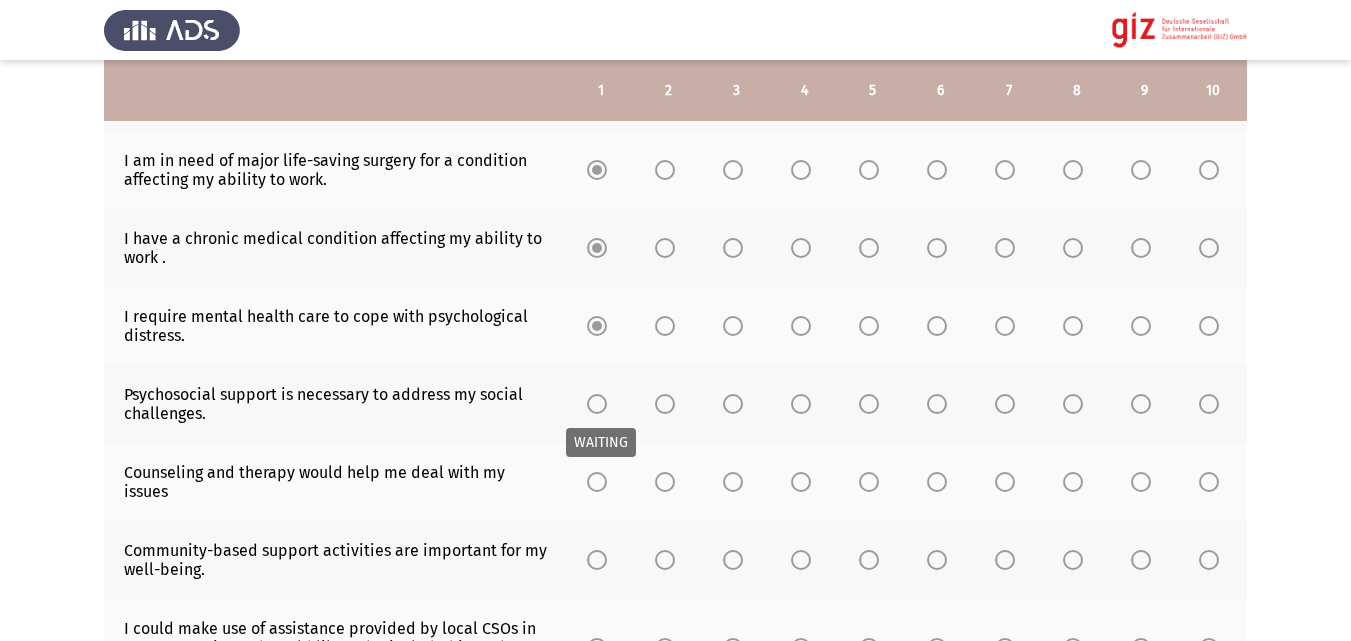 click at bounding box center [597, 404] 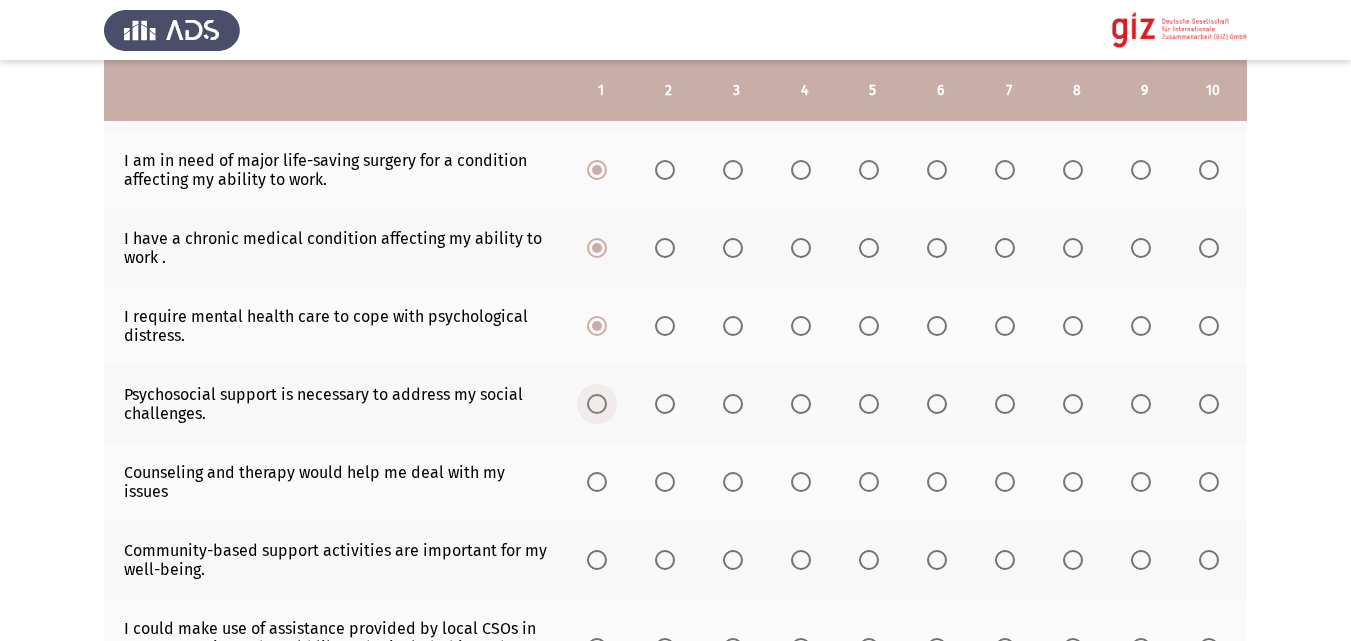 click at bounding box center (597, 404) 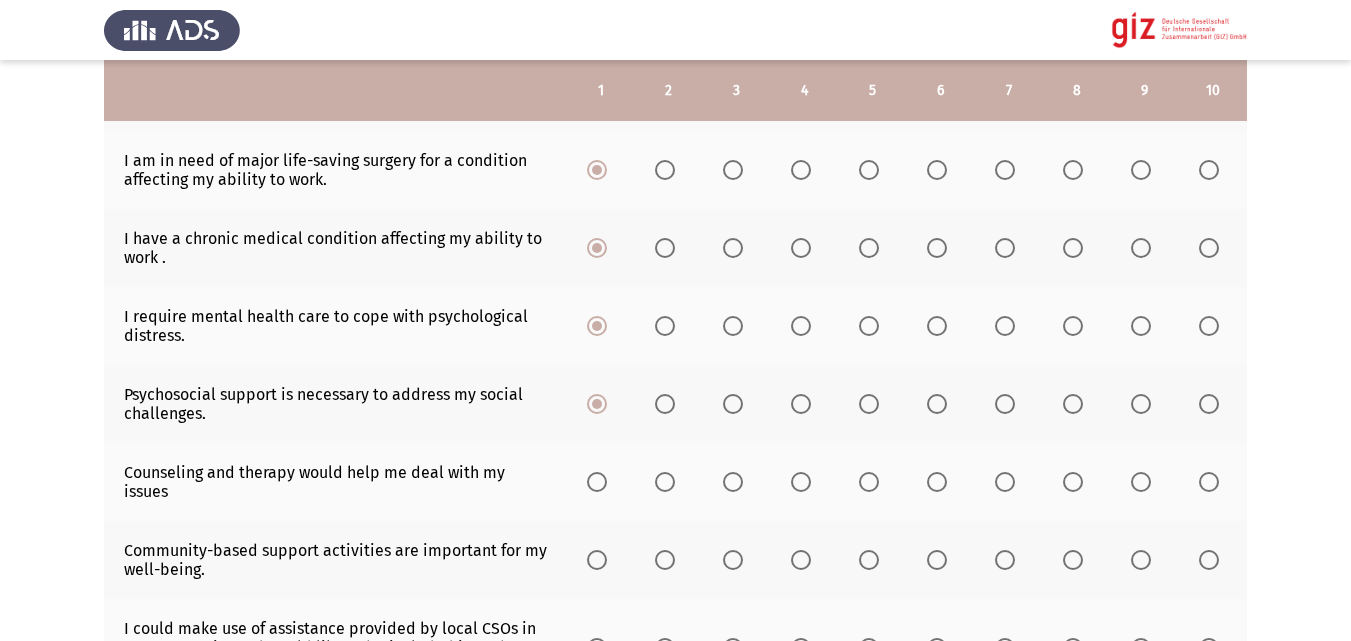 click at bounding box center (597, 482) 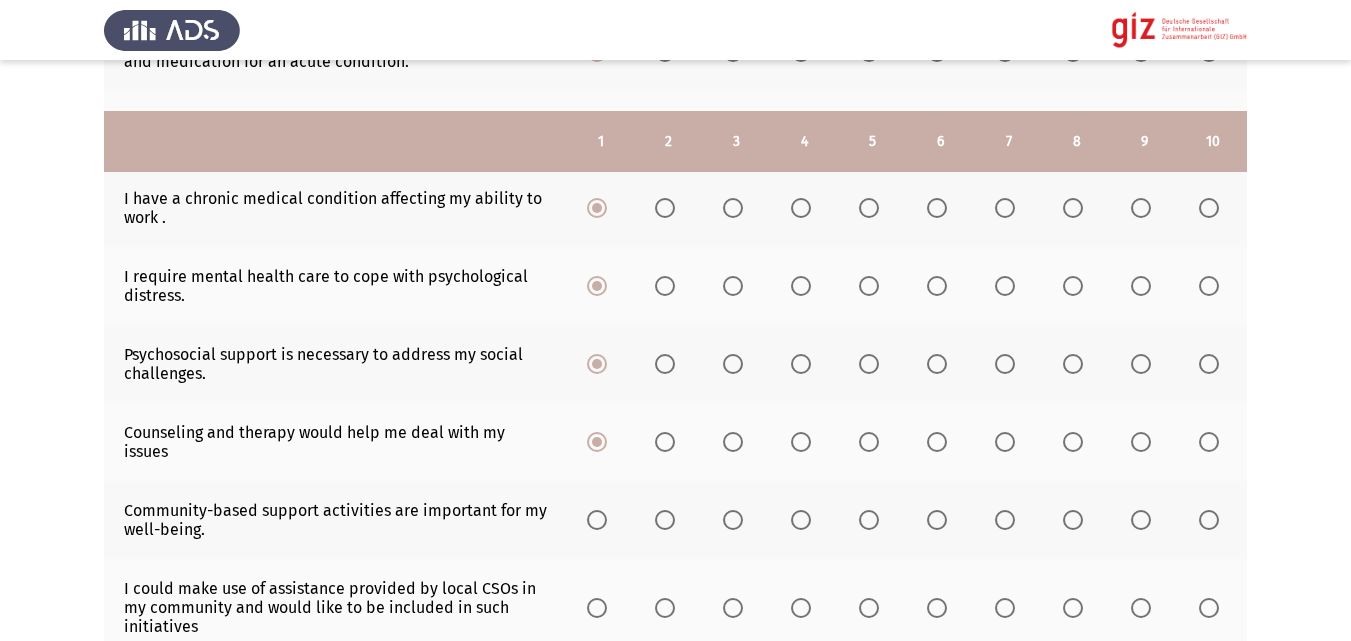 scroll, scrollTop: 670, scrollLeft: 0, axis: vertical 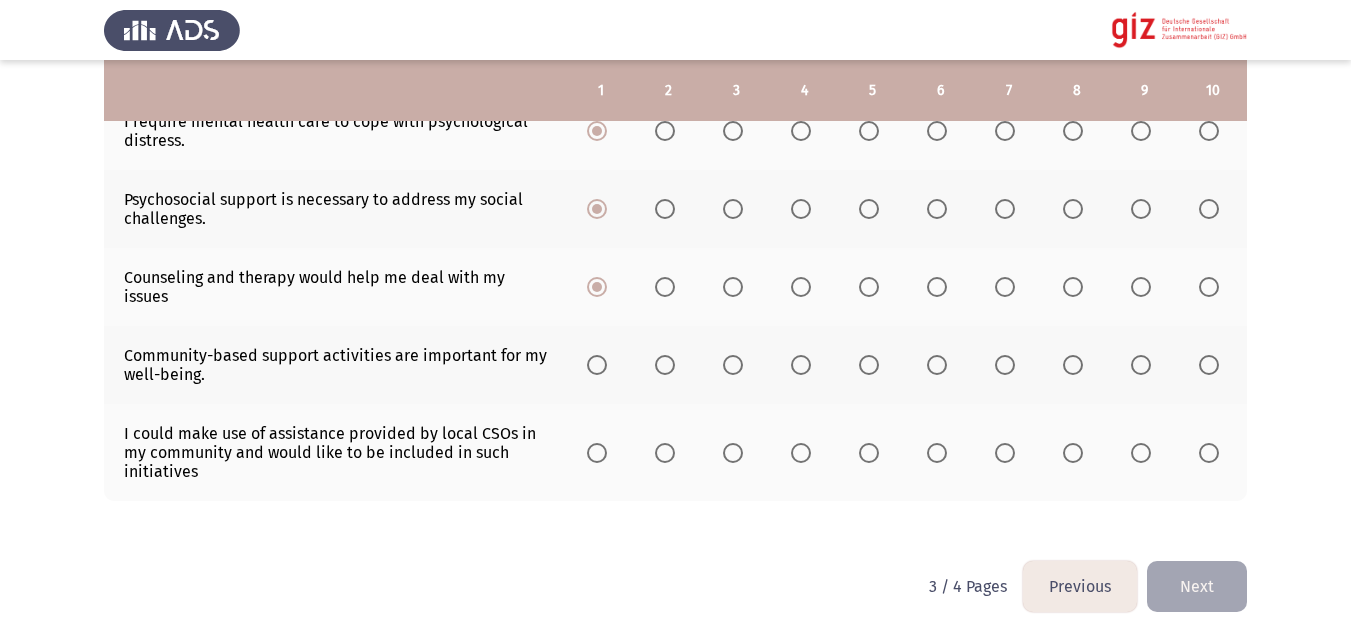 click at bounding box center (601, 365) 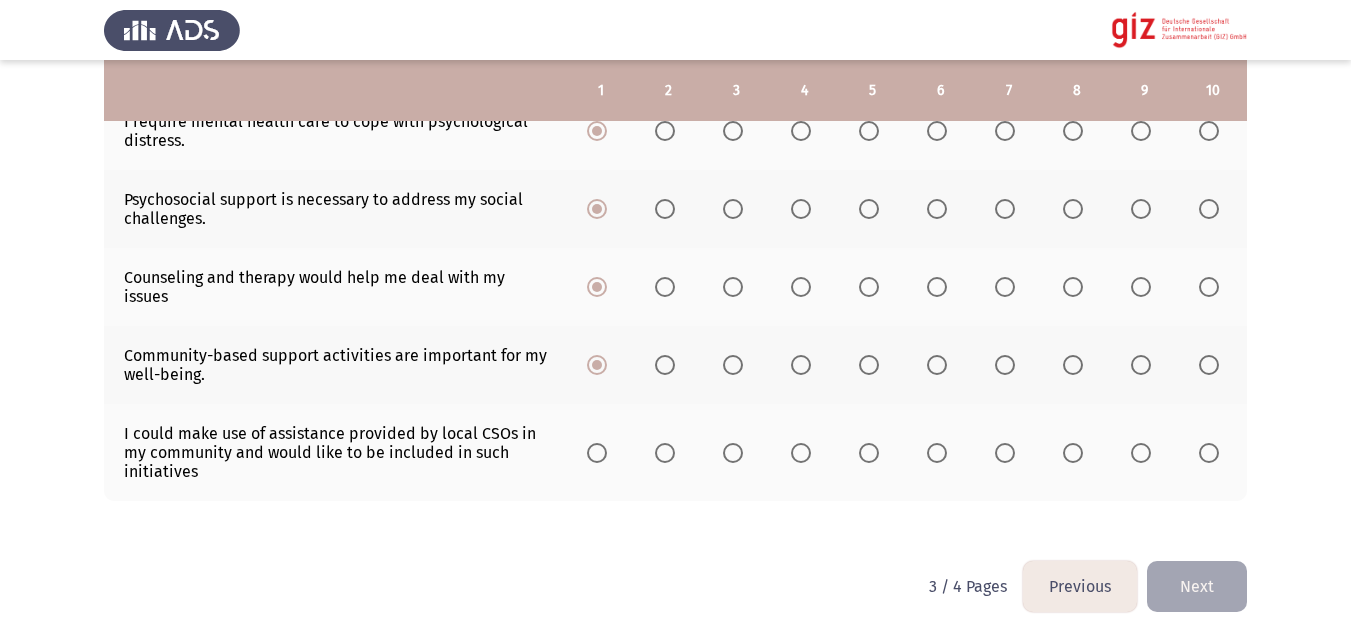 click at bounding box center [597, 453] 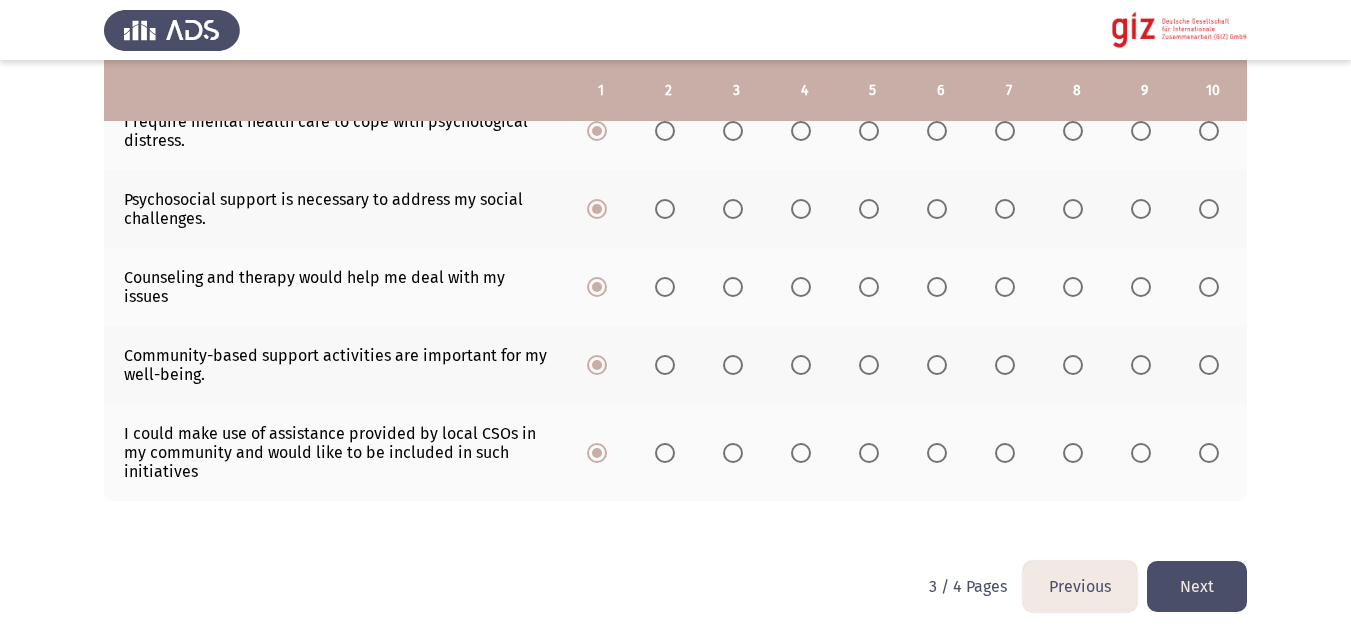 click at bounding box center (1005, 453) 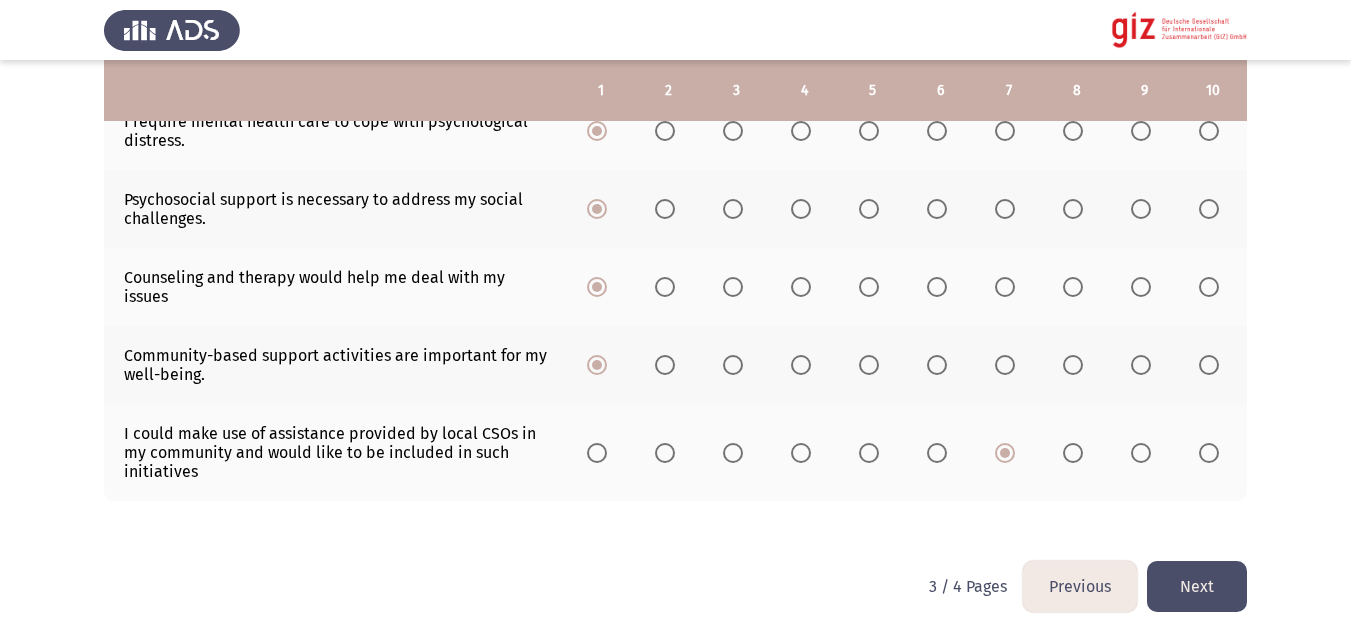 click on "Next" 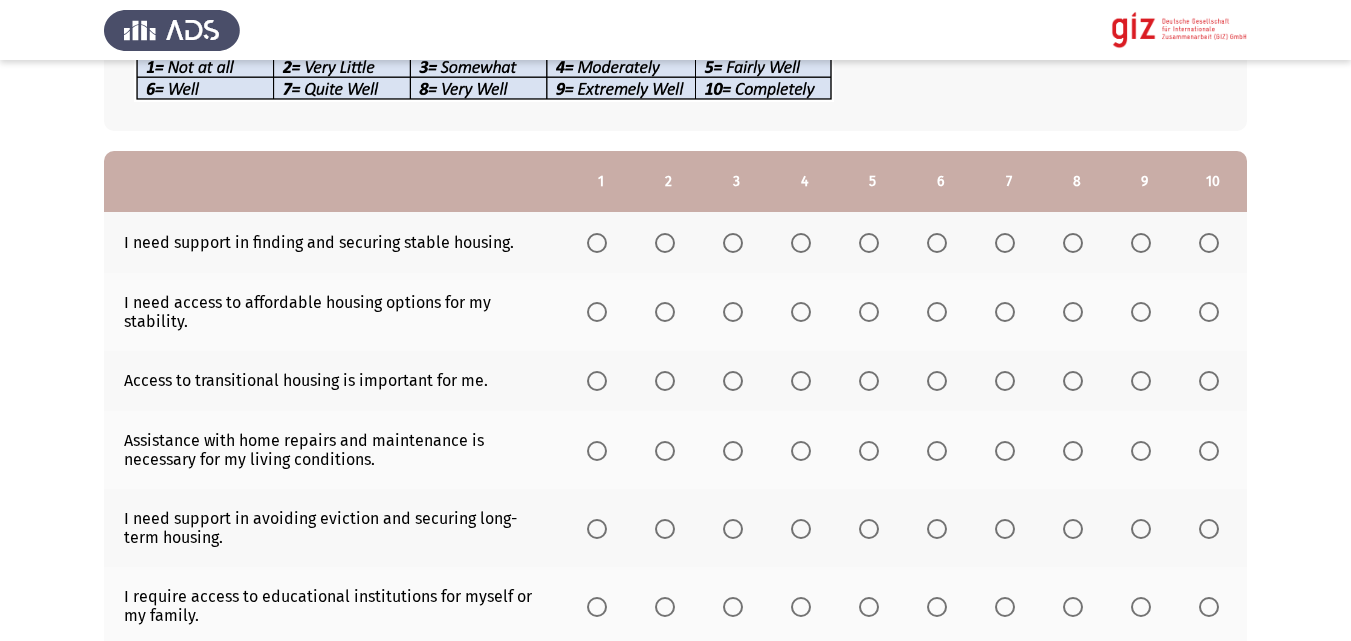 scroll, scrollTop: 197, scrollLeft: 0, axis: vertical 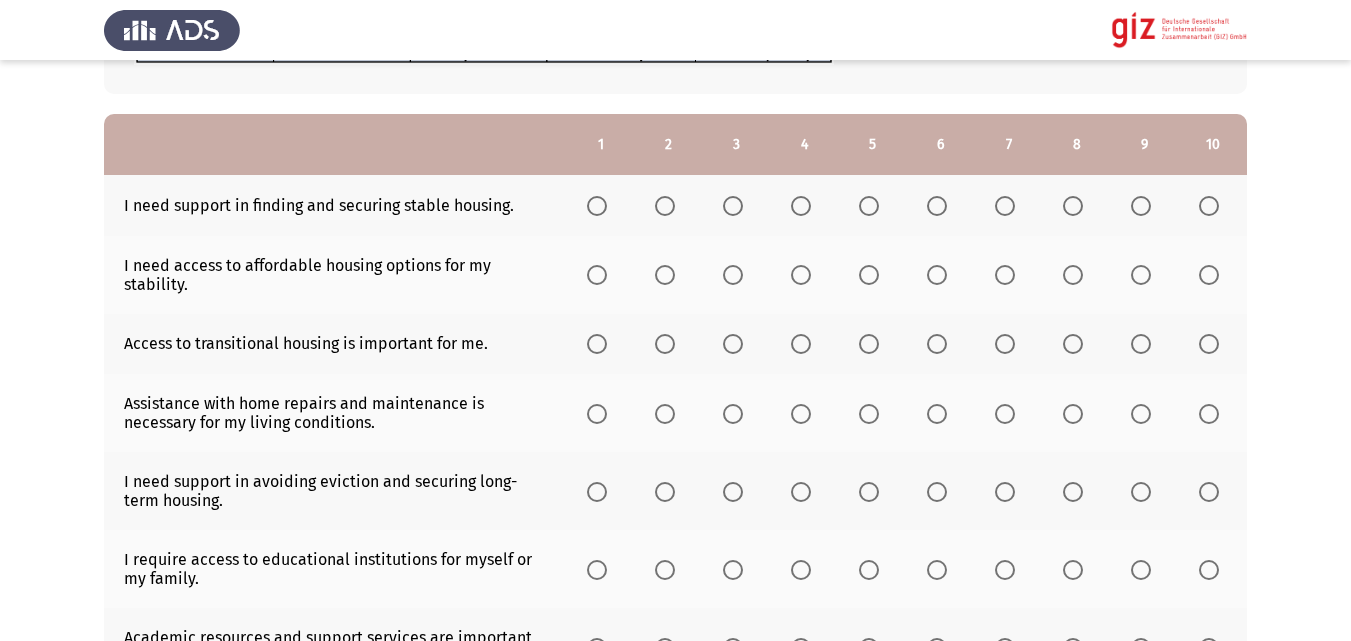 click at bounding box center [597, 206] 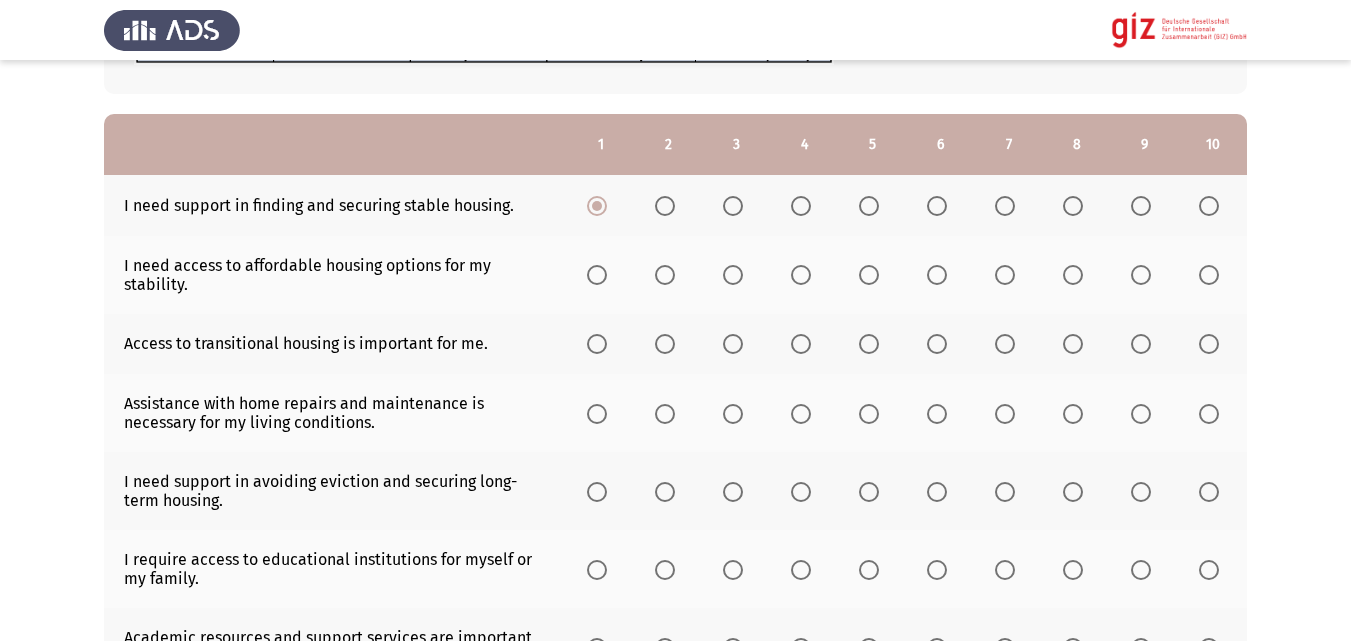 click at bounding box center [597, 275] 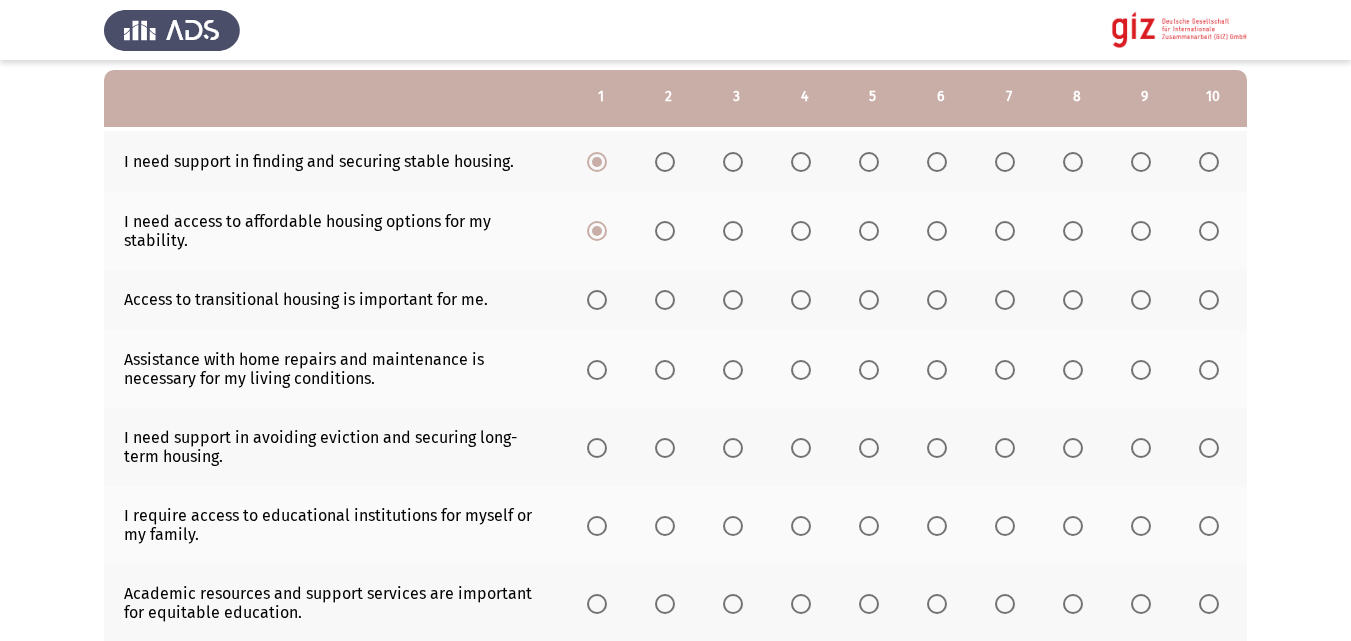 scroll, scrollTop: 247, scrollLeft: 0, axis: vertical 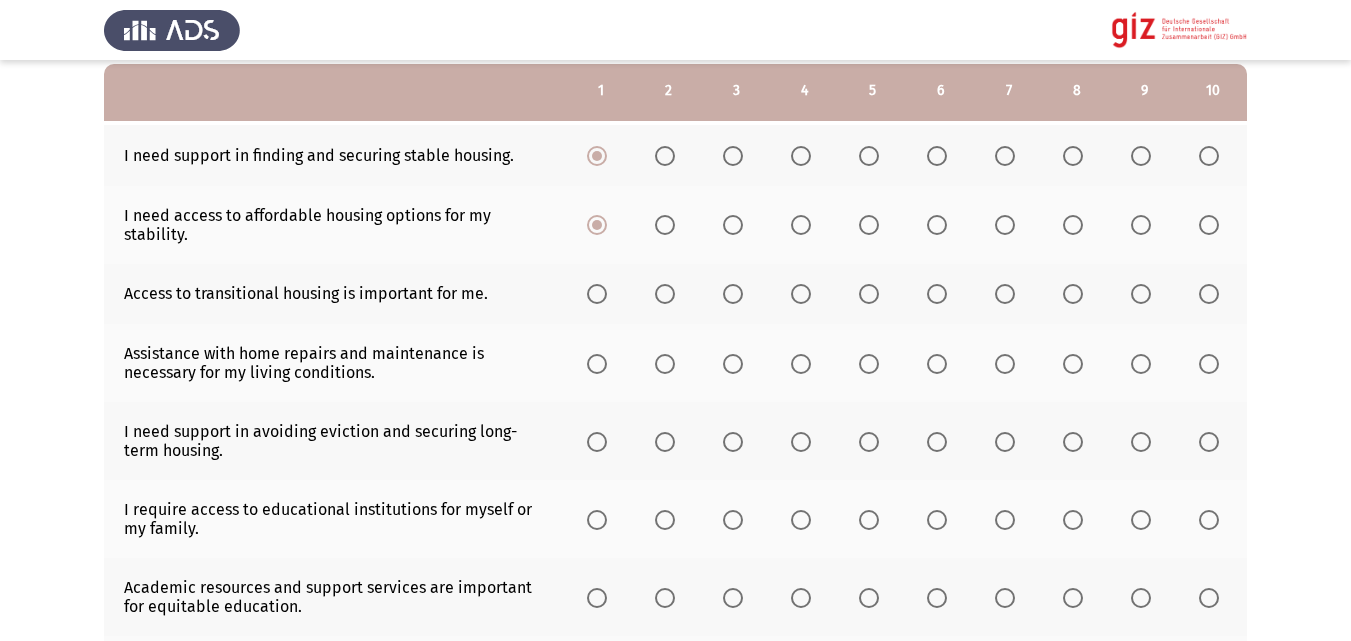 click at bounding box center (597, 294) 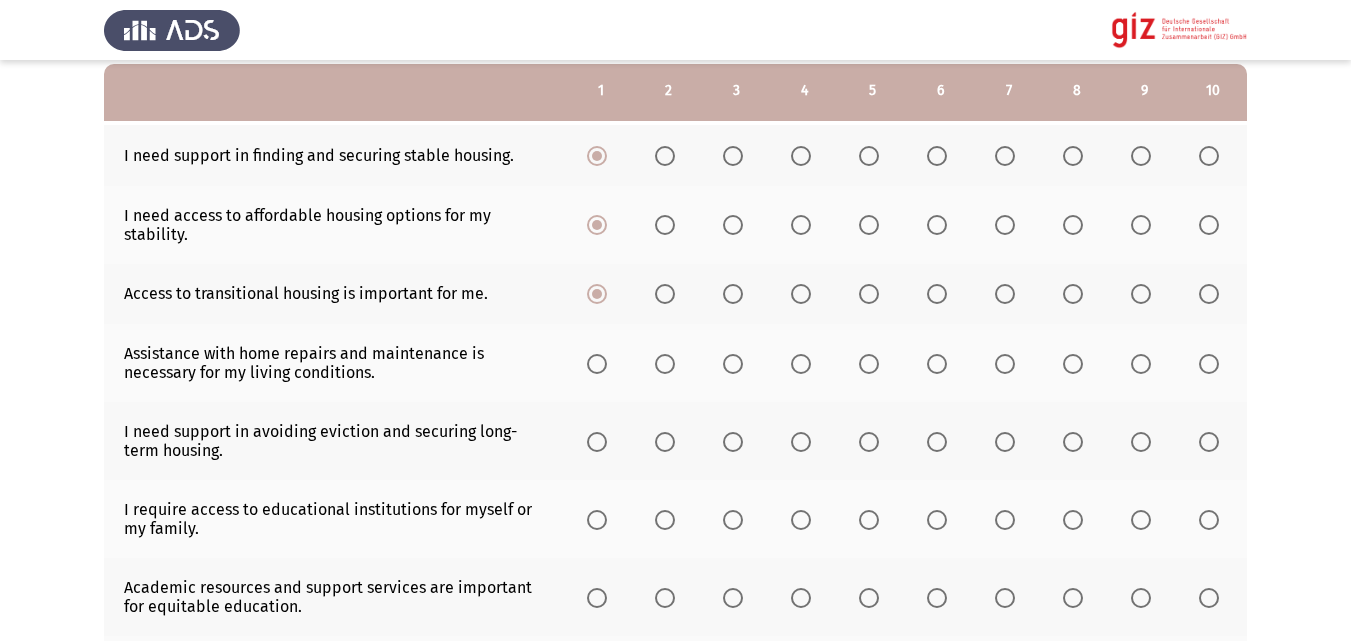 click at bounding box center [597, 364] 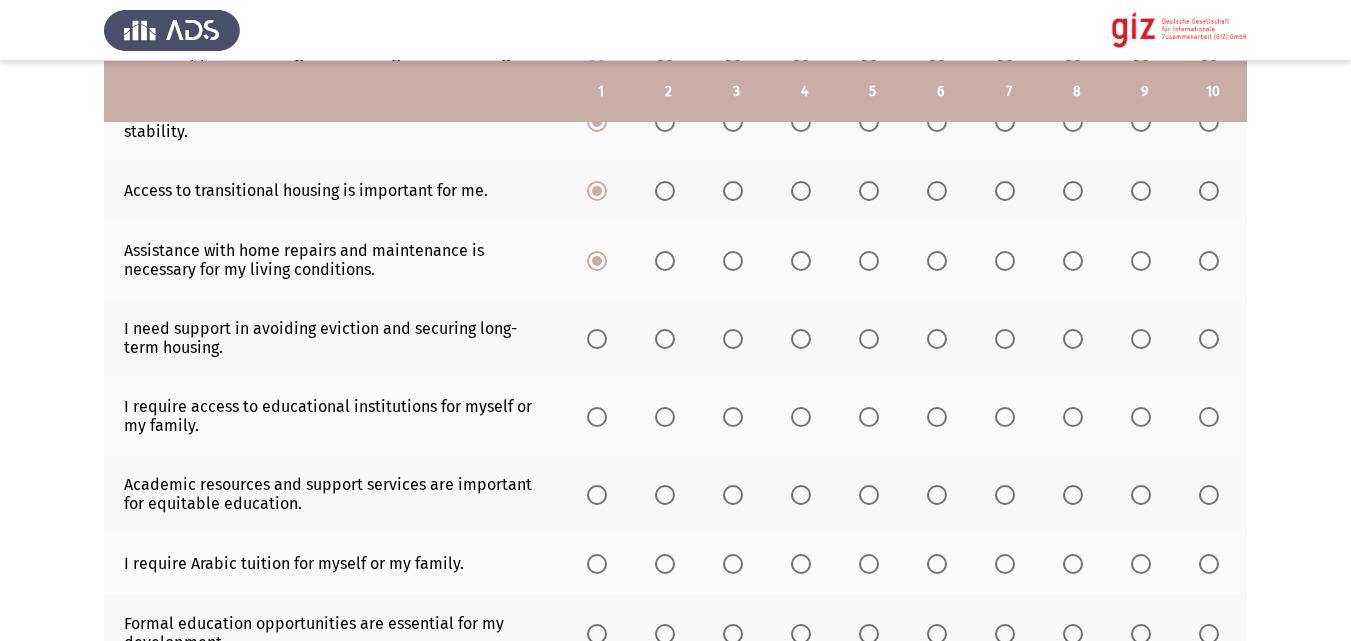 scroll, scrollTop: 351, scrollLeft: 0, axis: vertical 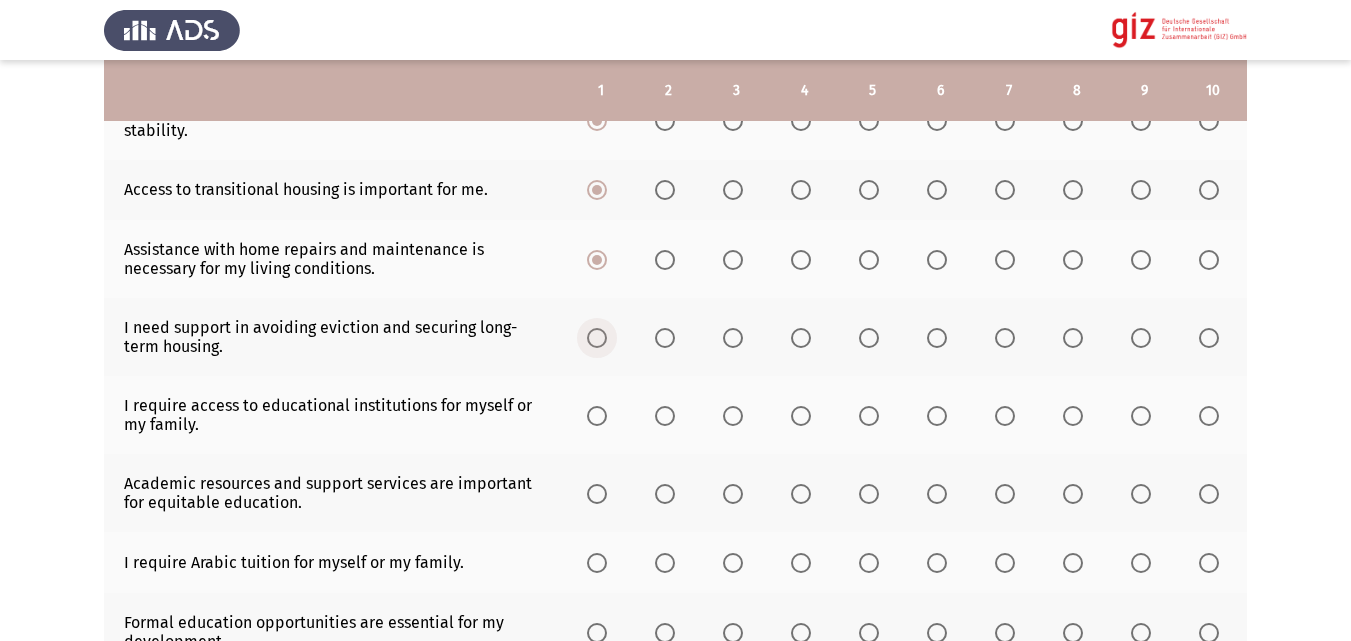 click at bounding box center [597, 338] 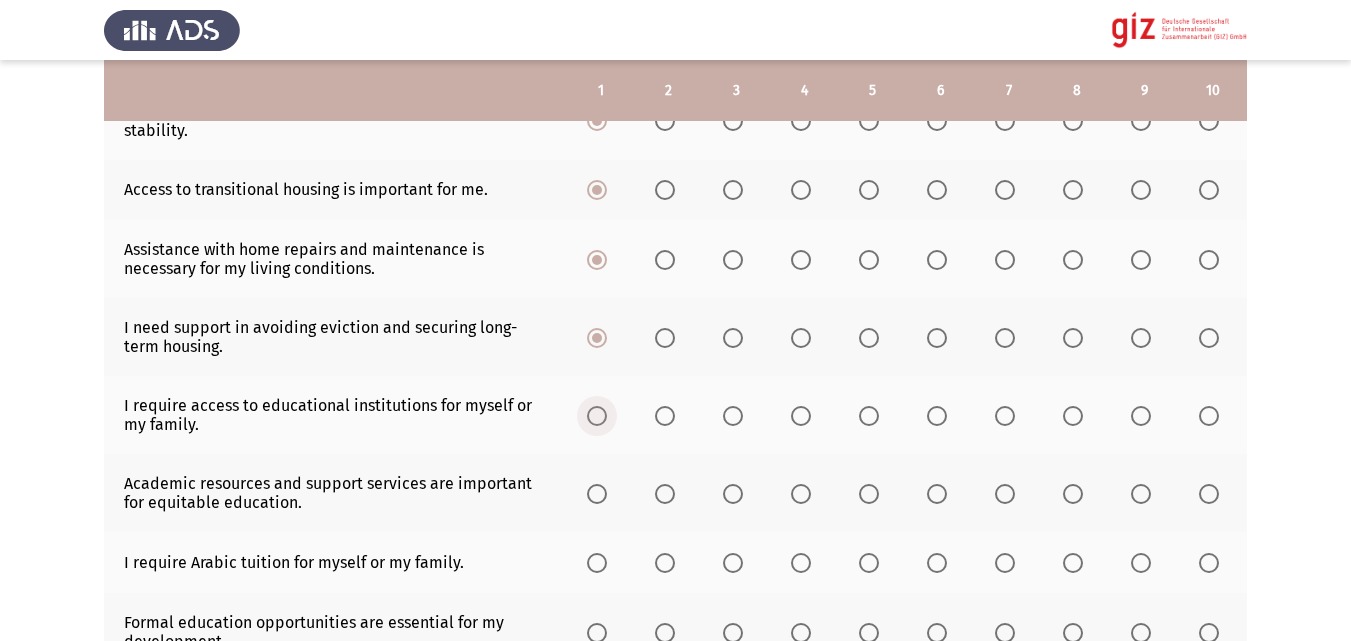 click at bounding box center [597, 416] 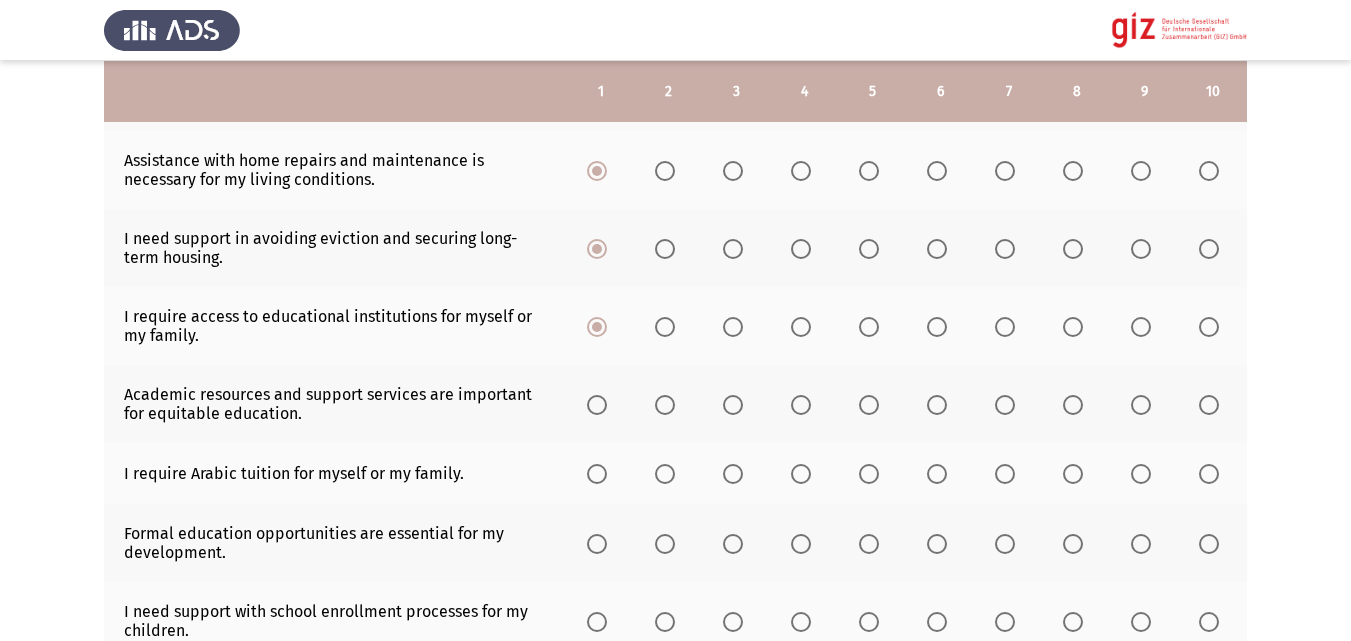 scroll, scrollTop: 441, scrollLeft: 0, axis: vertical 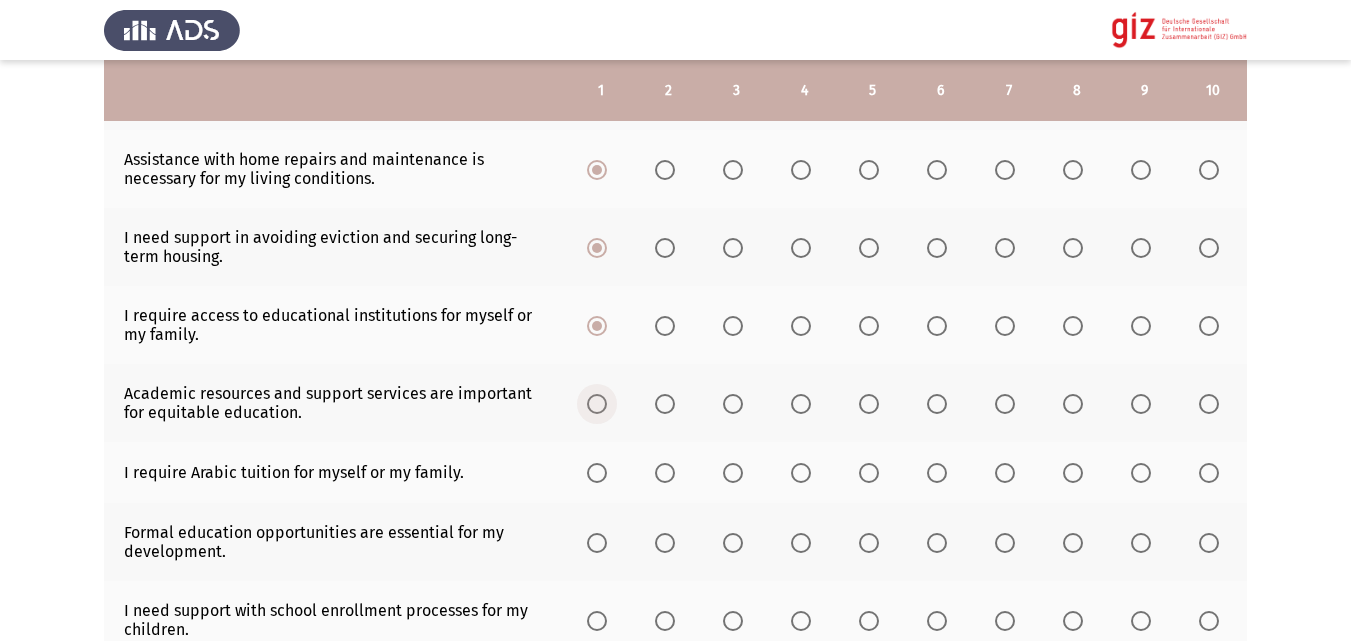 click at bounding box center [597, 404] 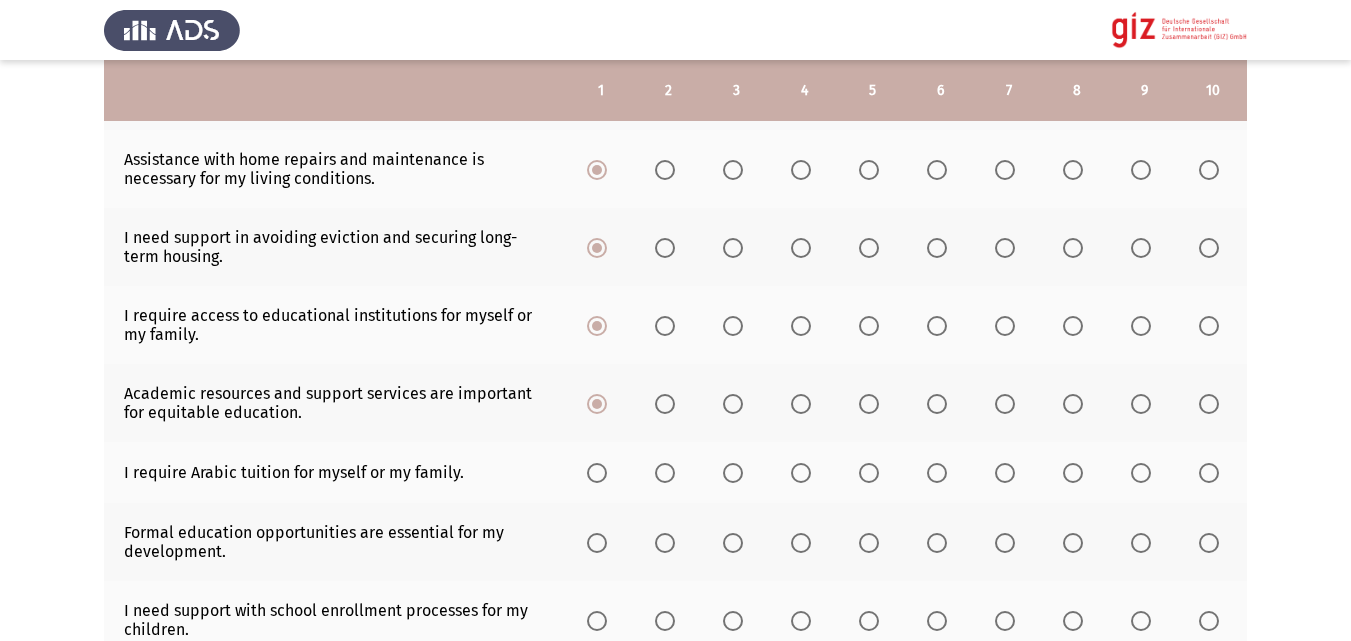 click at bounding box center (597, 473) 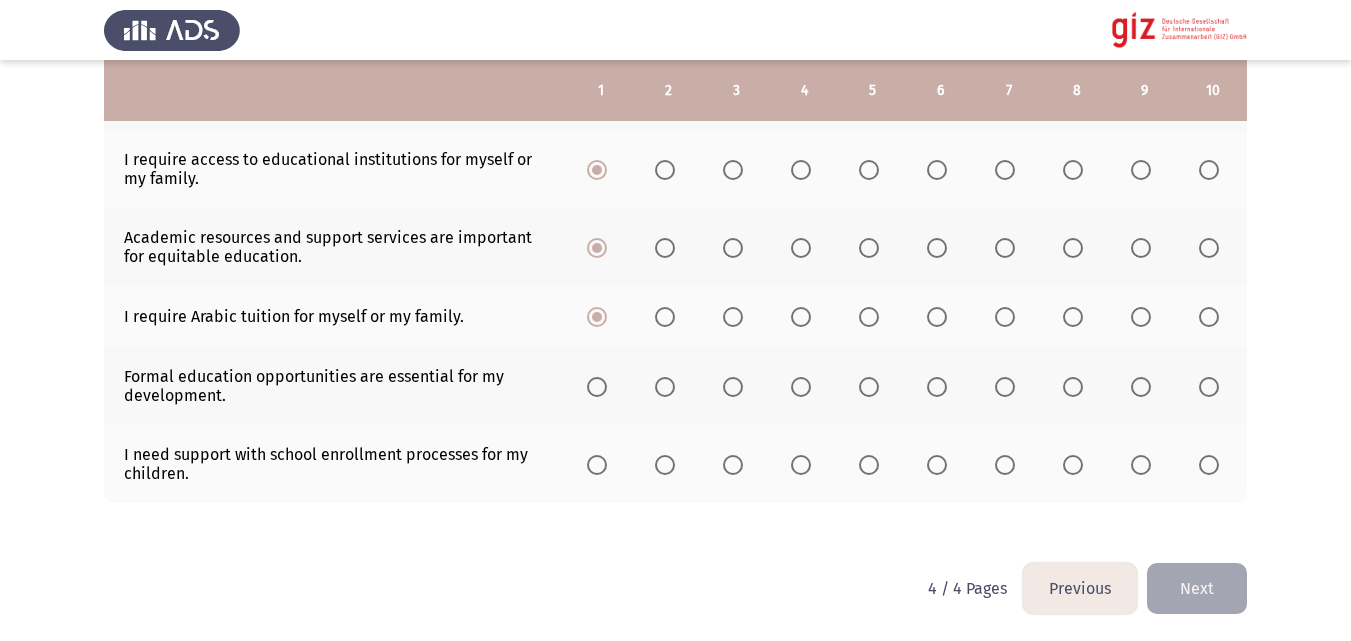 scroll, scrollTop: 599, scrollLeft: 0, axis: vertical 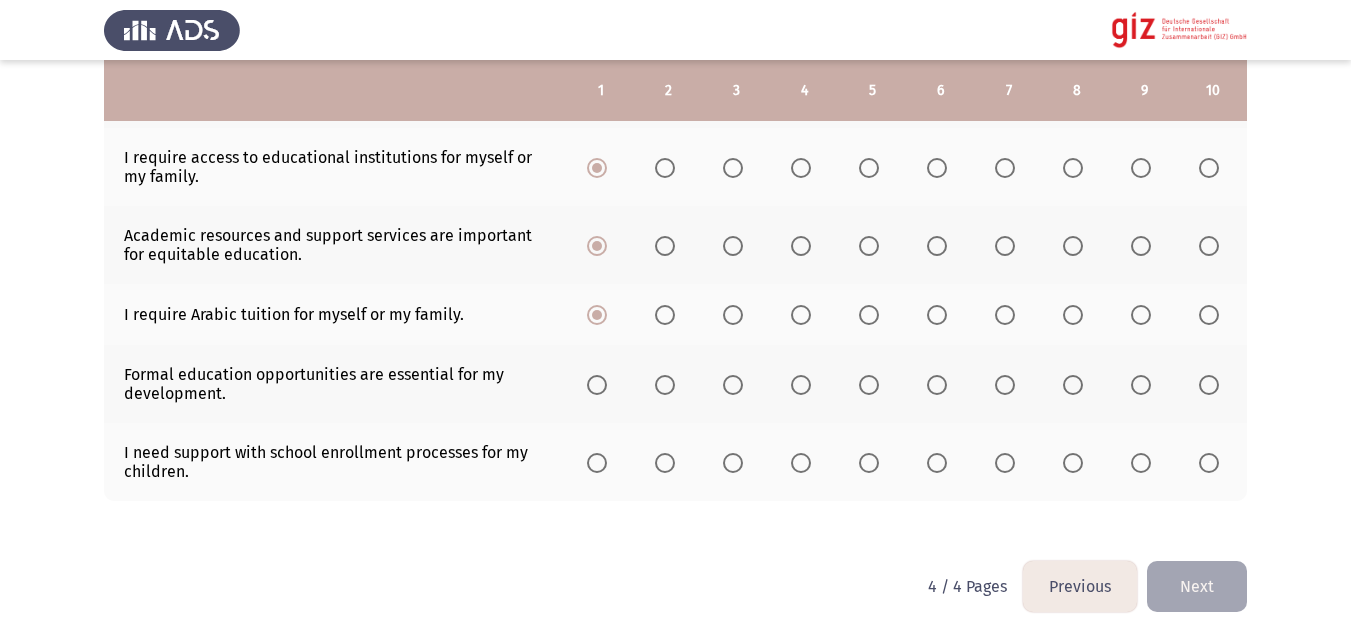 click 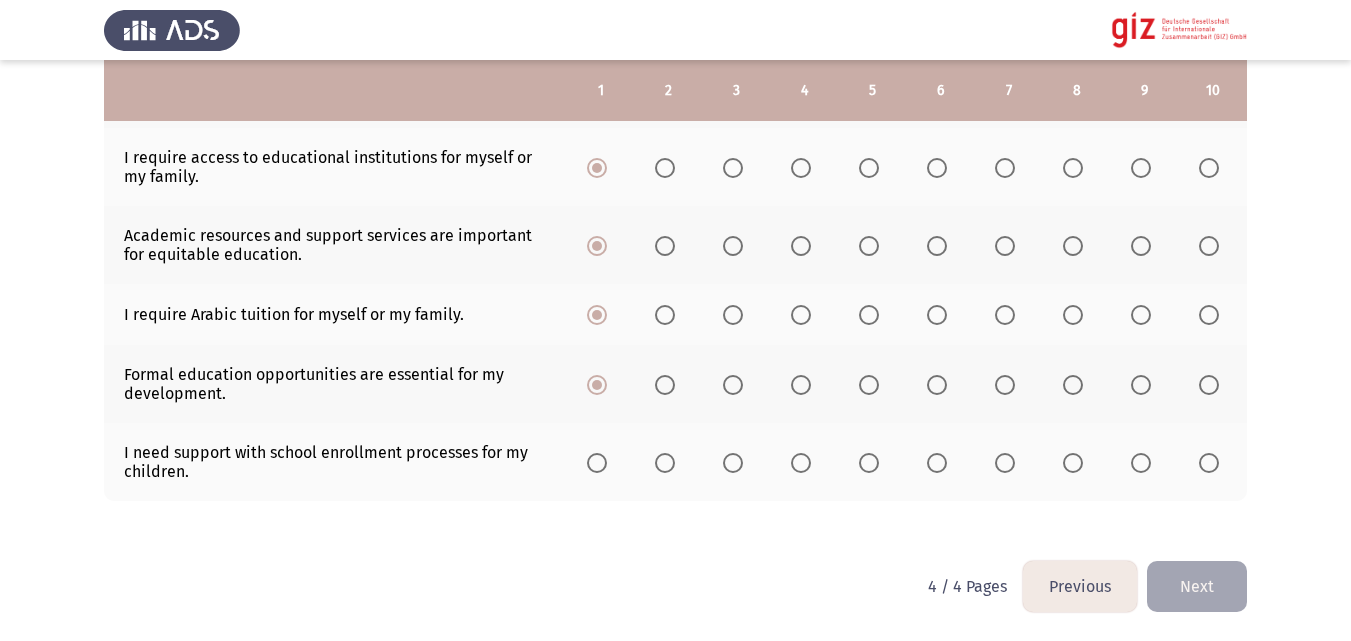 click 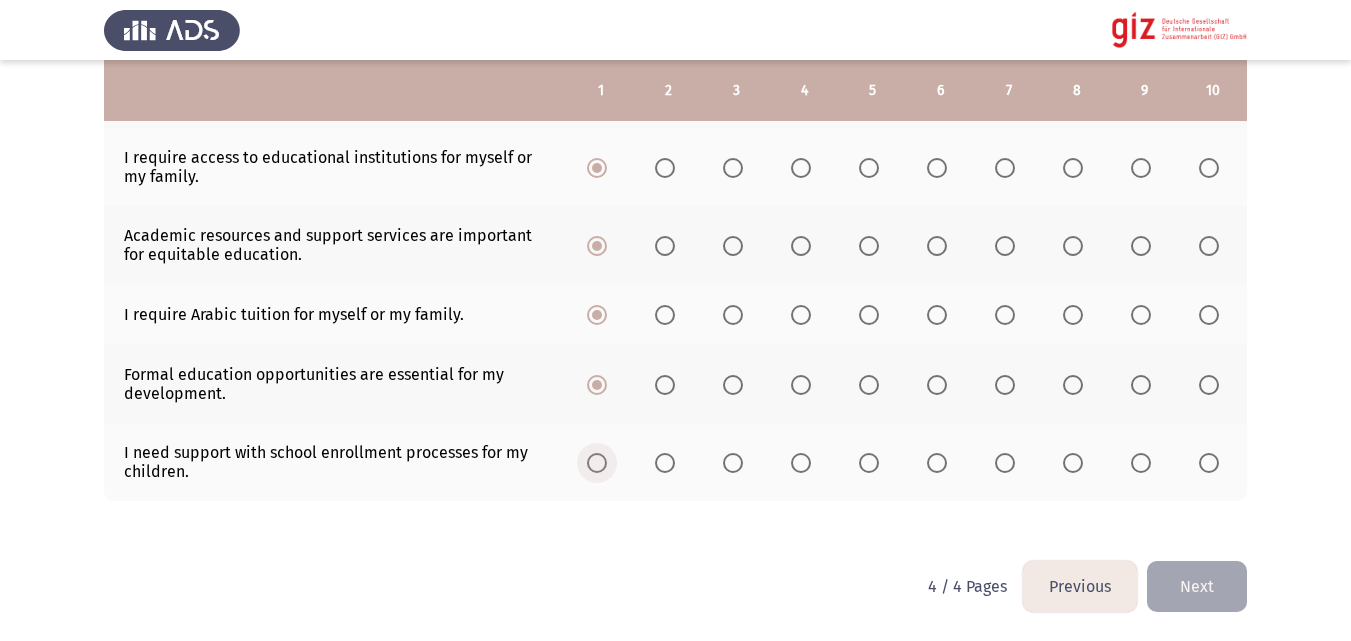 click at bounding box center [601, 463] 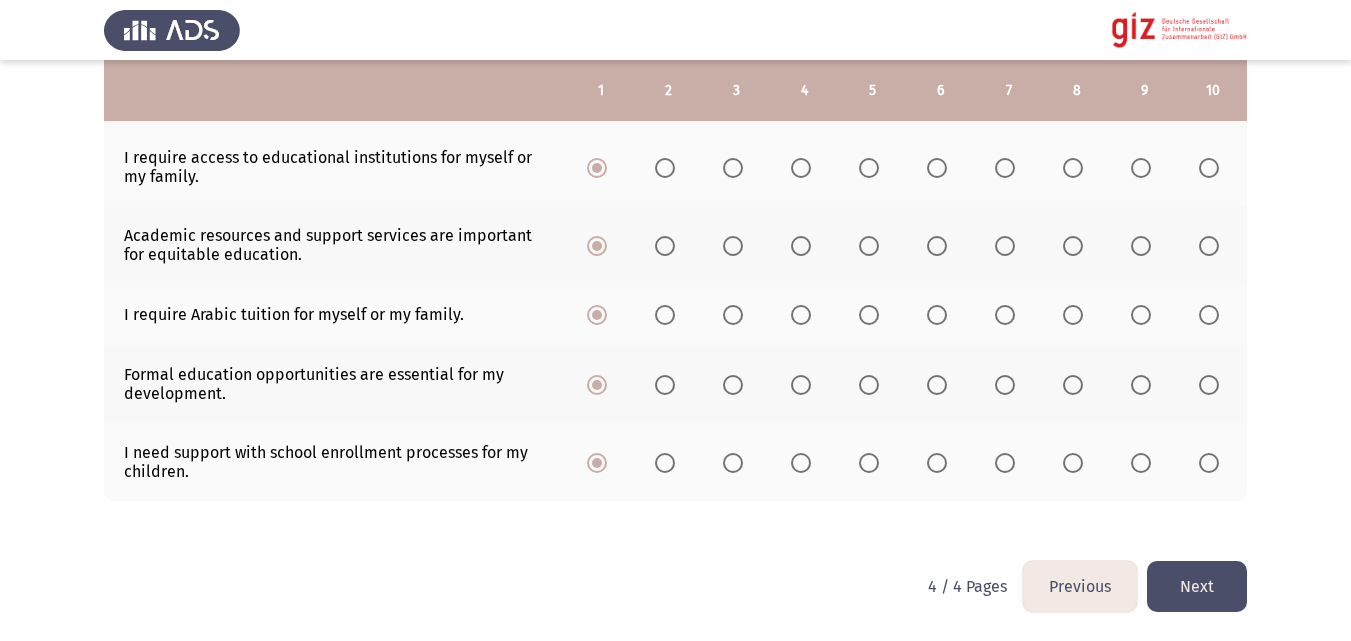 click on "Previous
Required Services by the Beneficiary   Next  To what extent do the following describe your needs?  Rate on a scale of 1 to 10, with 10 being the highest and 1 being the lowest.  1   2   3   4   5   6   7   8   9   10  I need support in finding and securing stable housing.                     I need access to affordable housing options for my stability.                     Access to transitional housing is important for me.                     Assistance with home repairs and maintenance is necessary for my living conditions.                     I need support in avoiding eviction and securing long-term housing.                     I require access to educational institutions for myself or my family.                     Academic resources and support services are important for equitable education.                     I require Arabic tuition for myself or my family." at bounding box center (675, 21) 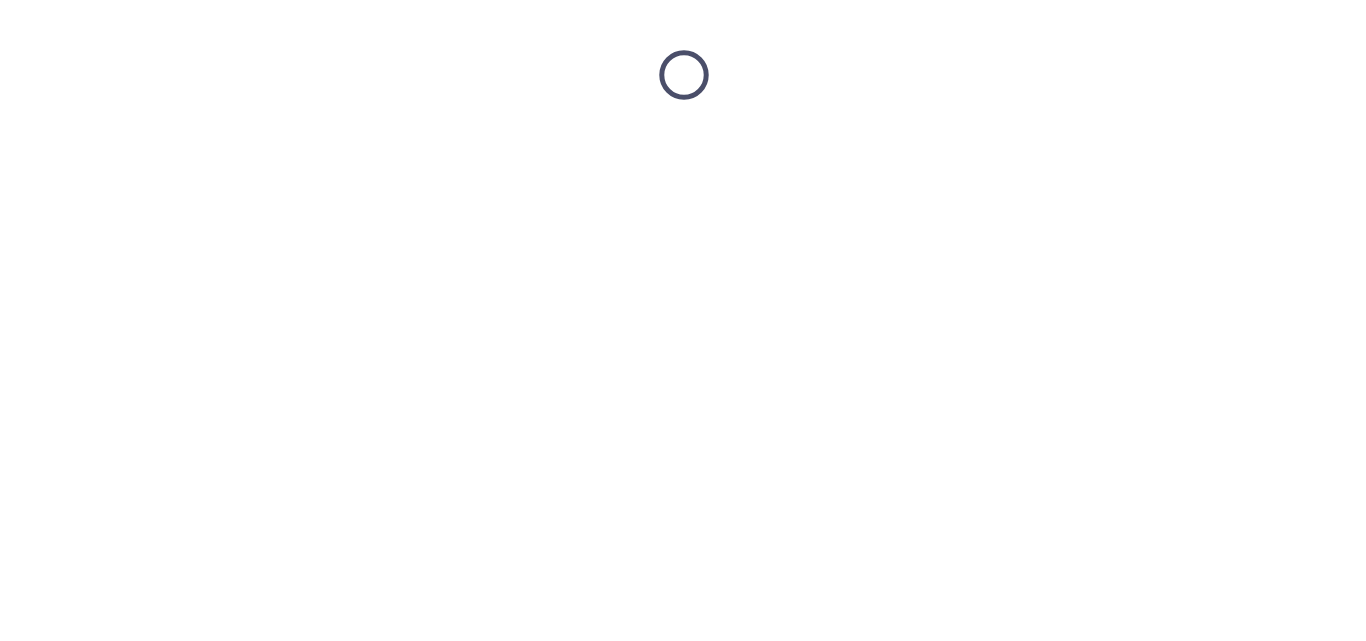 scroll, scrollTop: 0, scrollLeft: 0, axis: both 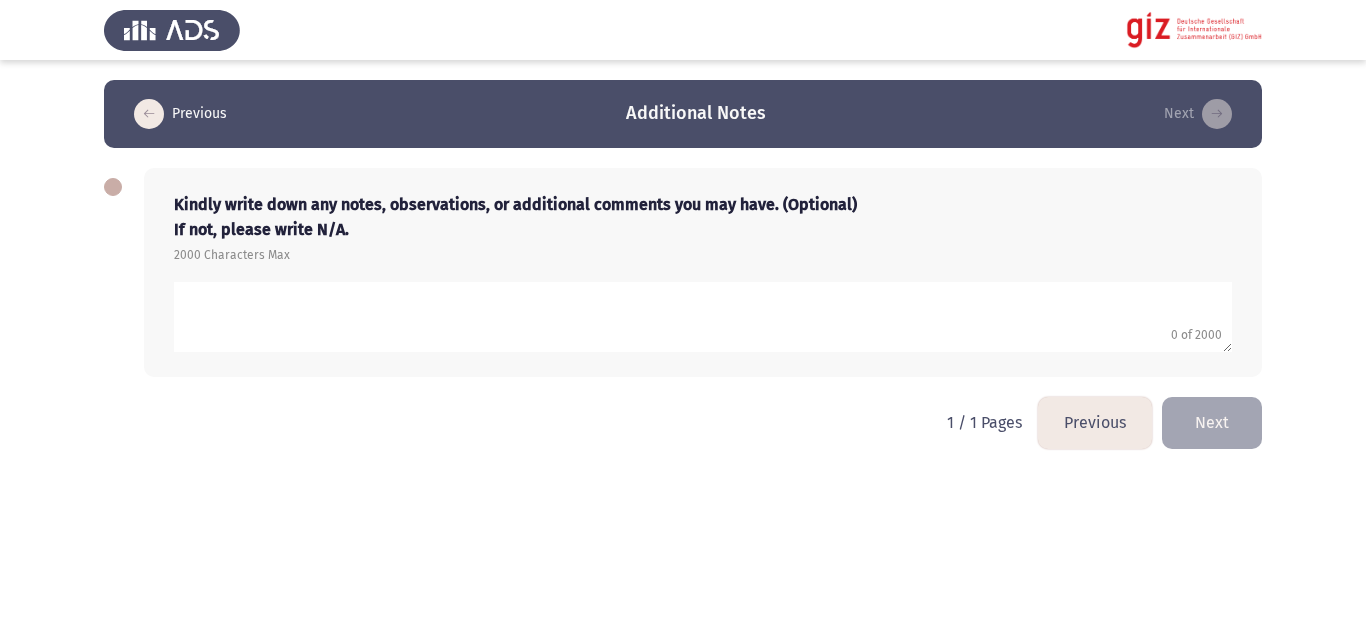 click 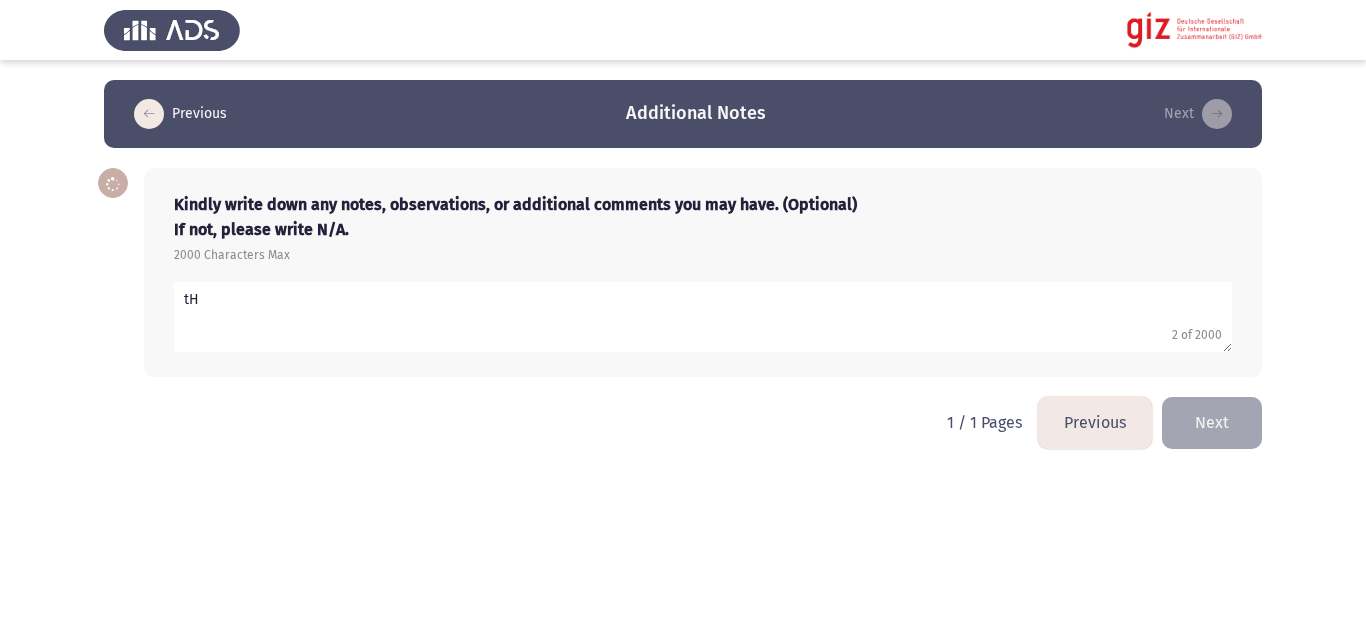 type on "t" 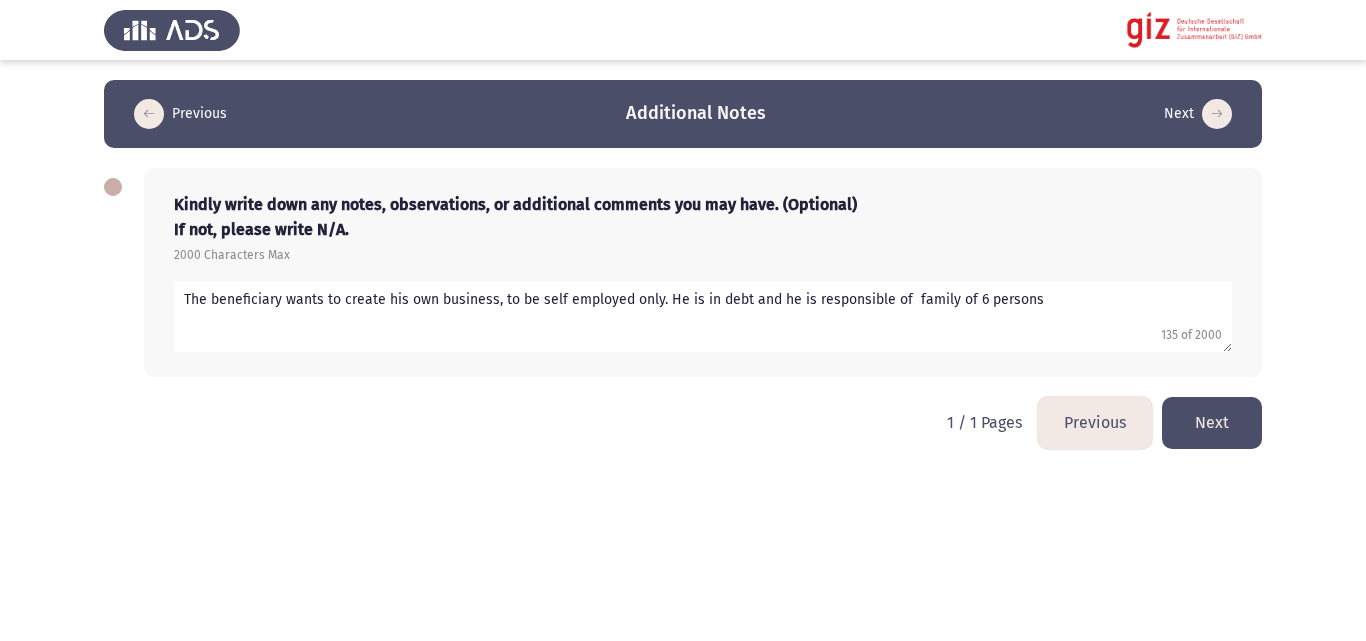 type on "The beneficiary wants to create his own business, to be self employed only. He is in debt and he is responsible of  family of 6 persons" 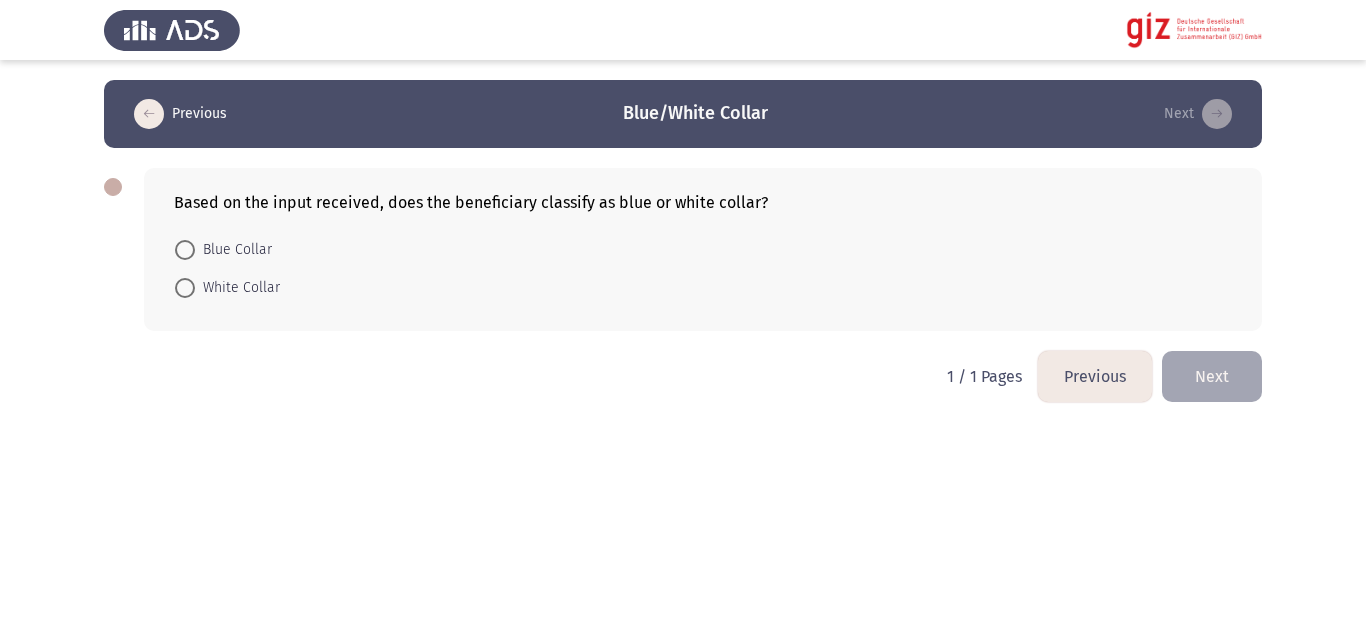 click on "Blue Collar" at bounding box center [233, 250] 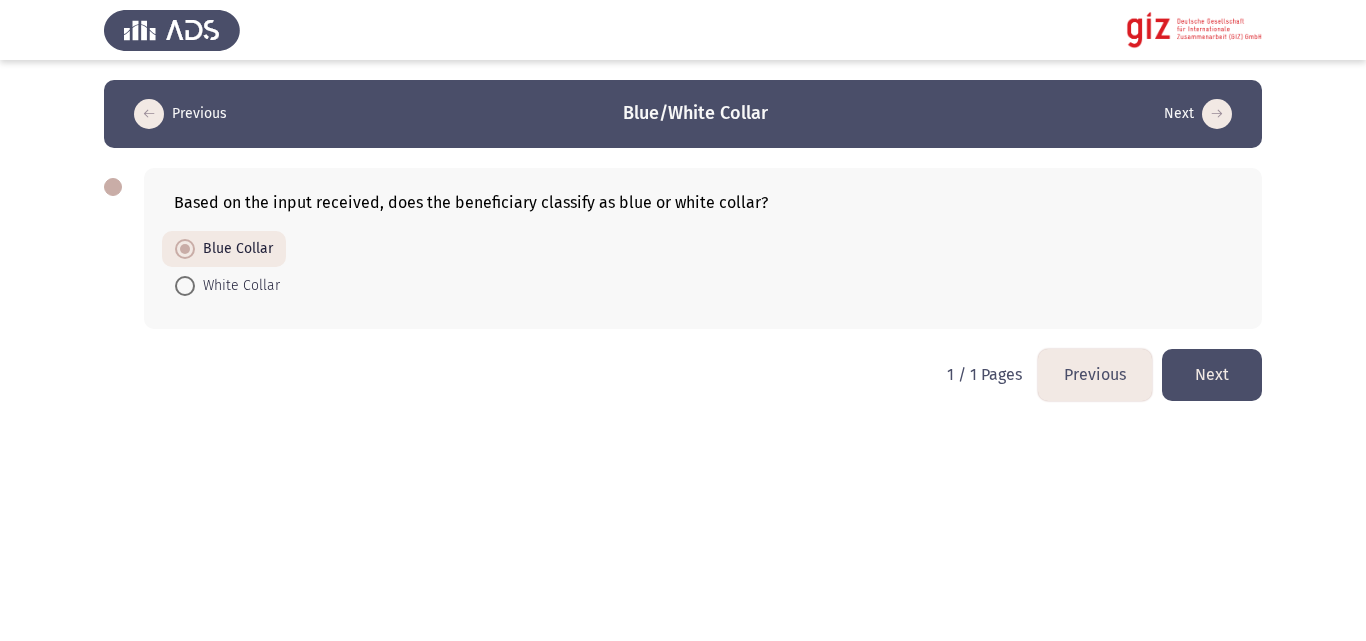 click on "Next" 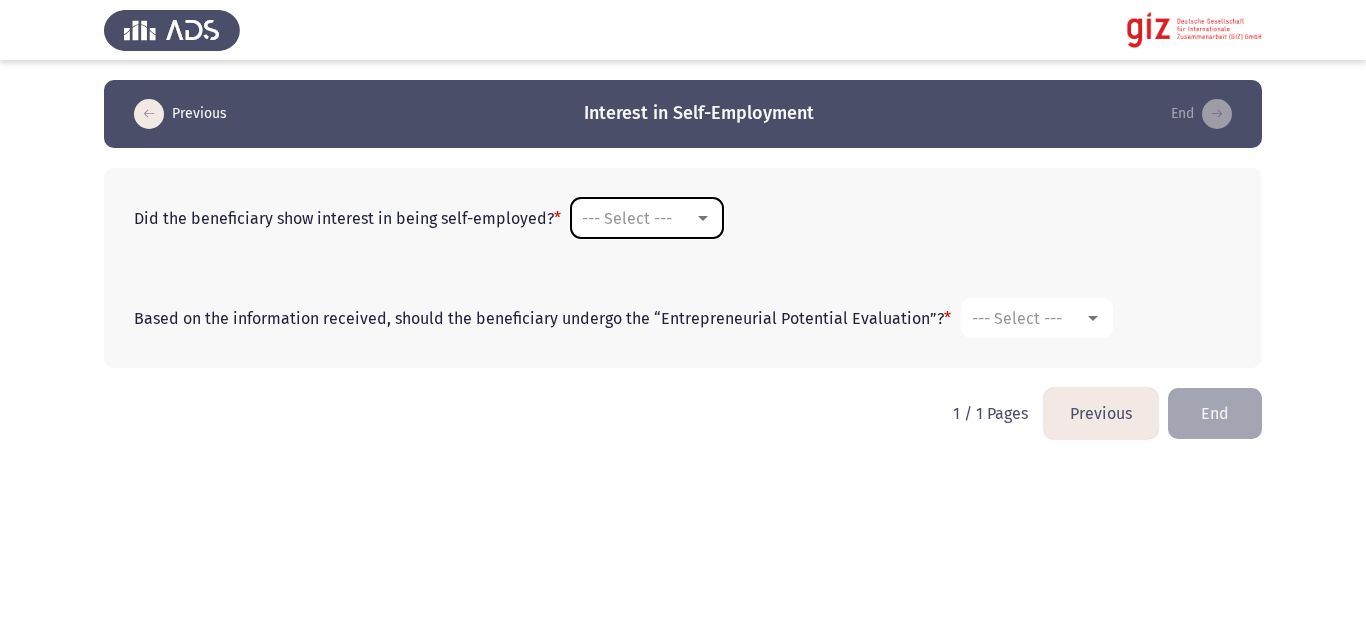 click on "--- Select ---" at bounding box center (638, 218) 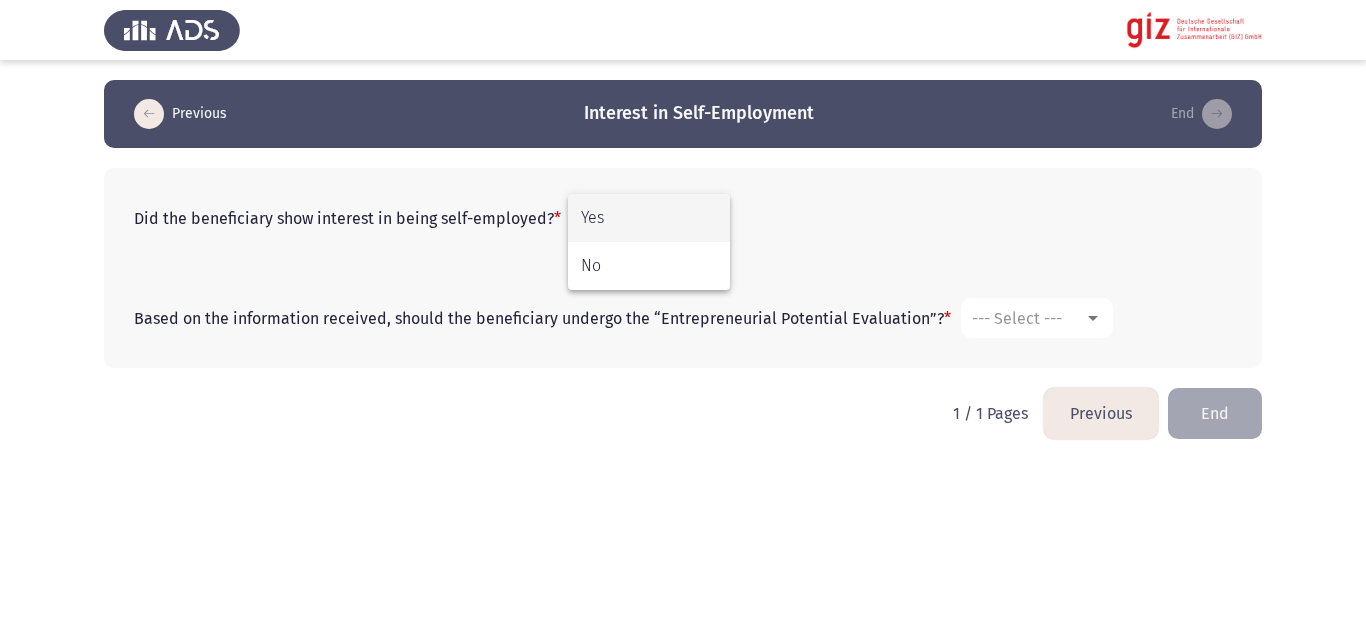 click on "Yes" at bounding box center (649, 218) 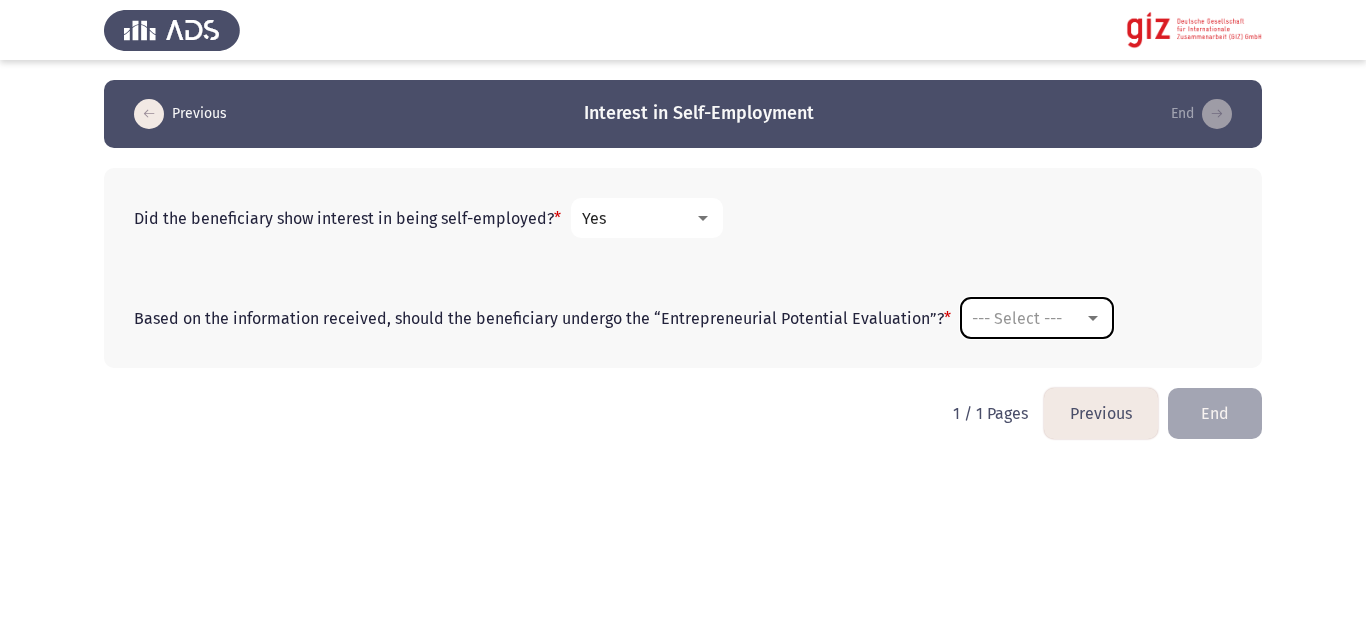 click on "--- Select ---" at bounding box center [1017, 318] 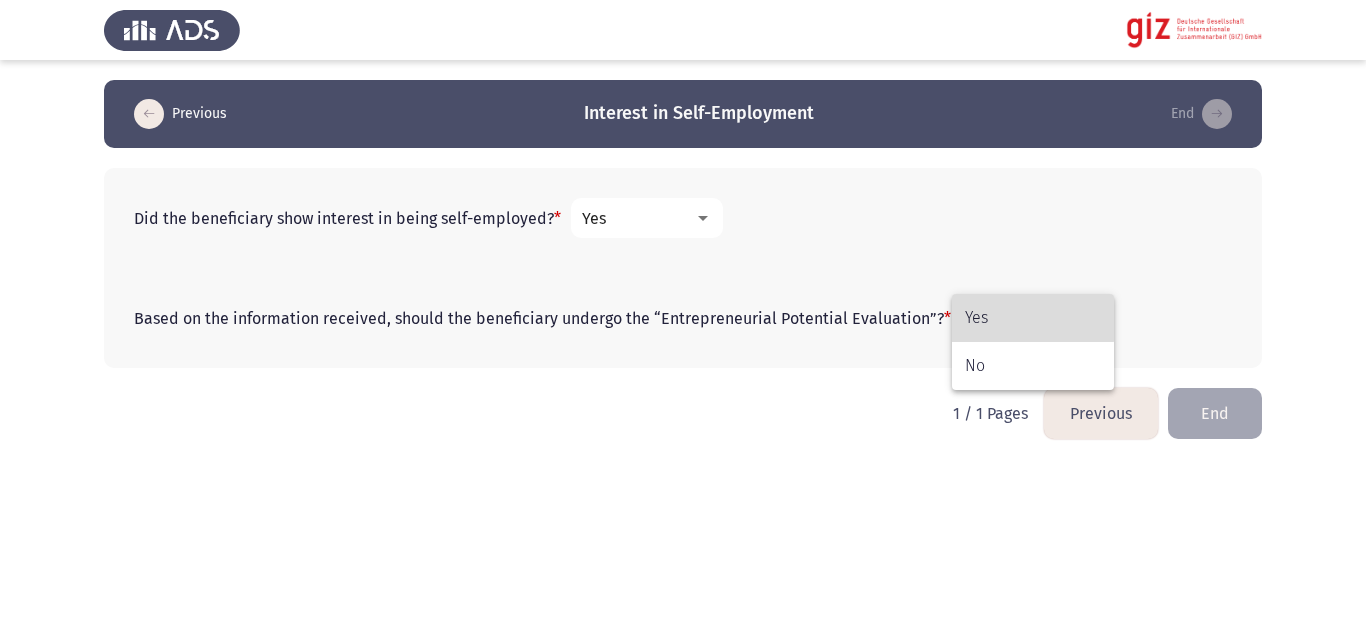 click on "Yes" at bounding box center [1033, 318] 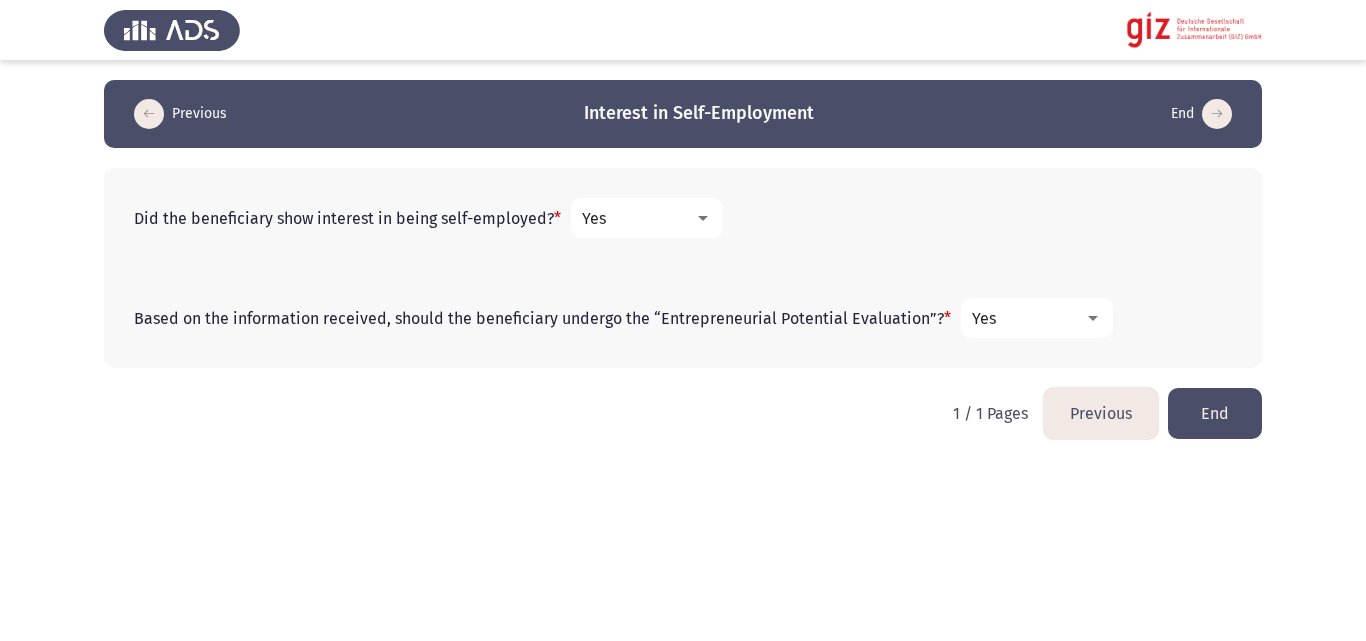 click on "Yes" at bounding box center (984, 318) 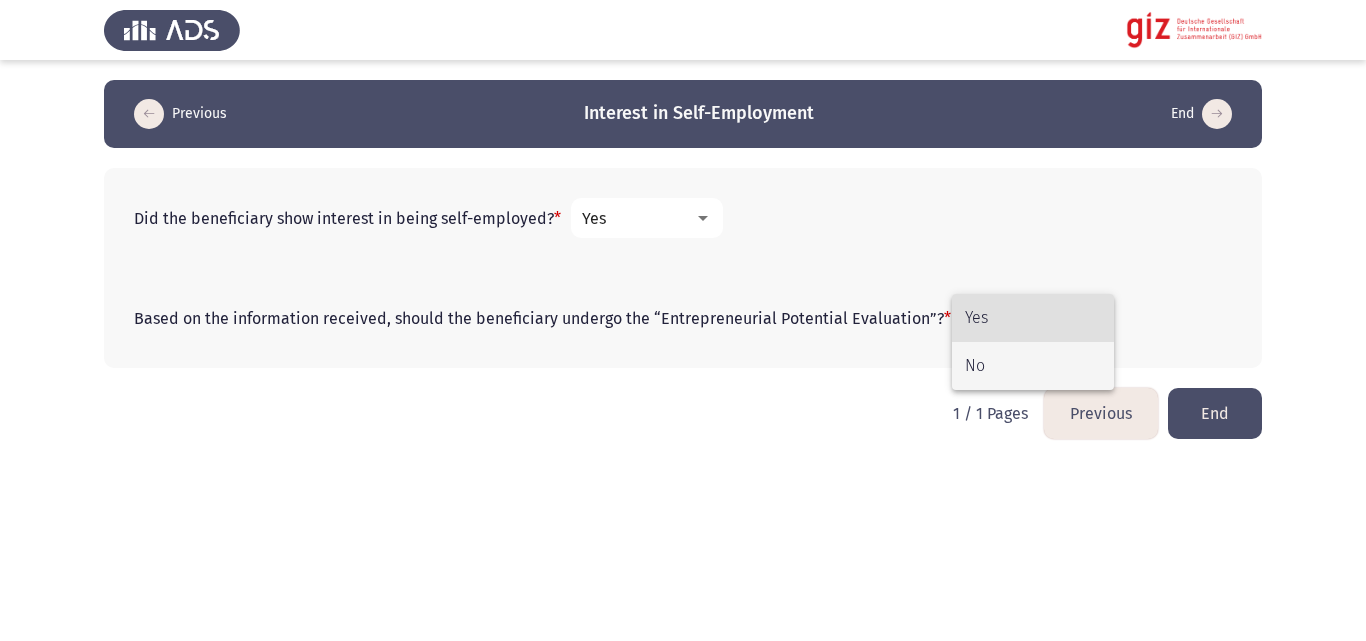 click on "No" at bounding box center (1033, 366) 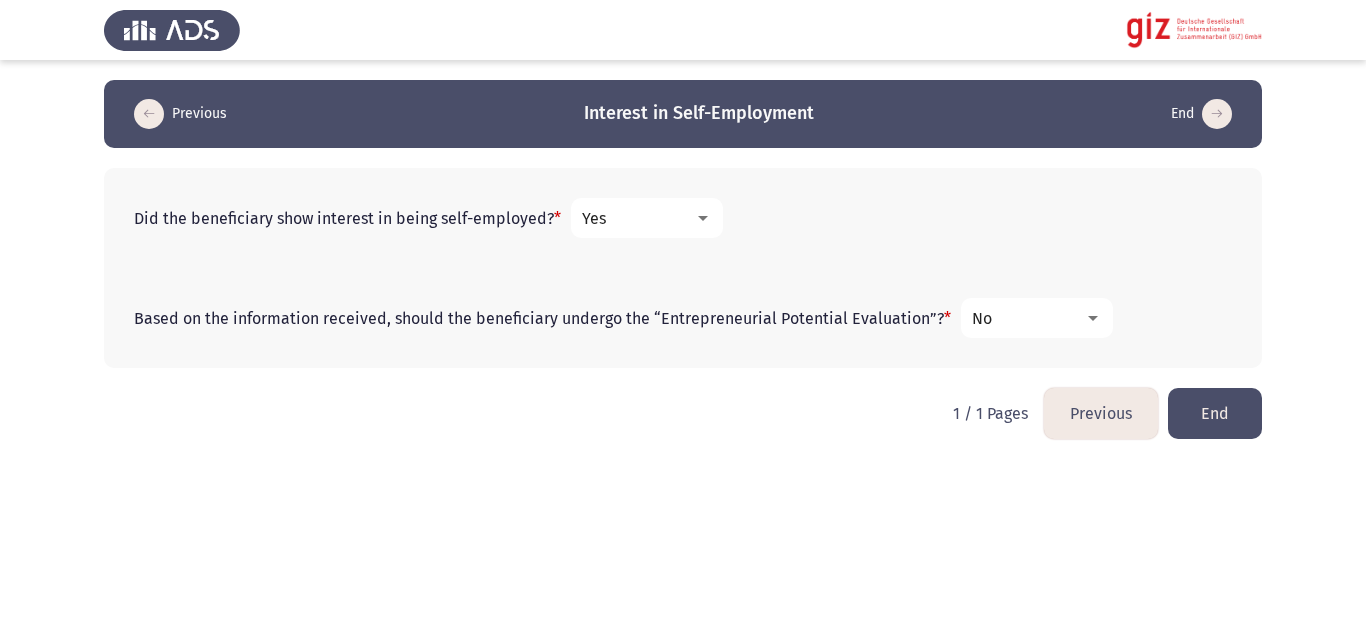 drag, startPoint x: 662, startPoint y: 315, endPoint x: 926, endPoint y: 322, distance: 264.09277 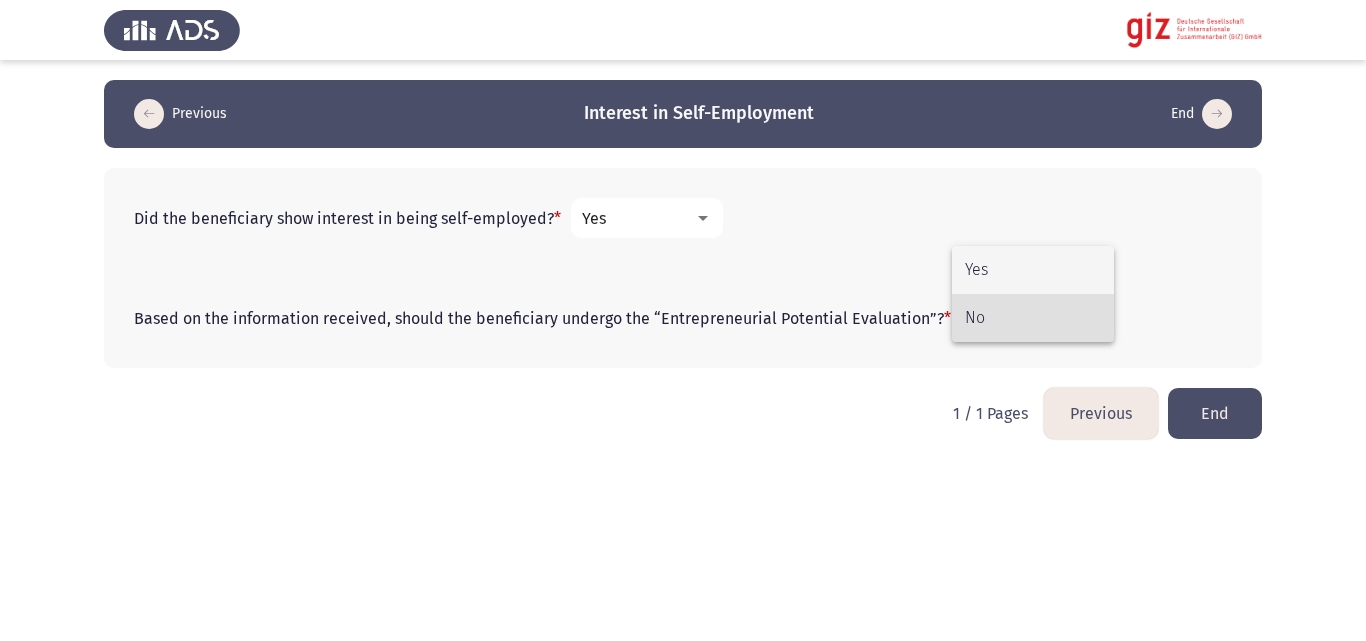click on "Yes" at bounding box center (1033, 270) 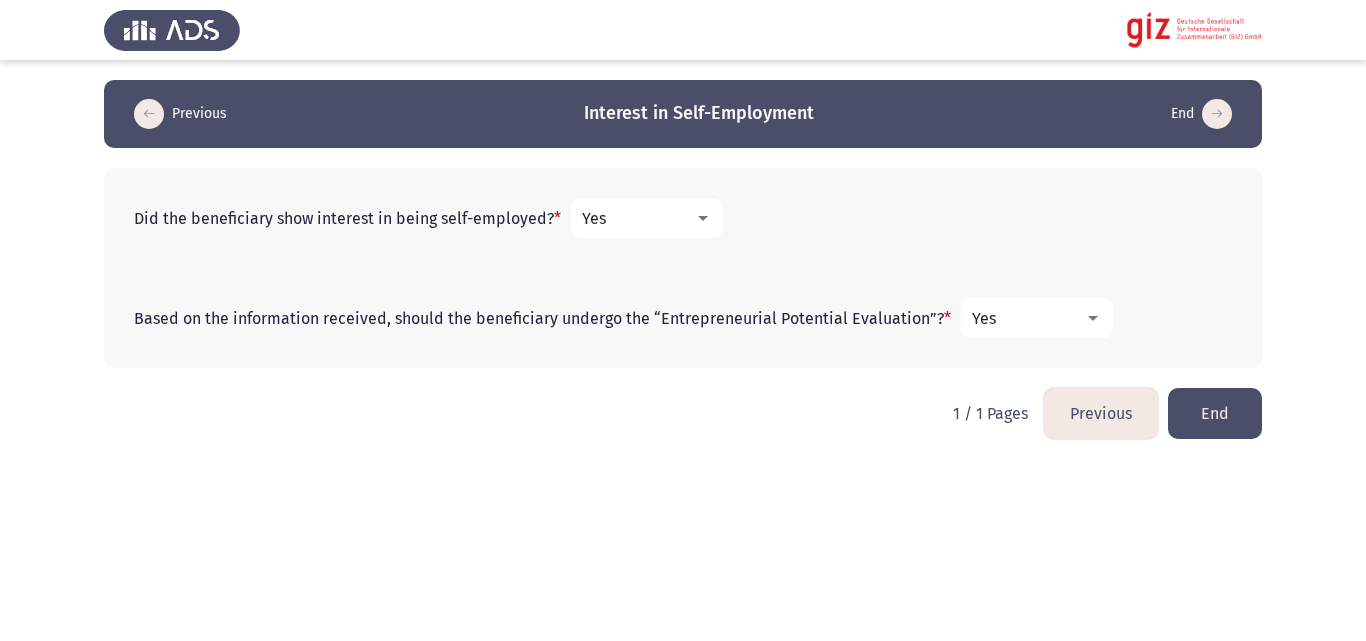 click on "End" 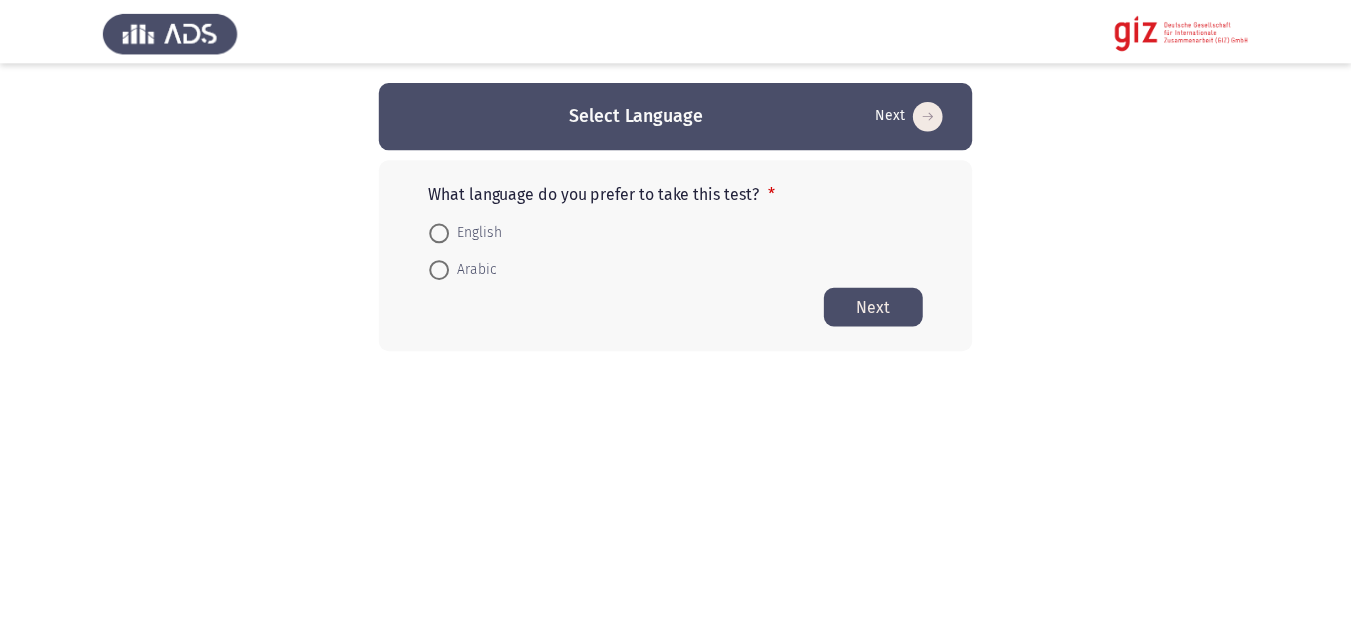 scroll, scrollTop: 0, scrollLeft: 0, axis: both 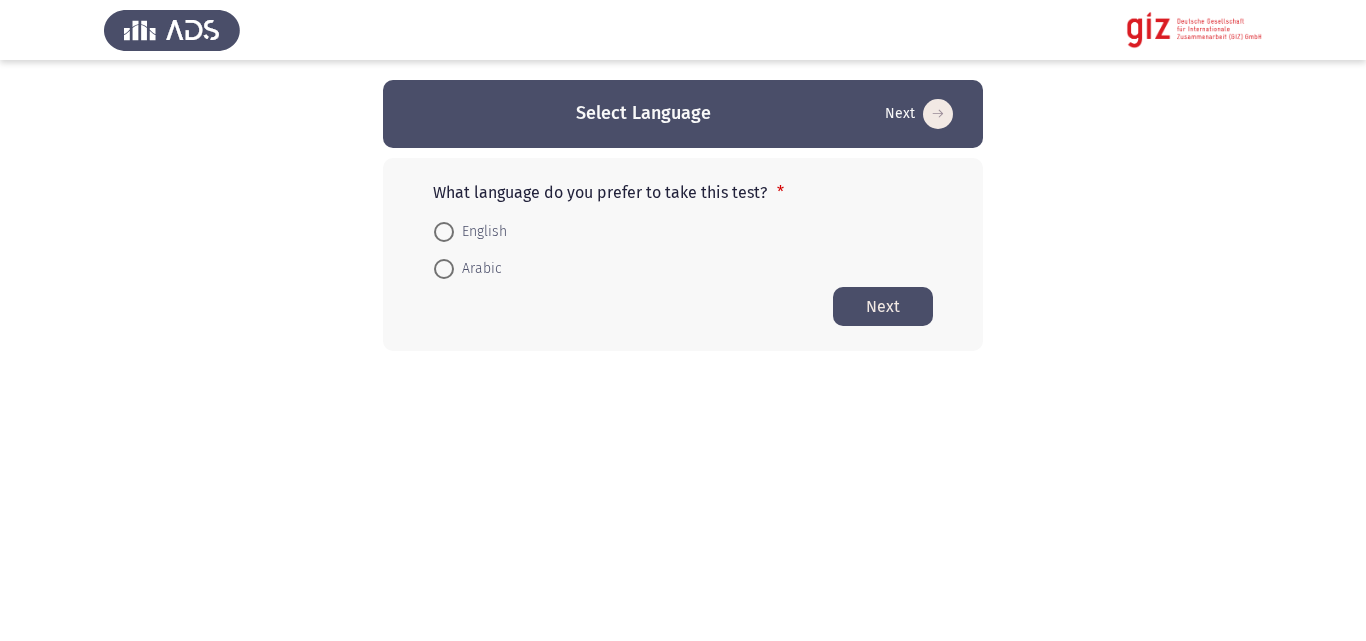 click on "English" at bounding box center [480, 232] 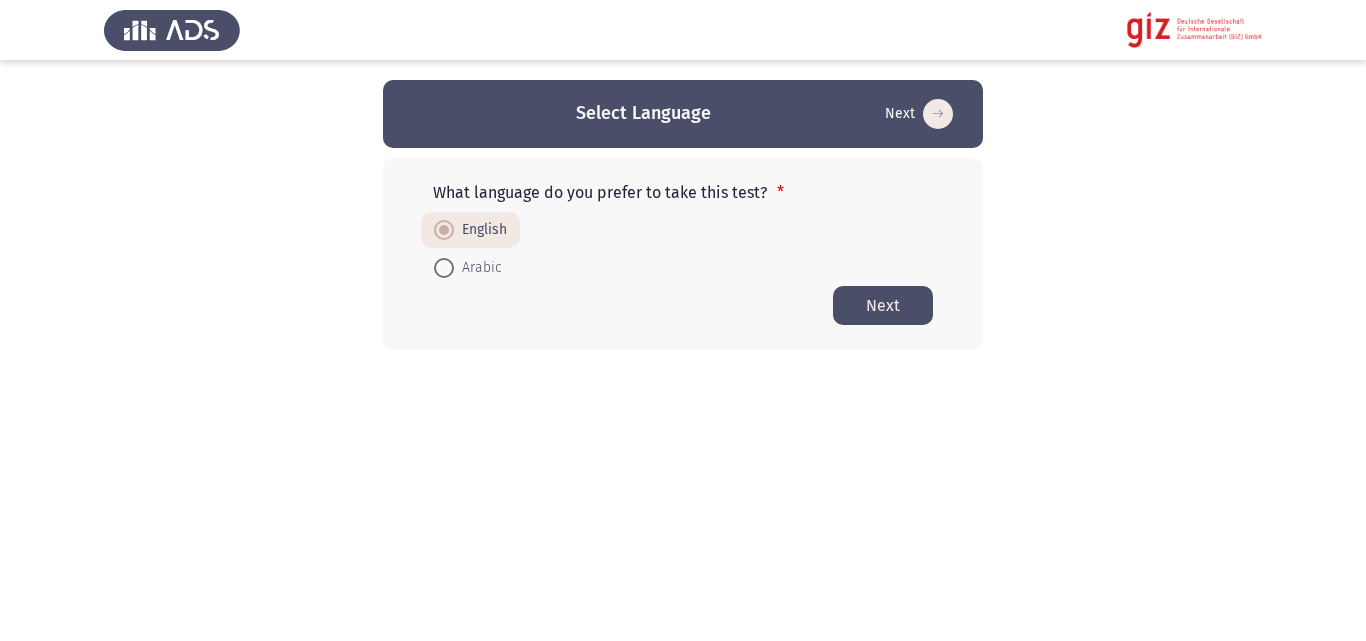 click on "Next" 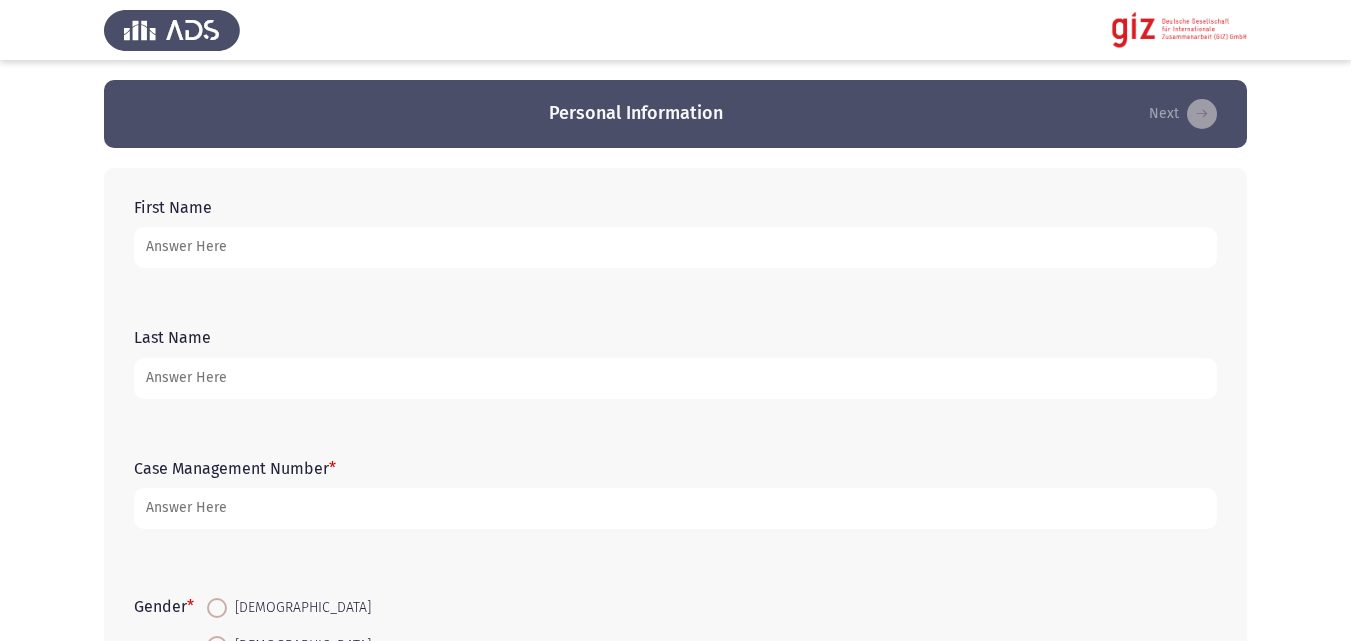 click on "First Name" at bounding box center [675, 247] 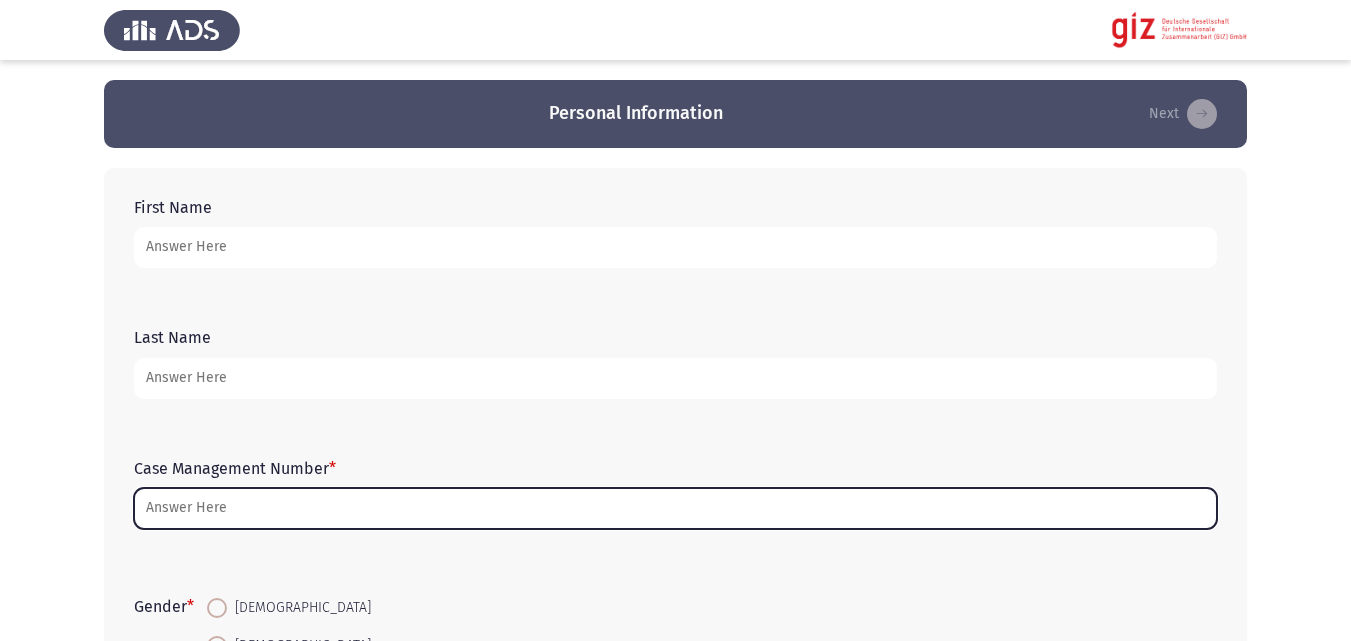 click on "Case Management Number   *" at bounding box center [675, 508] 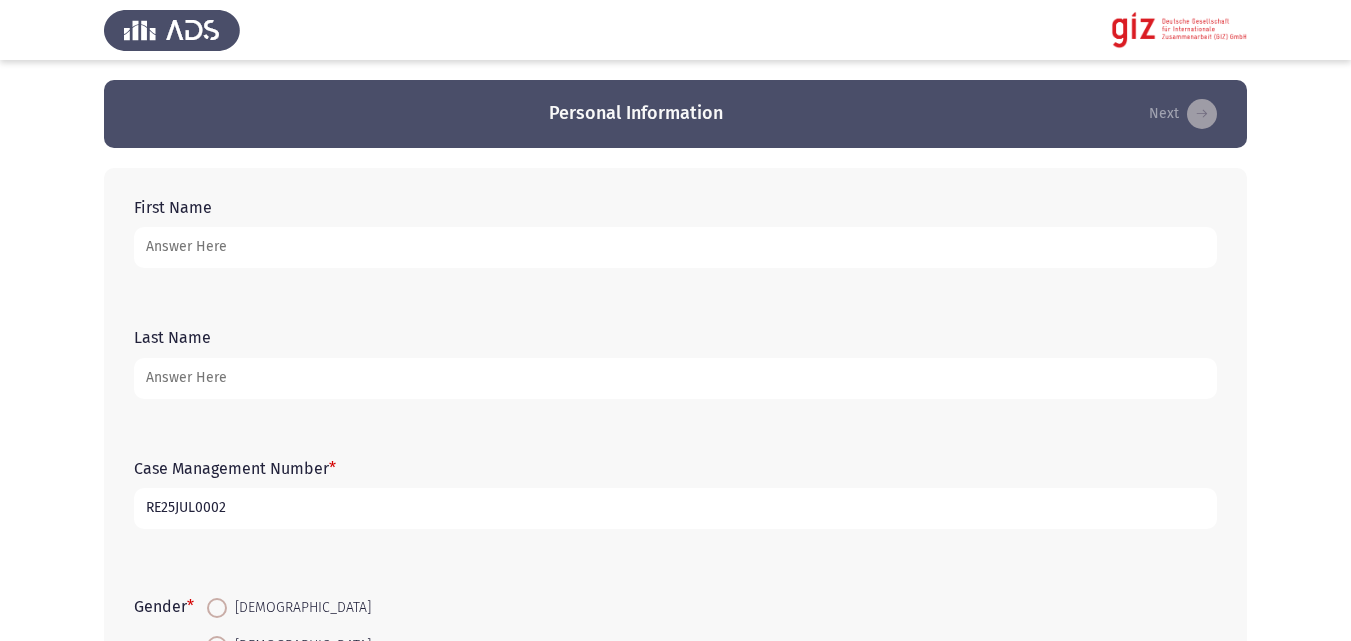 type on "RE25JUL0002" 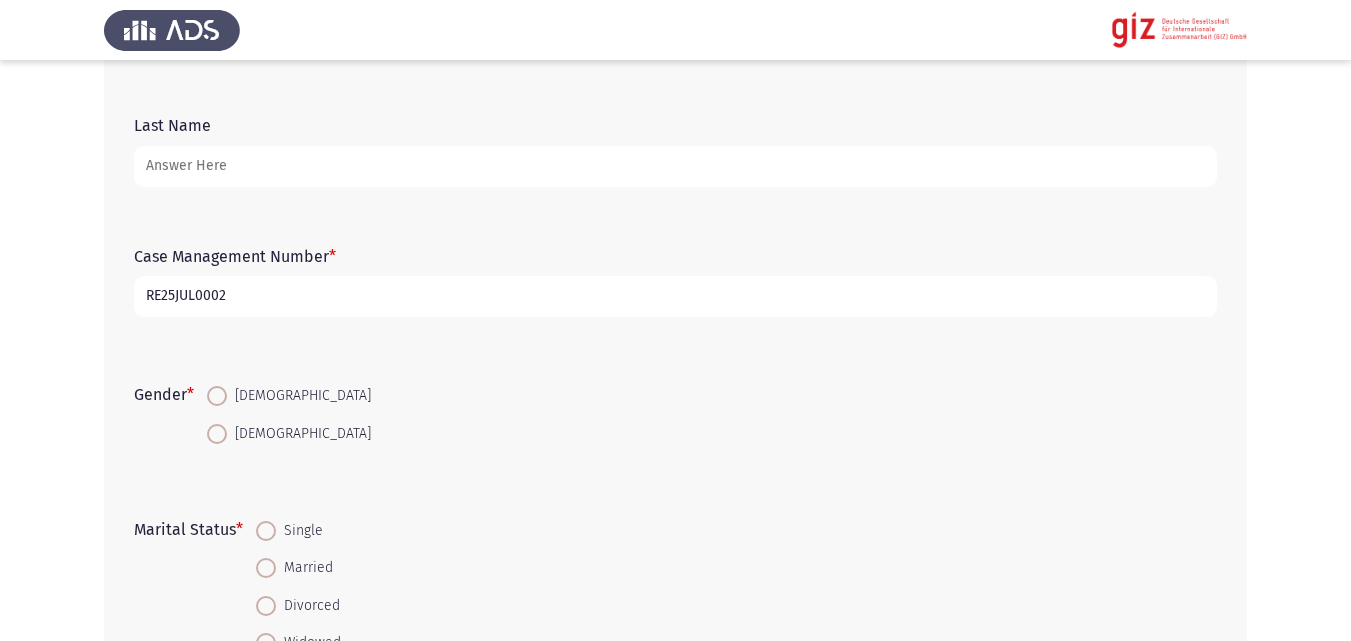 scroll, scrollTop: 272, scrollLeft: 0, axis: vertical 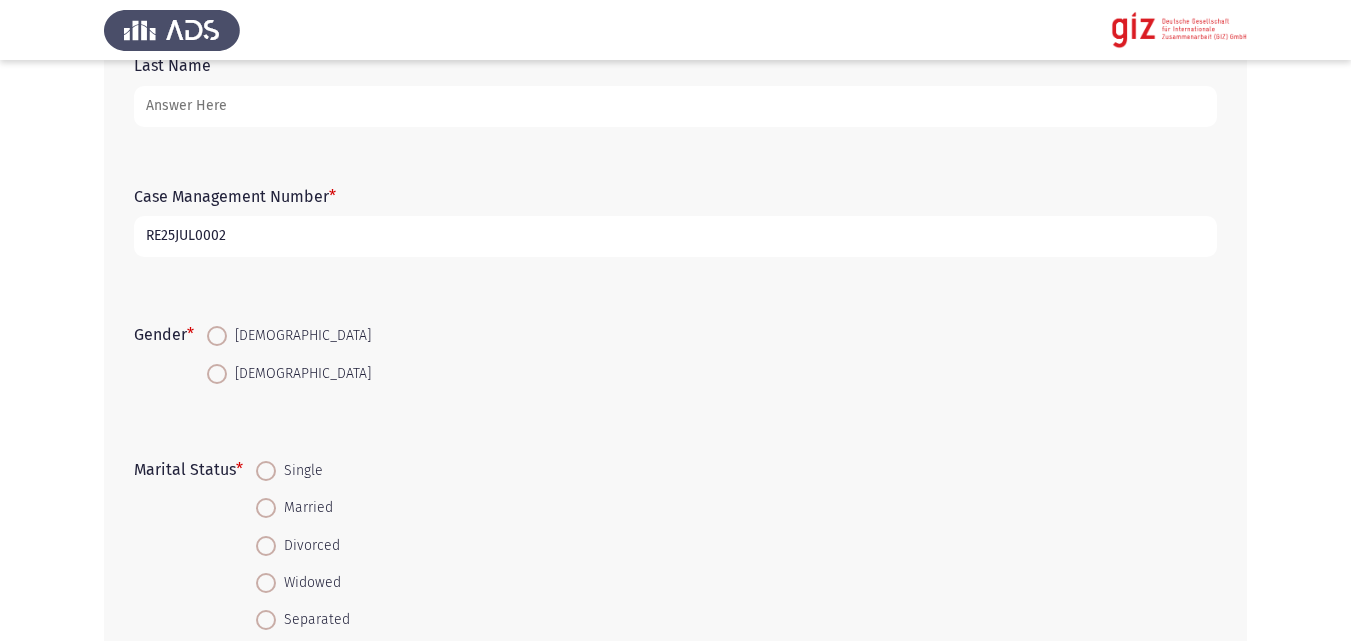 click on "[DEMOGRAPHIC_DATA]" at bounding box center (299, 336) 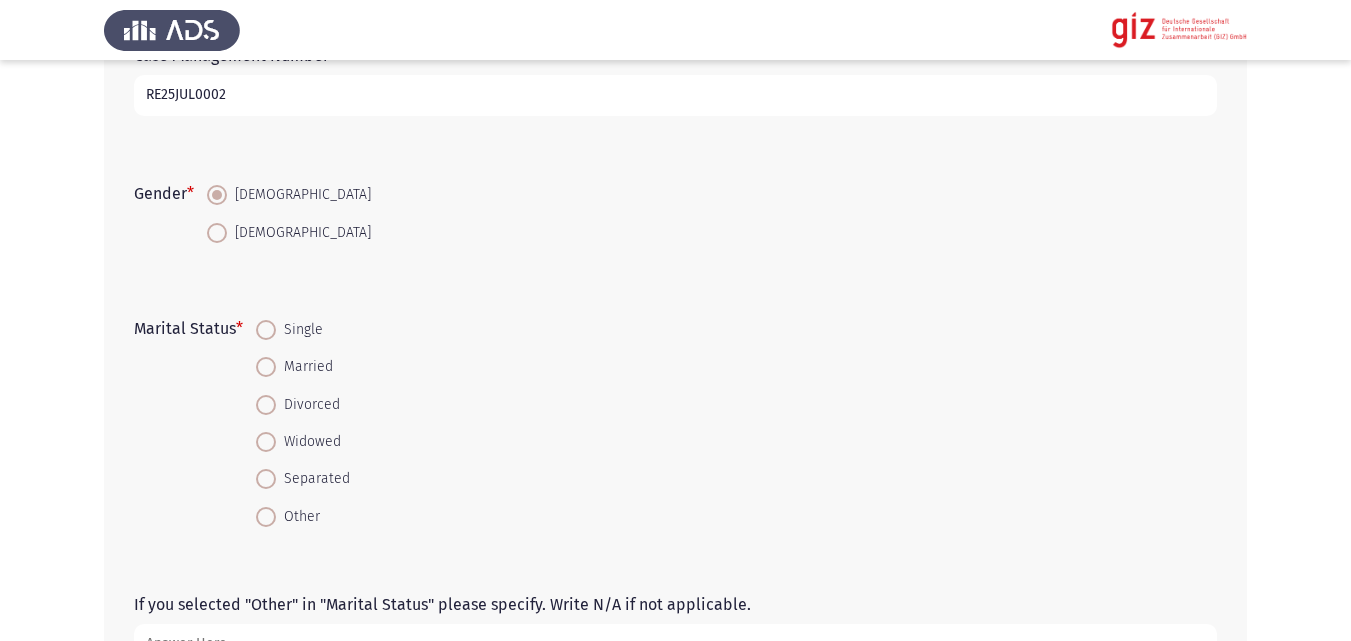 scroll, scrollTop: 481, scrollLeft: 0, axis: vertical 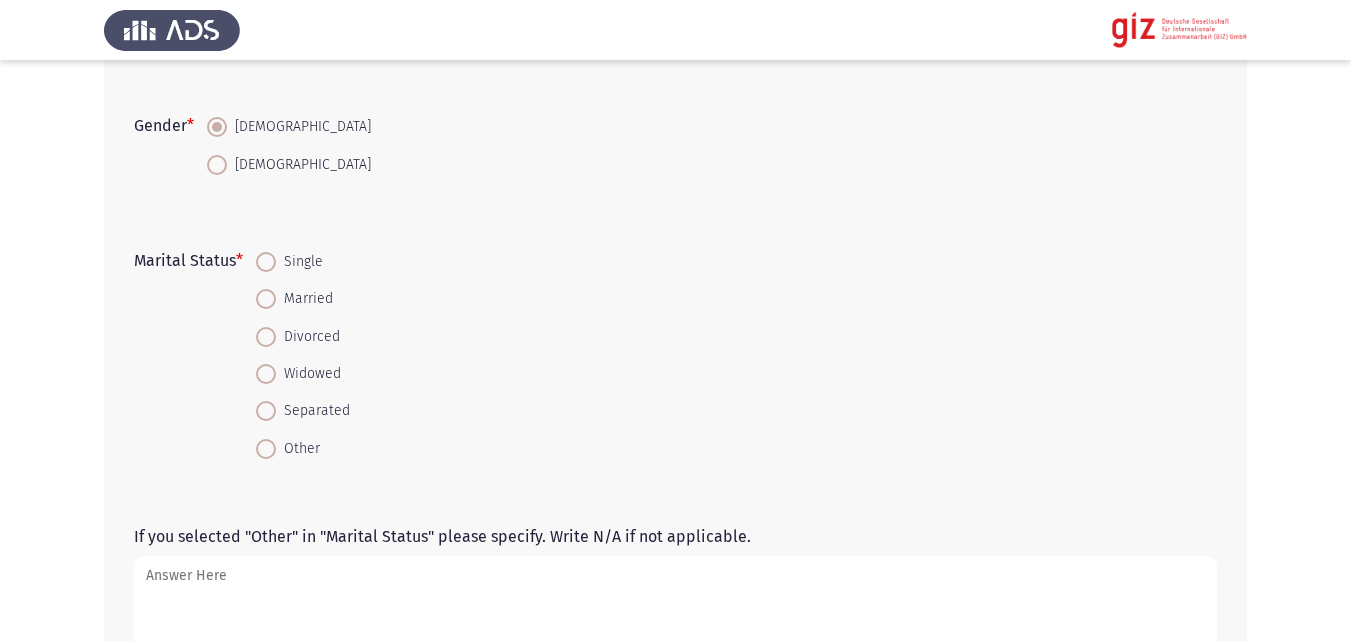click on "Single" at bounding box center [299, 262] 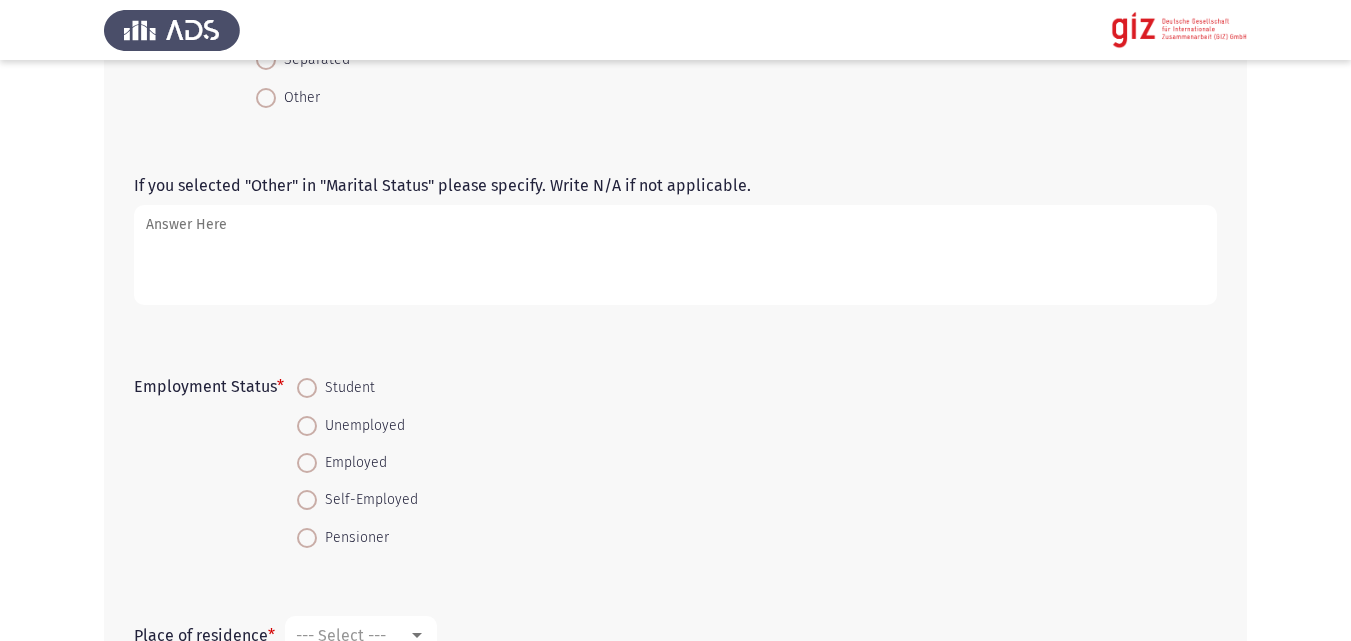 scroll, scrollTop: 833, scrollLeft: 0, axis: vertical 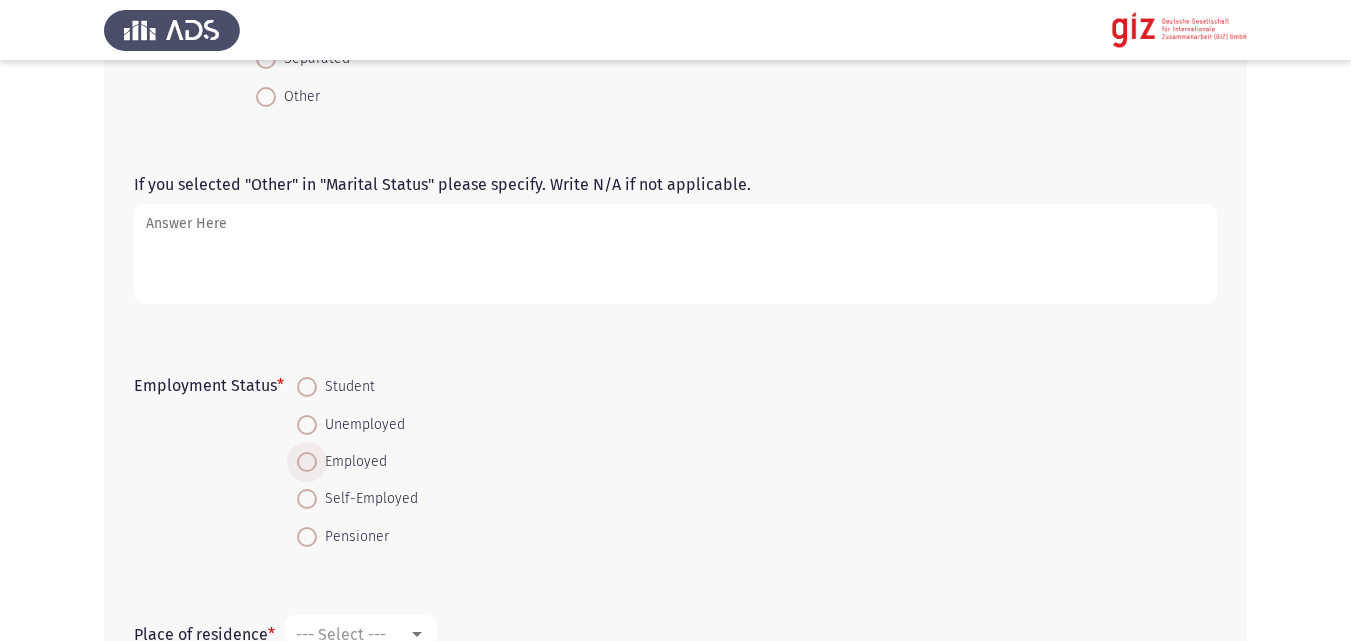 click on "Employed" at bounding box center [352, 462] 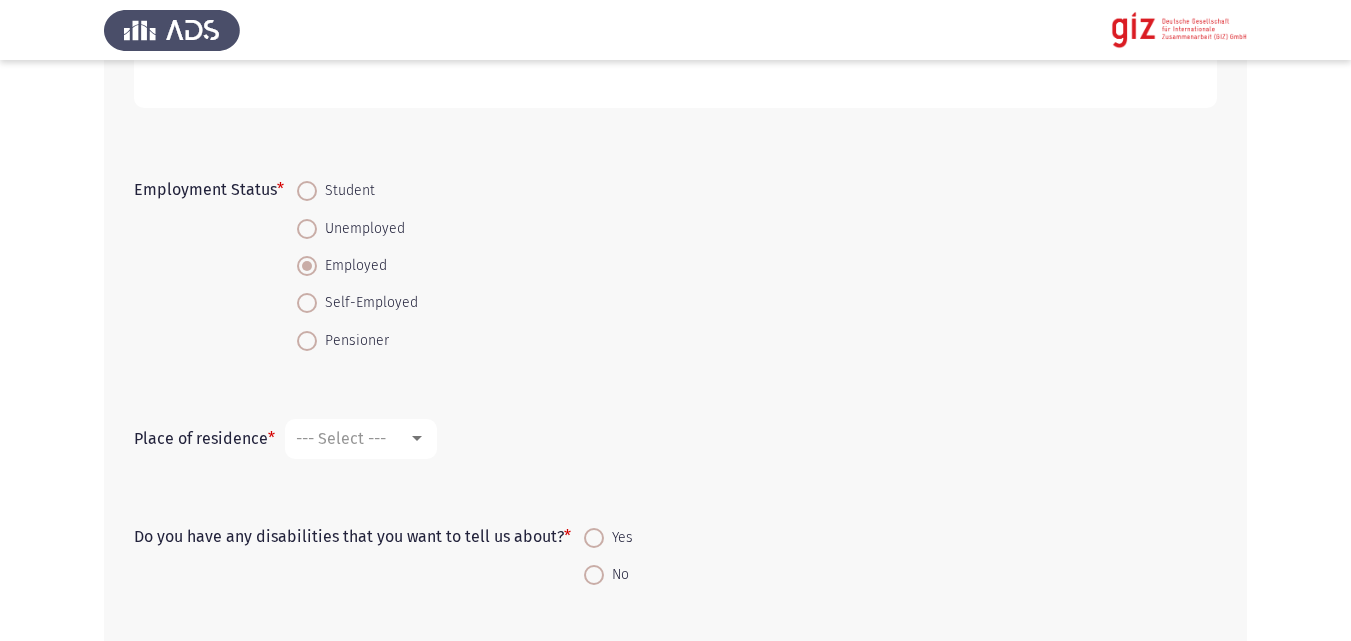 scroll, scrollTop: 1034, scrollLeft: 0, axis: vertical 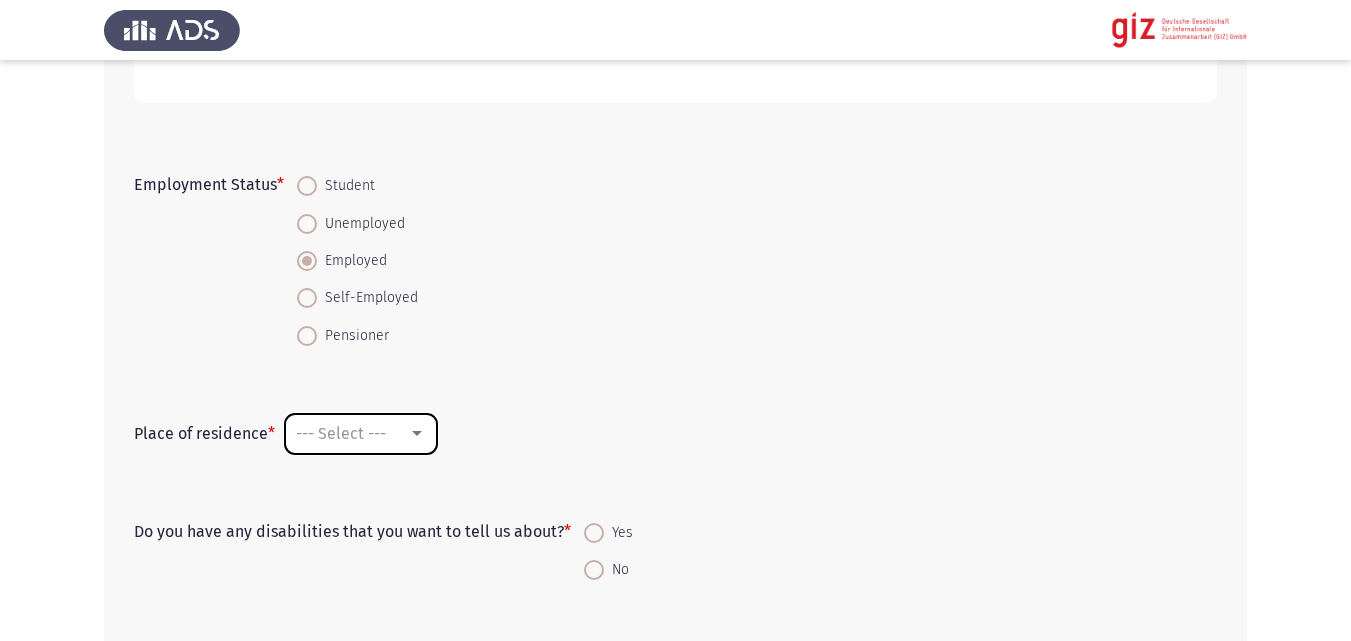 click on "--- Select ---" at bounding box center [341, 433] 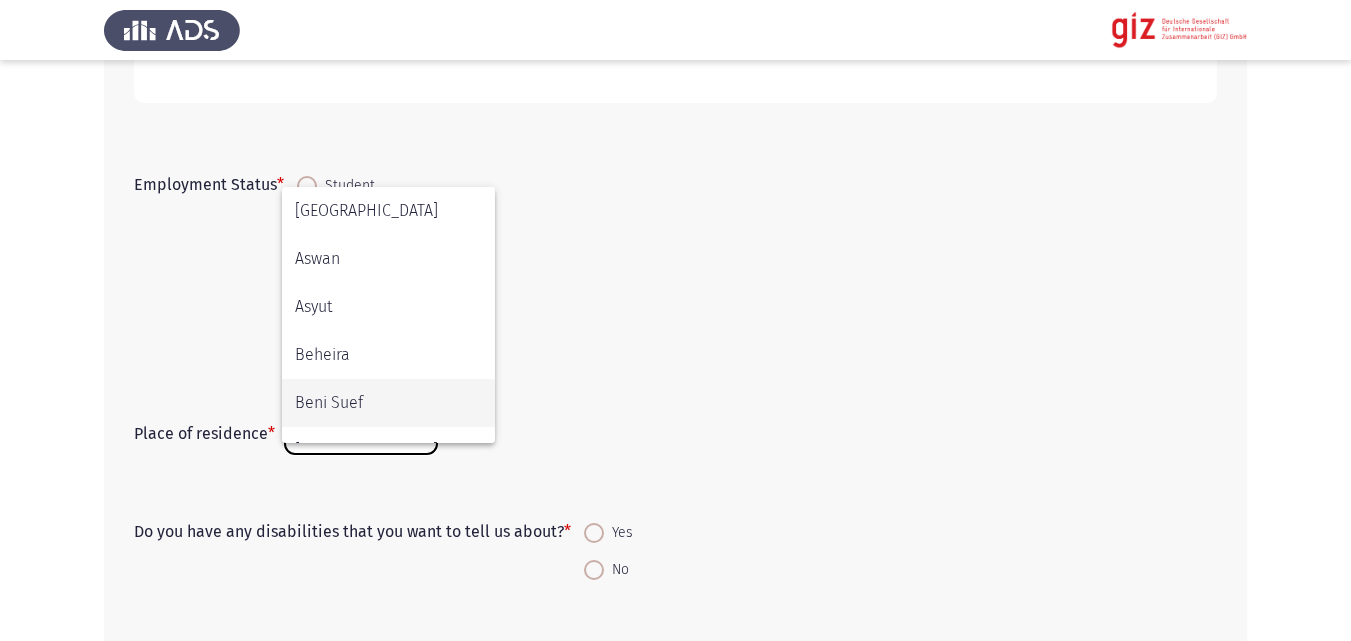 scroll, scrollTop: 320, scrollLeft: 0, axis: vertical 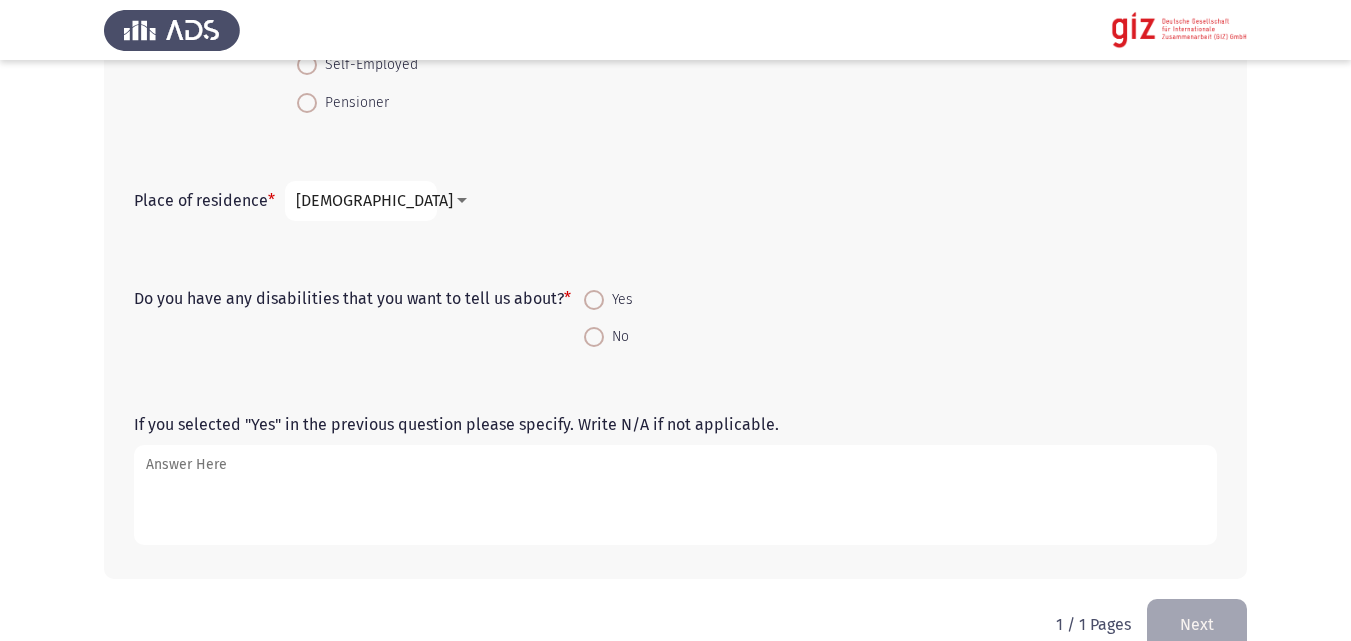 click on "No" at bounding box center [616, 337] 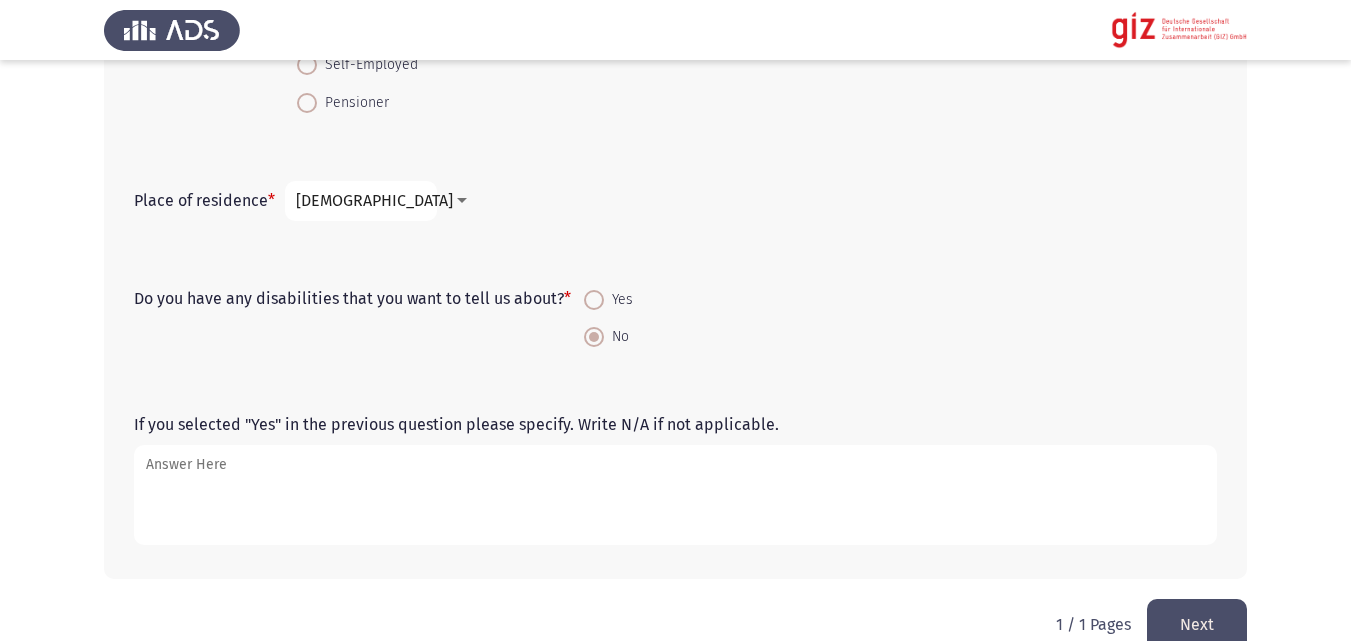 click on "Next" 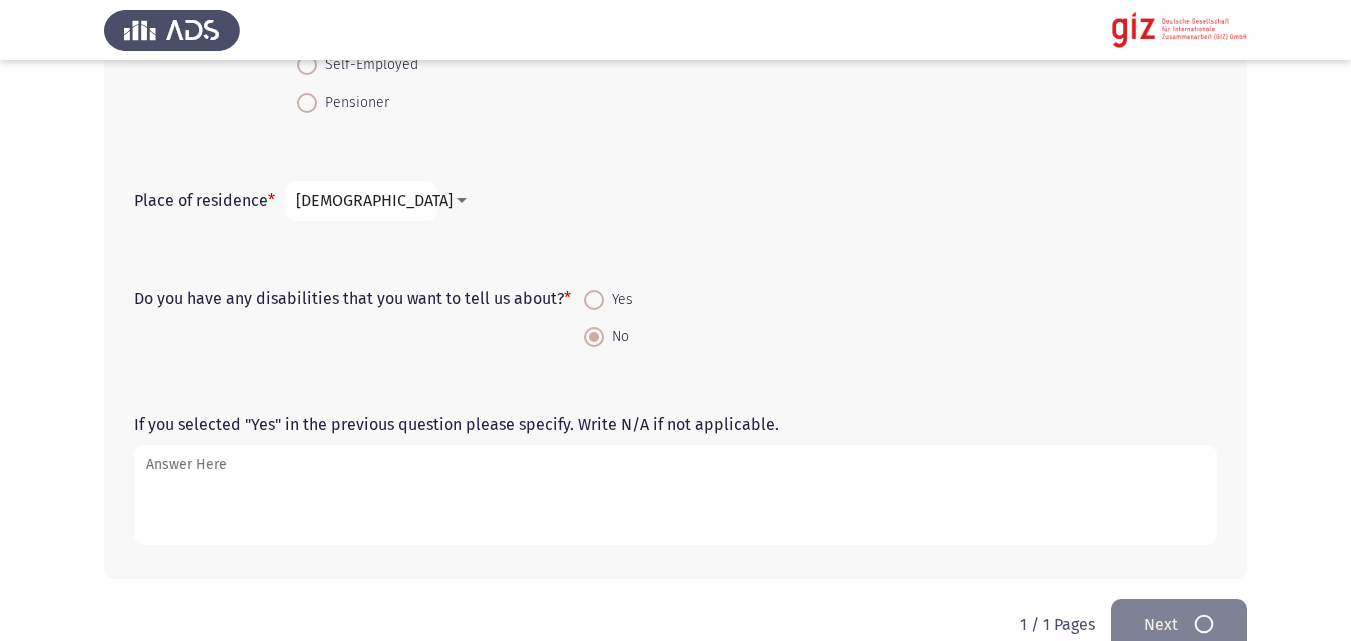 scroll, scrollTop: 0, scrollLeft: 0, axis: both 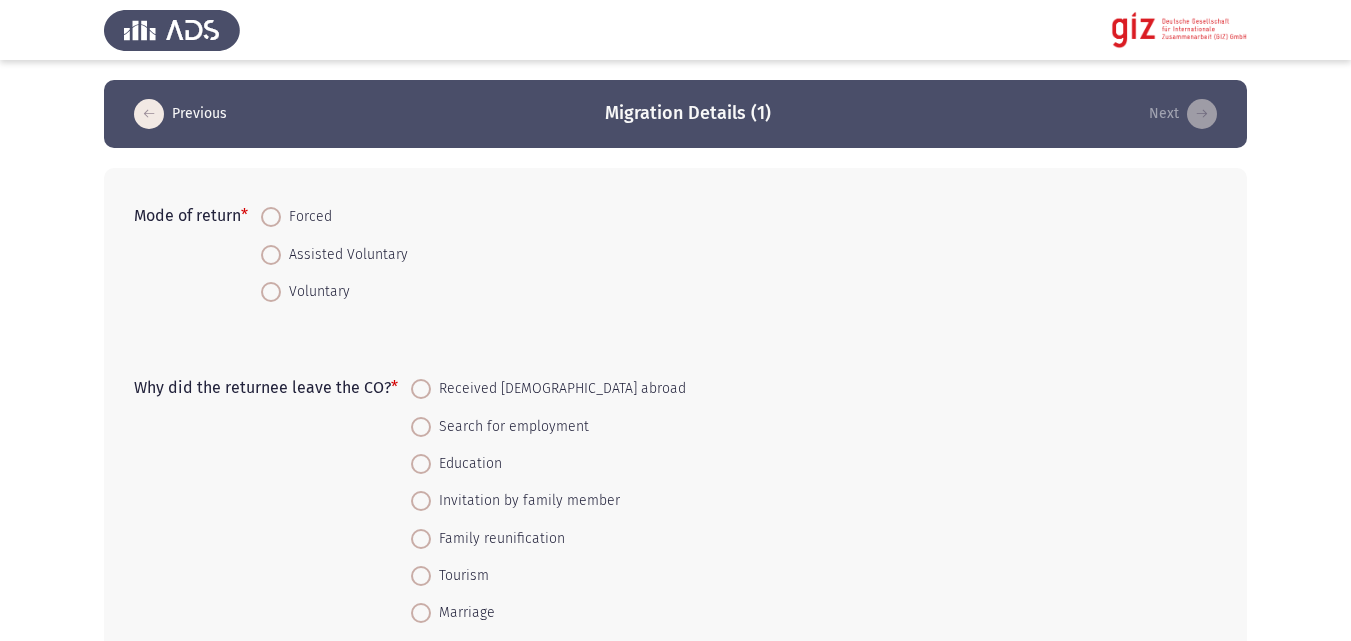 click on "Forced" at bounding box center (306, 217) 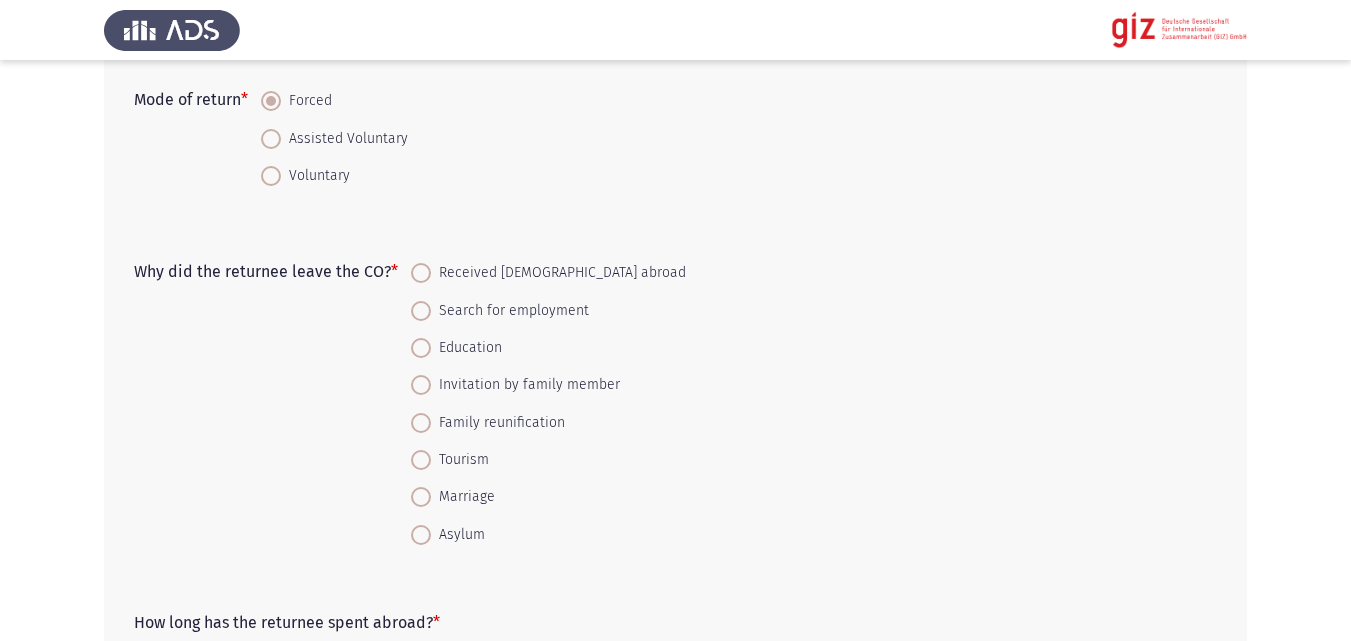 scroll, scrollTop: 207, scrollLeft: 0, axis: vertical 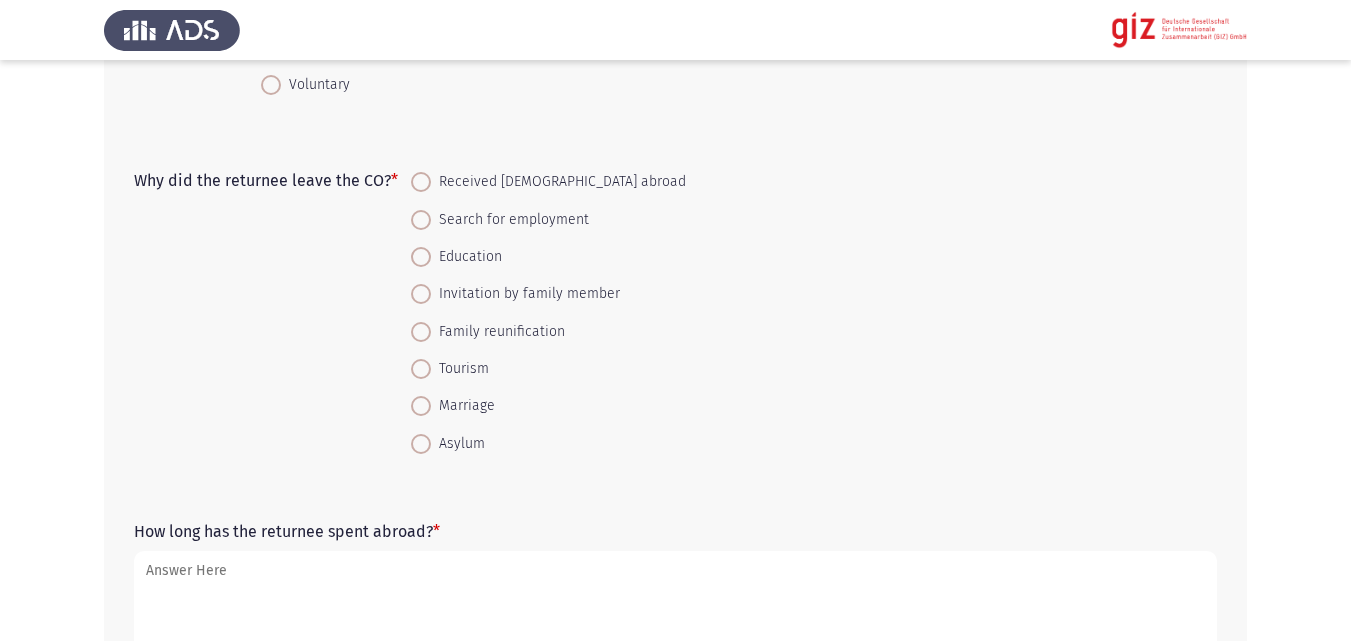 click on "Search for employment" at bounding box center (510, 220) 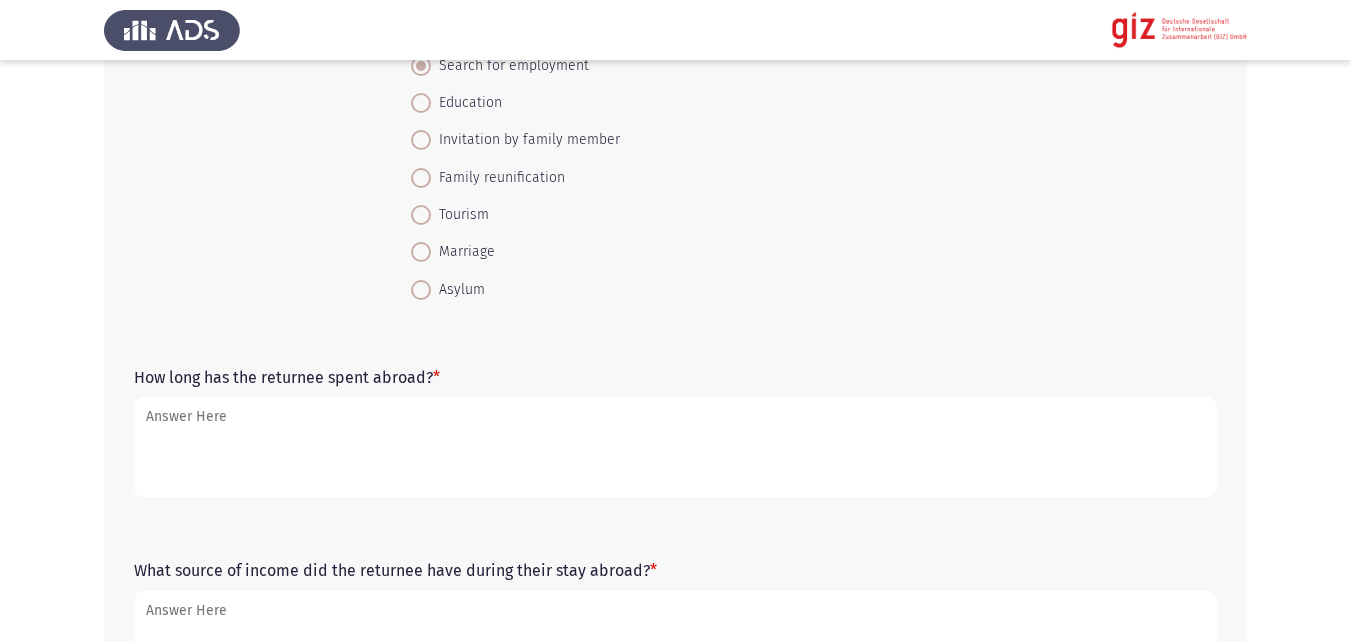 scroll, scrollTop: 395, scrollLeft: 0, axis: vertical 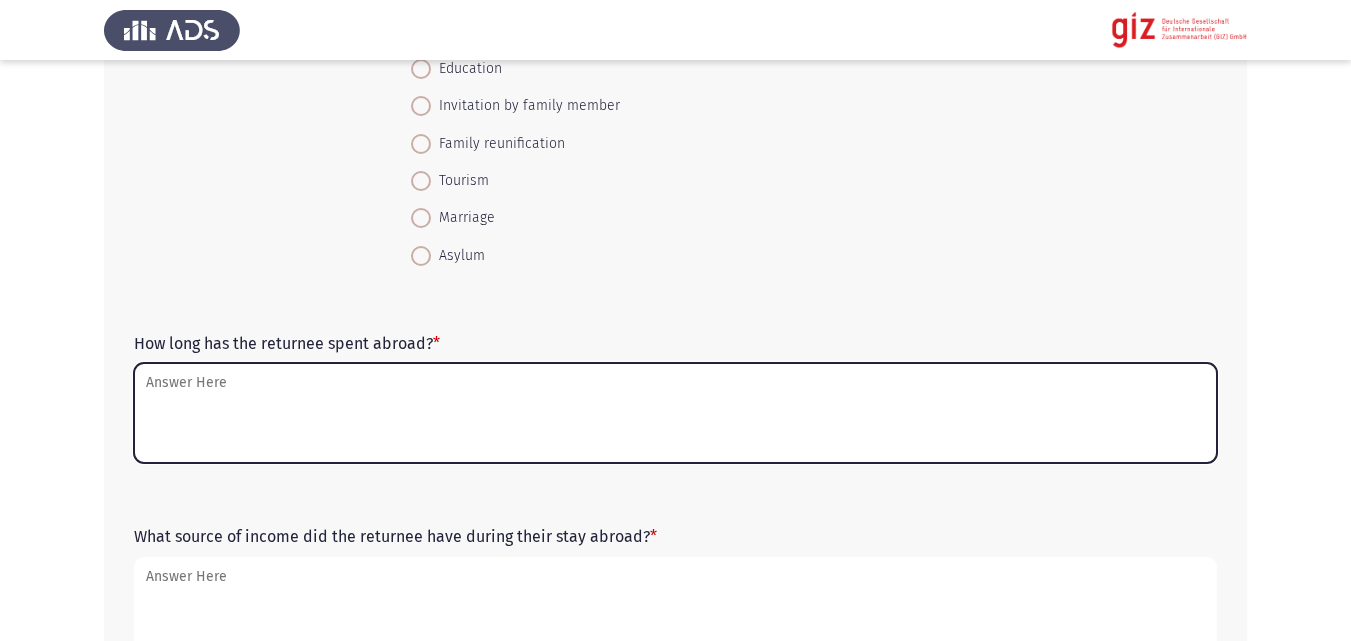 click on "How long has the returnee spent abroad?   *" at bounding box center [675, 413] 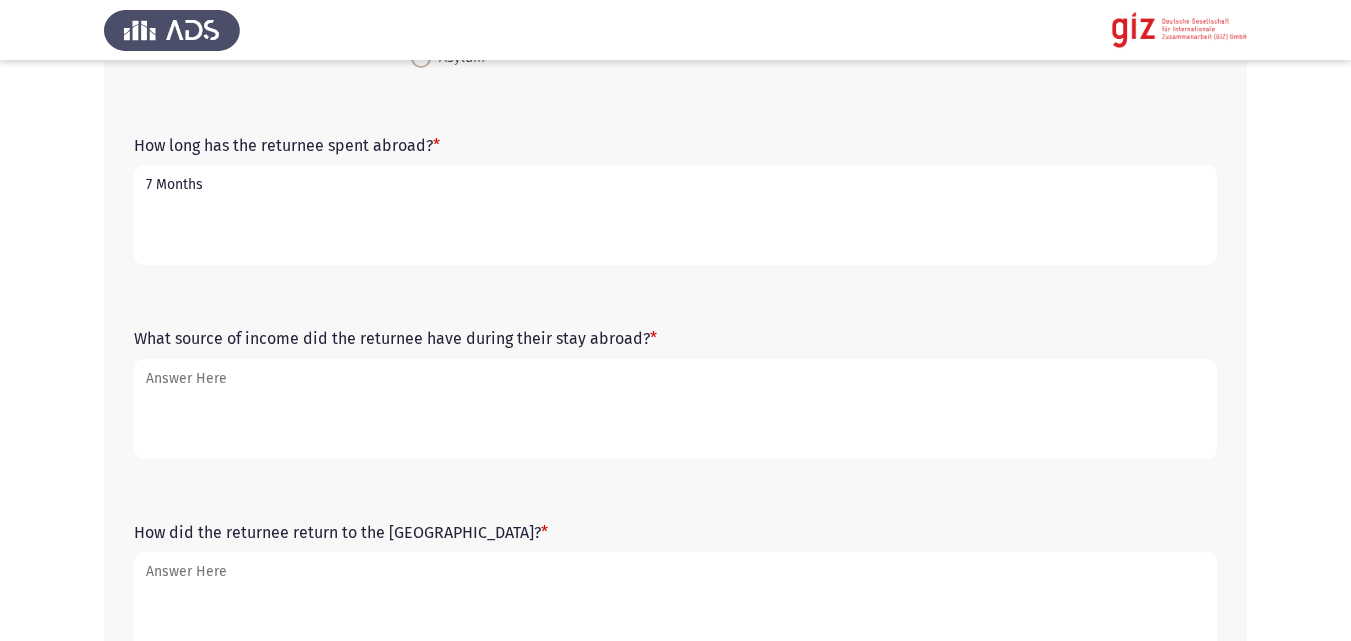scroll, scrollTop: 658, scrollLeft: 0, axis: vertical 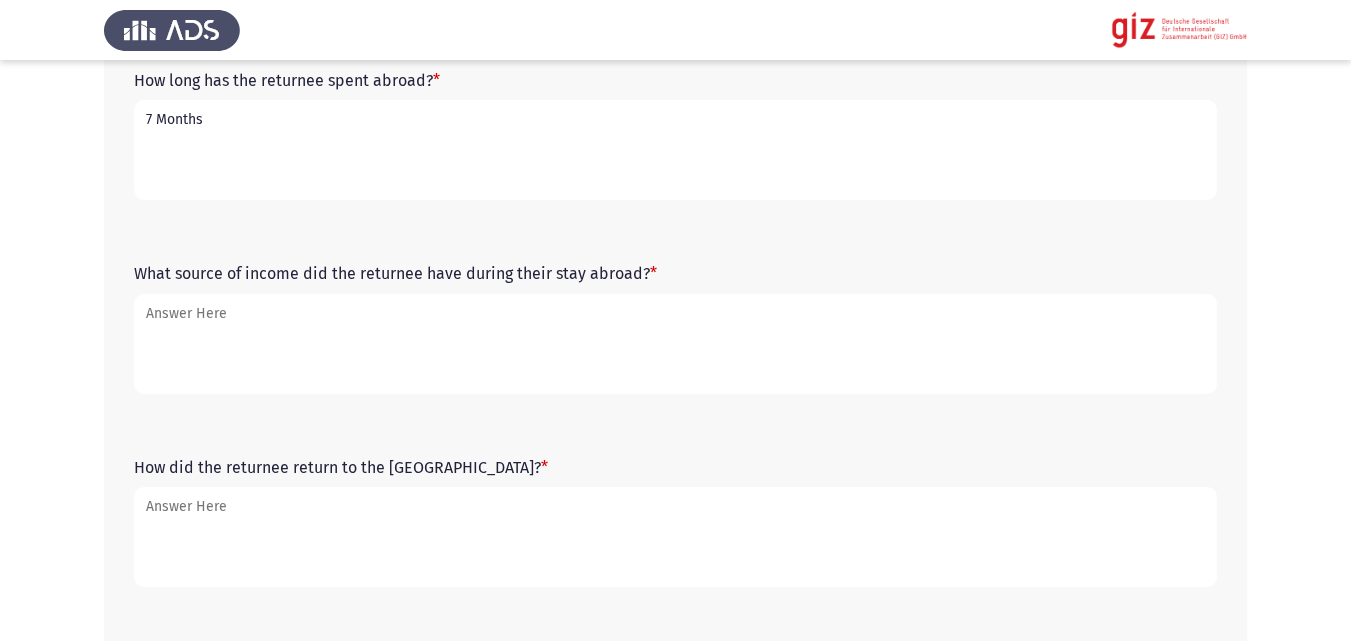 type on "7 Months" 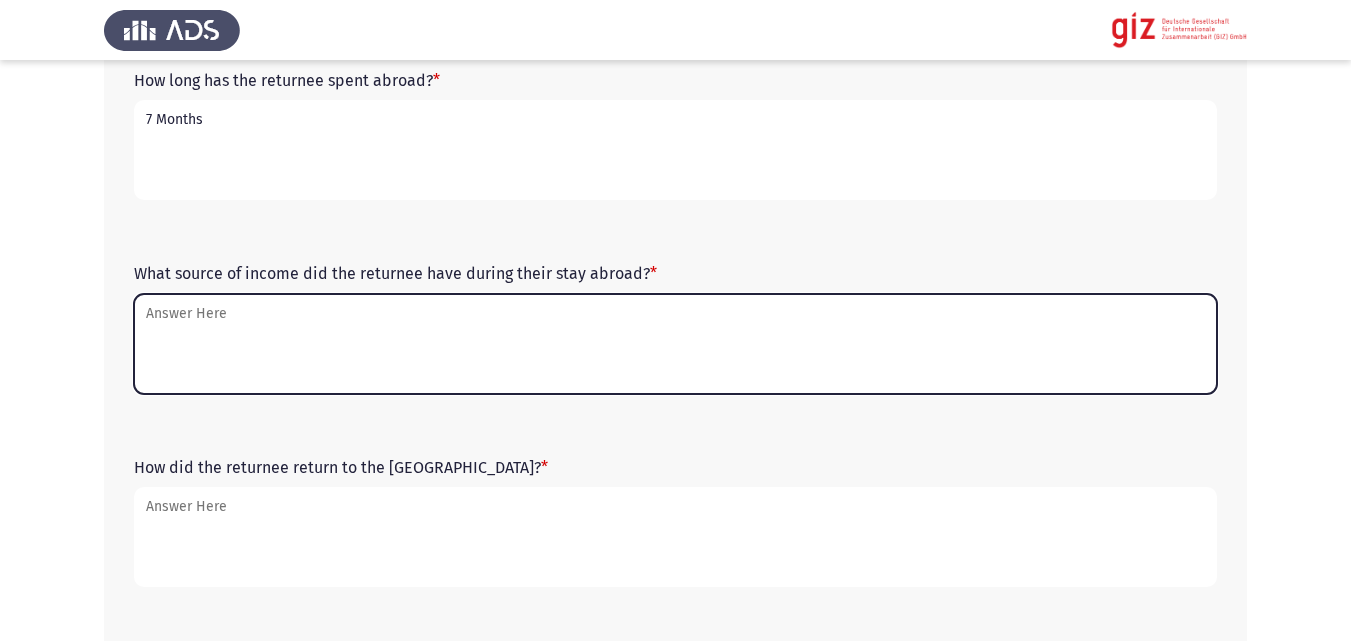 click on "What source of income did the returnee have during their stay abroad?   *" at bounding box center (675, 344) 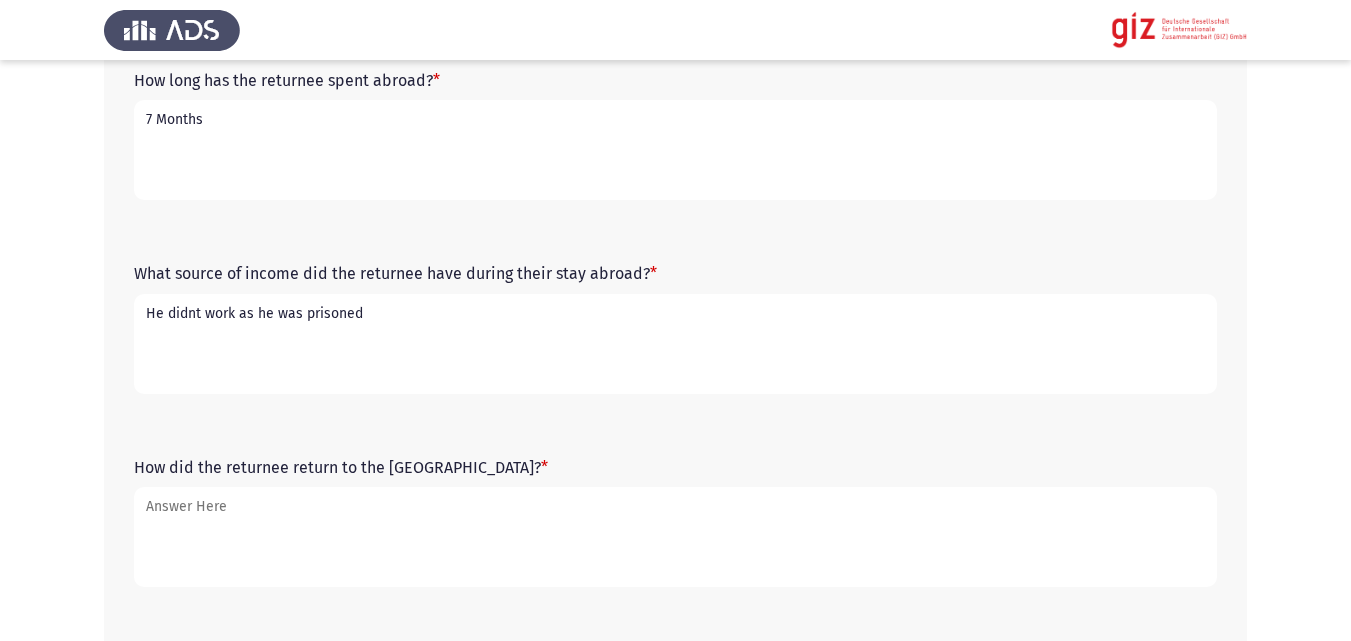 type on "He didnt work as he was prisoned" 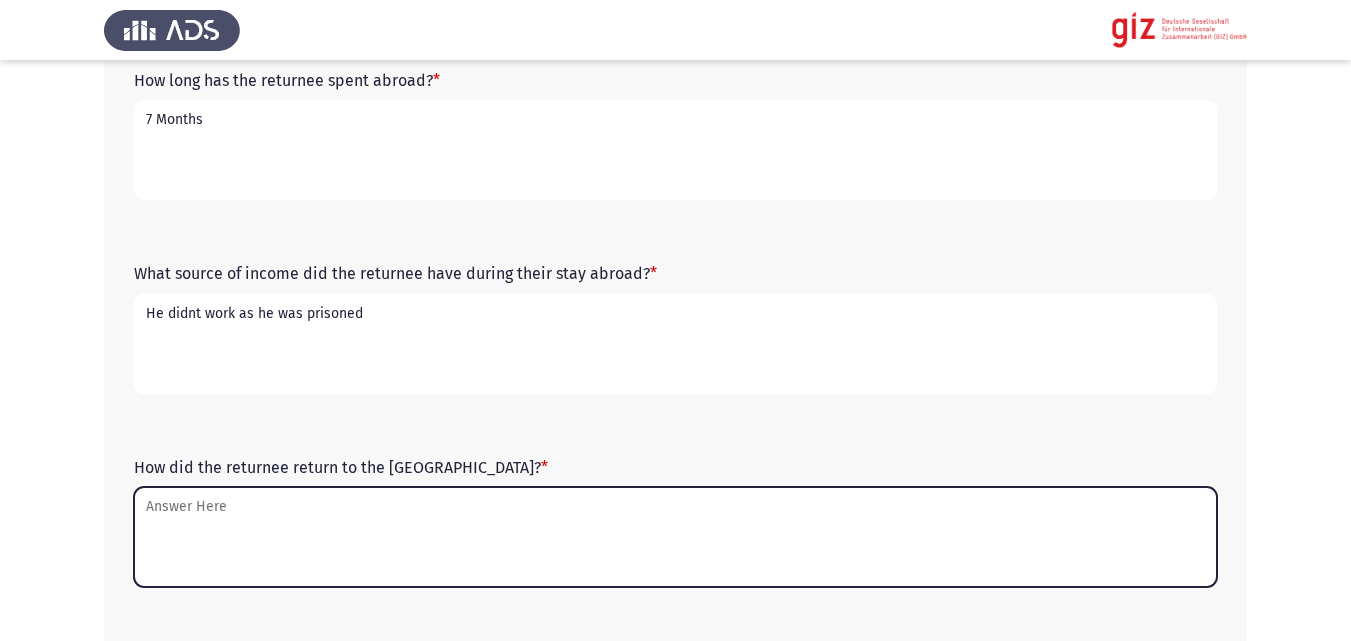 click on "How did the returnee return to the [GEOGRAPHIC_DATA]?   *" at bounding box center (675, 537) 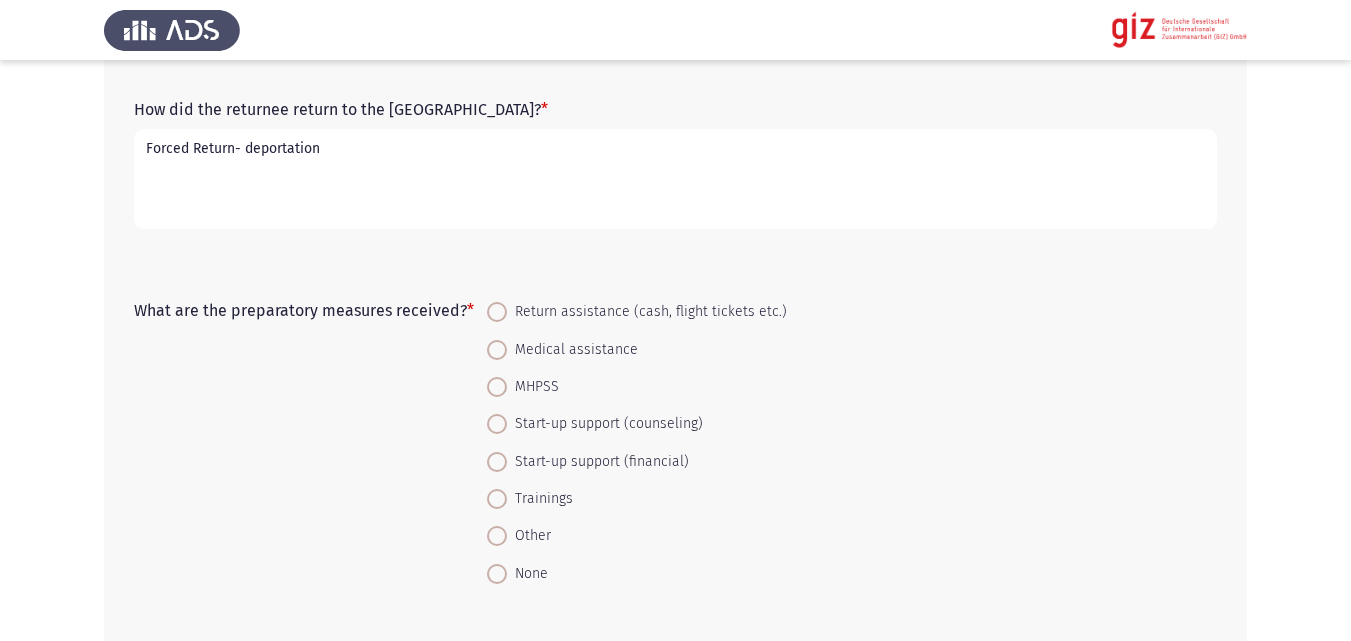 scroll, scrollTop: 1080, scrollLeft: 0, axis: vertical 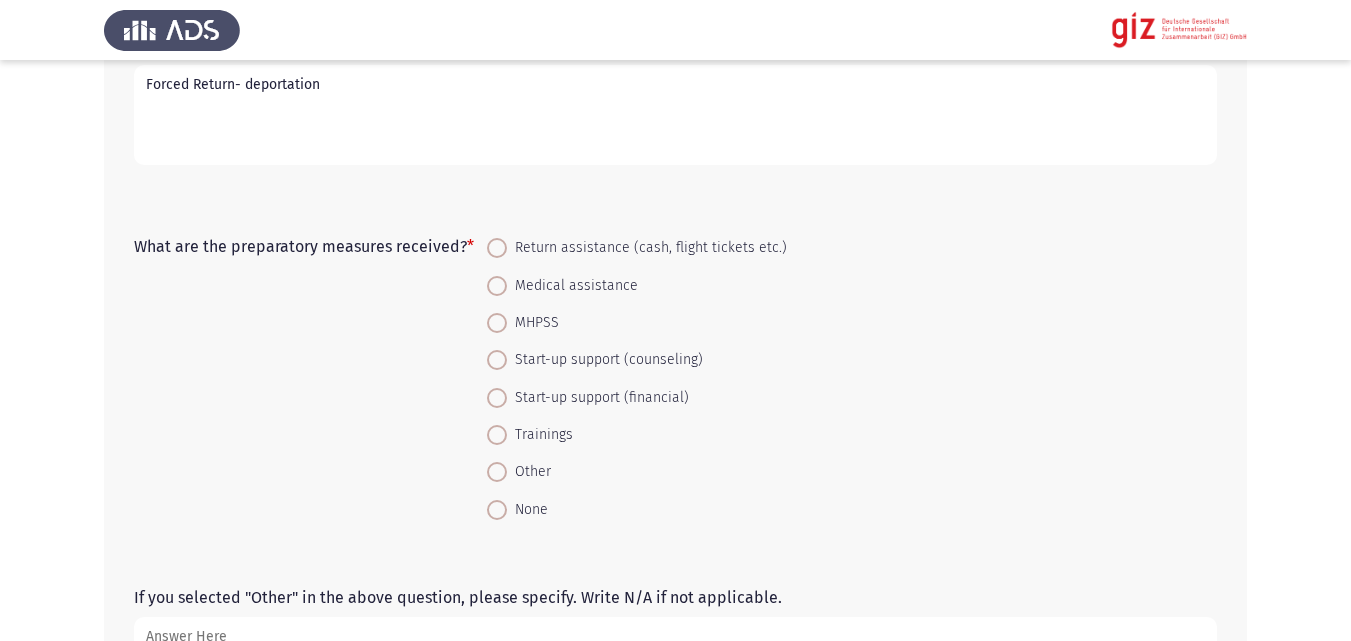 type on "Forced Return- deportation" 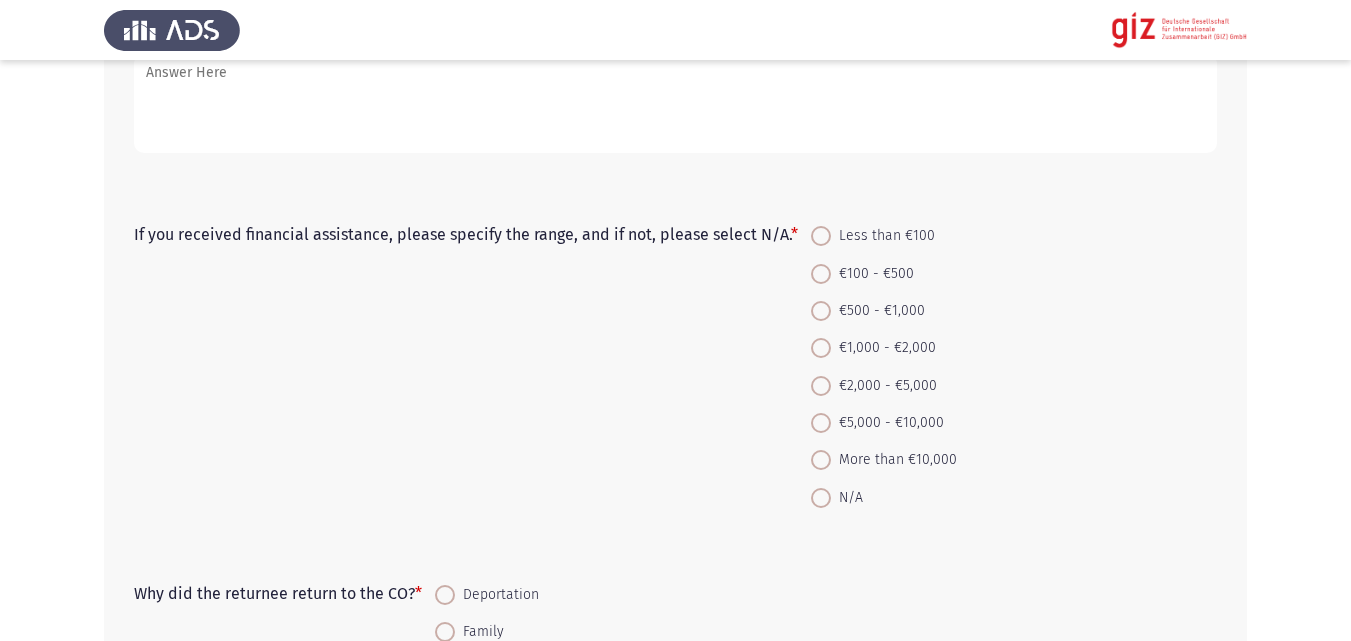 scroll, scrollTop: 1705, scrollLeft: 0, axis: vertical 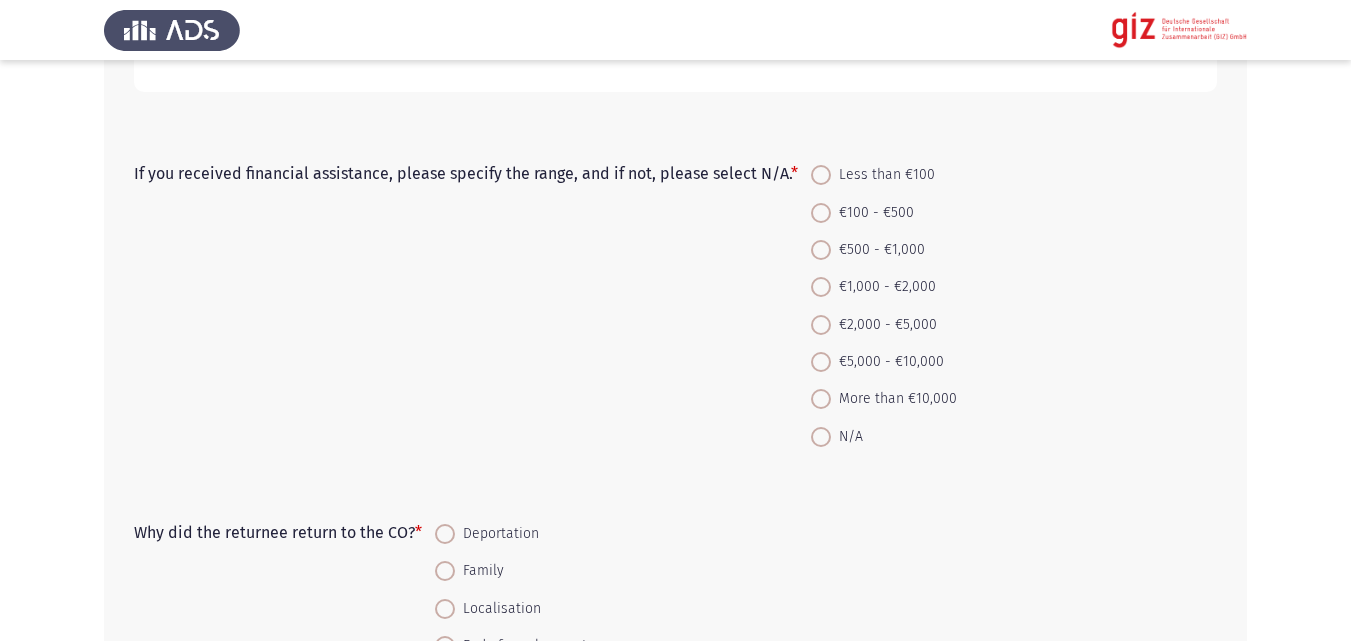 click on "N/A" at bounding box center (847, 437) 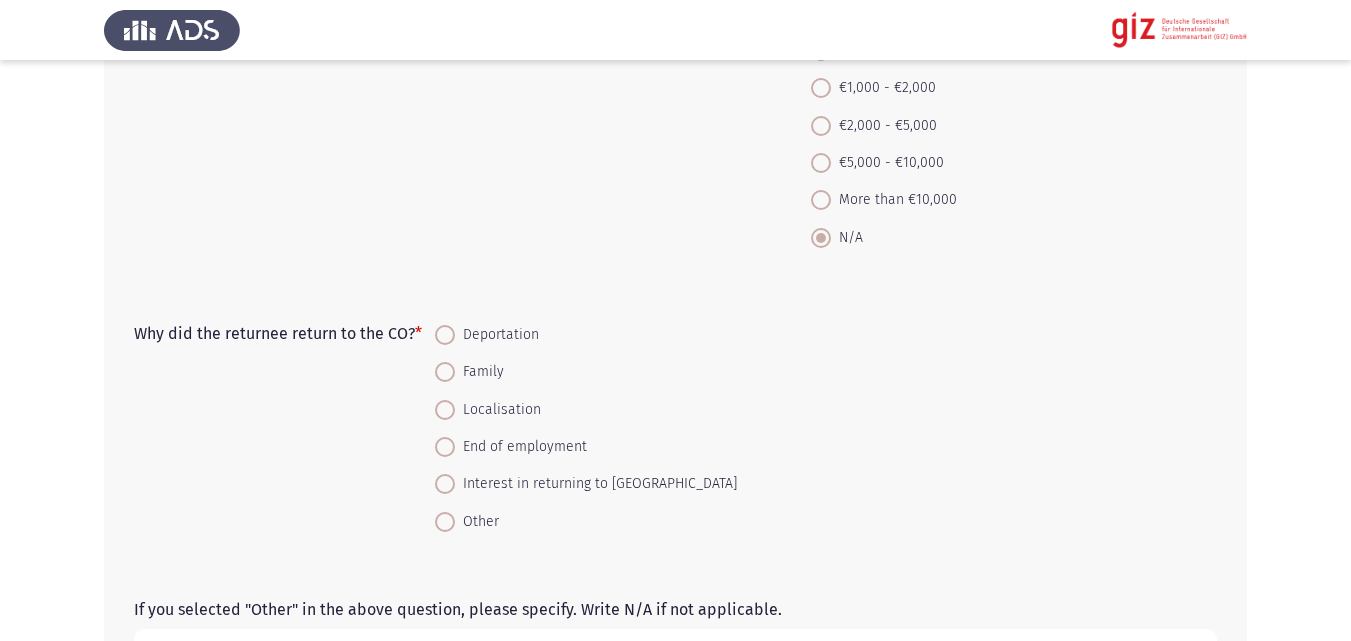 scroll, scrollTop: 1933, scrollLeft: 0, axis: vertical 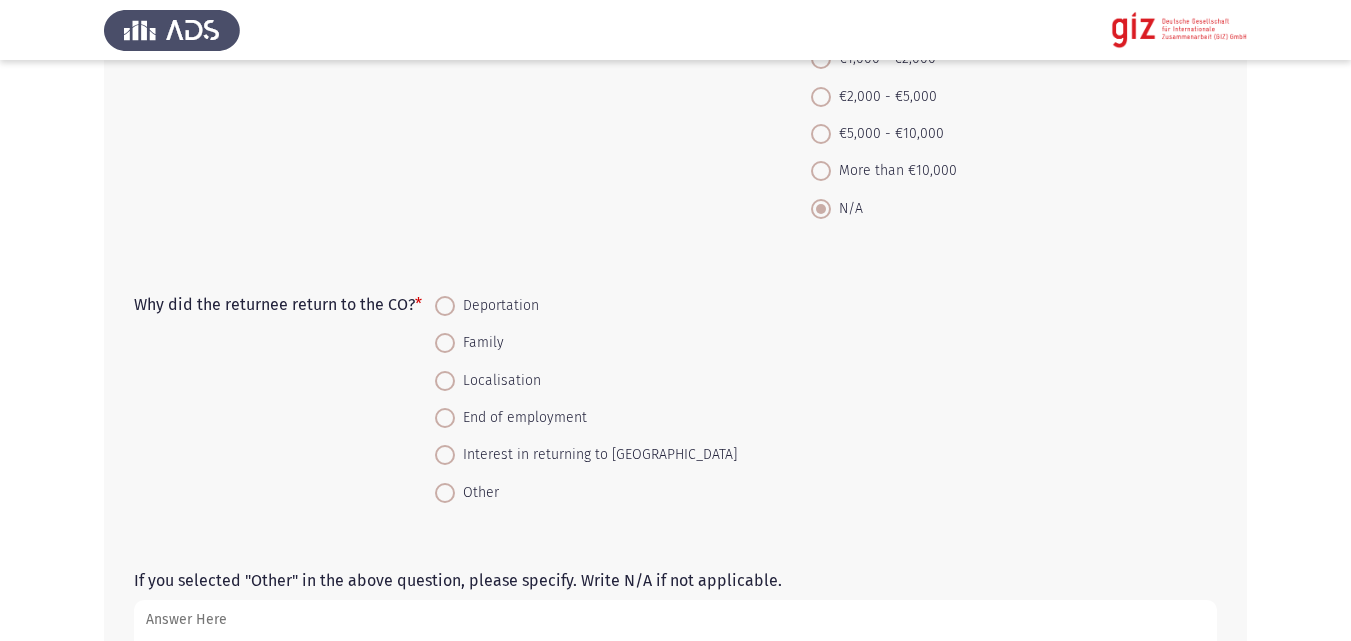 click on "Deportation" at bounding box center [497, 306] 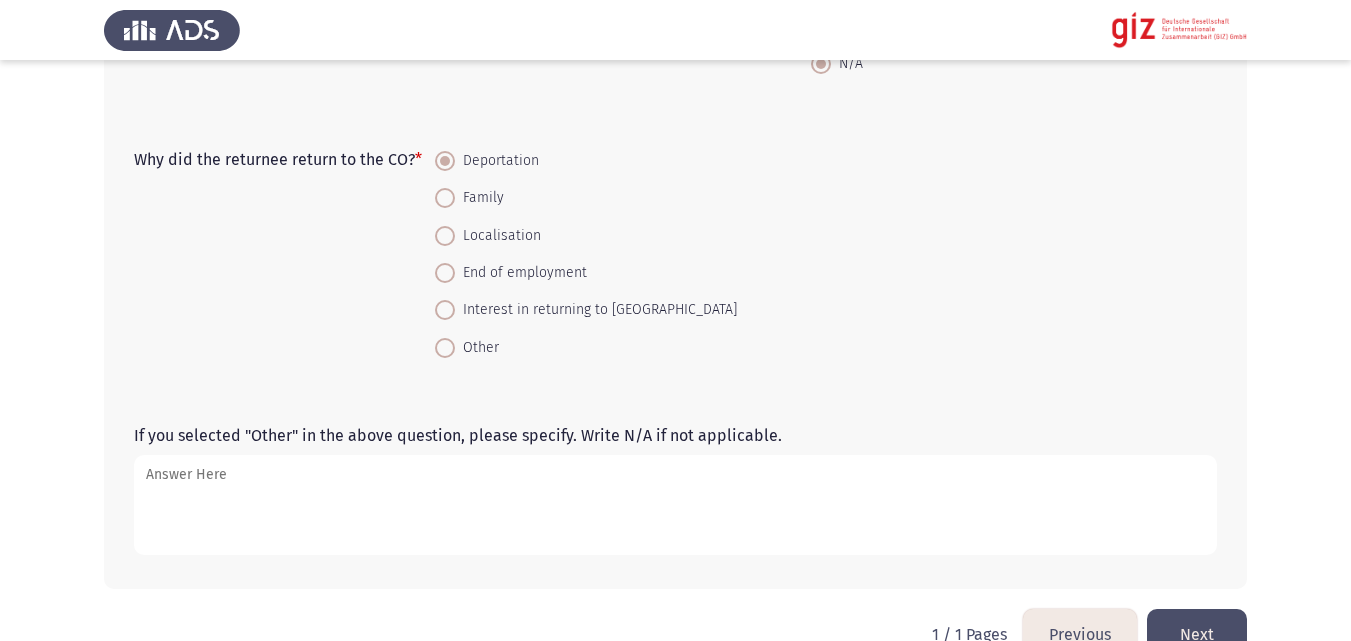 scroll, scrollTop: 2126, scrollLeft: 0, axis: vertical 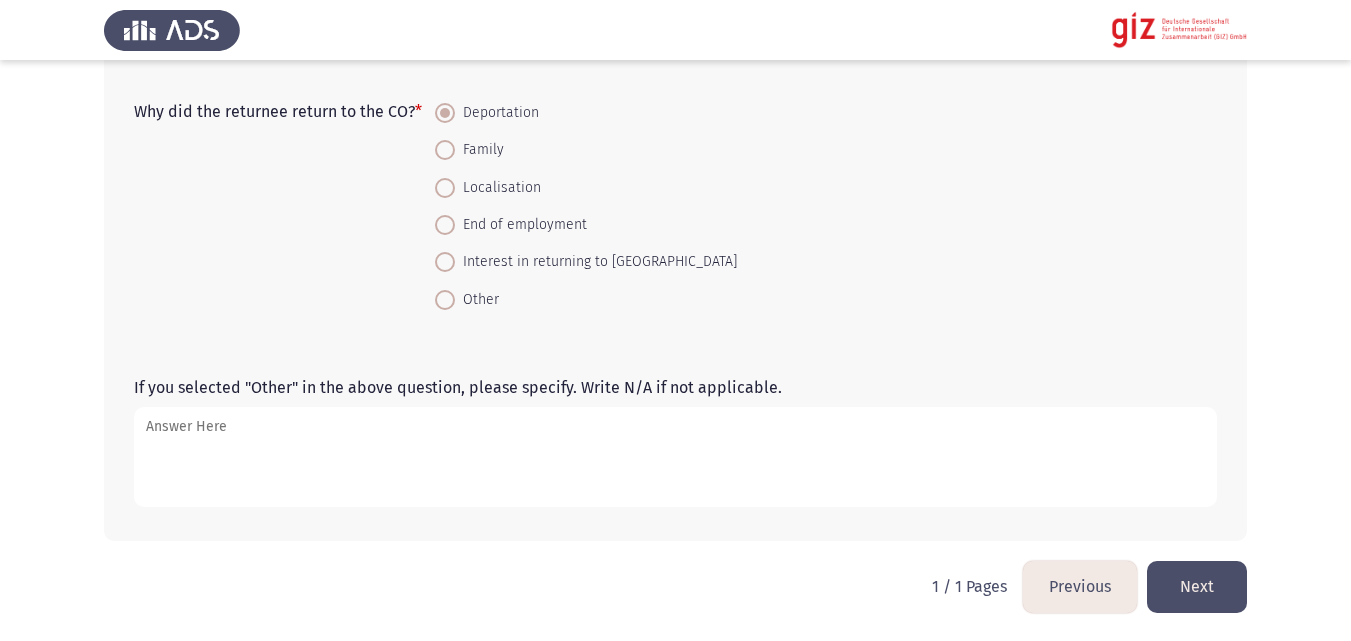 click on "Next" 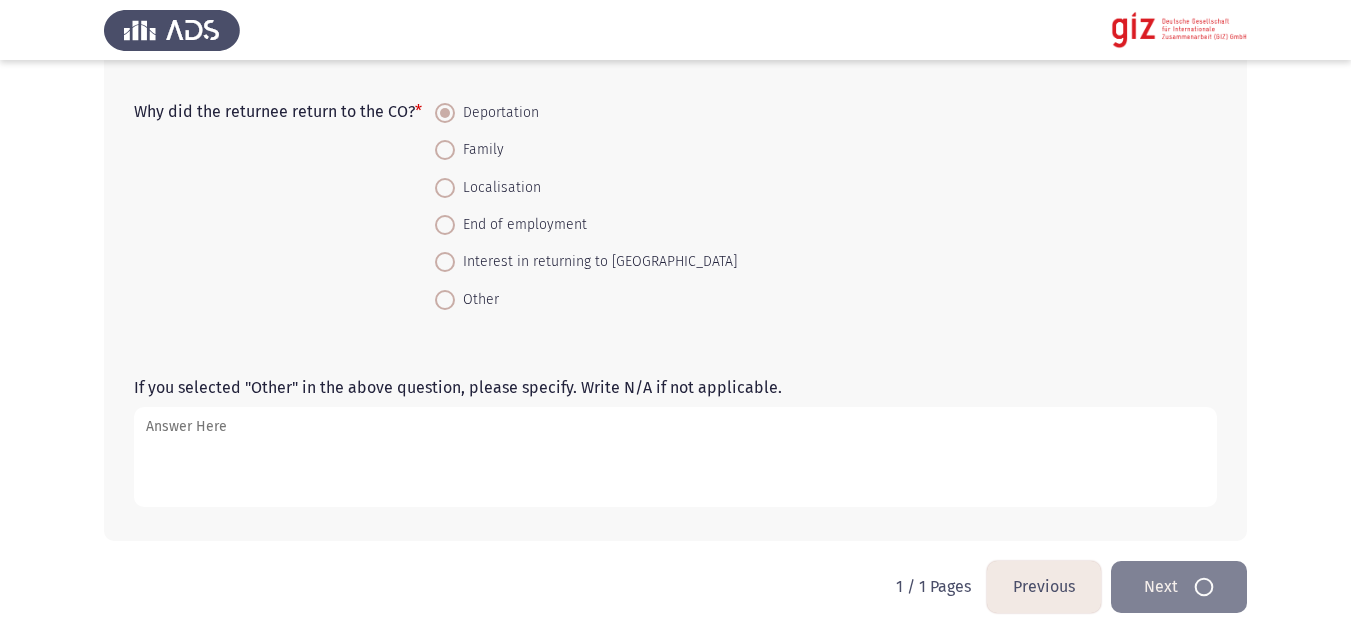 scroll, scrollTop: 0, scrollLeft: 0, axis: both 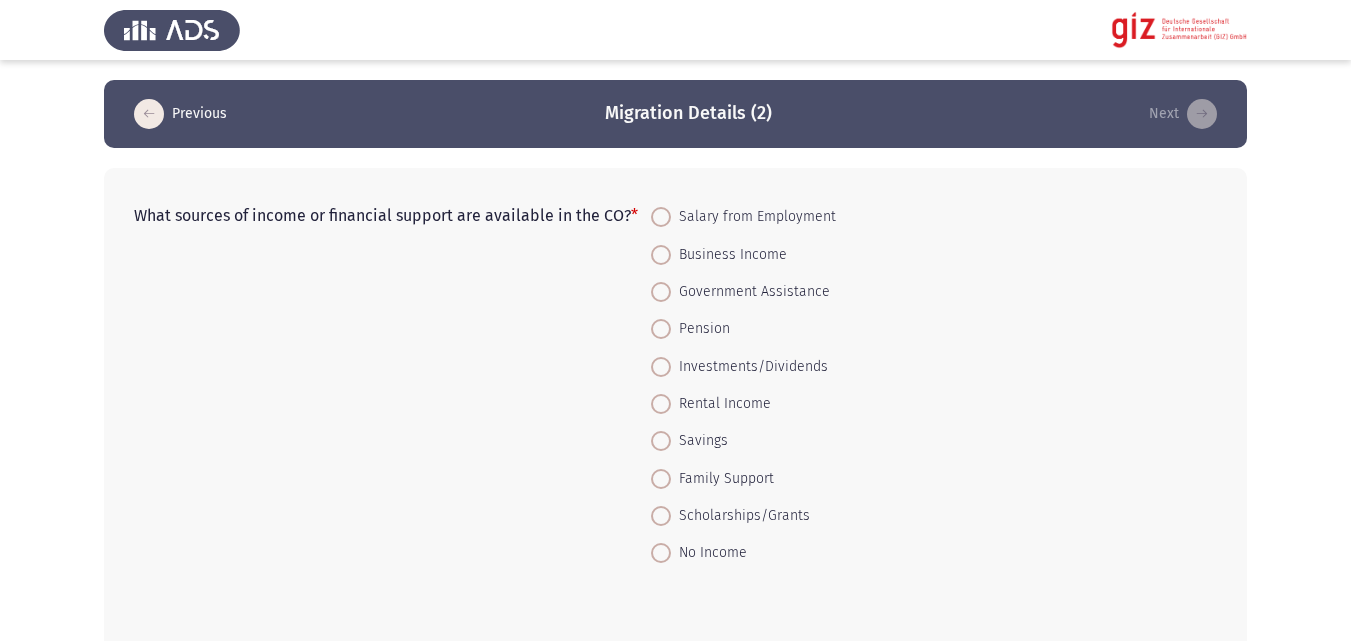 click on "No Income" at bounding box center [709, 553] 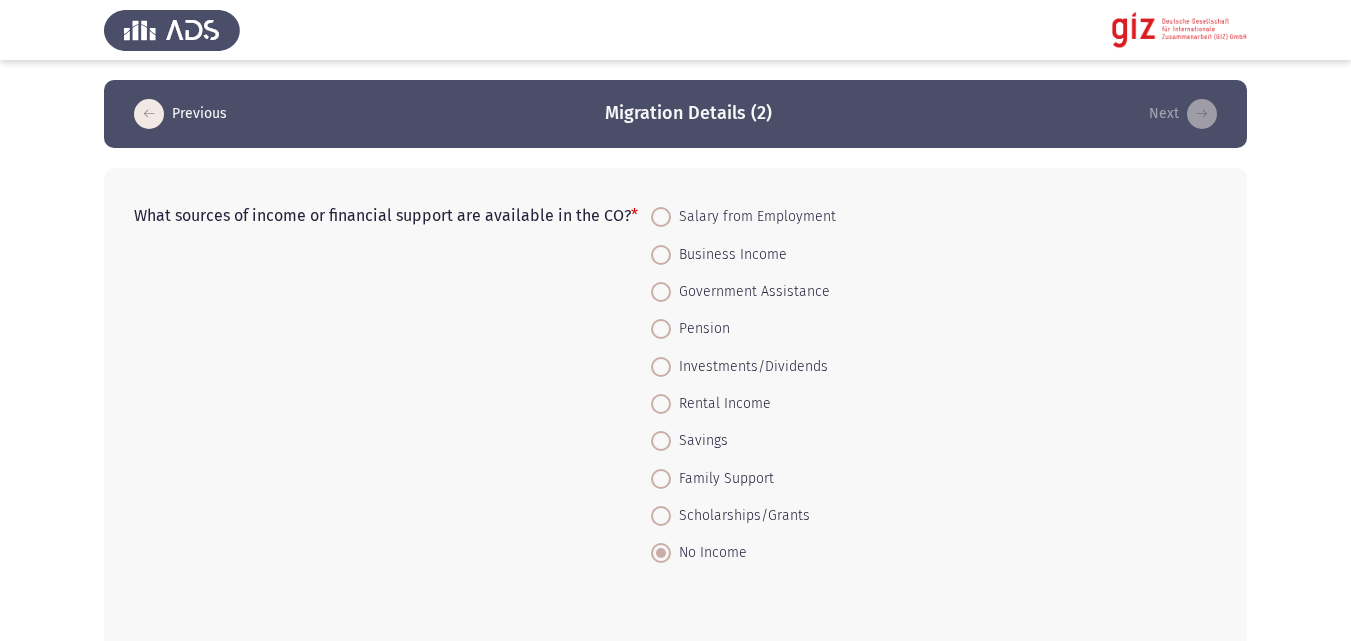 click on "Salary from Employment" at bounding box center (753, 217) 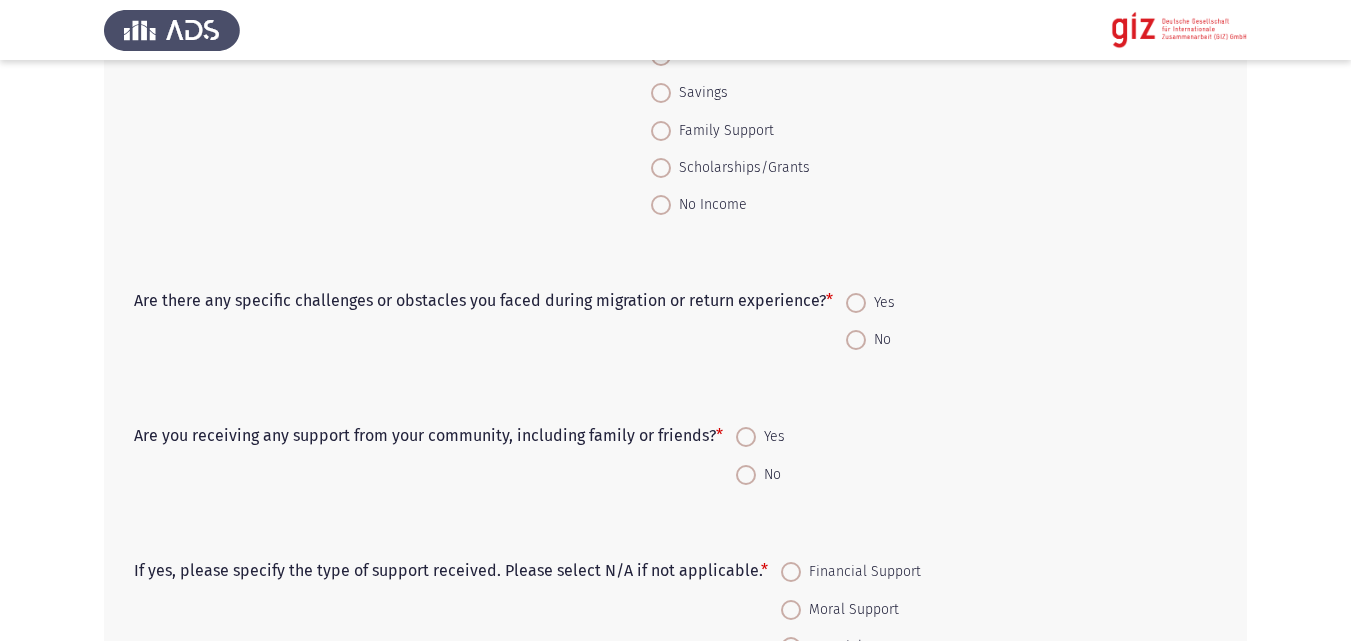 scroll, scrollTop: 349, scrollLeft: 0, axis: vertical 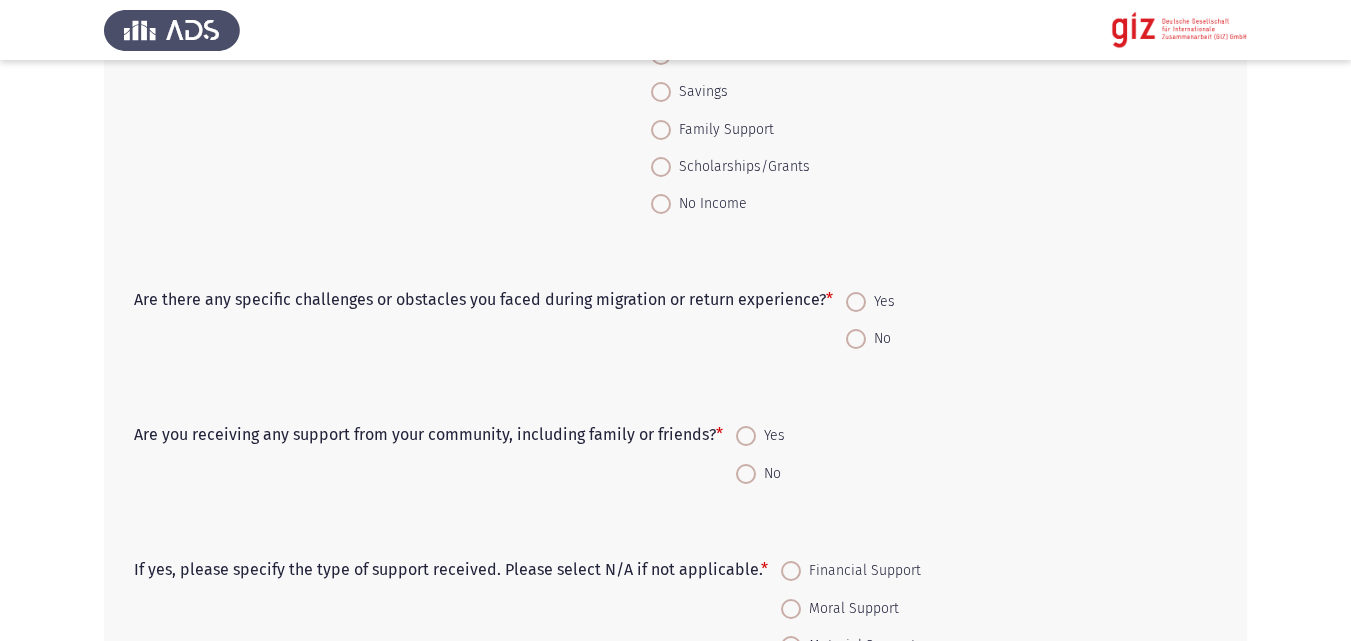 click on "Yes" at bounding box center [880, 302] 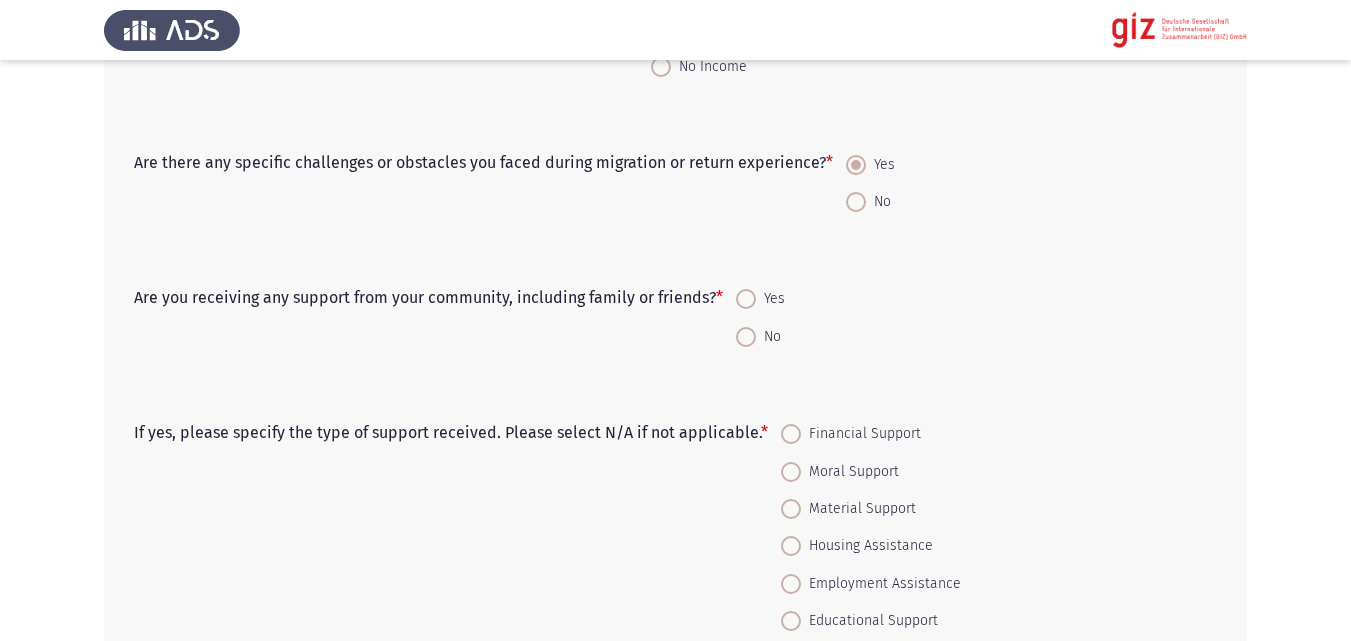 scroll, scrollTop: 521, scrollLeft: 0, axis: vertical 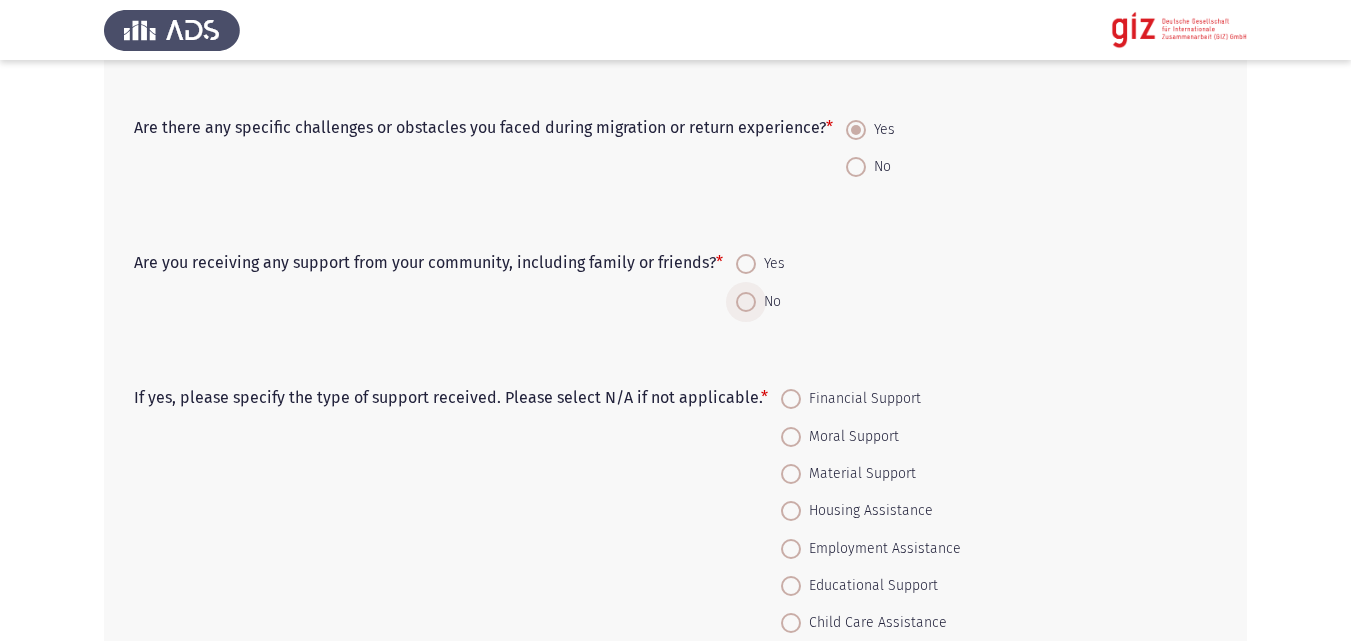 click on "No" at bounding box center [768, 302] 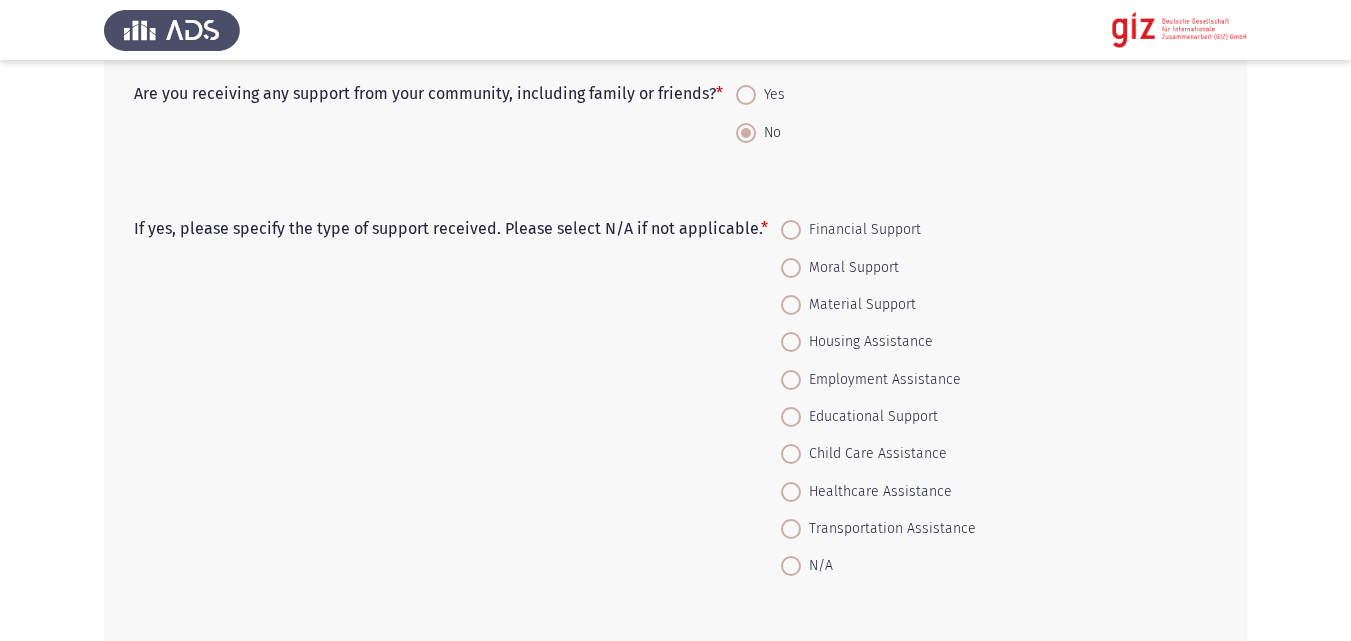 scroll, scrollTop: 732, scrollLeft: 0, axis: vertical 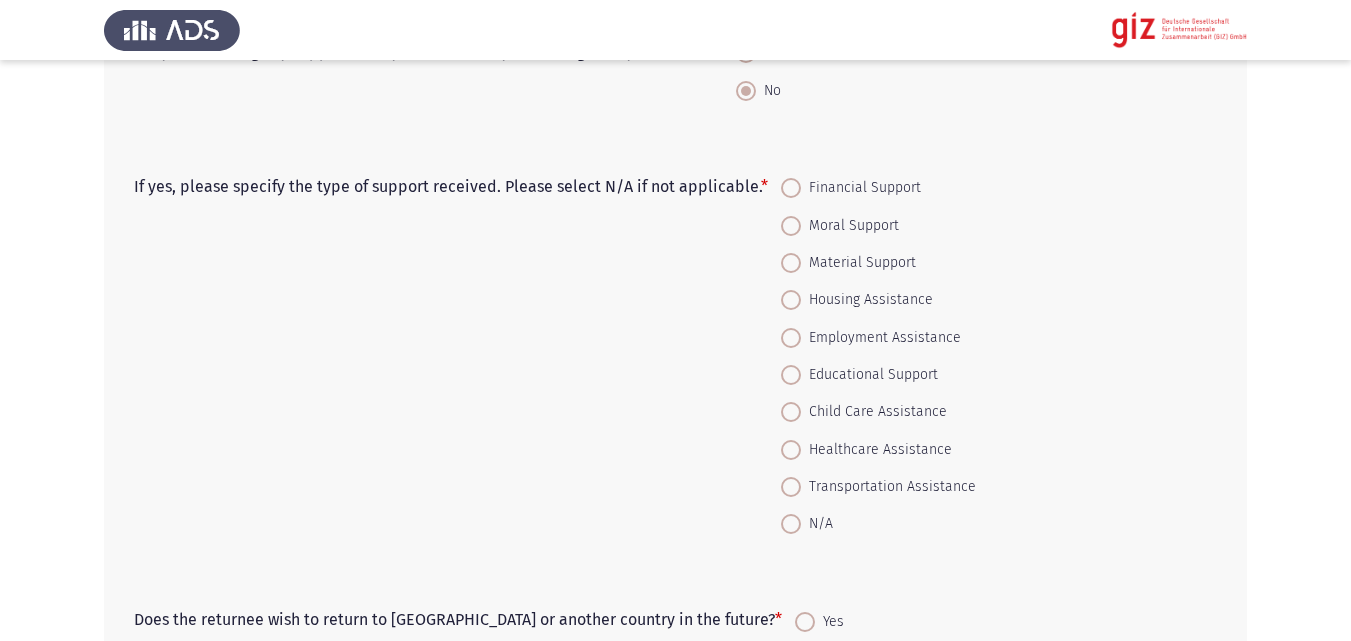 click at bounding box center (791, 524) 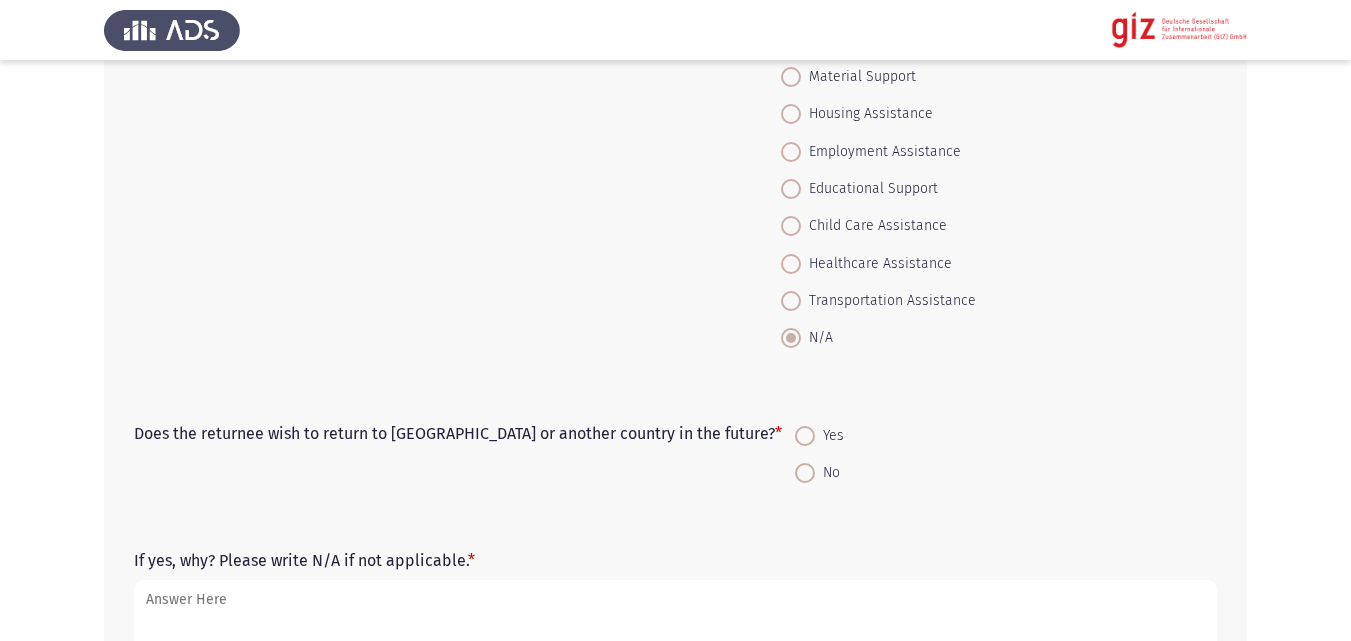 scroll, scrollTop: 972, scrollLeft: 0, axis: vertical 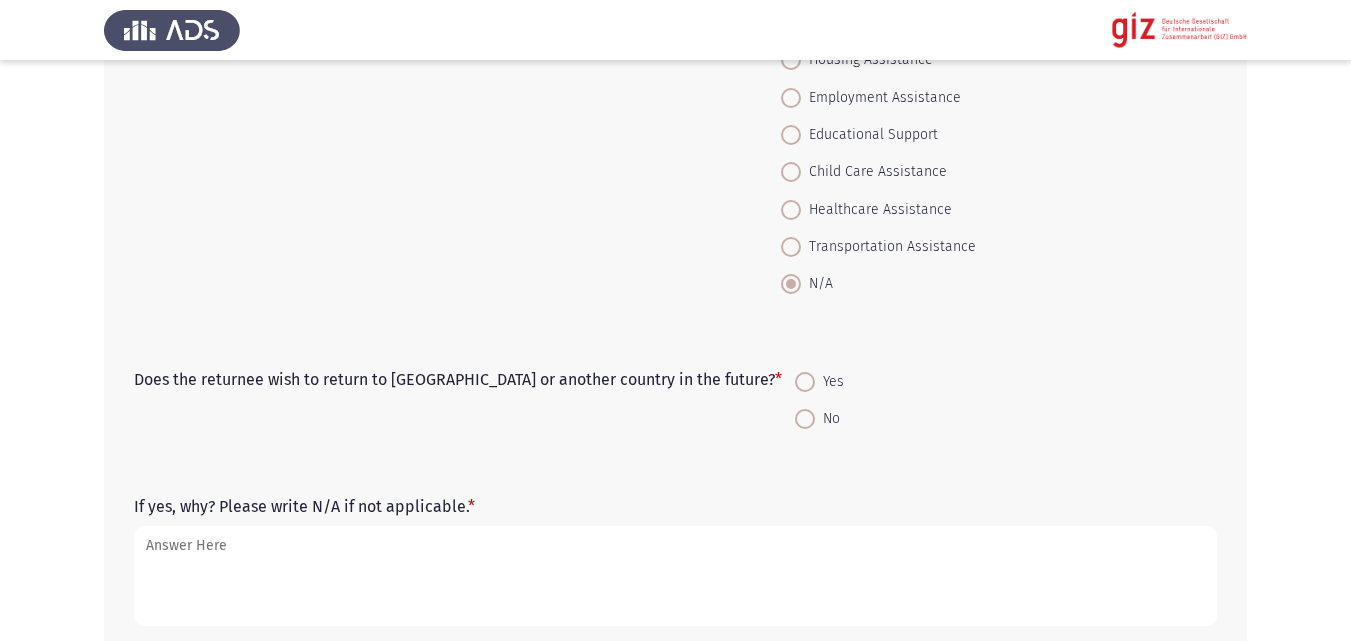 click on "No" at bounding box center (827, 419) 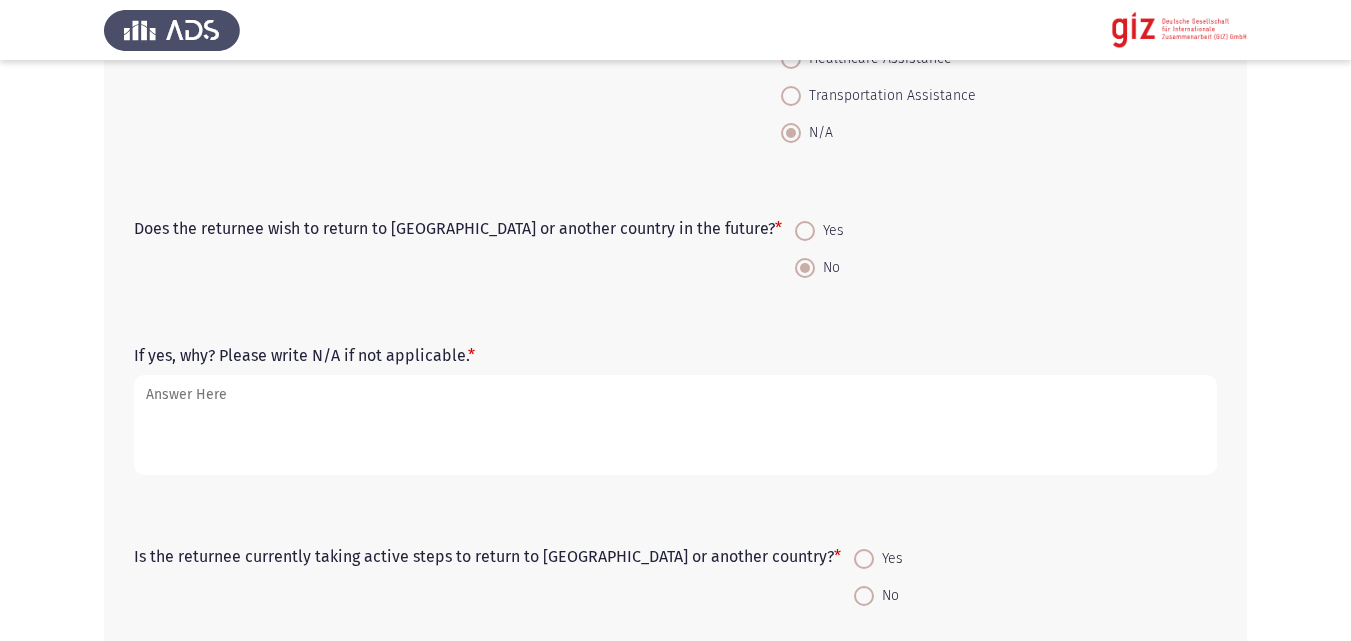 scroll, scrollTop: 1142, scrollLeft: 0, axis: vertical 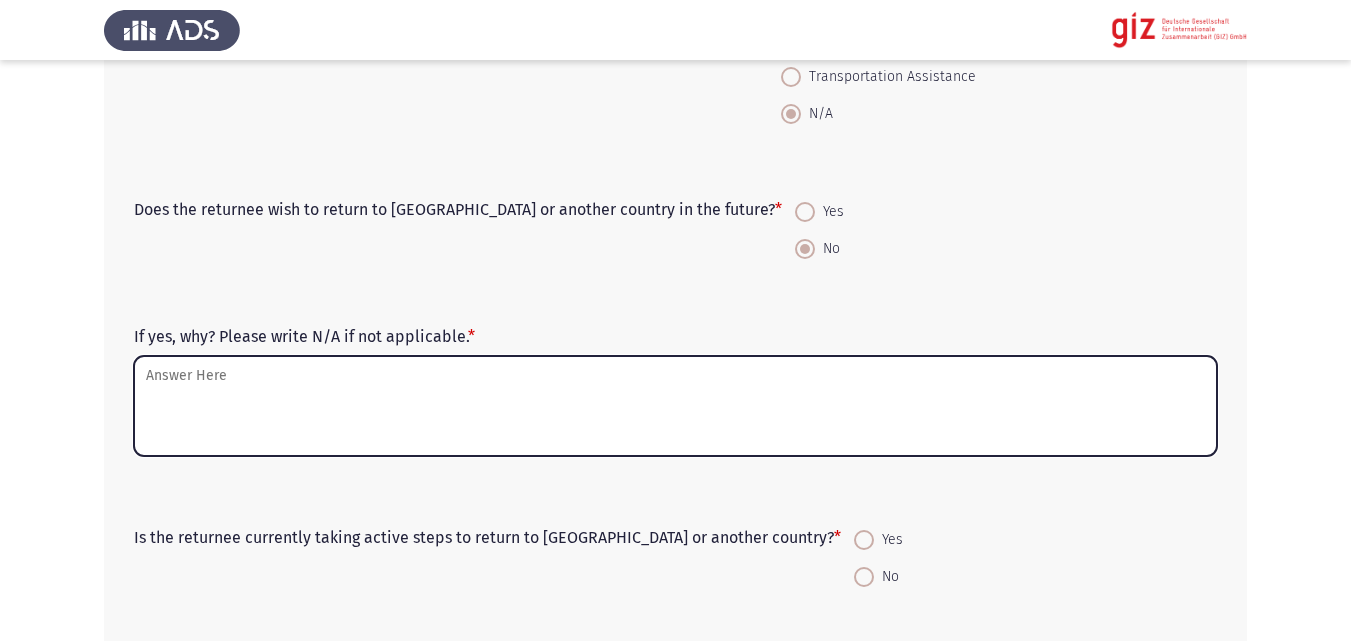 click on "If yes, why? Please write N/A if not applicable.   *" at bounding box center [675, 406] 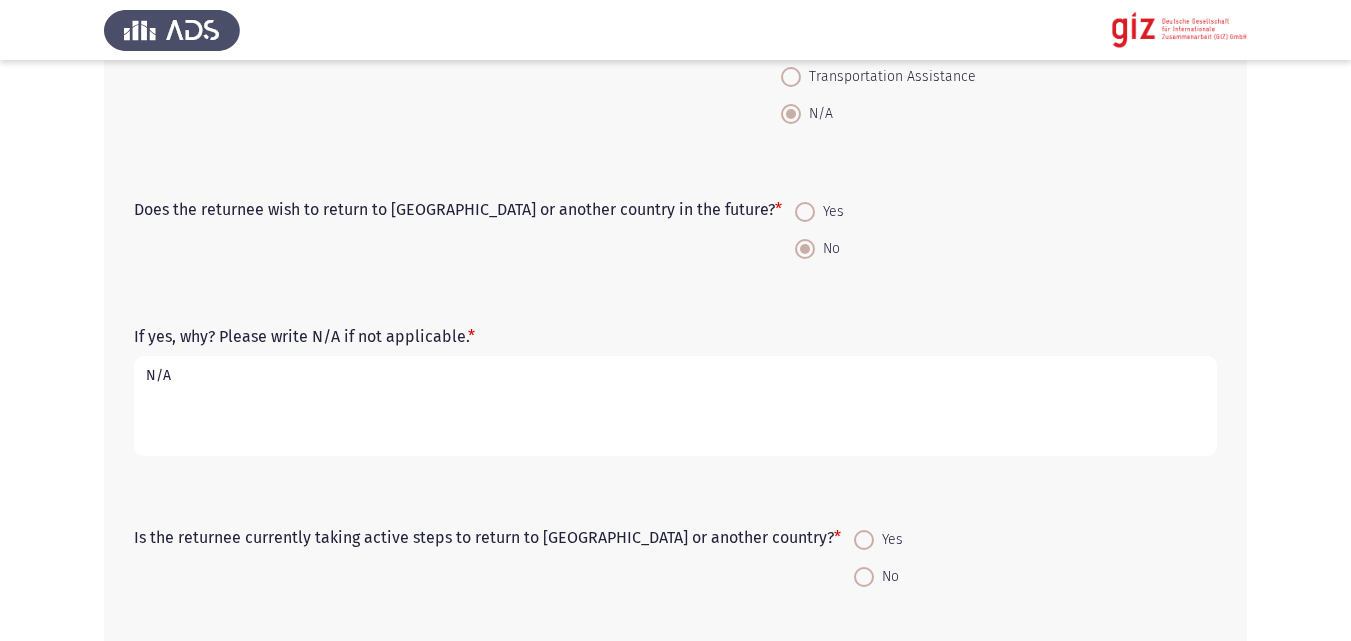 type on "N/A" 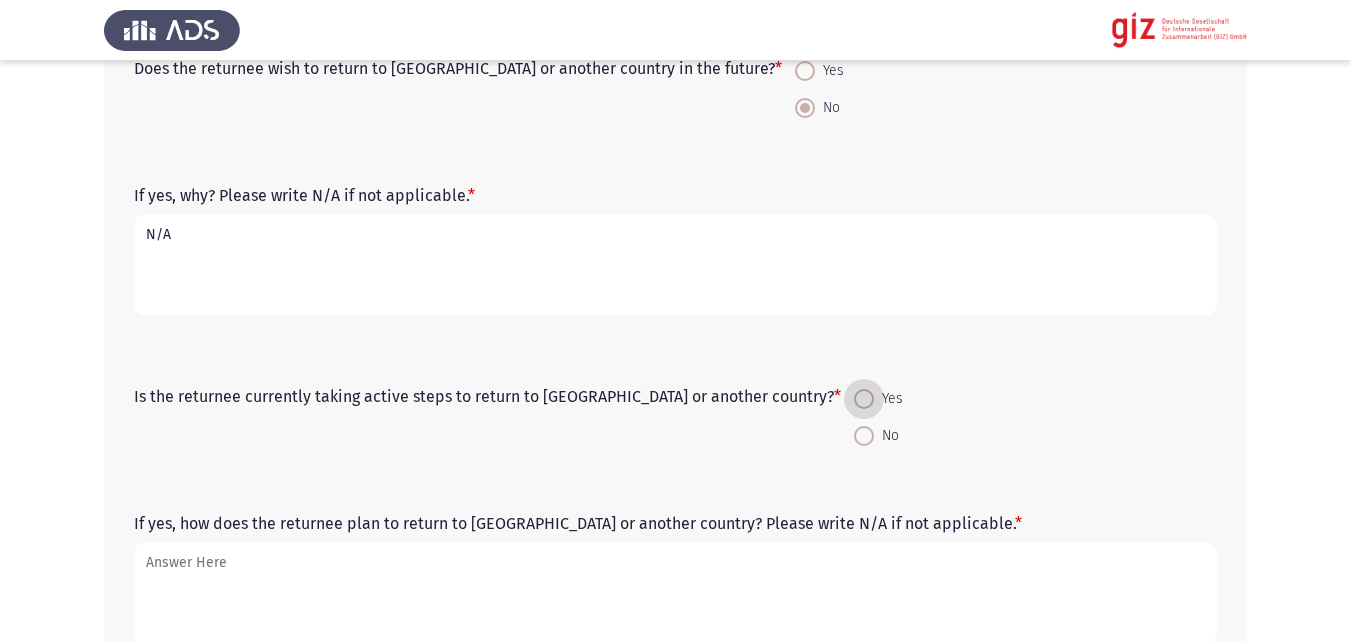 click at bounding box center (864, 436) 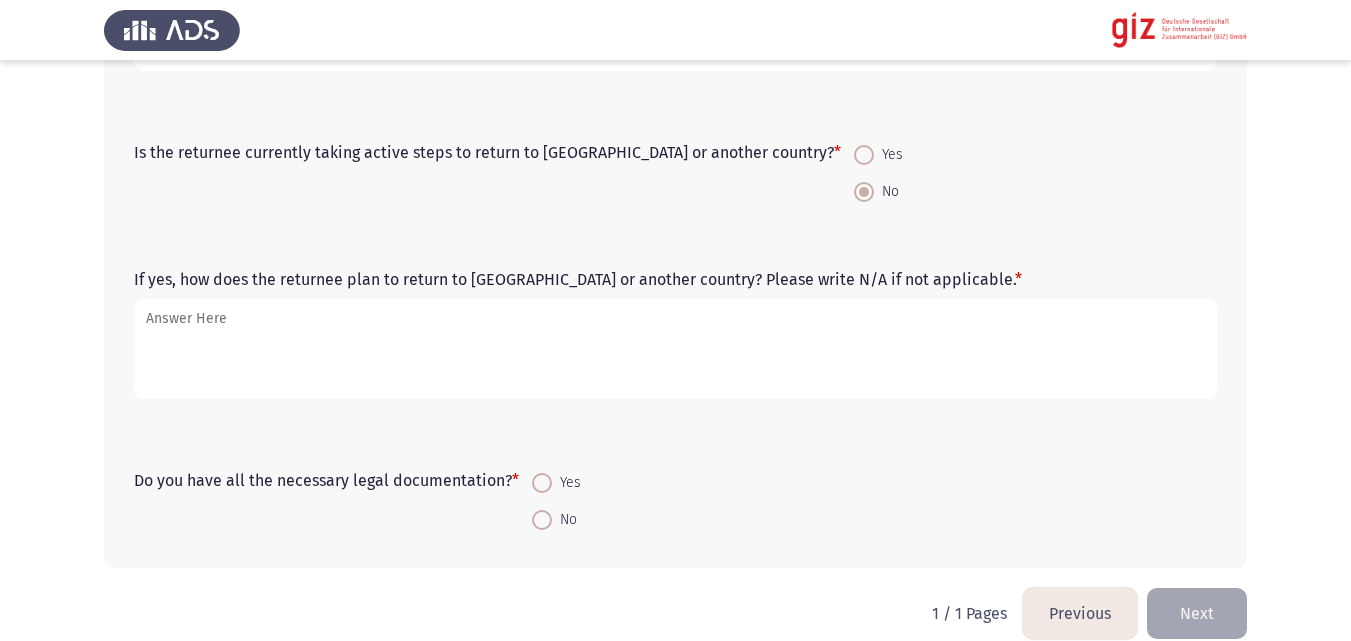scroll, scrollTop: 1554, scrollLeft: 0, axis: vertical 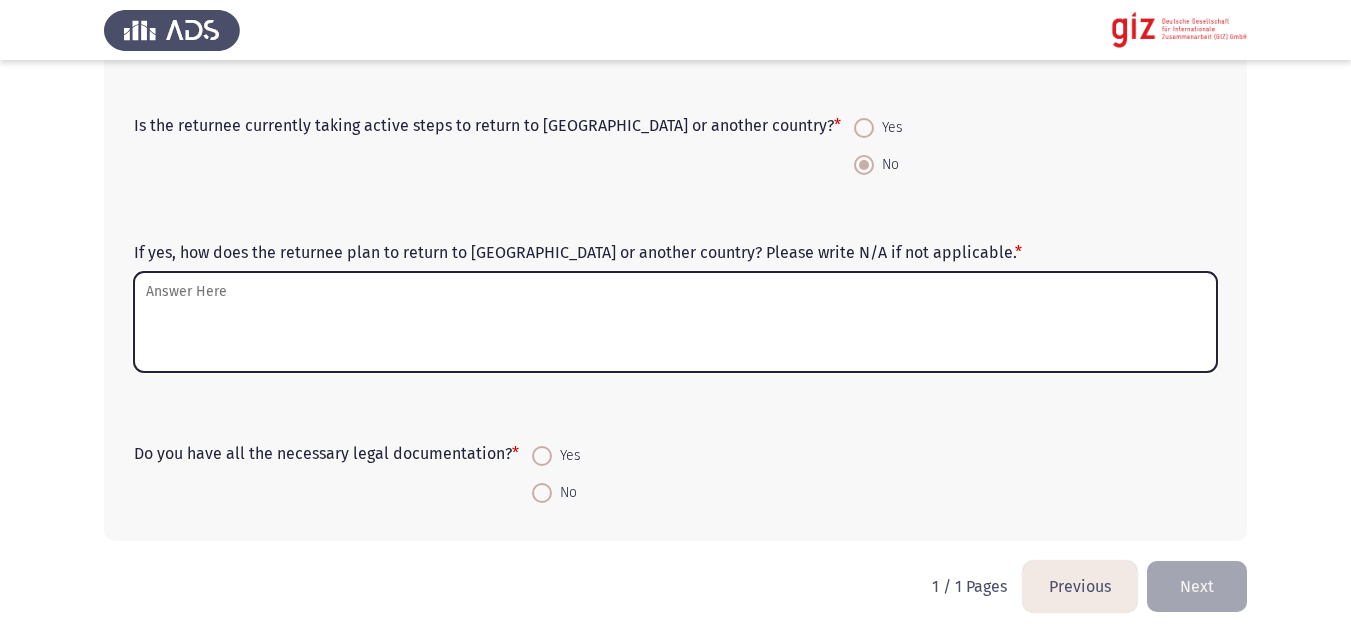 click on "If yes, how does the returnee plan to return to [GEOGRAPHIC_DATA] or another country? Please write N/A if not applicable.   *" at bounding box center (675, 322) 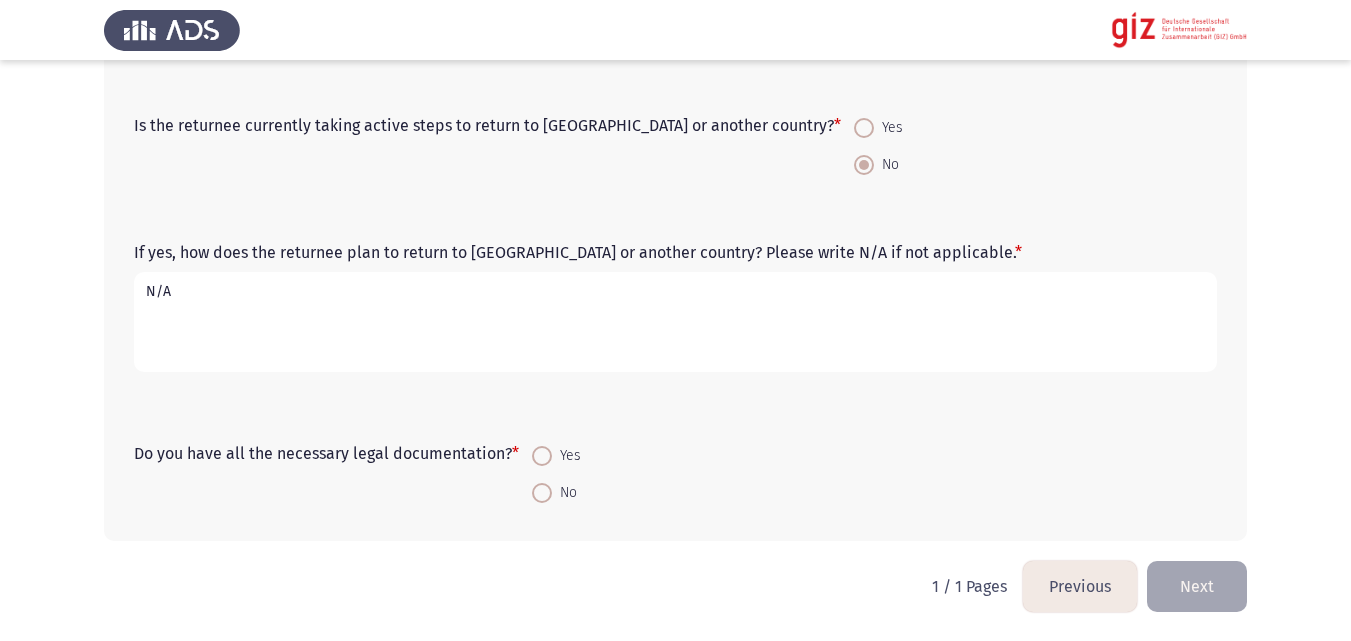 type on "N/A" 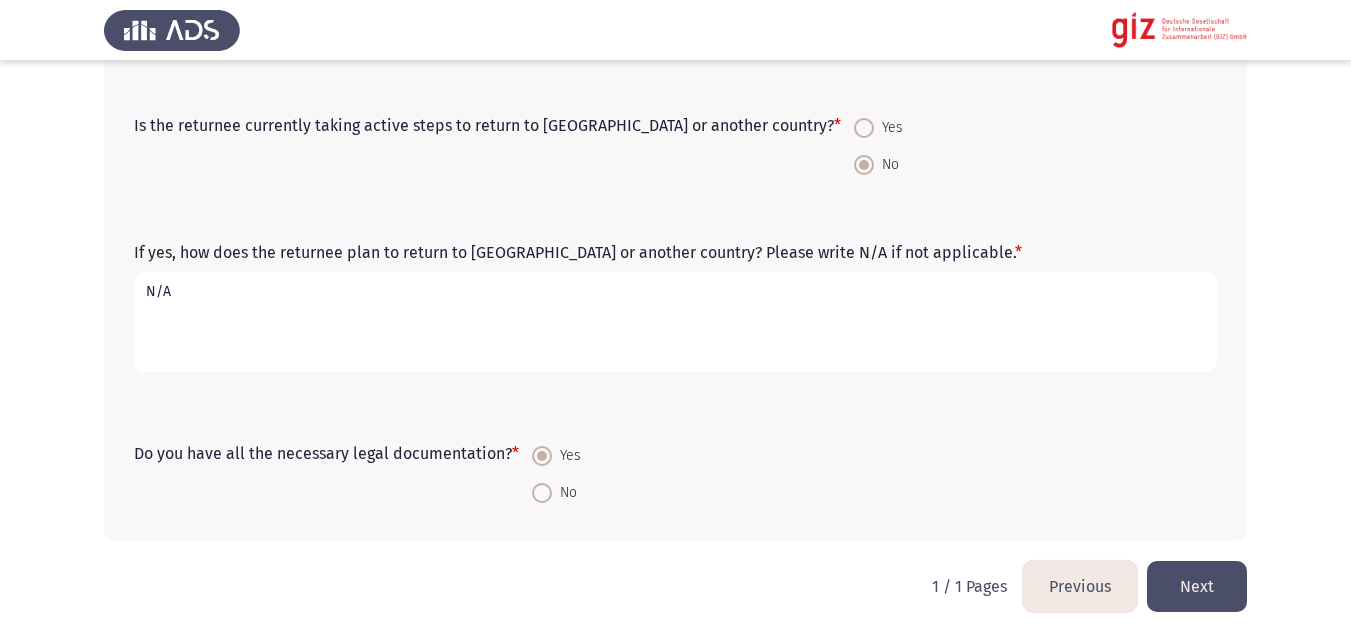 click on "Next" 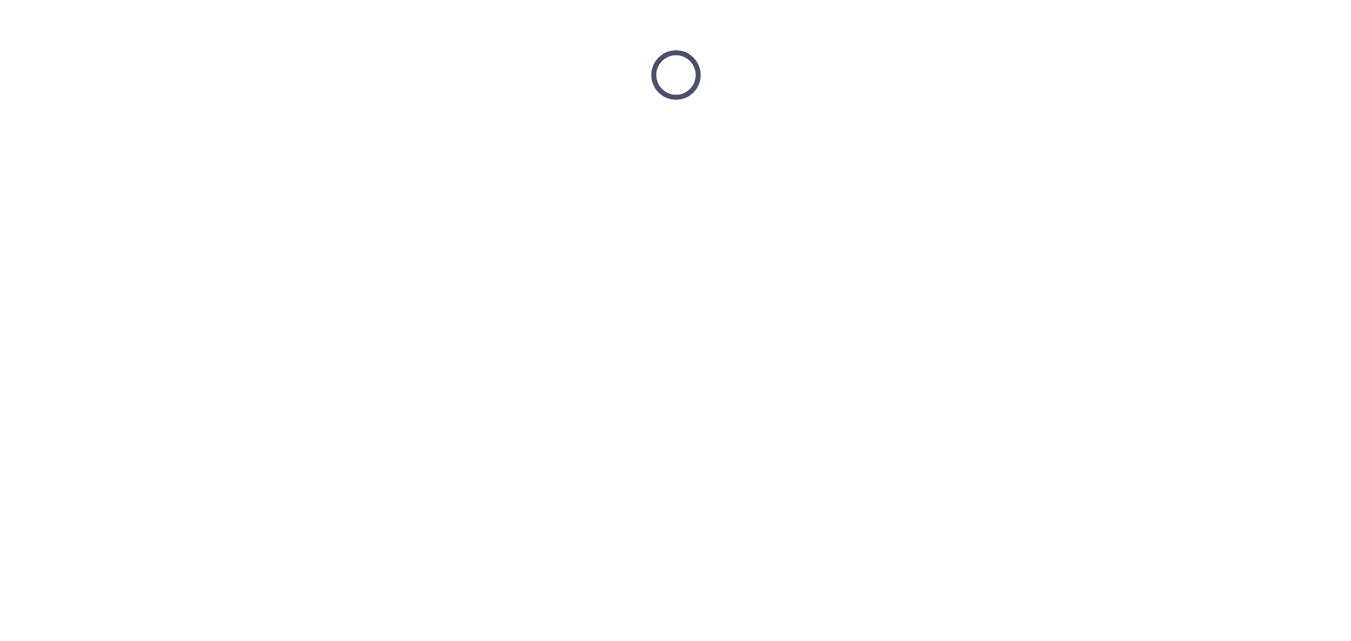 scroll, scrollTop: 0, scrollLeft: 0, axis: both 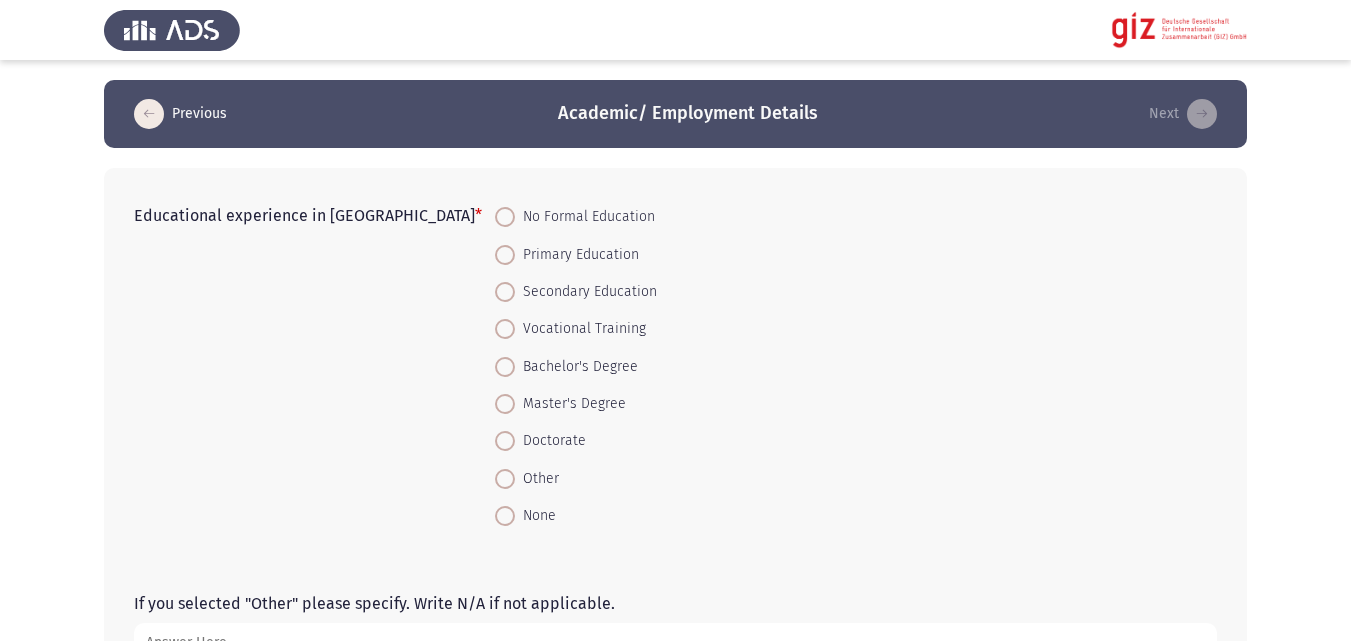 click on "Primary Education" at bounding box center [576, 253] 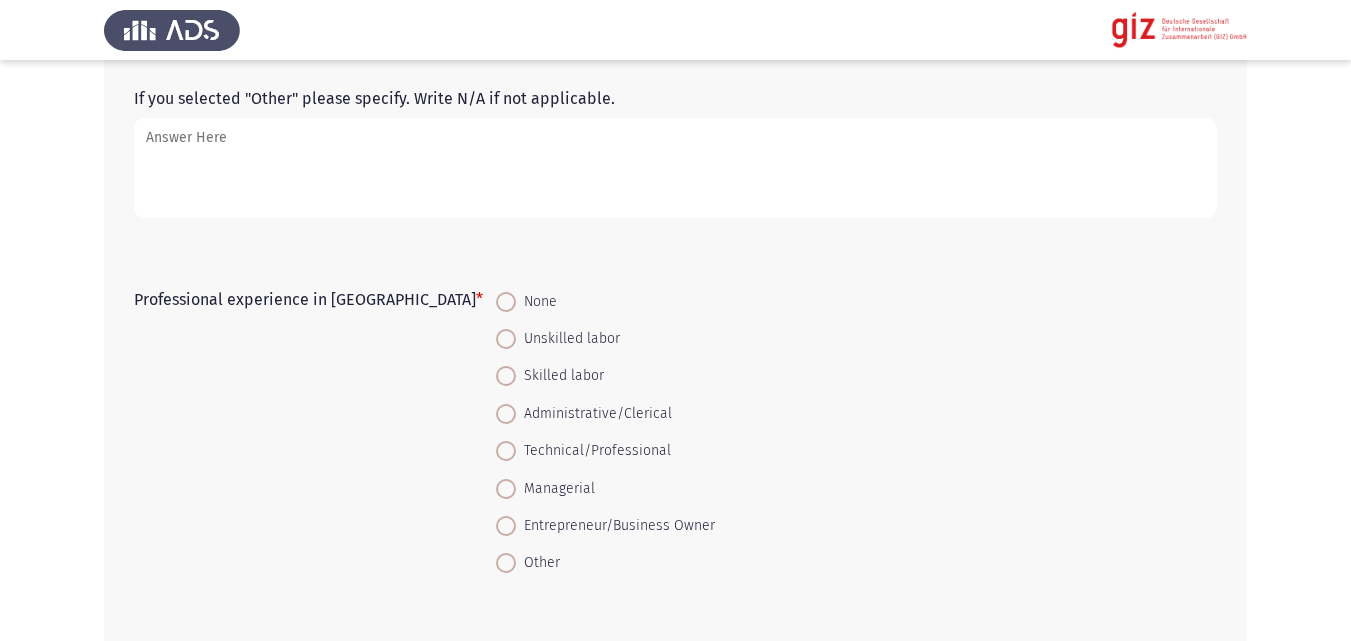 scroll, scrollTop: 512, scrollLeft: 0, axis: vertical 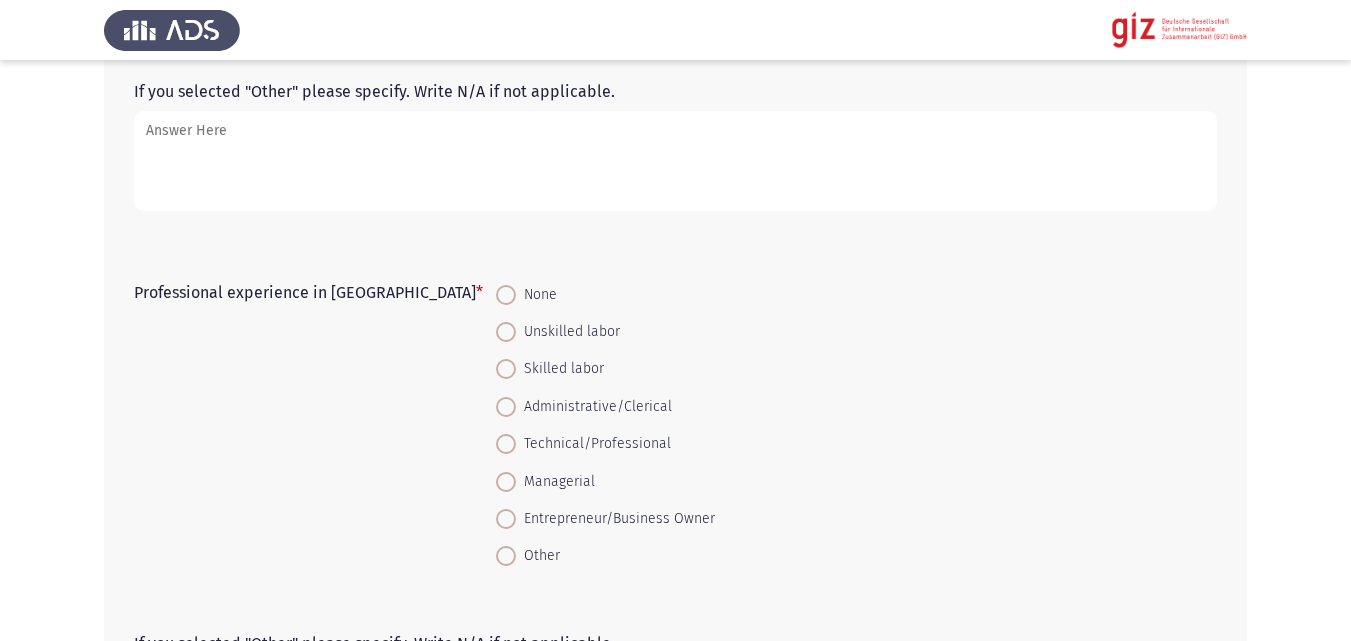 click on "Unskilled labor" at bounding box center [568, 332] 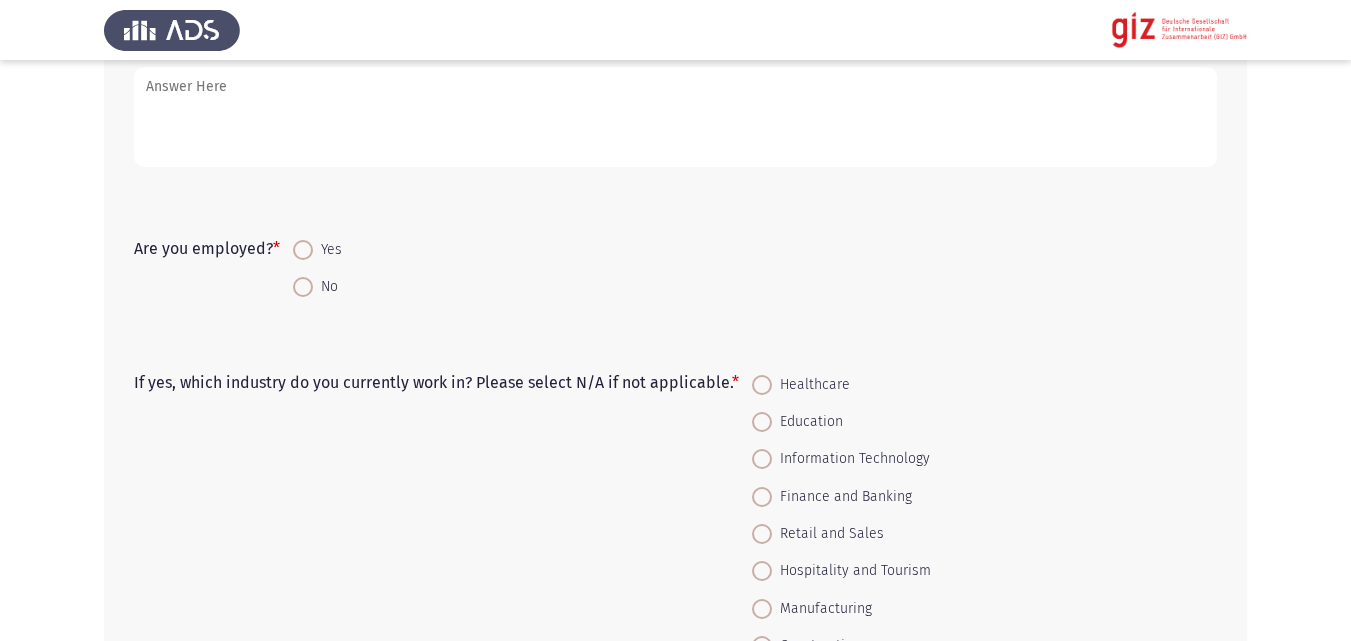 scroll, scrollTop: 1110, scrollLeft: 0, axis: vertical 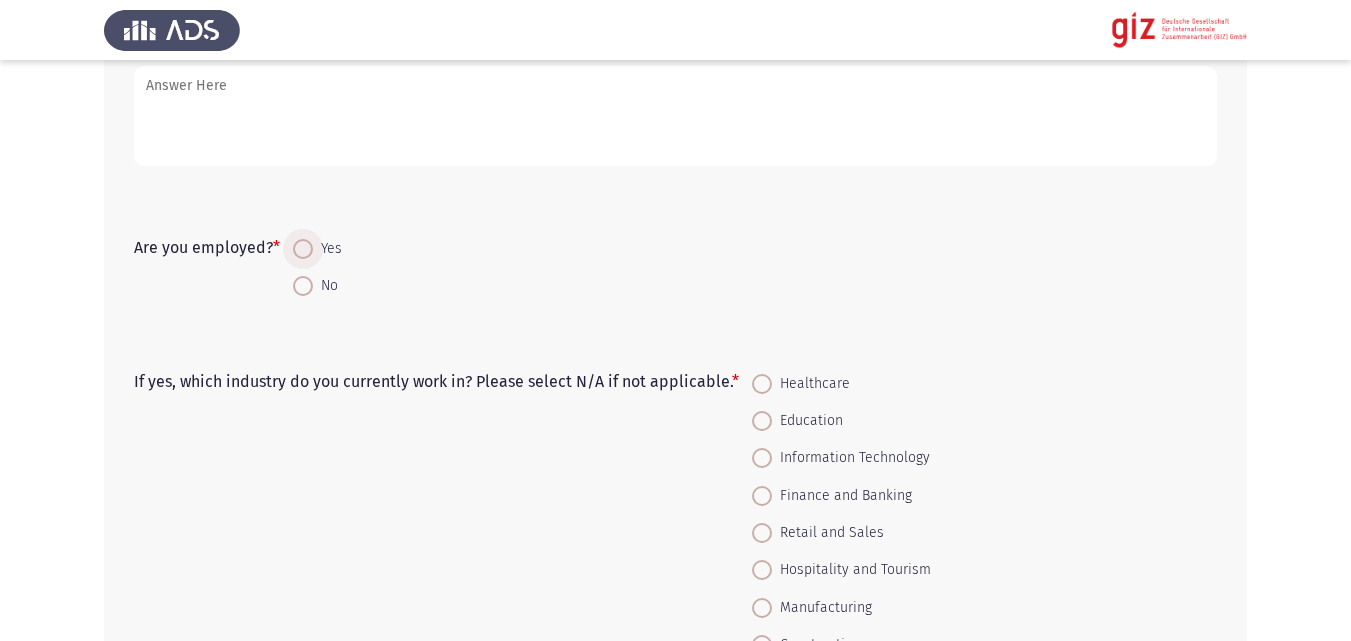click at bounding box center [303, 249] 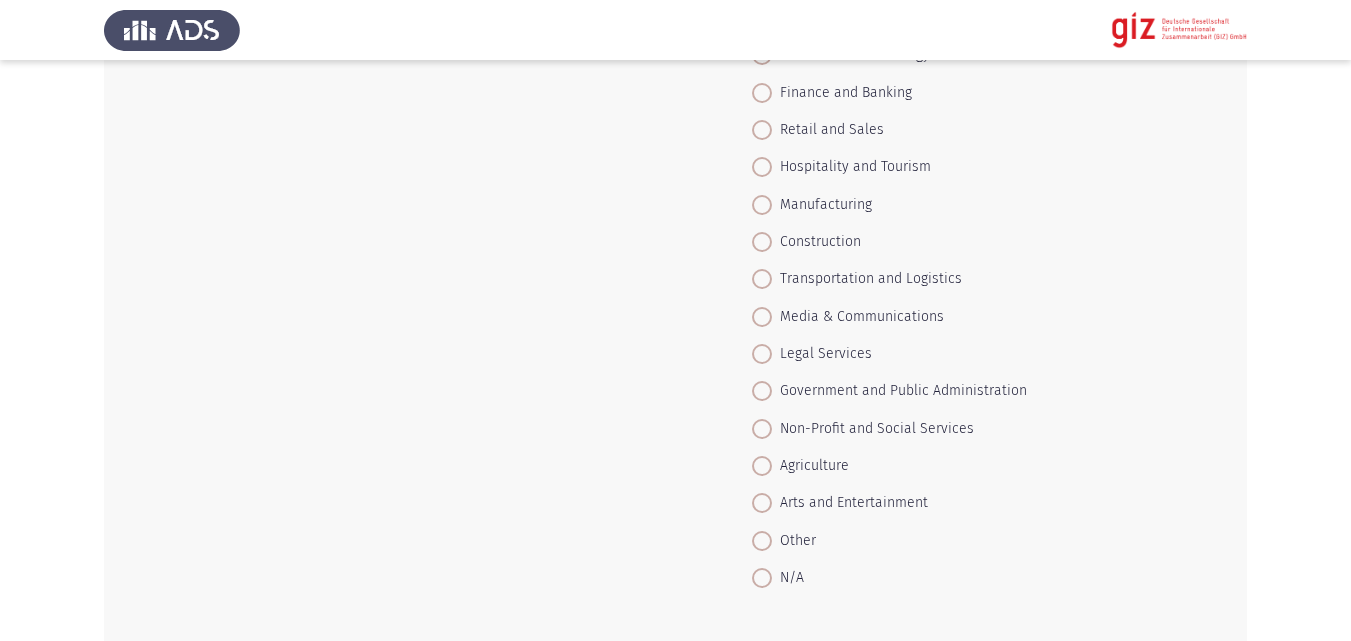 scroll, scrollTop: 1575, scrollLeft: 0, axis: vertical 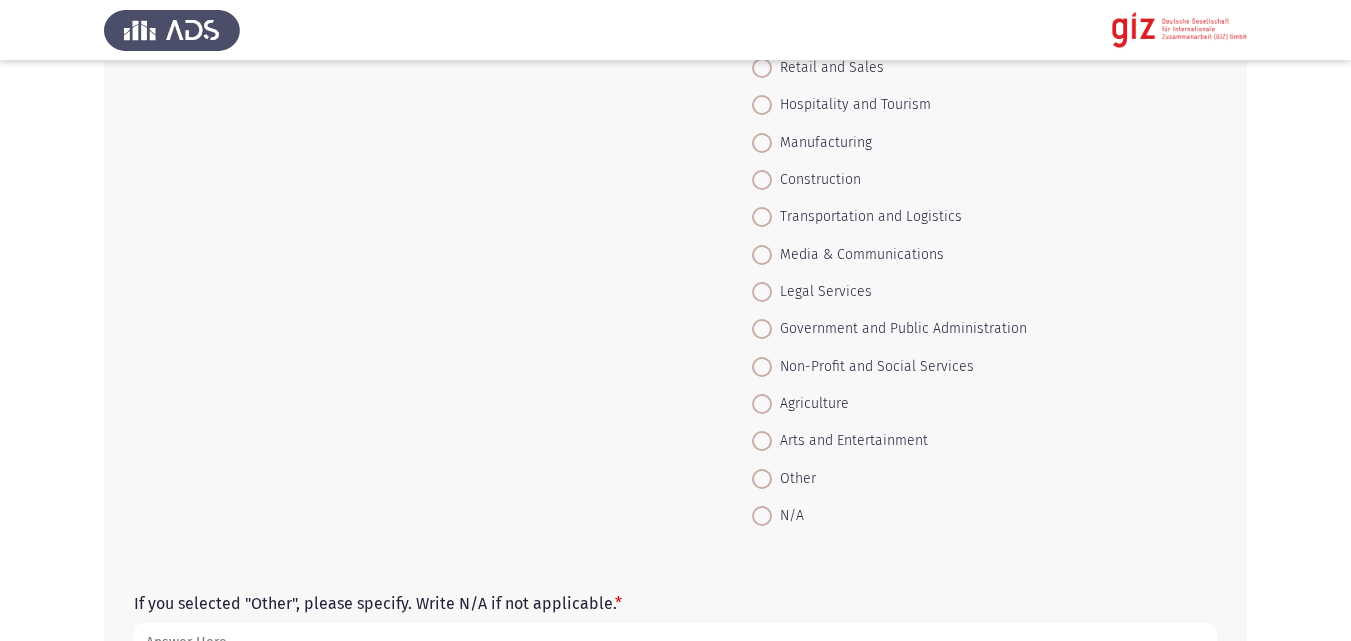 click on "Other" at bounding box center [794, 479] 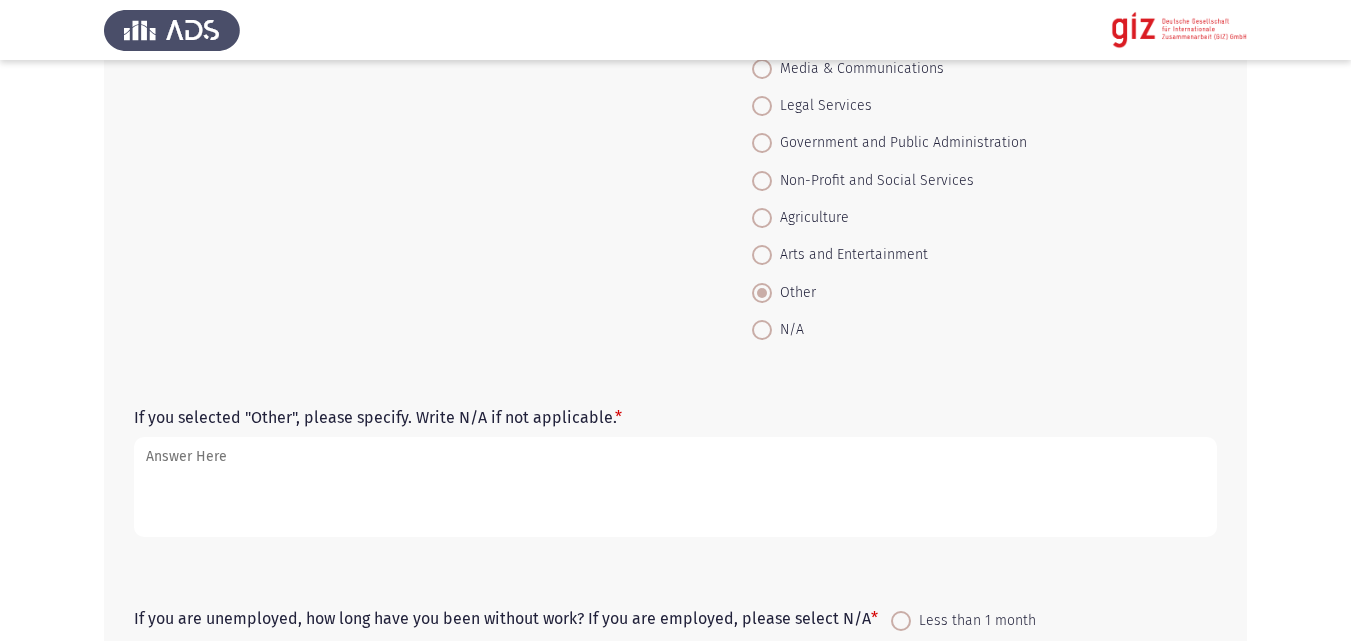 scroll, scrollTop: 1777, scrollLeft: 0, axis: vertical 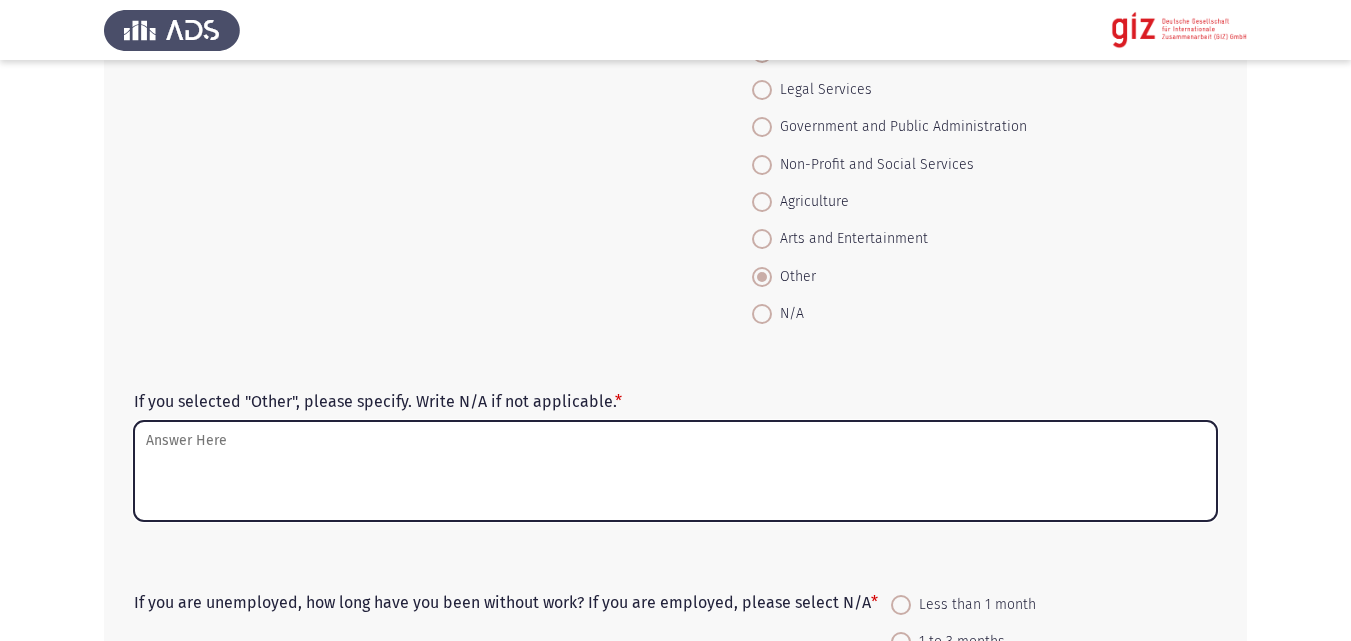 click on "If you selected "Other", please specify. Write N/A if not applicable.   *" at bounding box center (675, 471) 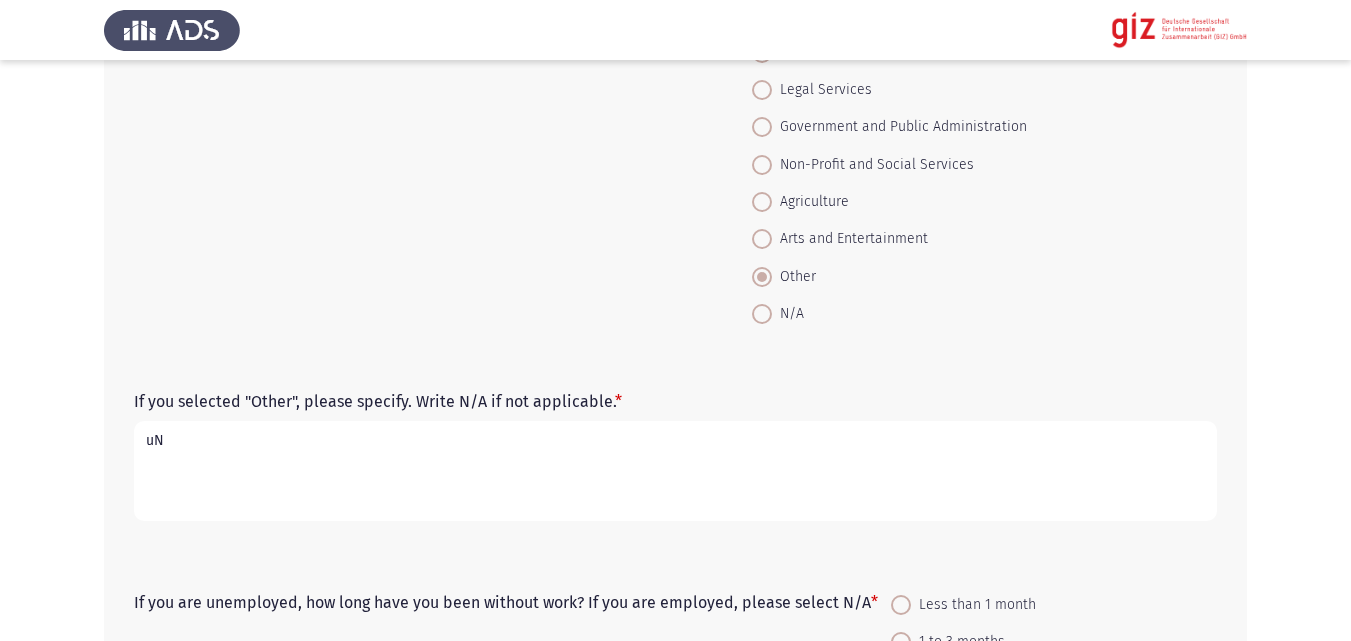 type on "u" 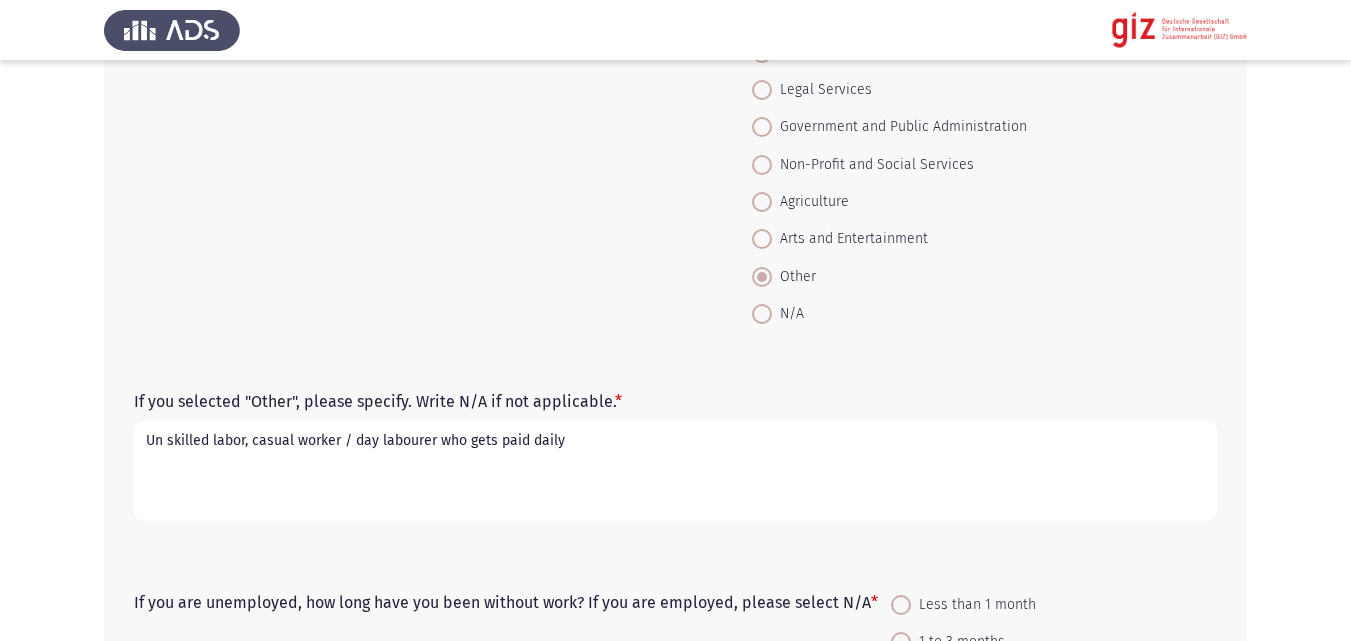 click on "Un skilled labor, casual worker / day labourer who gets paid daily" at bounding box center (675, 471) 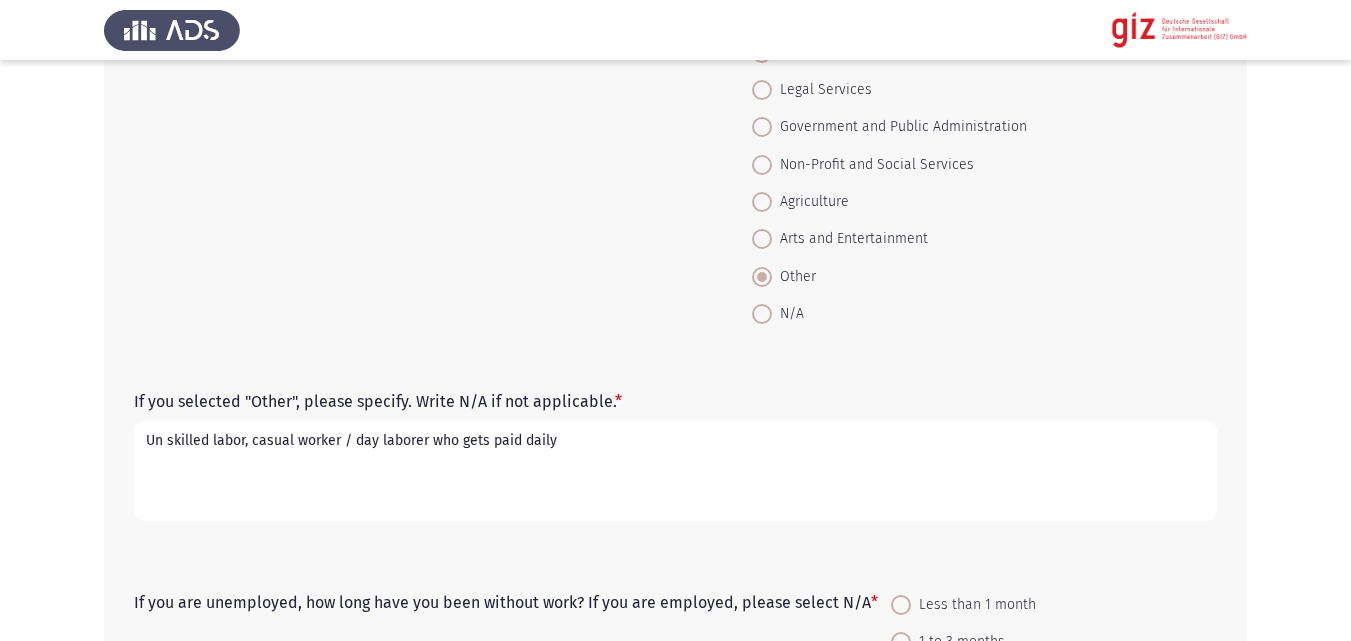 type on "Un skilled labor, casual worker / day laborer who gets paid daily" 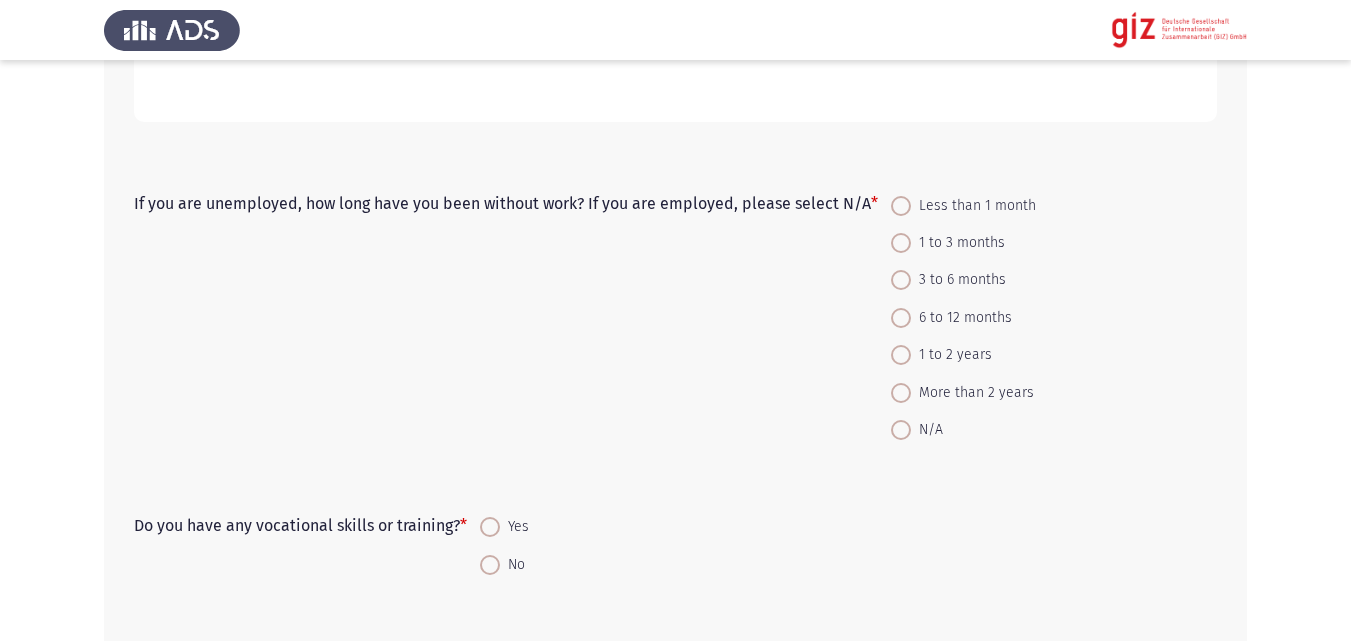 scroll, scrollTop: 2203, scrollLeft: 0, axis: vertical 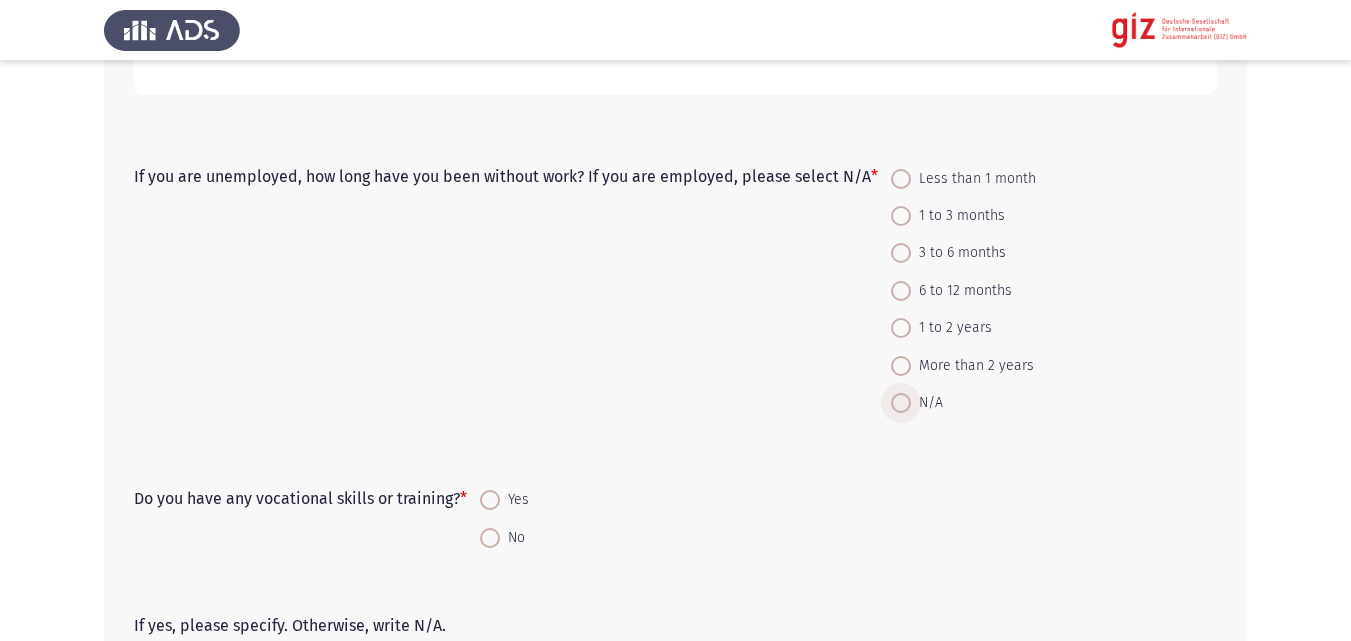 click at bounding box center (901, 403) 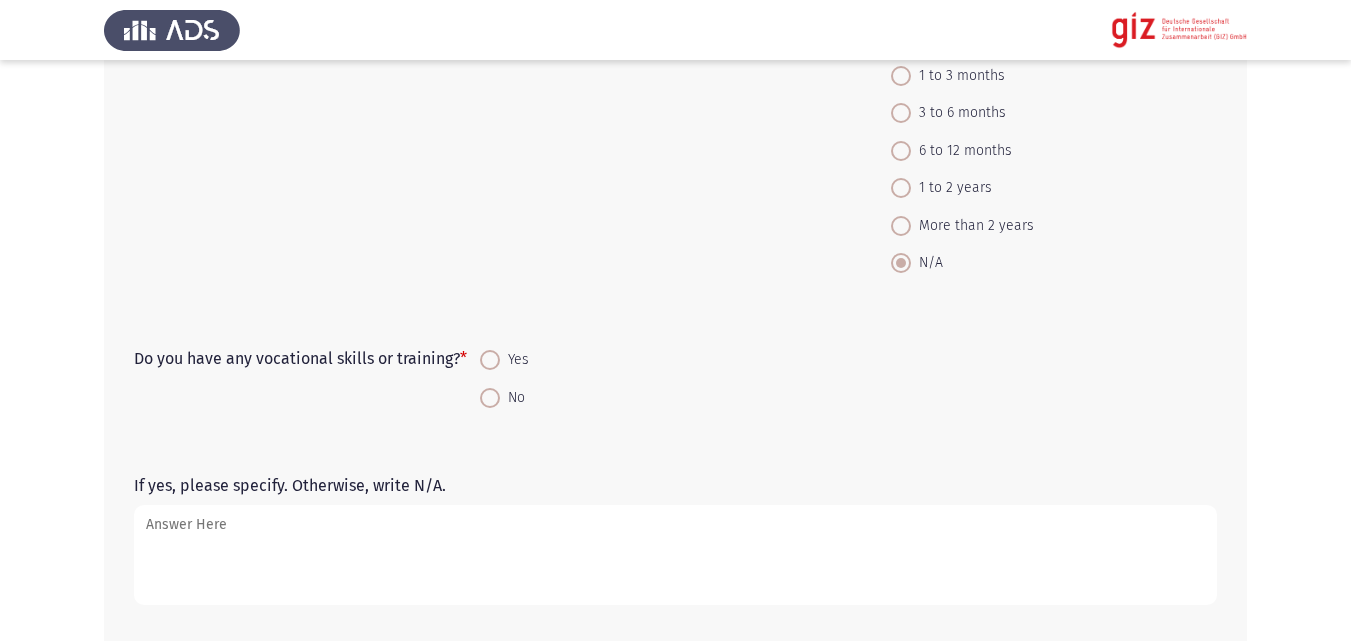 scroll, scrollTop: 2372, scrollLeft: 0, axis: vertical 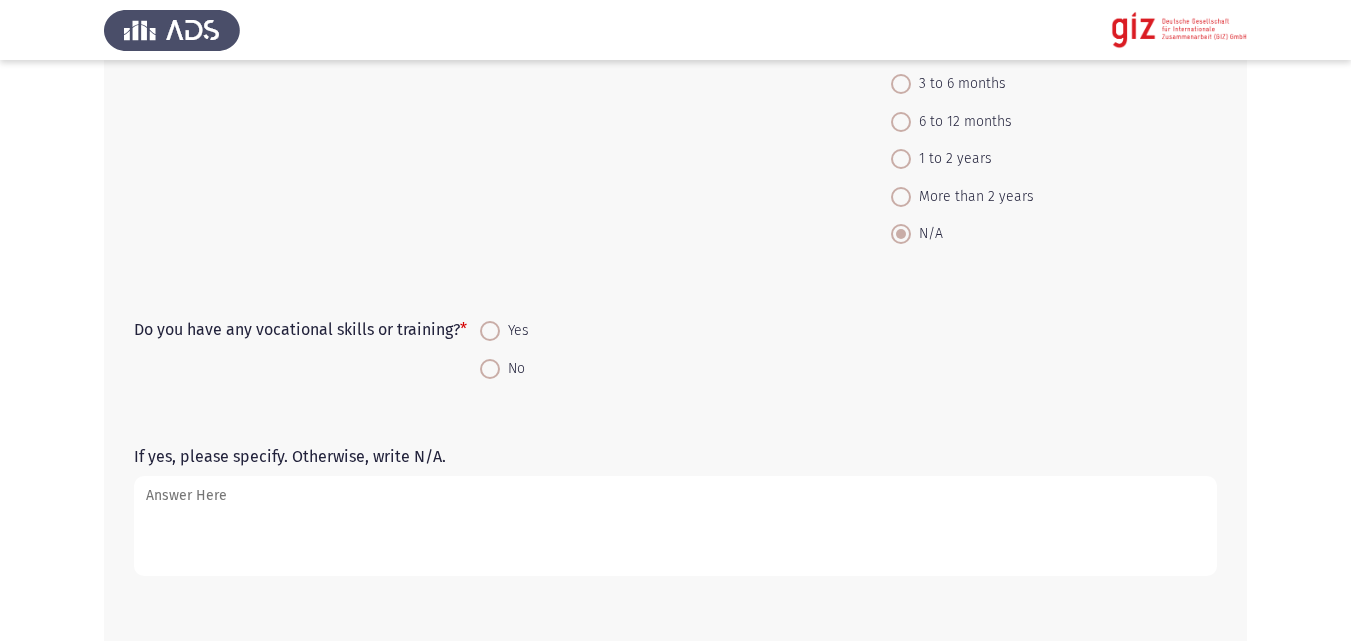 click at bounding box center (490, 369) 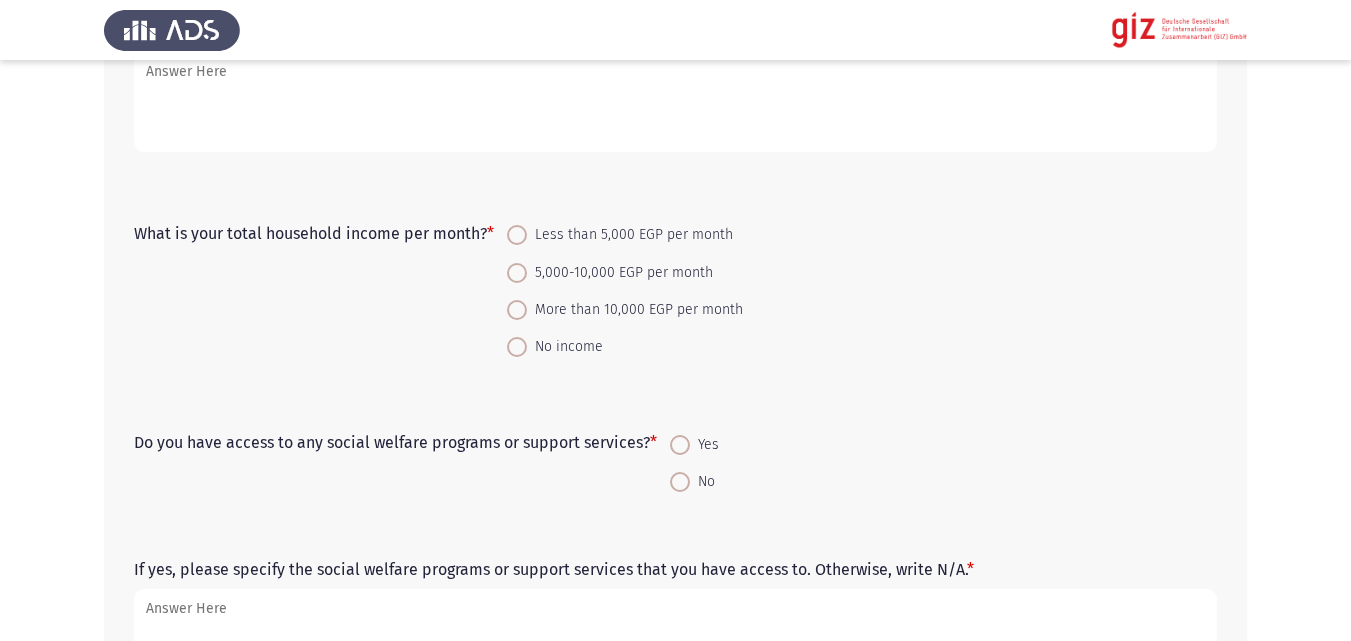 scroll, scrollTop: 2804, scrollLeft: 0, axis: vertical 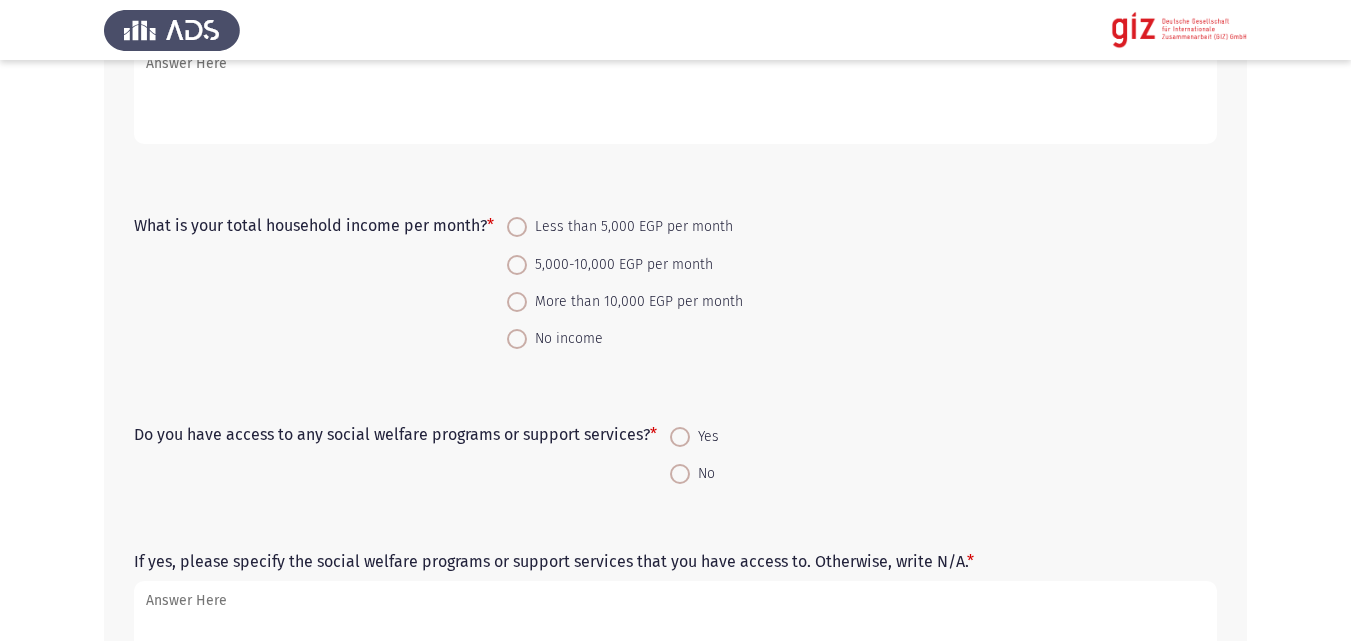 click on "5,000-10,000 EGP per month" at bounding box center (620, 265) 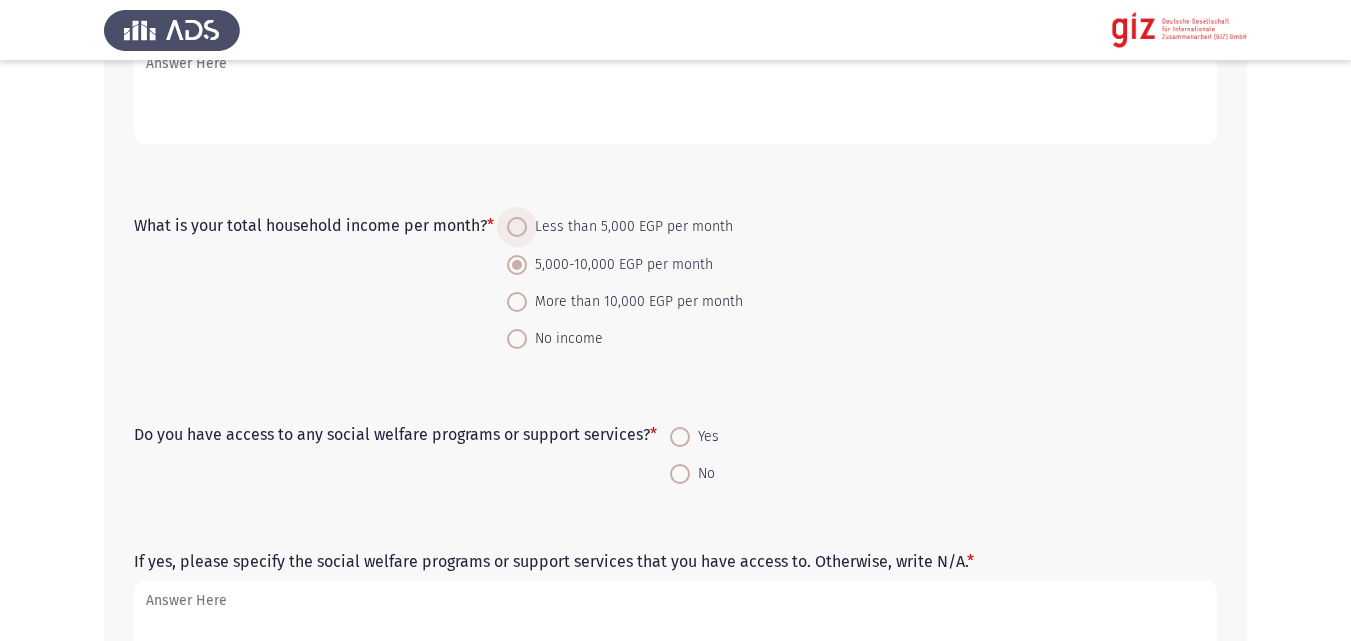 click on "Less than 5,000 EGP per month" at bounding box center [630, 227] 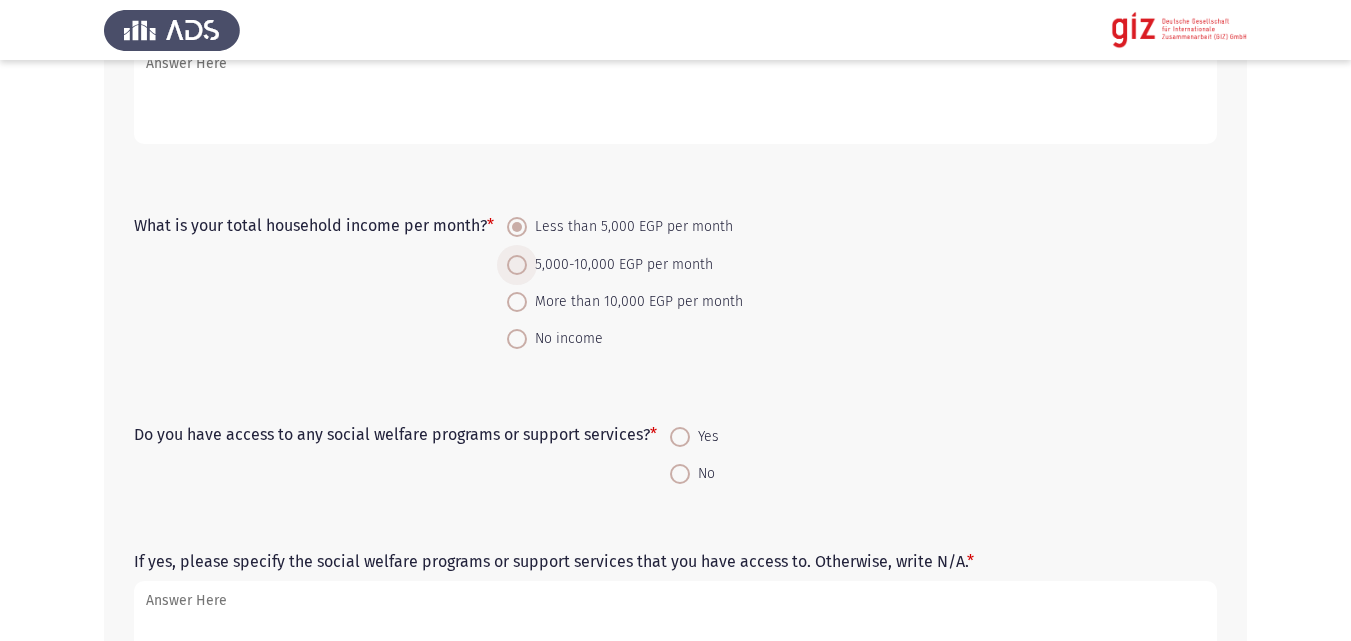 click on "5,000-10,000 EGP per month" at bounding box center (620, 265) 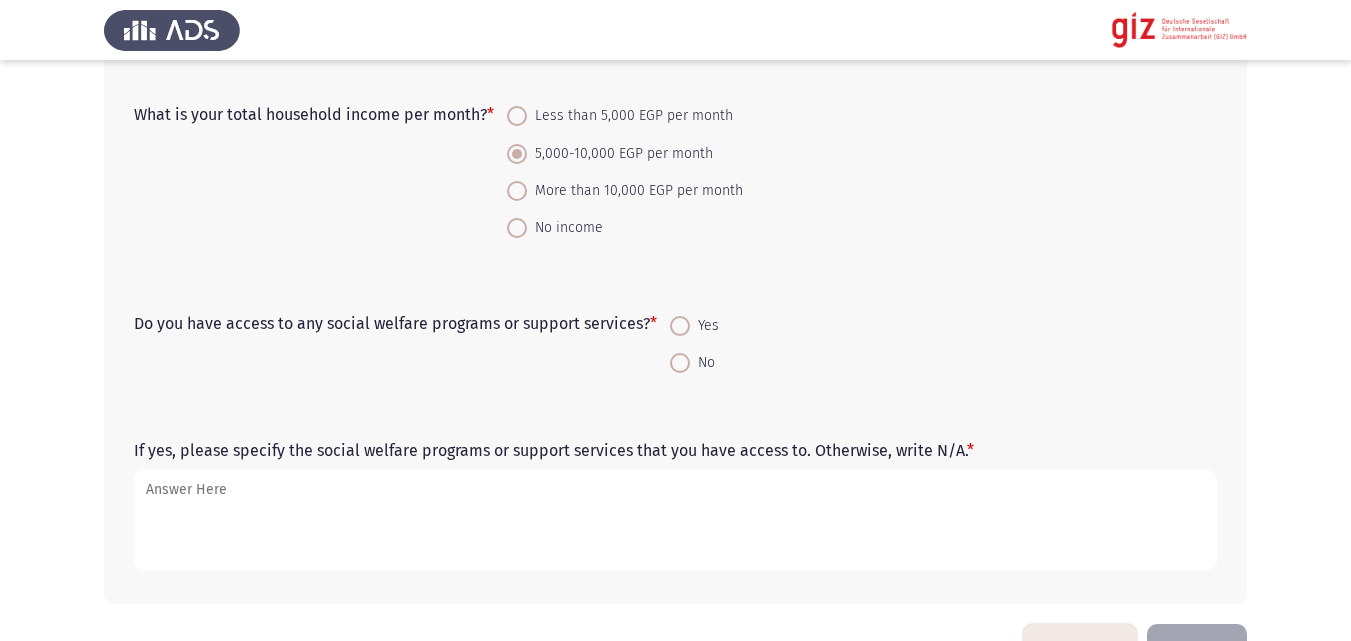scroll, scrollTop: 2906, scrollLeft: 0, axis: vertical 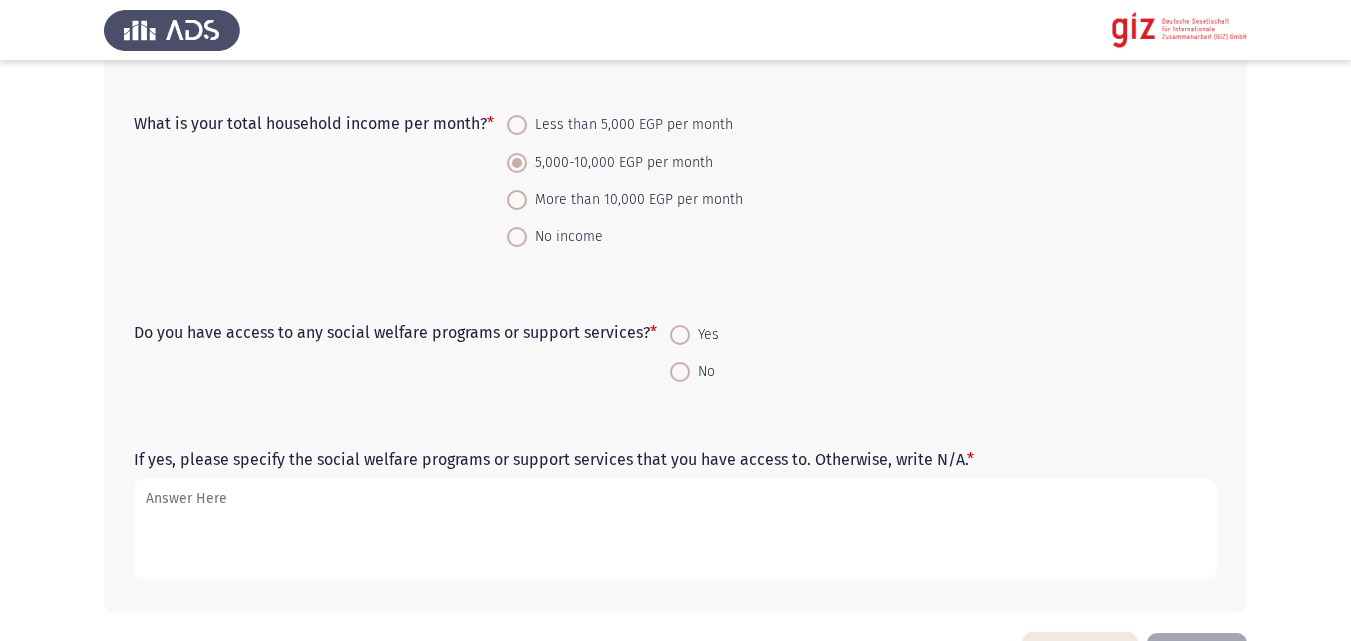 click on "No" at bounding box center (702, 372) 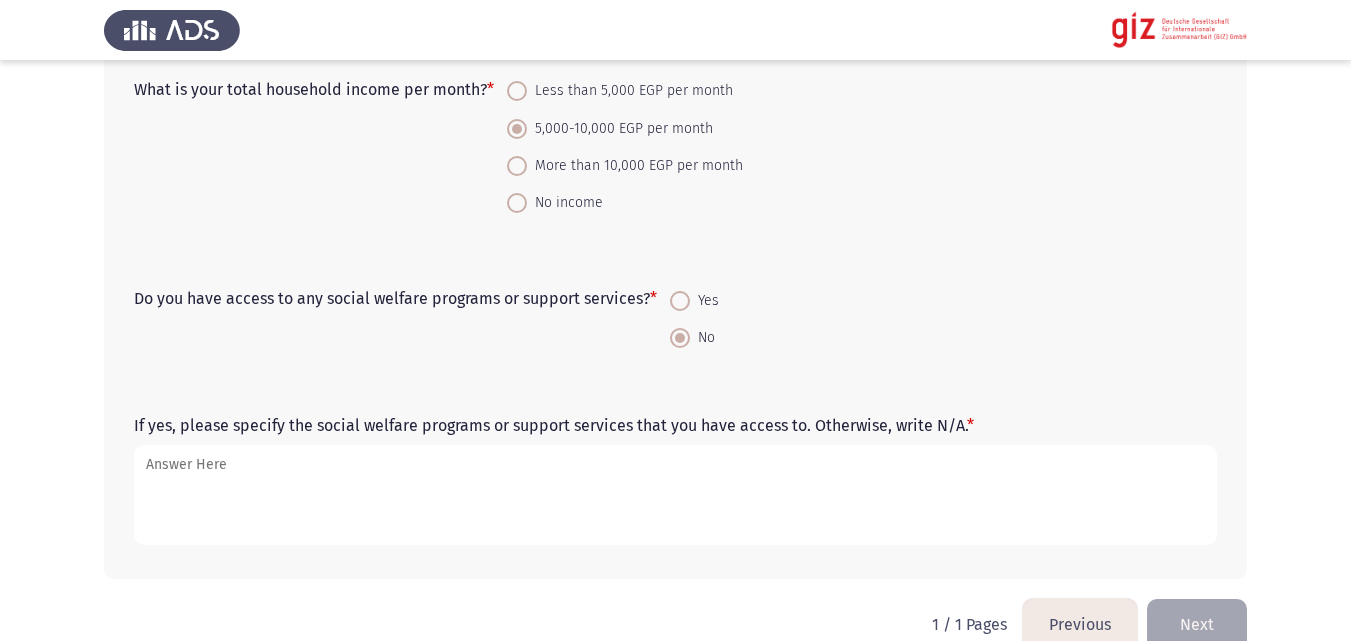 scroll, scrollTop: 2978, scrollLeft: 0, axis: vertical 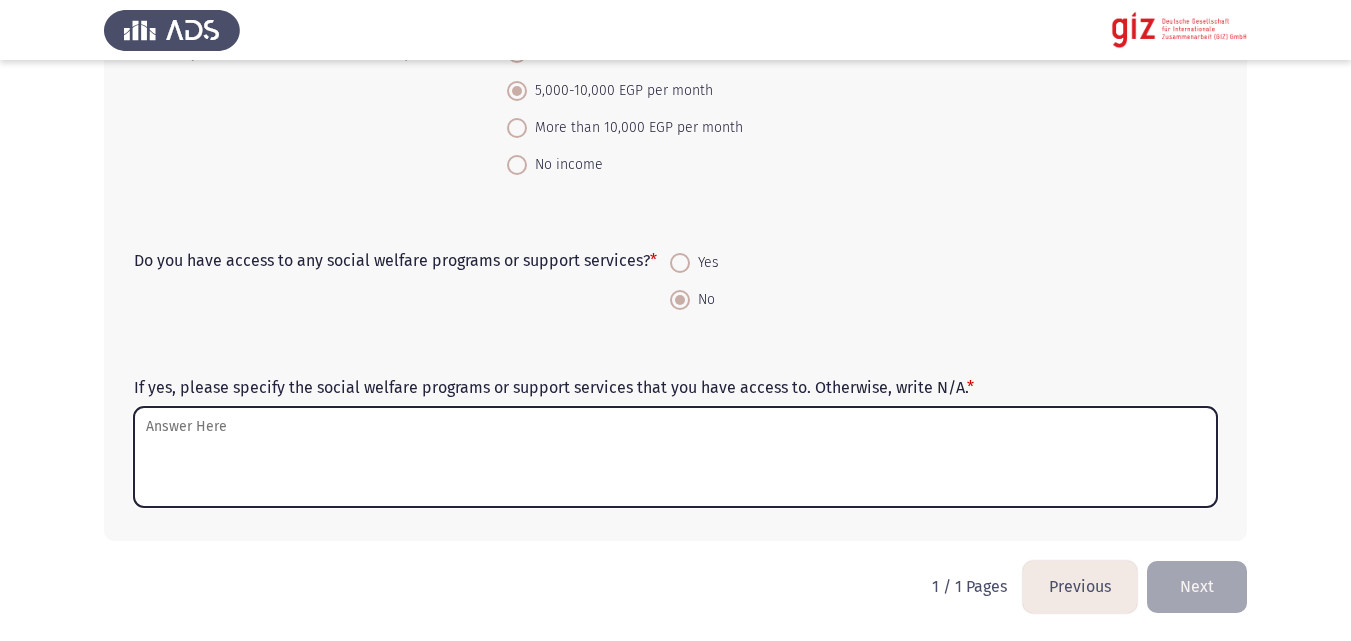 click on "If yes, please specify the social welfare programs or support services that you have access to. Otherwise, write N/A.   *" at bounding box center (675, 457) 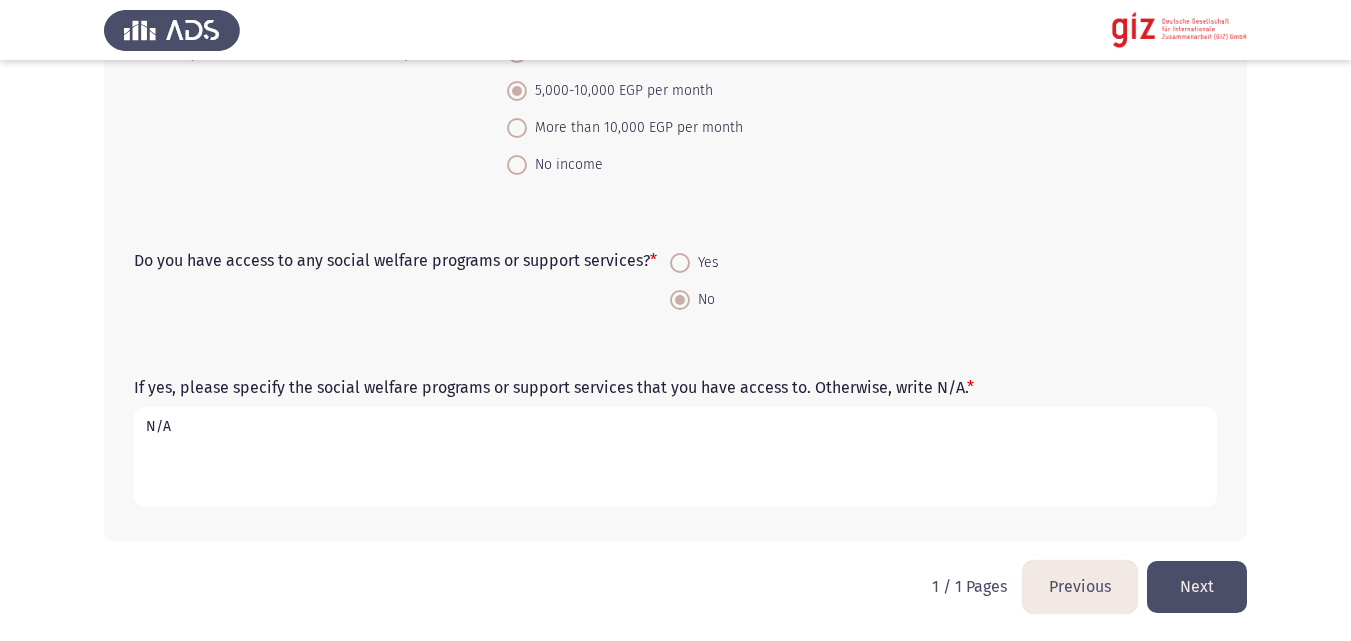 type on "N/A" 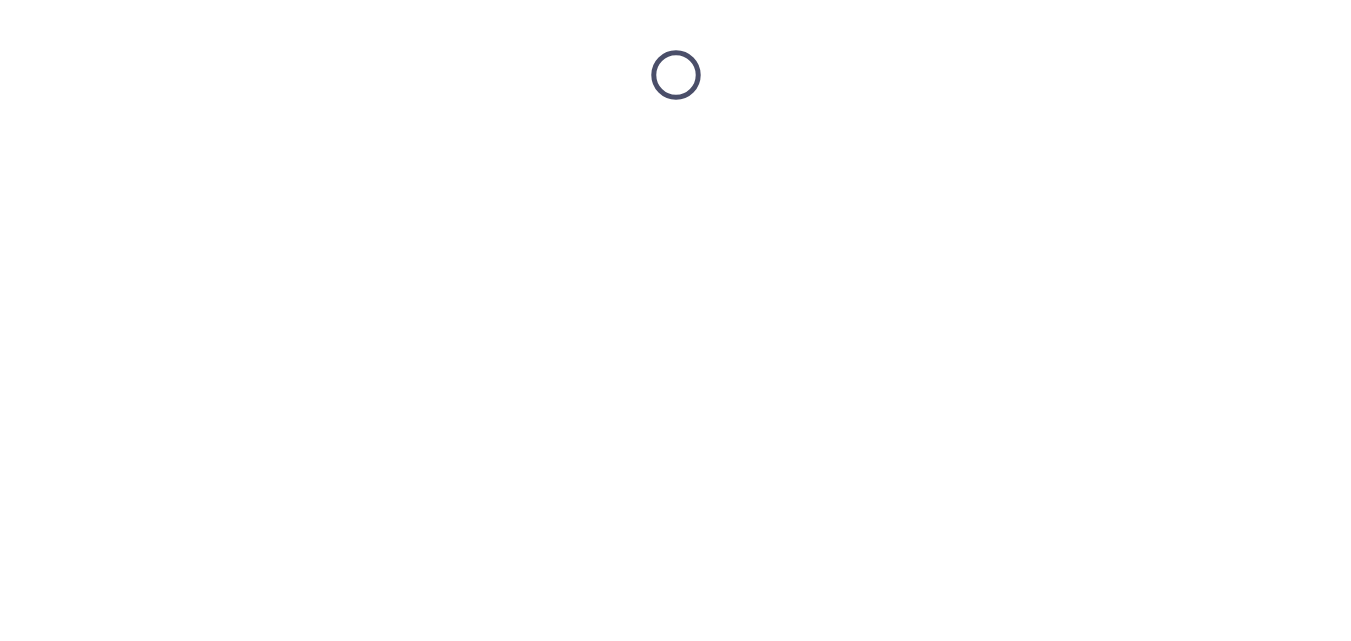 scroll, scrollTop: 0, scrollLeft: 0, axis: both 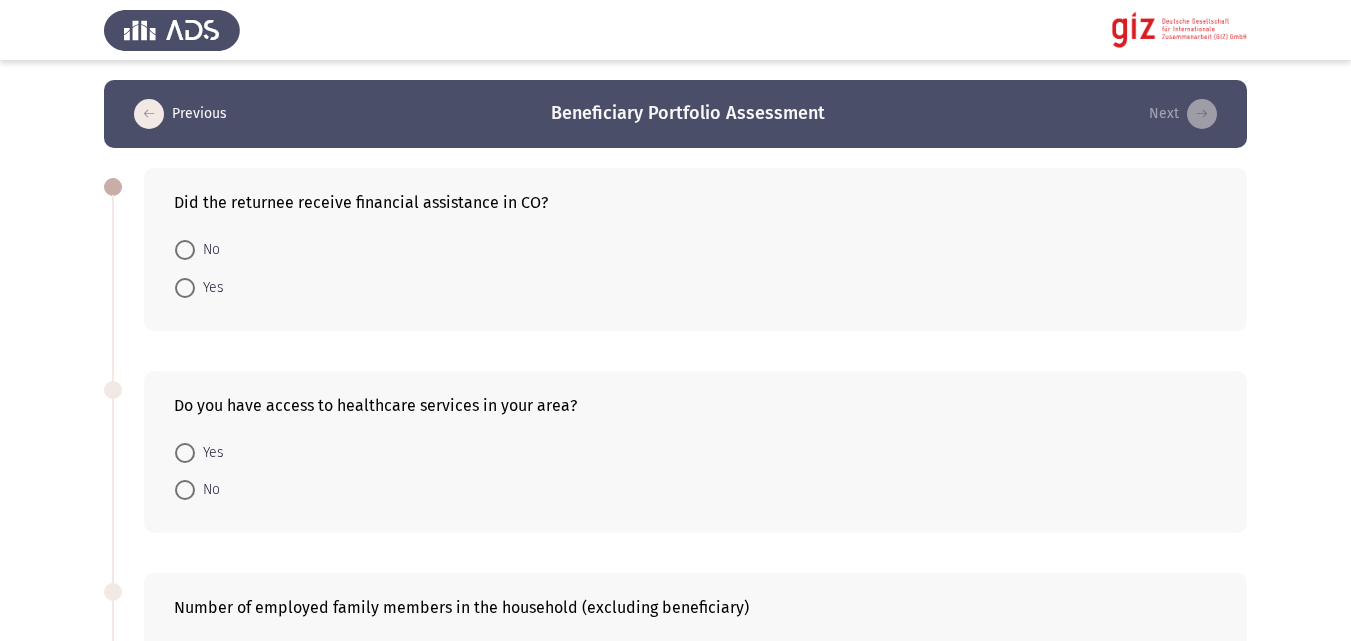 click on "Yes" at bounding box center (209, 288) 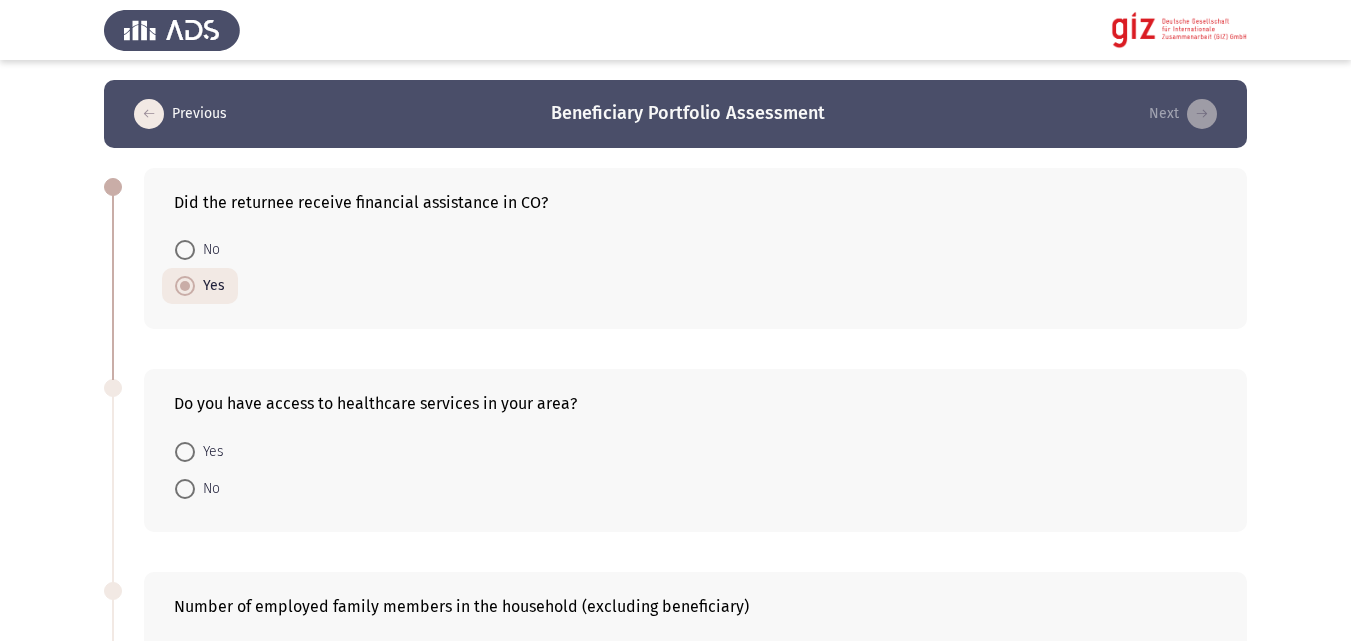 click on "Did the returnee receive financial assistance in CO?    No     Yes" 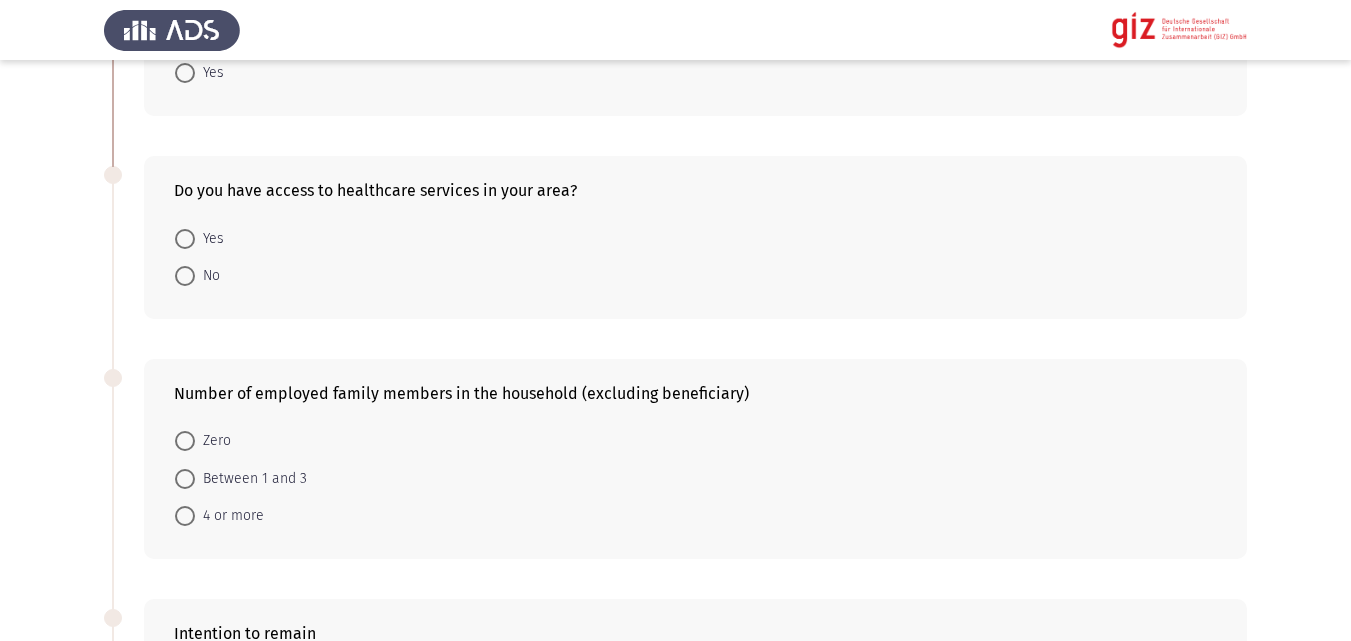 scroll, scrollTop: 212, scrollLeft: 0, axis: vertical 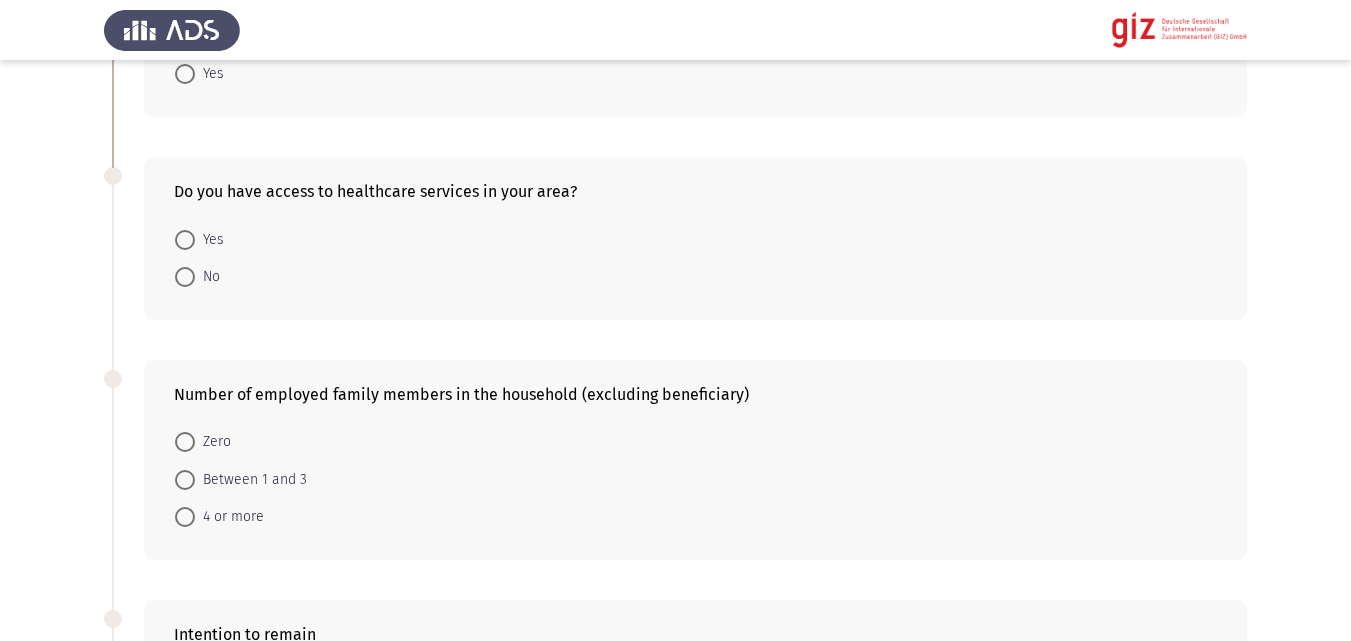 click on "Yes" at bounding box center (209, 240) 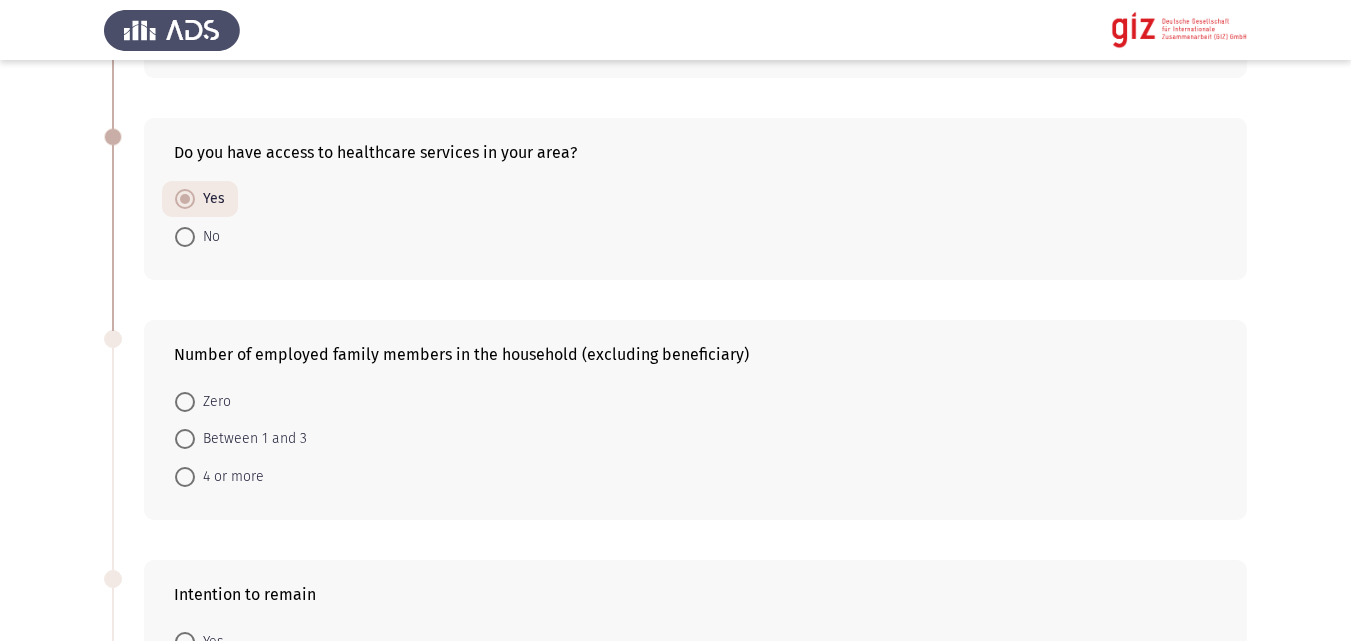scroll, scrollTop: 390, scrollLeft: 0, axis: vertical 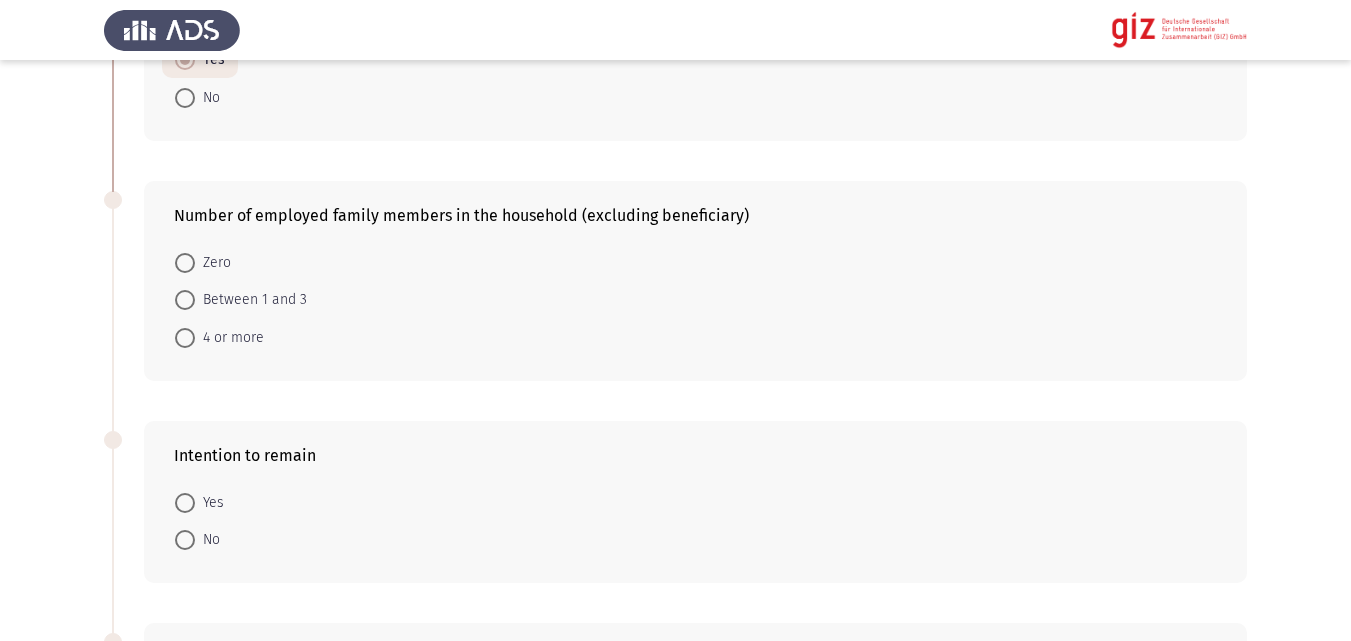 click on "Between 1 and 3" at bounding box center (251, 300) 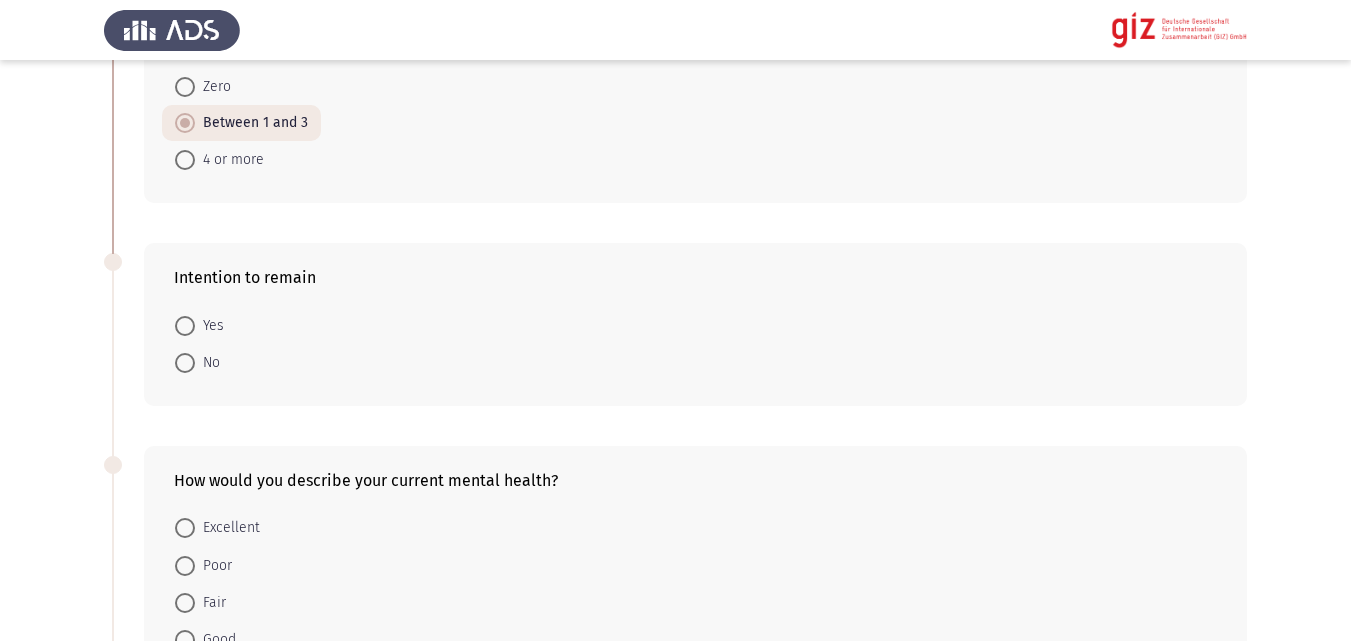 scroll, scrollTop: 571, scrollLeft: 0, axis: vertical 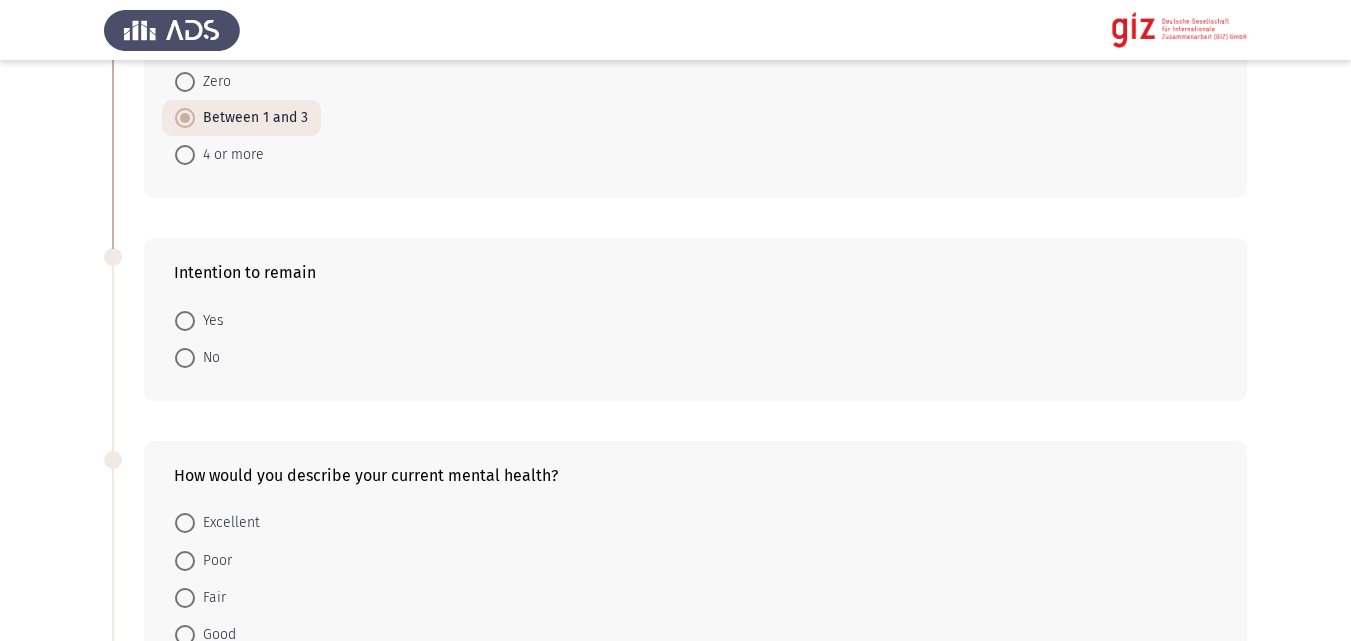 click at bounding box center [185, 321] 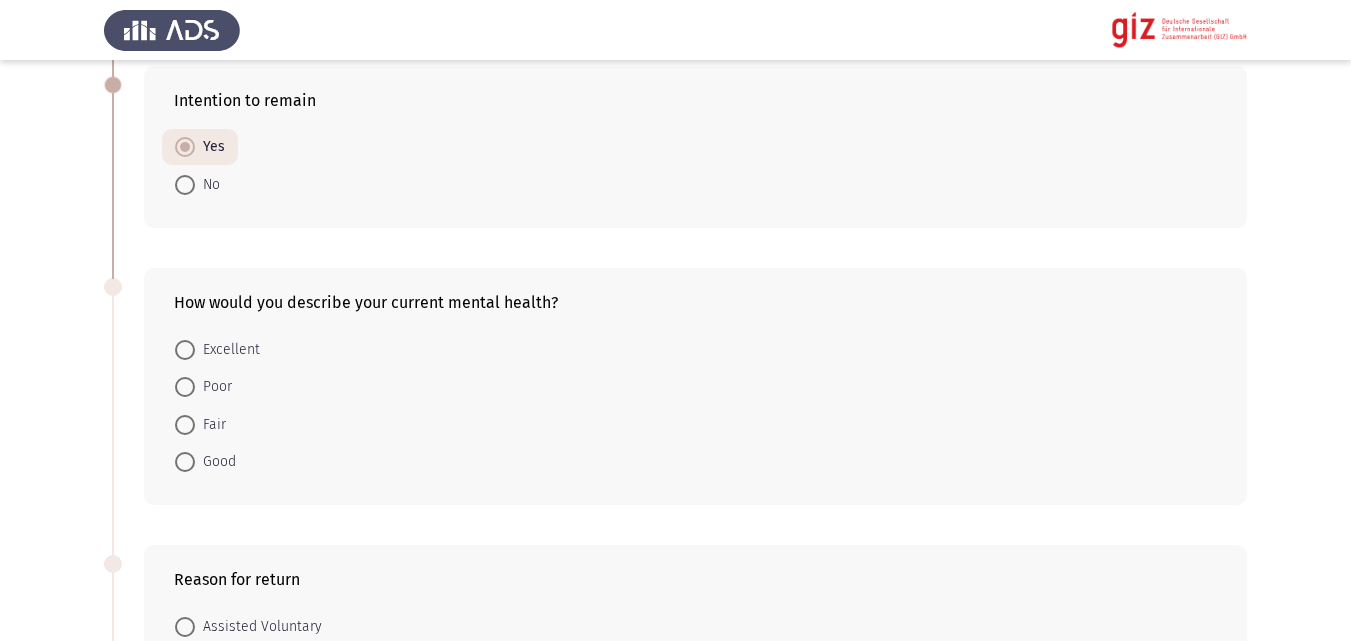 scroll, scrollTop: 772, scrollLeft: 0, axis: vertical 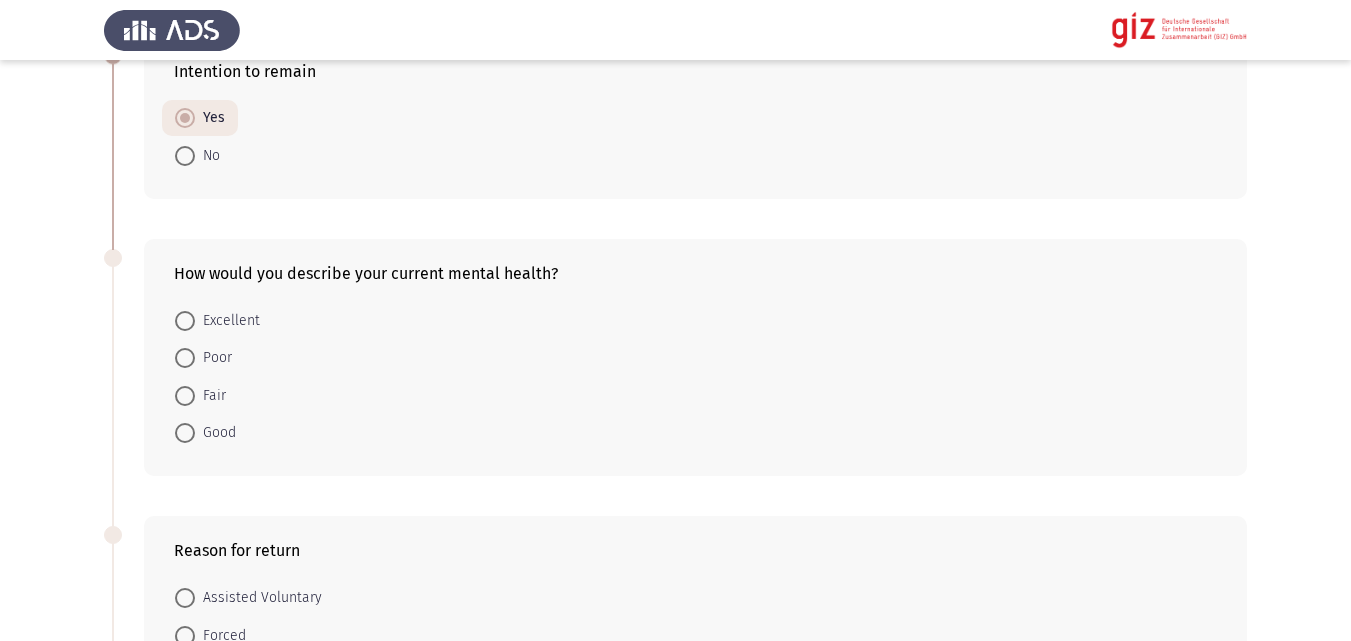 click at bounding box center (185, 396) 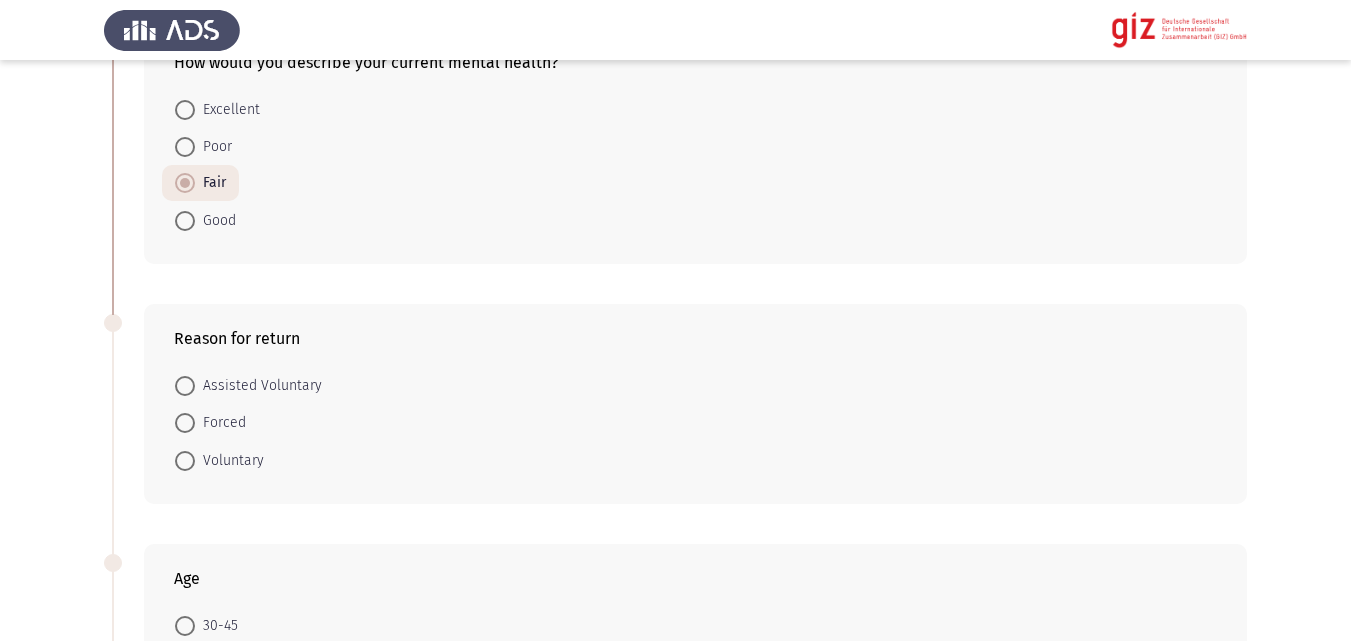 scroll, scrollTop: 1029, scrollLeft: 0, axis: vertical 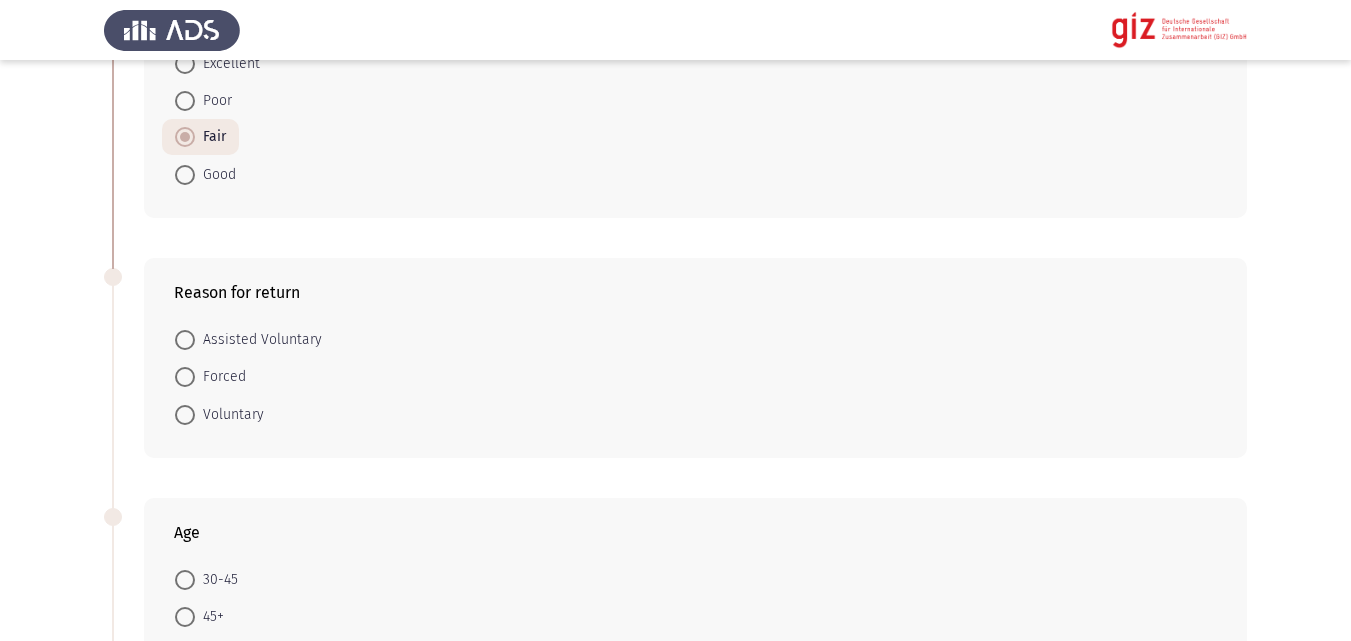 click on "Forced" at bounding box center (220, 377) 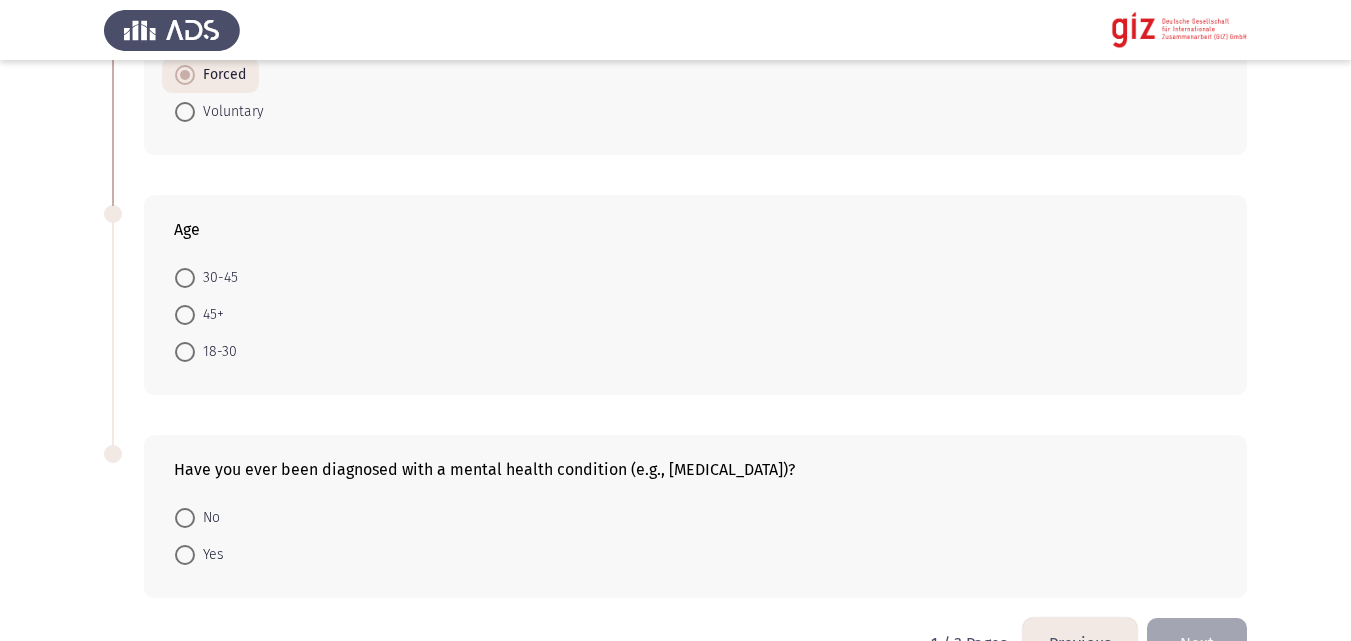 scroll, scrollTop: 1387, scrollLeft: 0, axis: vertical 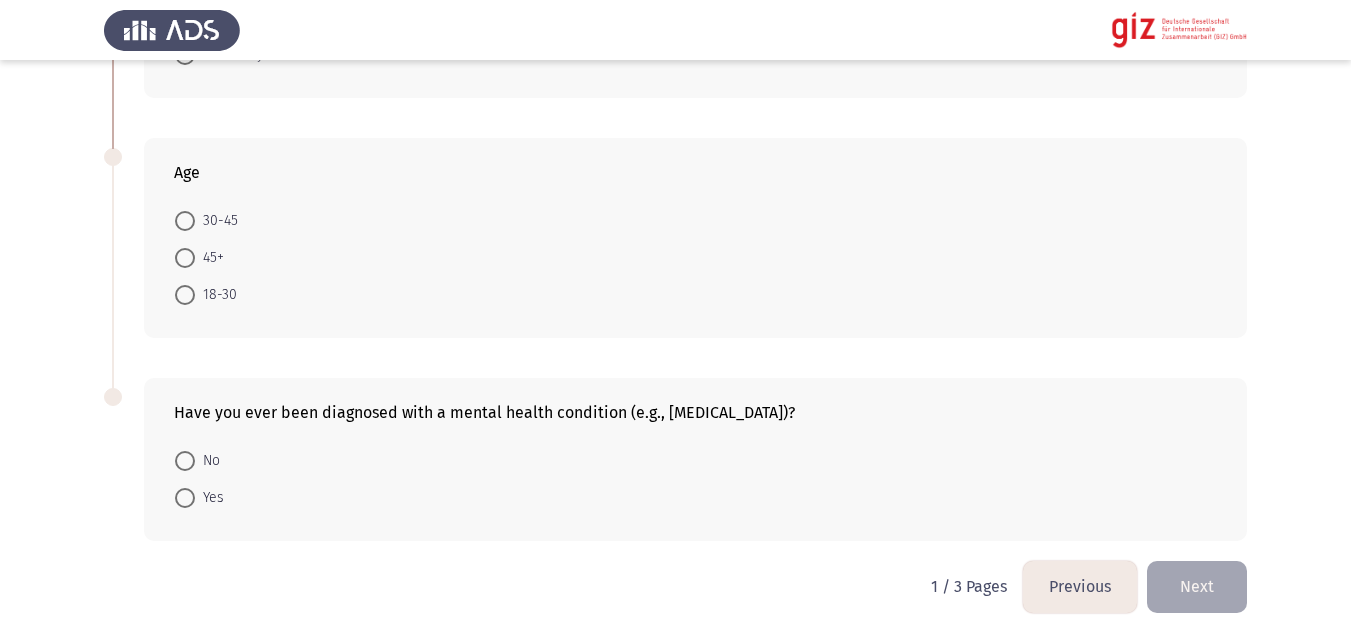 click at bounding box center [185, 295] 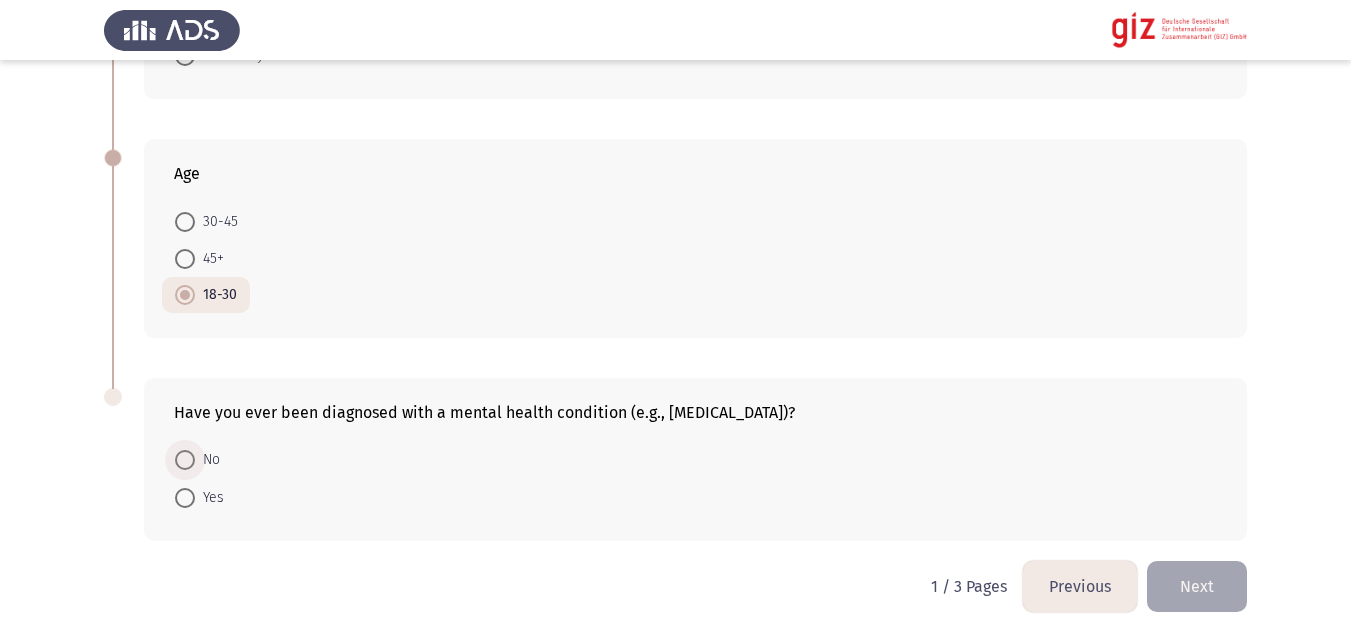 click on "No" at bounding box center (207, 460) 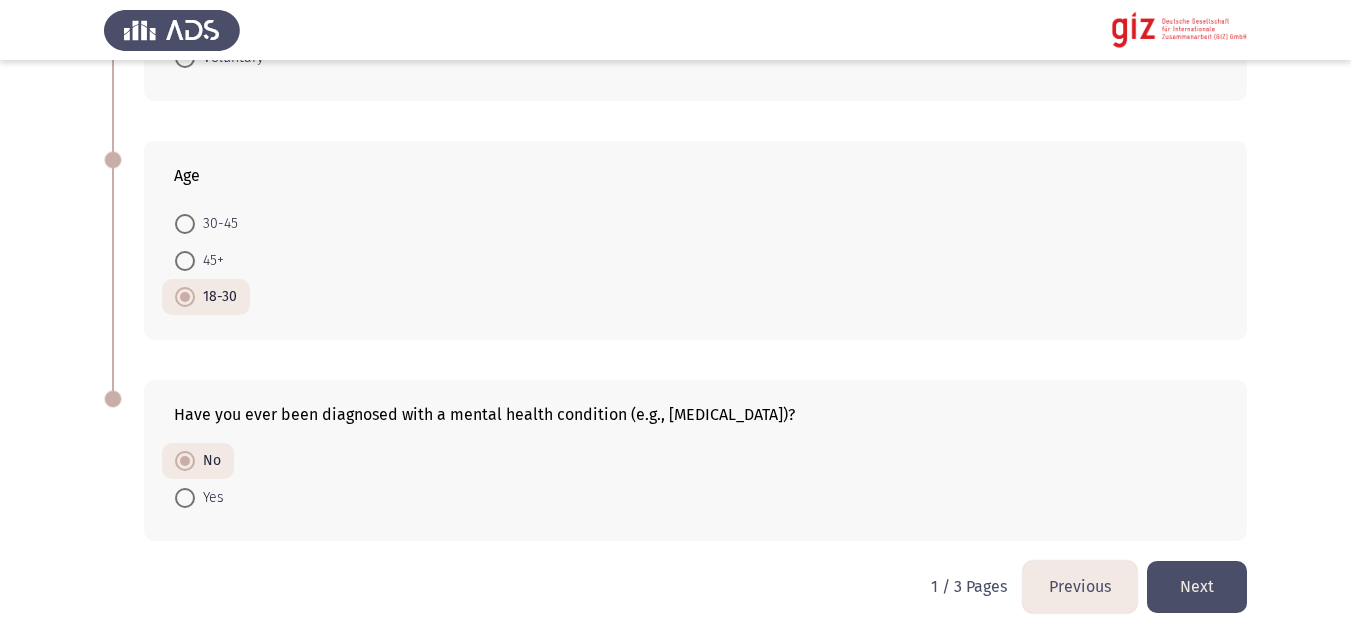 click on "Have you ever been diagnosed with a mental health condition (e.g., depression, anxiety)?    No     Yes" 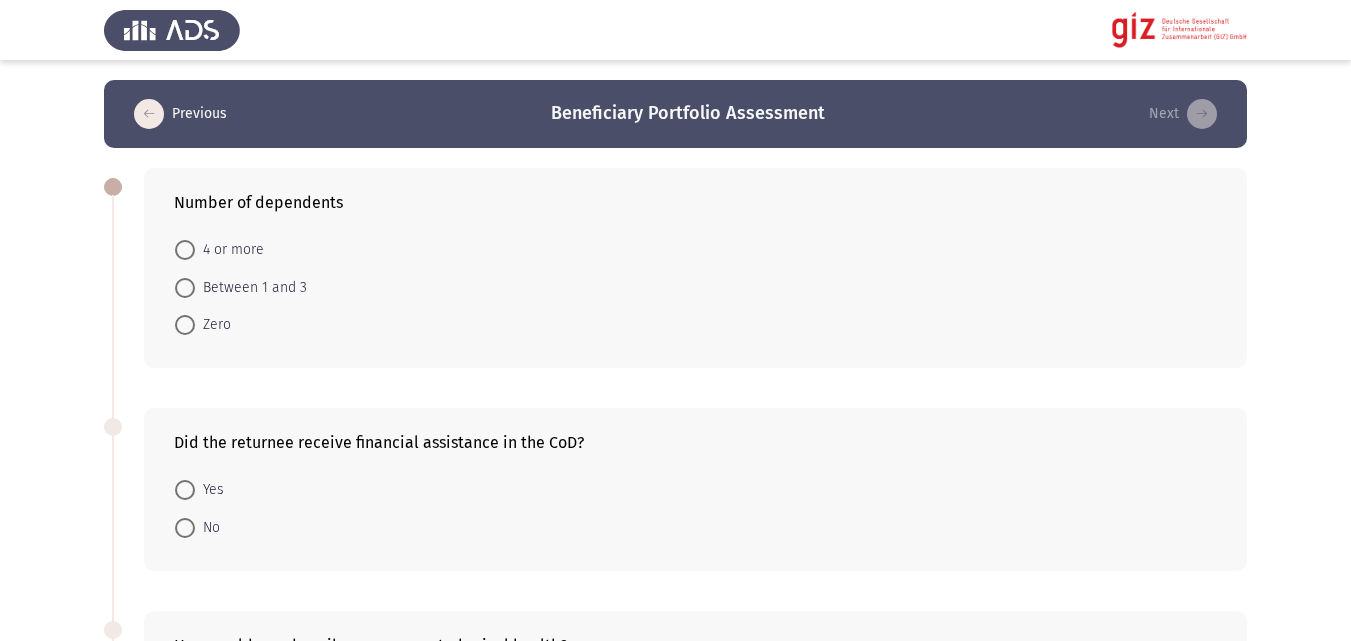 click on "4 or more" at bounding box center [229, 250] 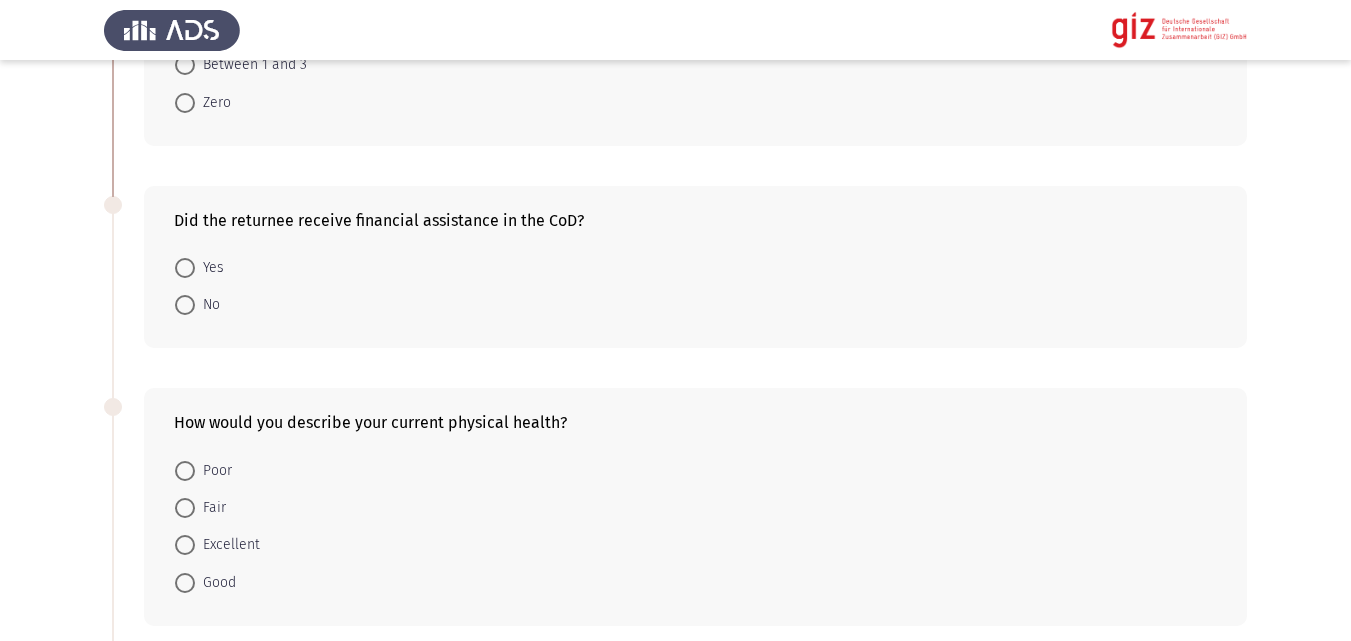 scroll, scrollTop: 227, scrollLeft: 0, axis: vertical 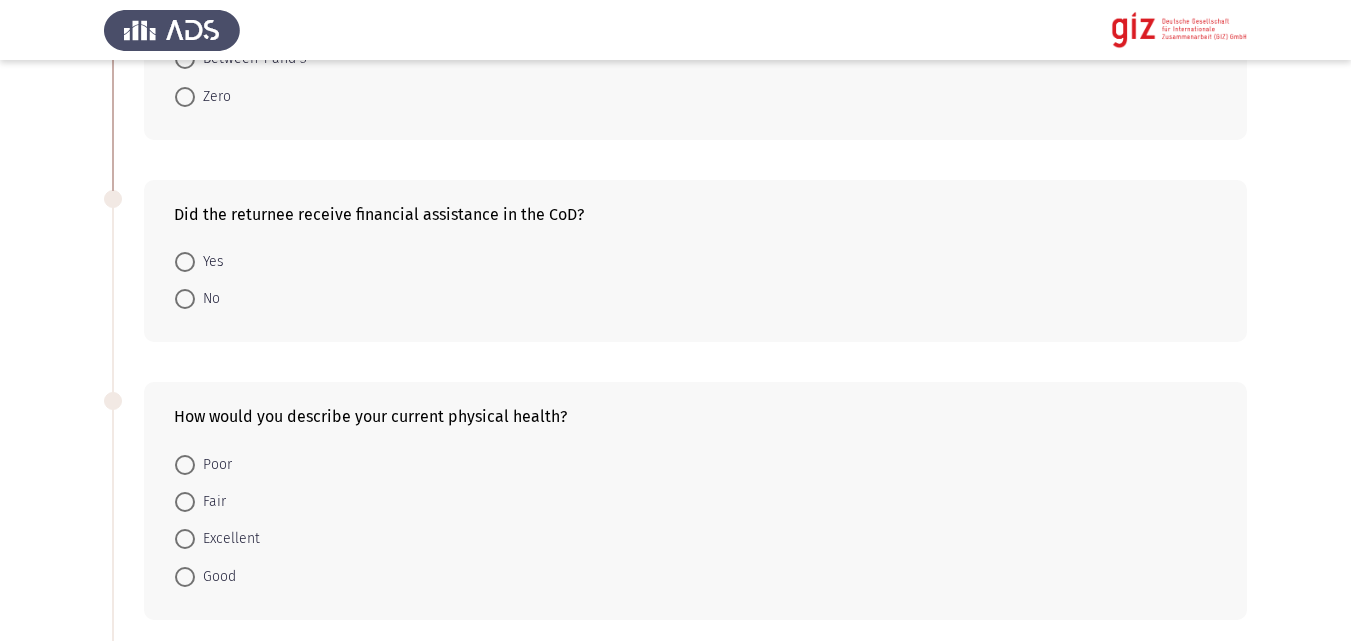 click on "No" at bounding box center [207, 299] 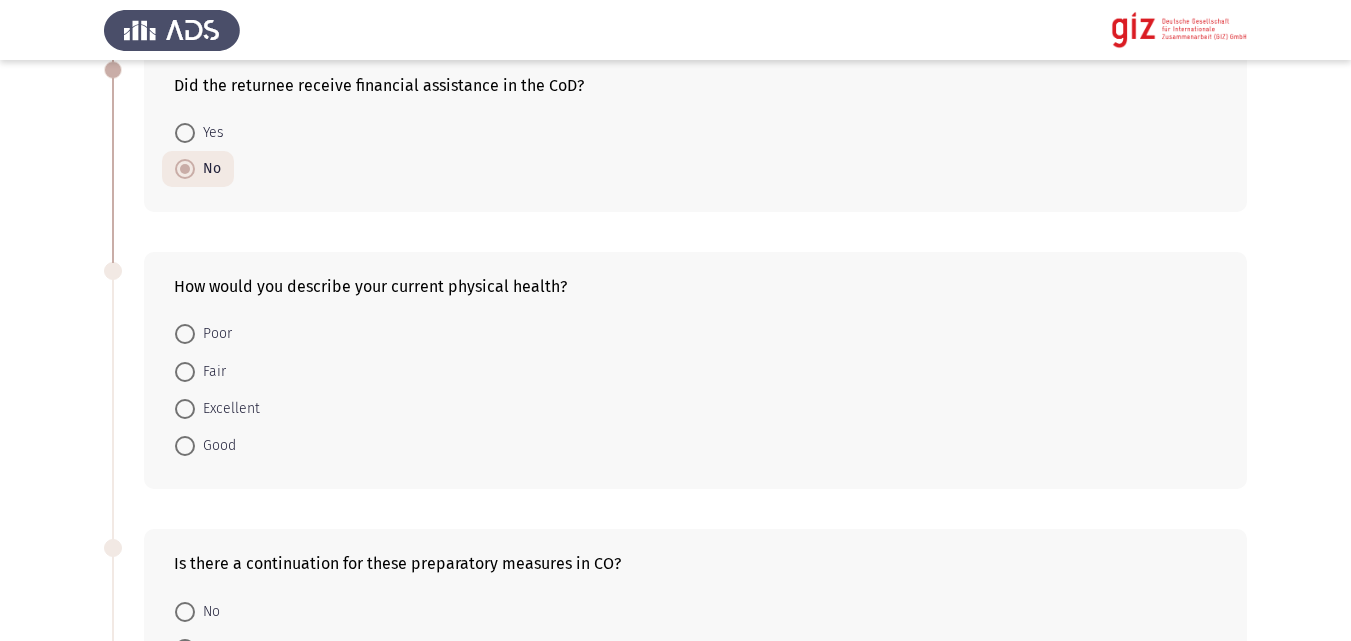 scroll, scrollTop: 378, scrollLeft: 0, axis: vertical 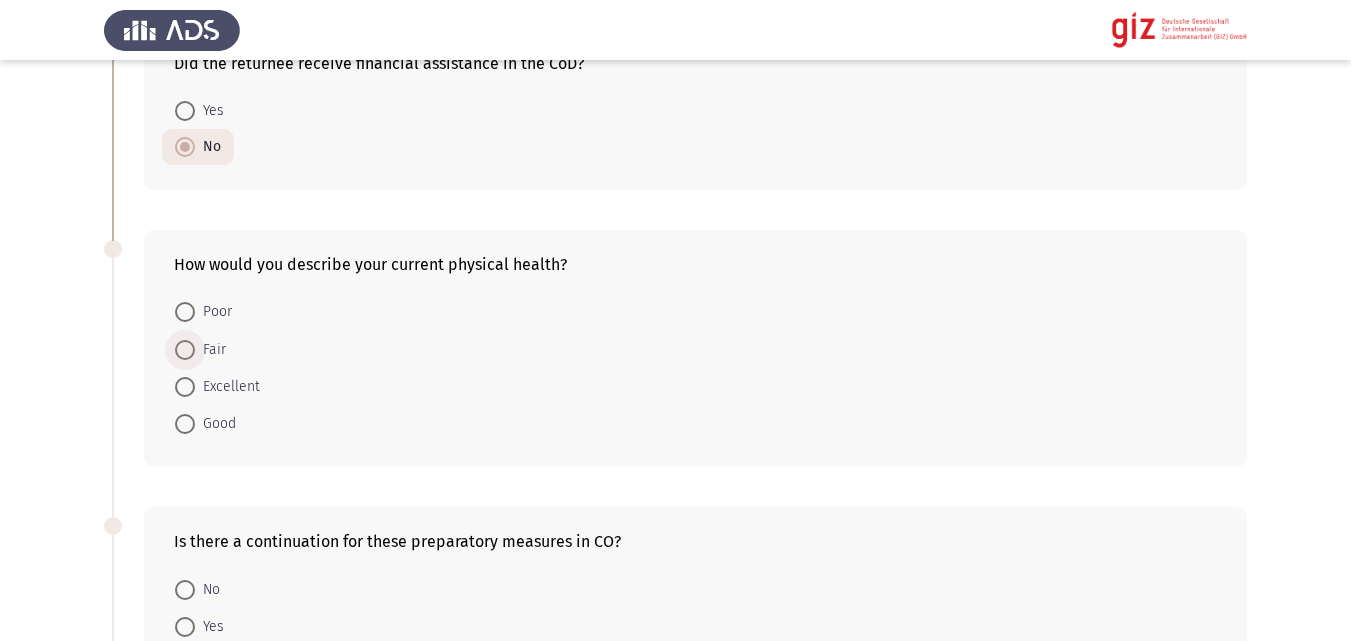 click on "Fair" at bounding box center (210, 350) 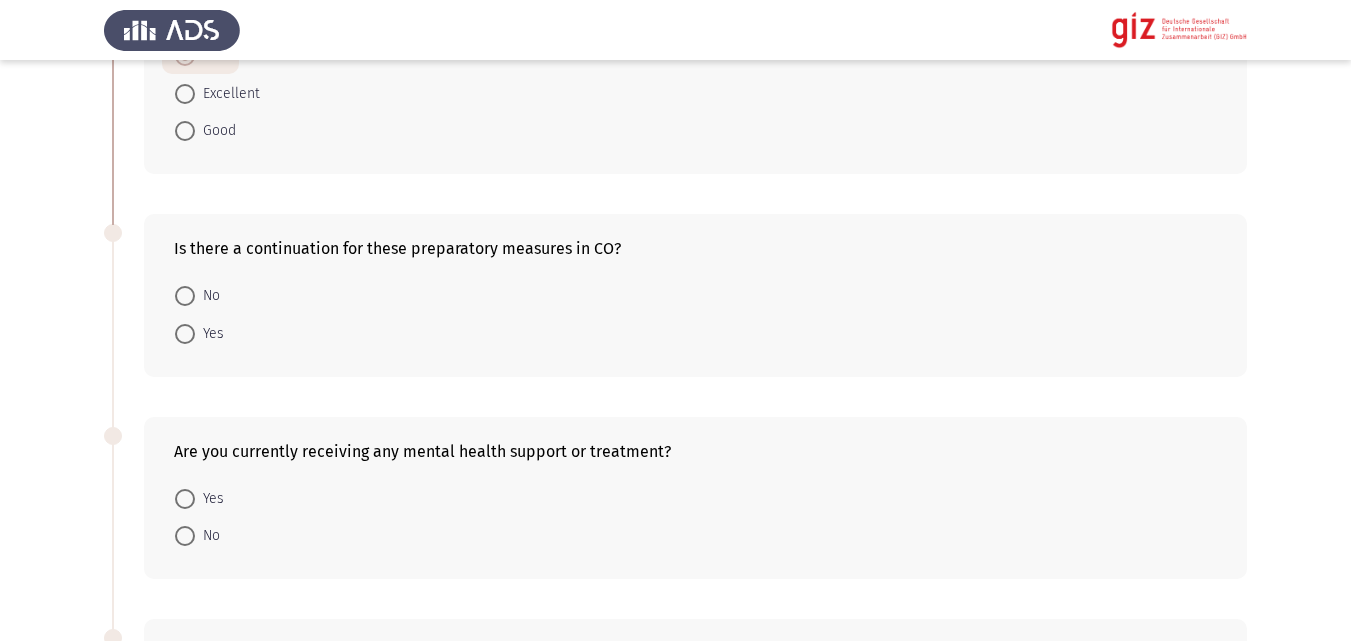 scroll, scrollTop: 684, scrollLeft: 0, axis: vertical 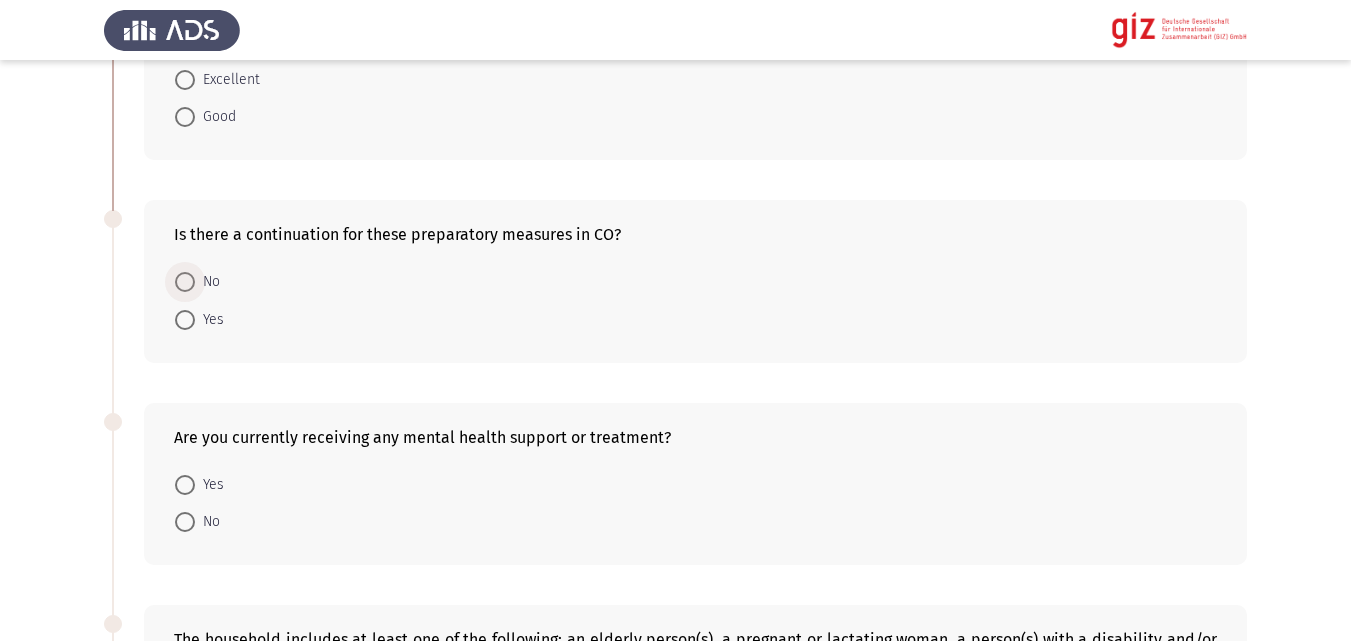 click at bounding box center (185, 282) 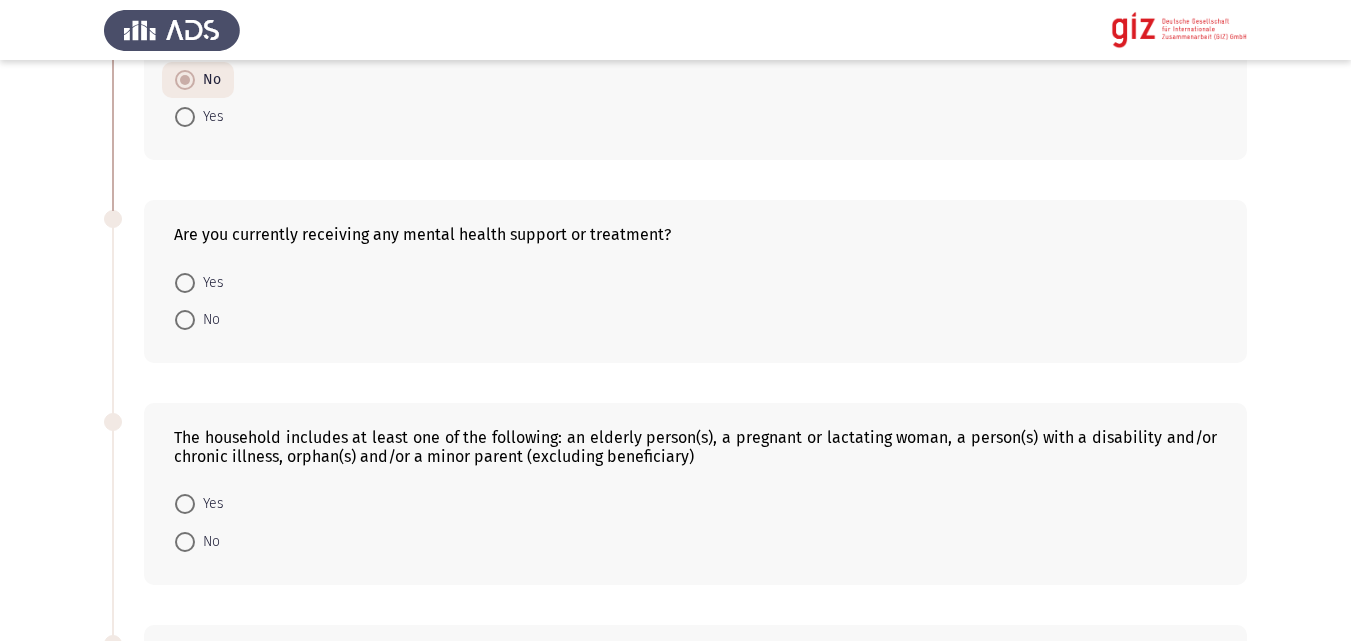 scroll, scrollTop: 947, scrollLeft: 0, axis: vertical 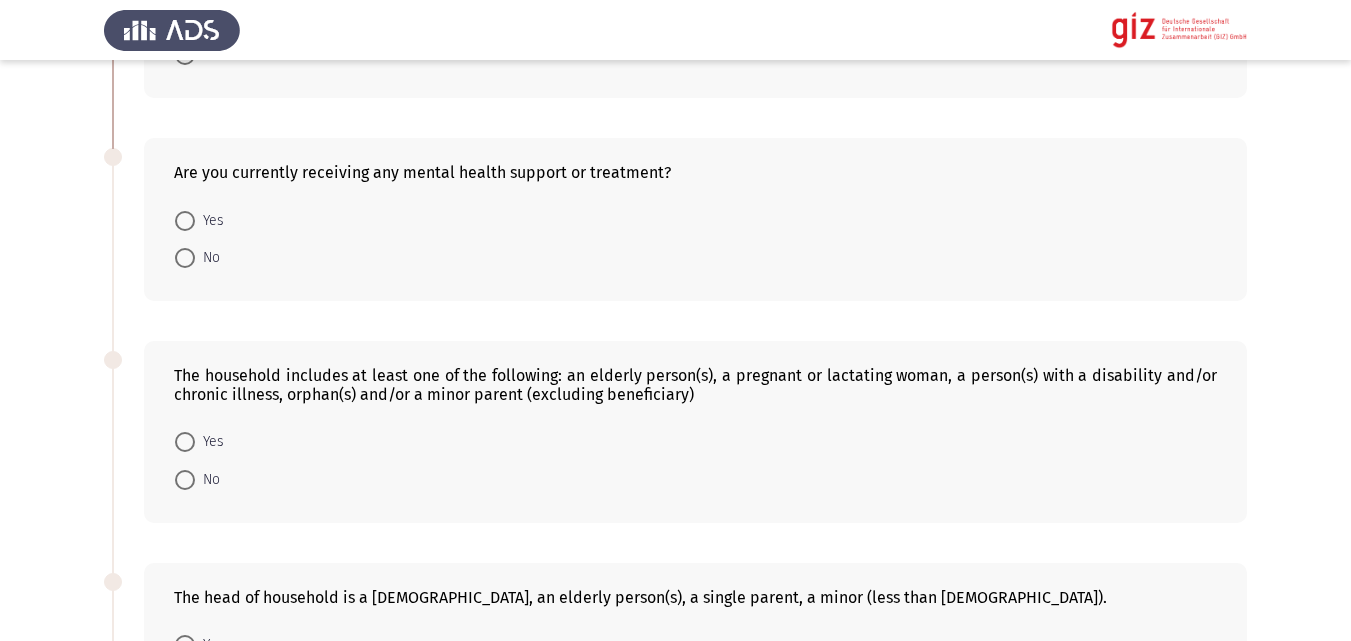 click at bounding box center (185, 258) 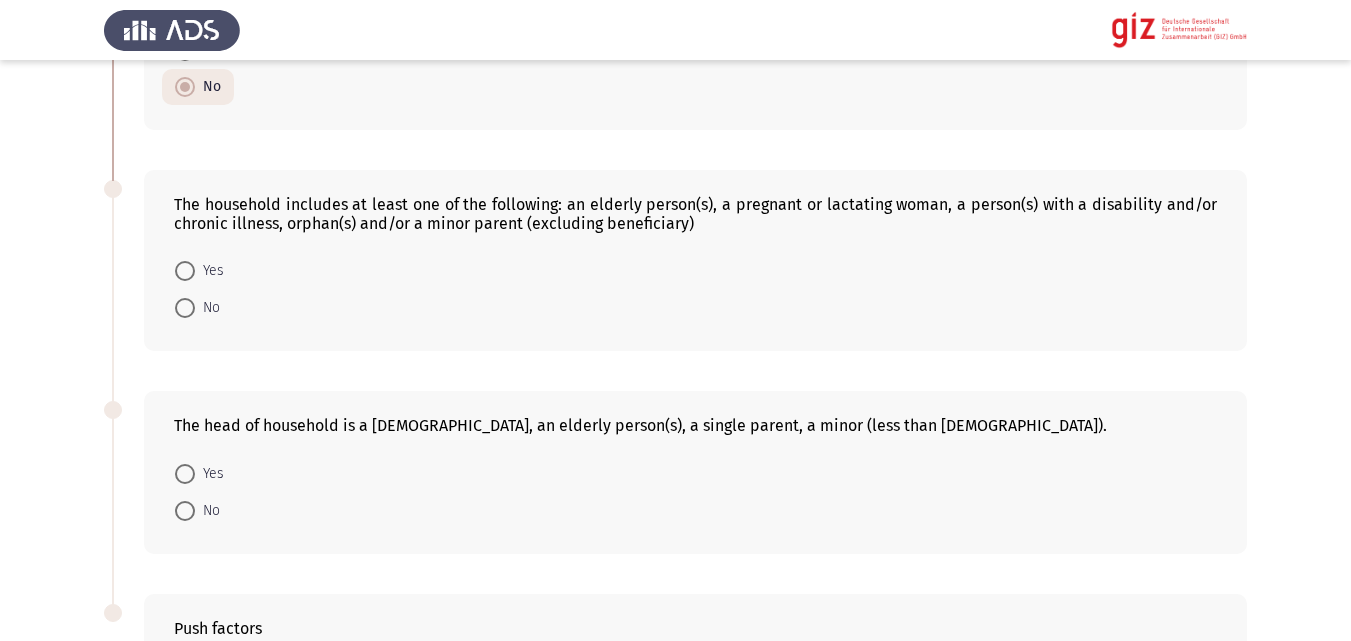 scroll, scrollTop: 1125, scrollLeft: 0, axis: vertical 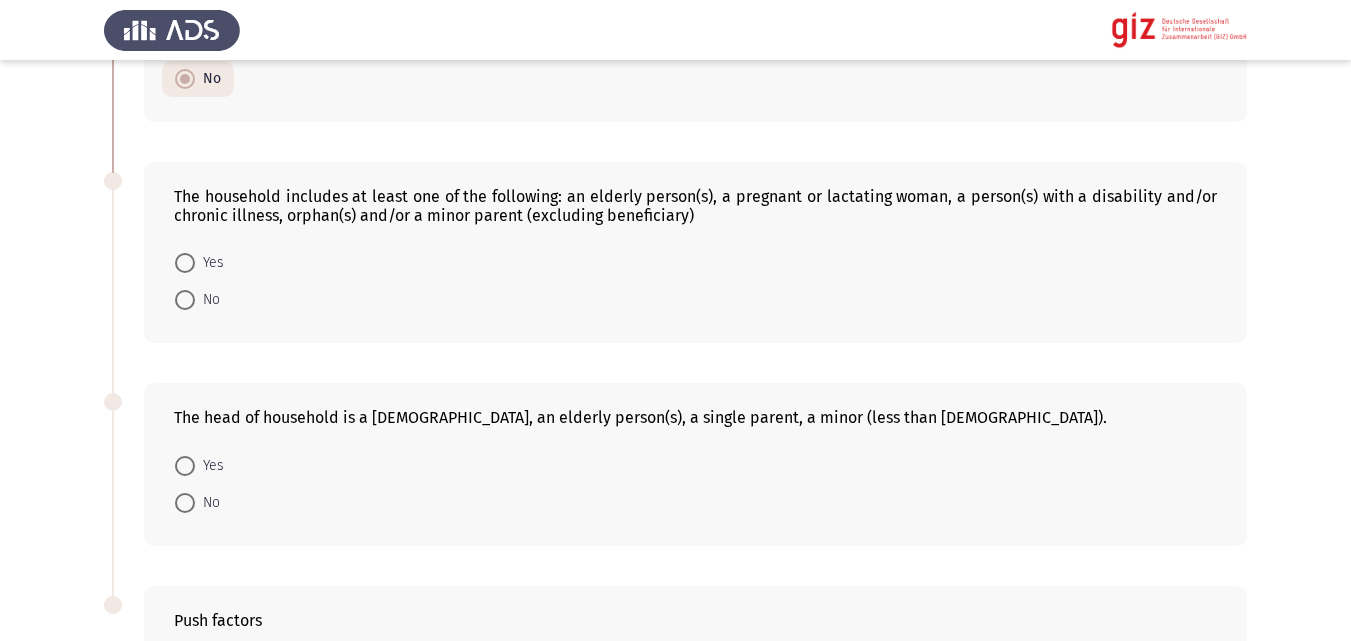 click at bounding box center [185, 263] 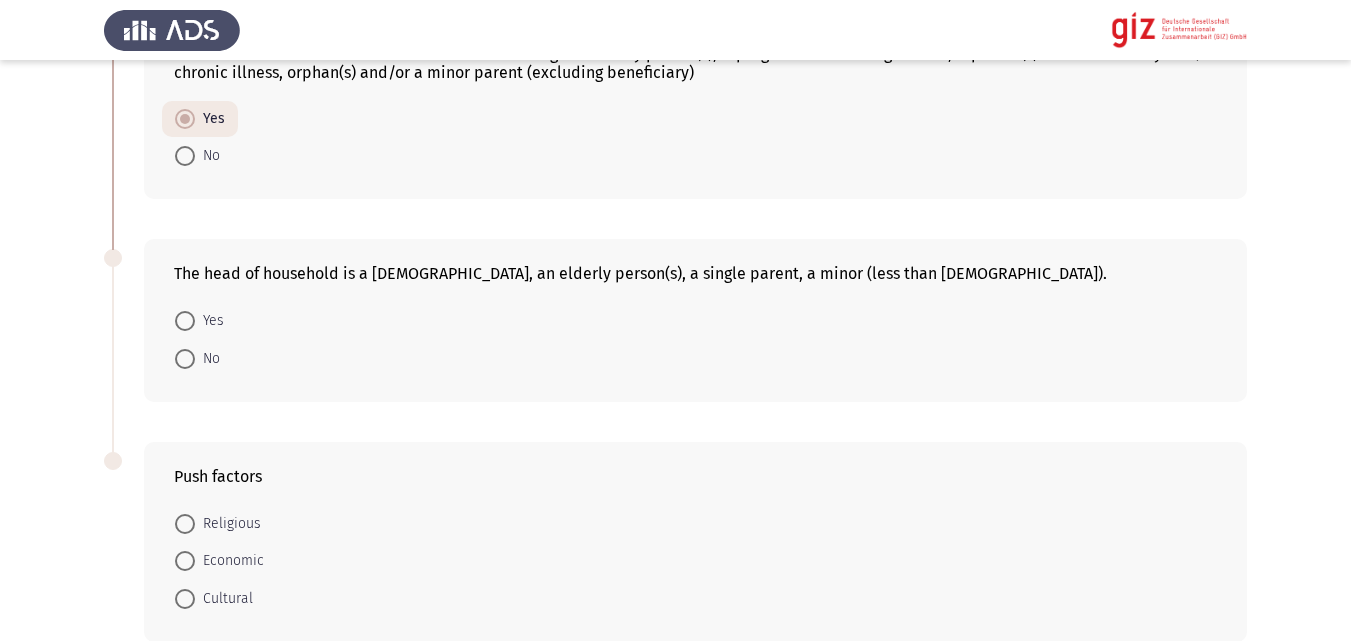 scroll, scrollTop: 1273, scrollLeft: 0, axis: vertical 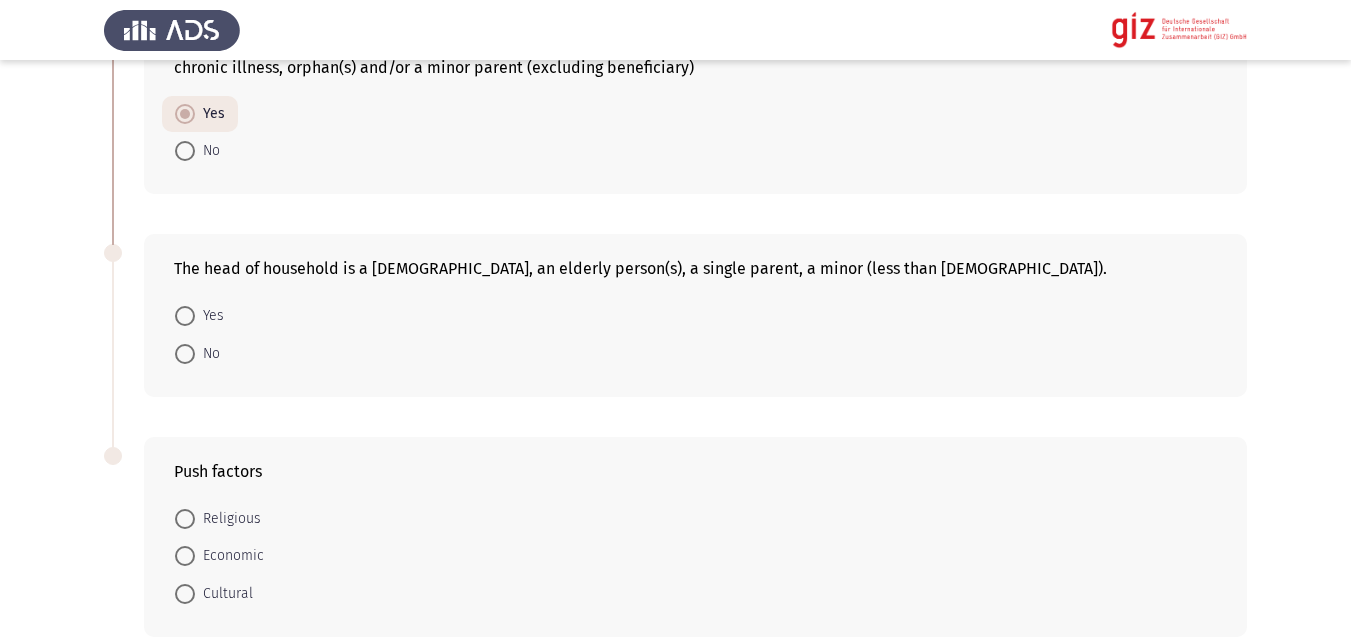click on "No" at bounding box center (207, 354) 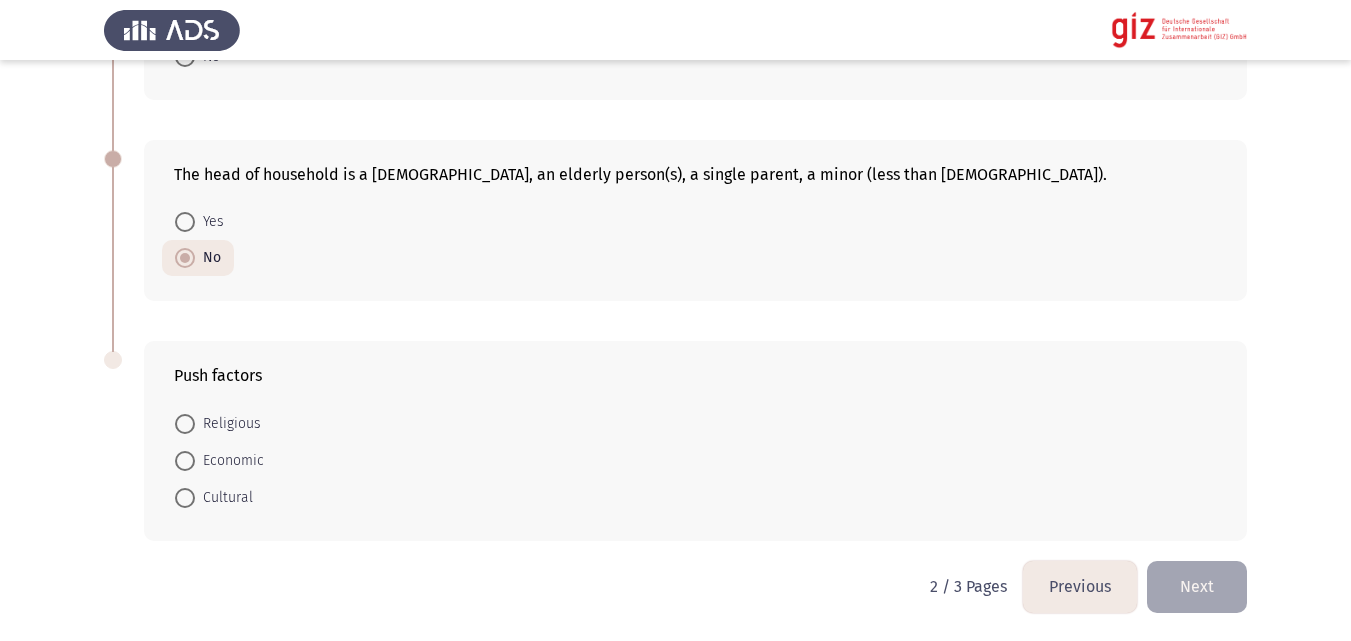 click on "Economic" at bounding box center (229, 461) 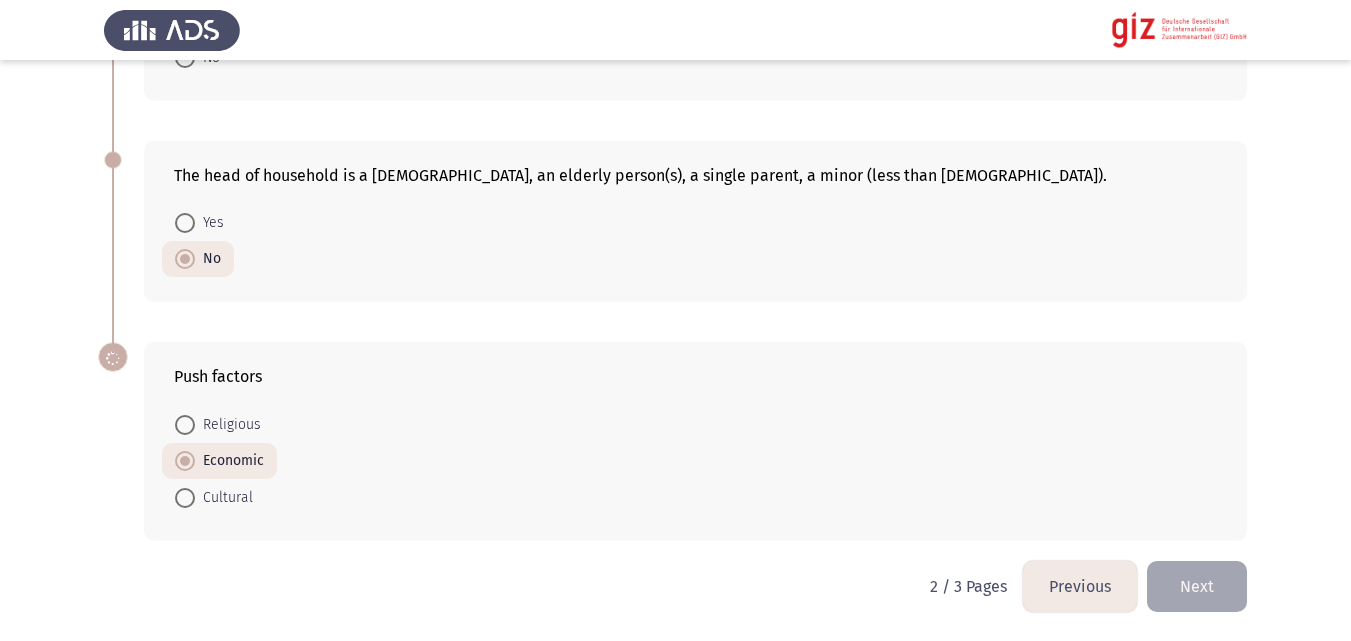 click on "Next" 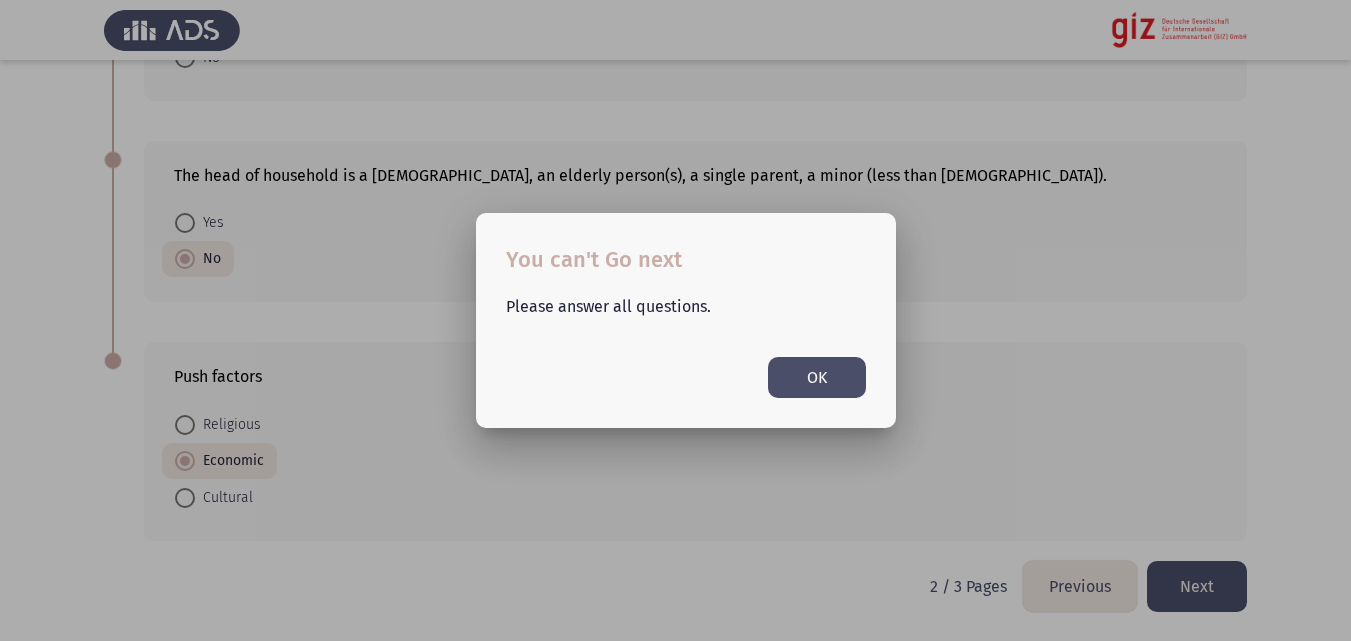 click on "OK" at bounding box center (817, 377) 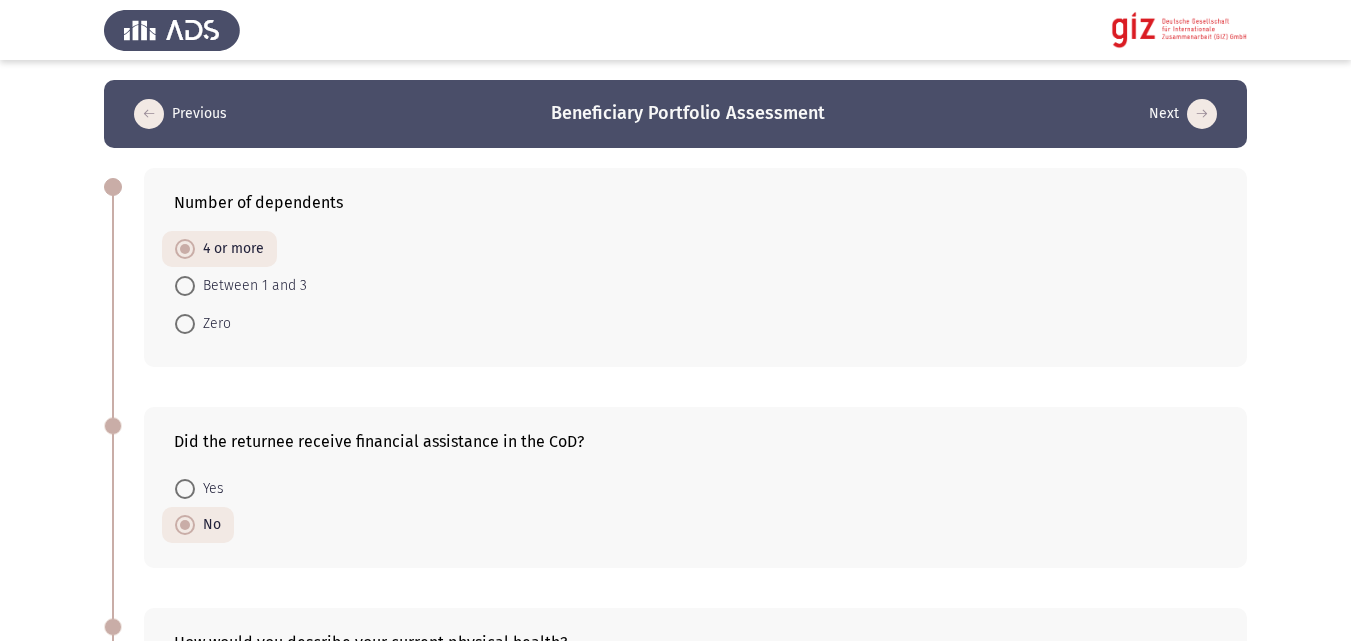 scroll, scrollTop: 1366, scrollLeft: 0, axis: vertical 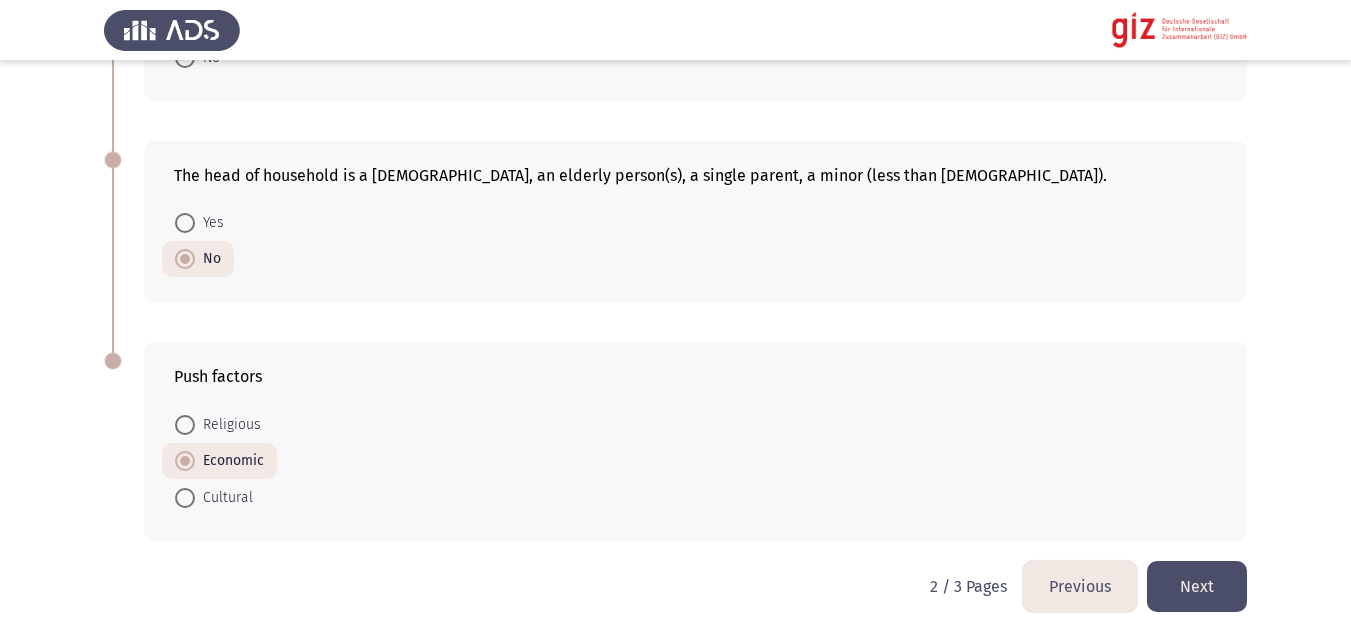 click on "Next" 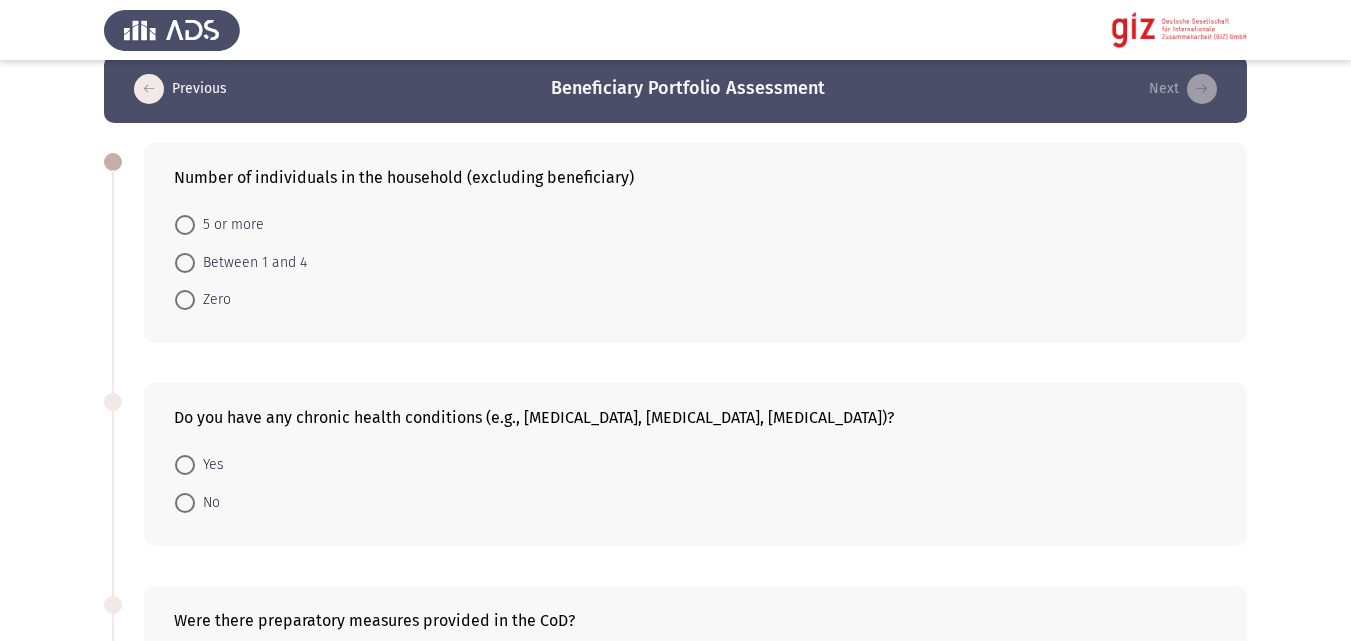 scroll, scrollTop: 69, scrollLeft: 0, axis: vertical 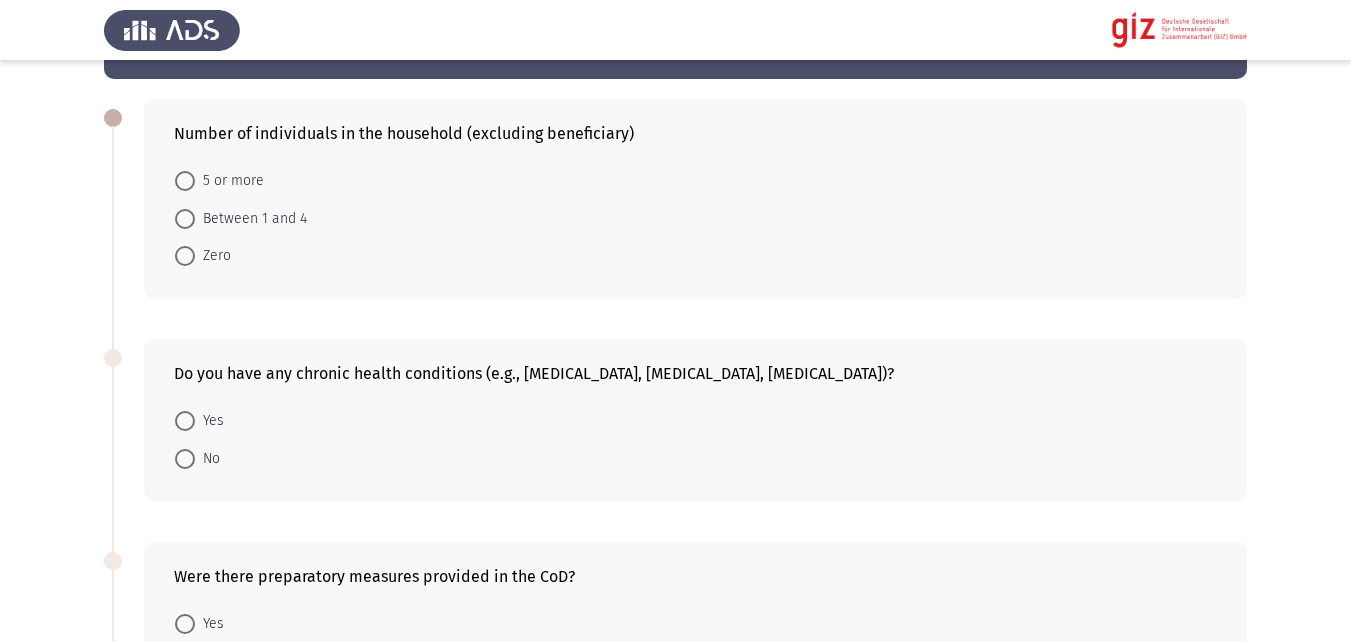 click on "5 or more" at bounding box center [229, 181] 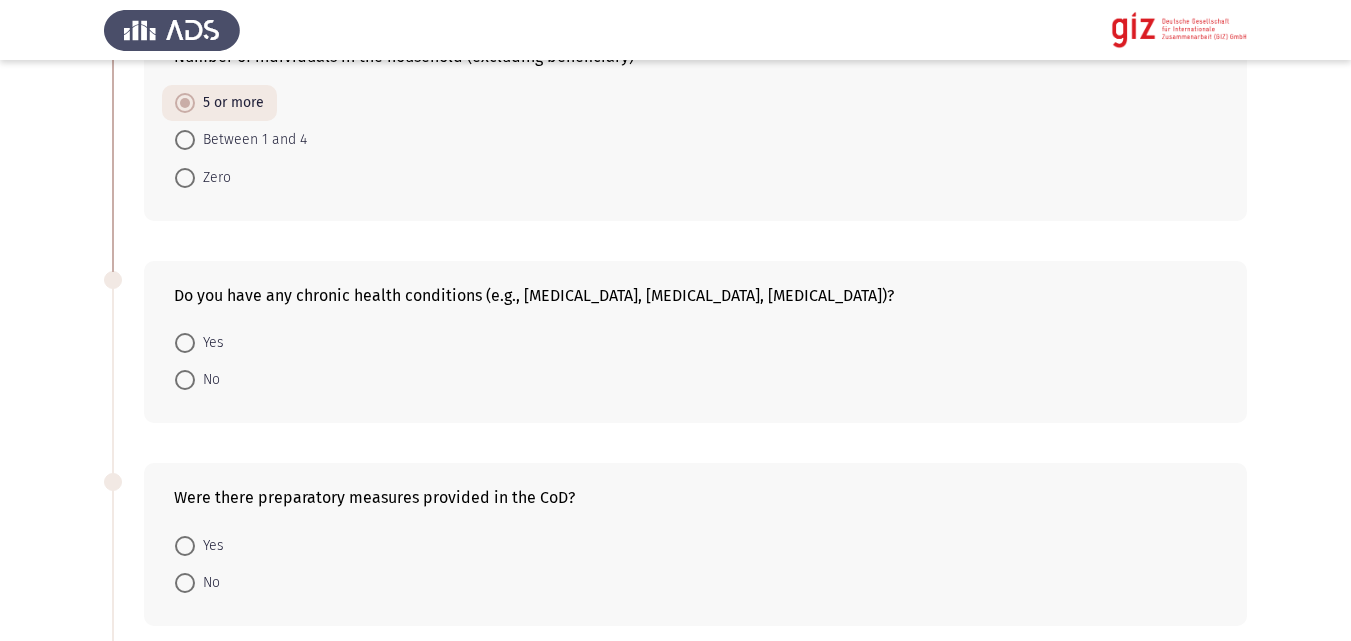 scroll, scrollTop: 162, scrollLeft: 0, axis: vertical 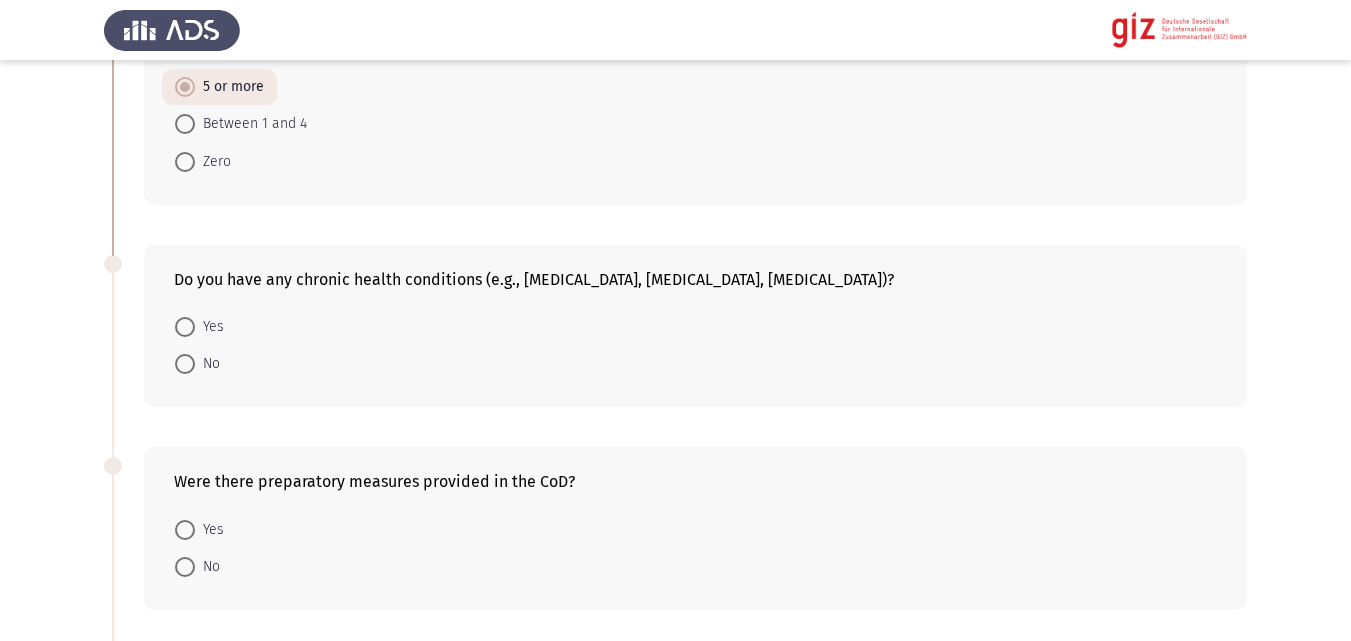 click on "No" at bounding box center (207, 364) 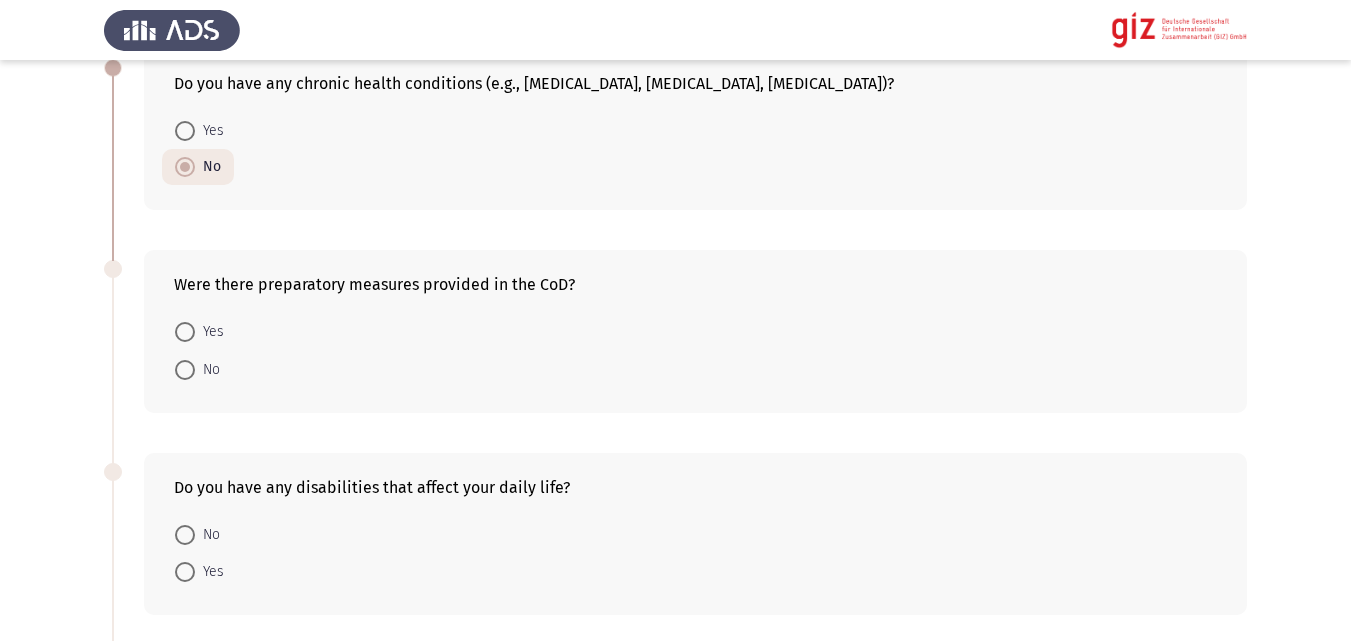 click on "No" at bounding box center [207, 370] 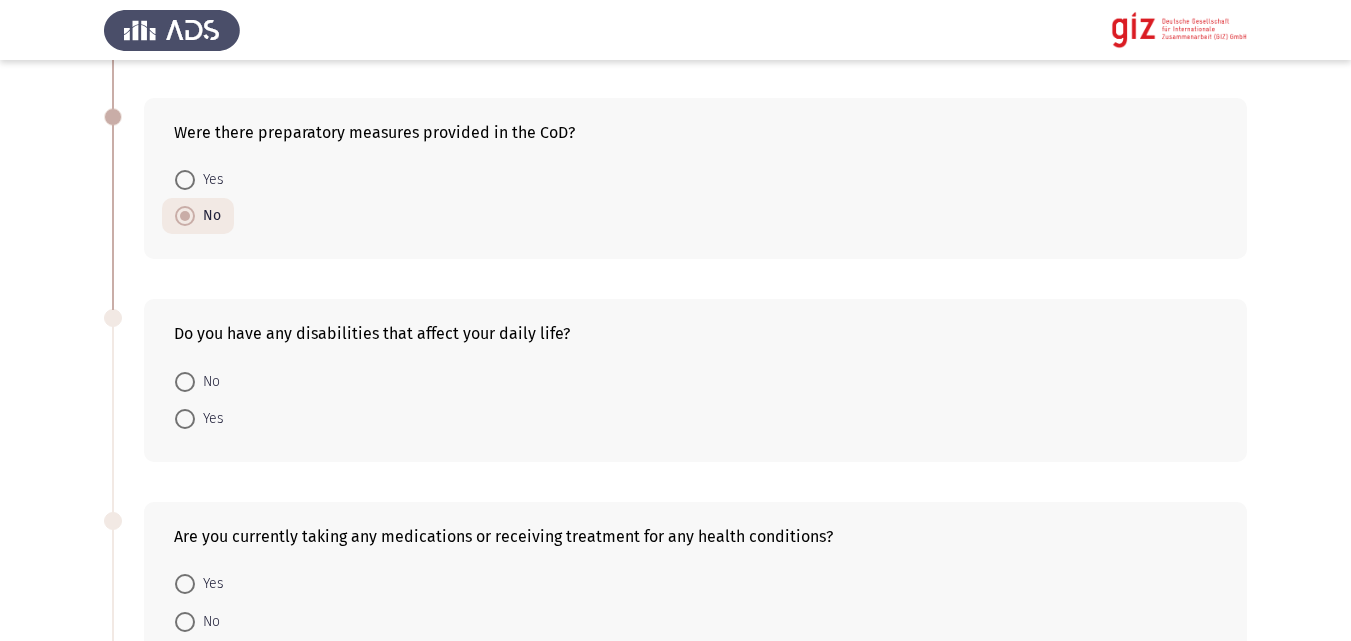 scroll, scrollTop: 536, scrollLeft: 0, axis: vertical 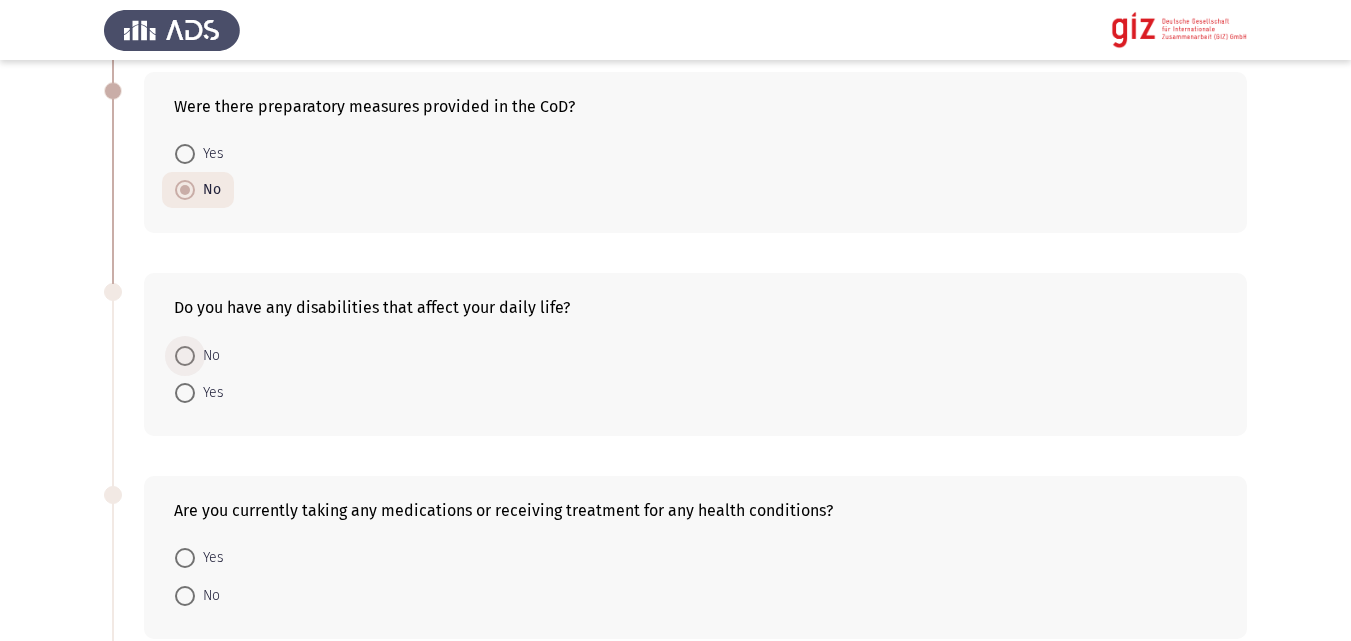 click at bounding box center (185, 356) 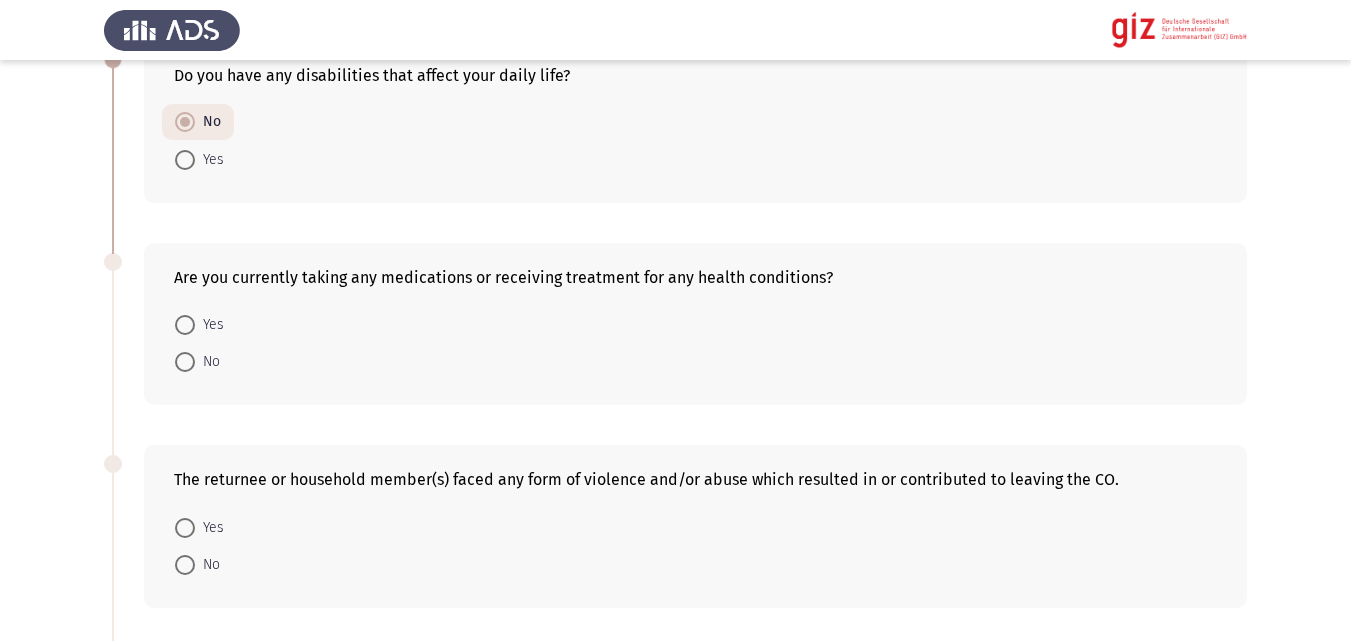 scroll, scrollTop: 806, scrollLeft: 0, axis: vertical 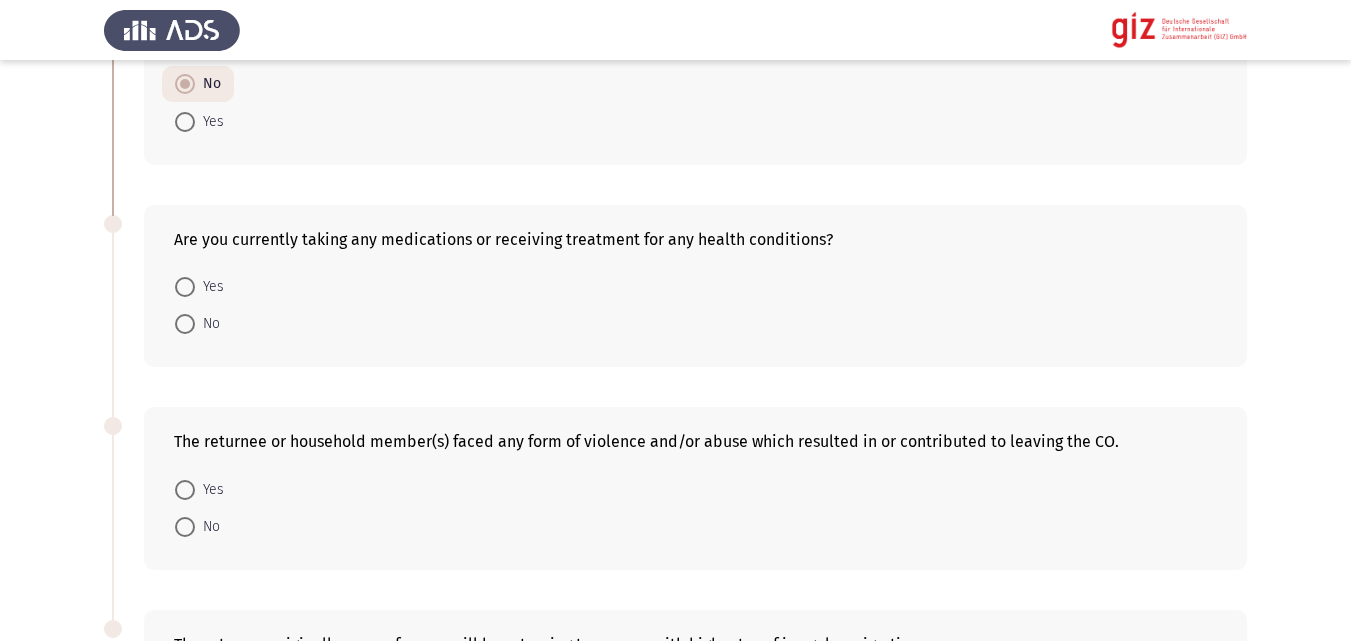 click on "Yes" at bounding box center [209, 287] 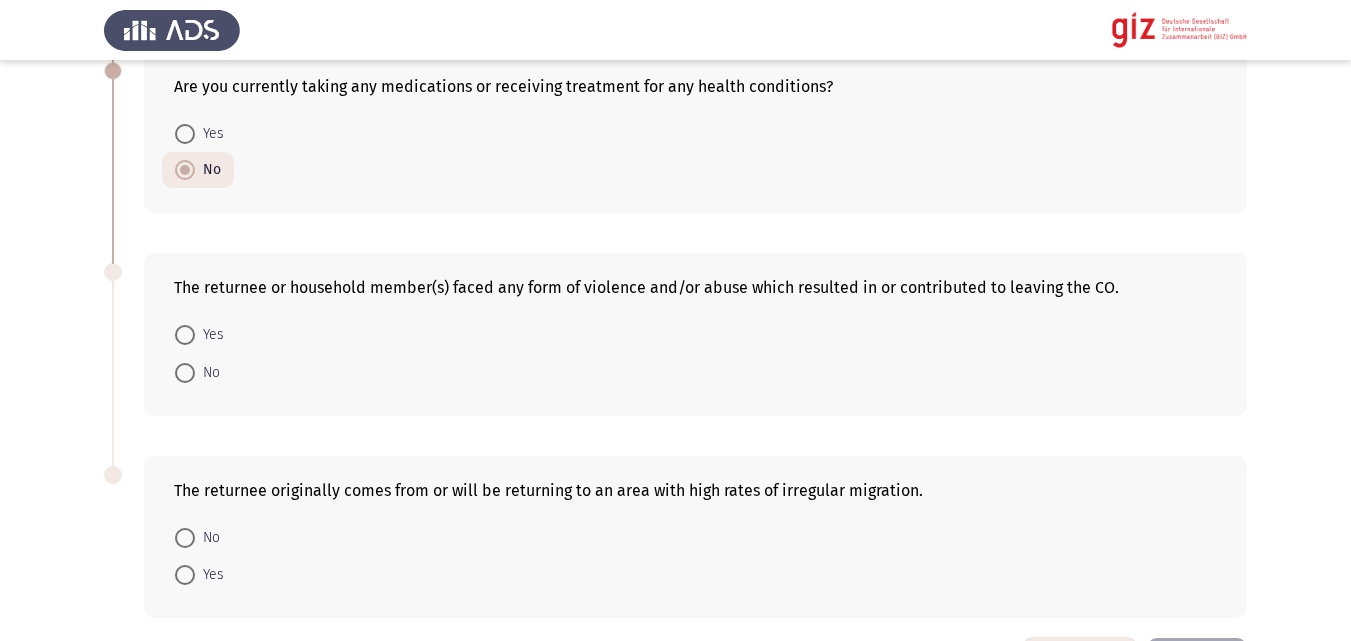 scroll, scrollTop: 996, scrollLeft: 0, axis: vertical 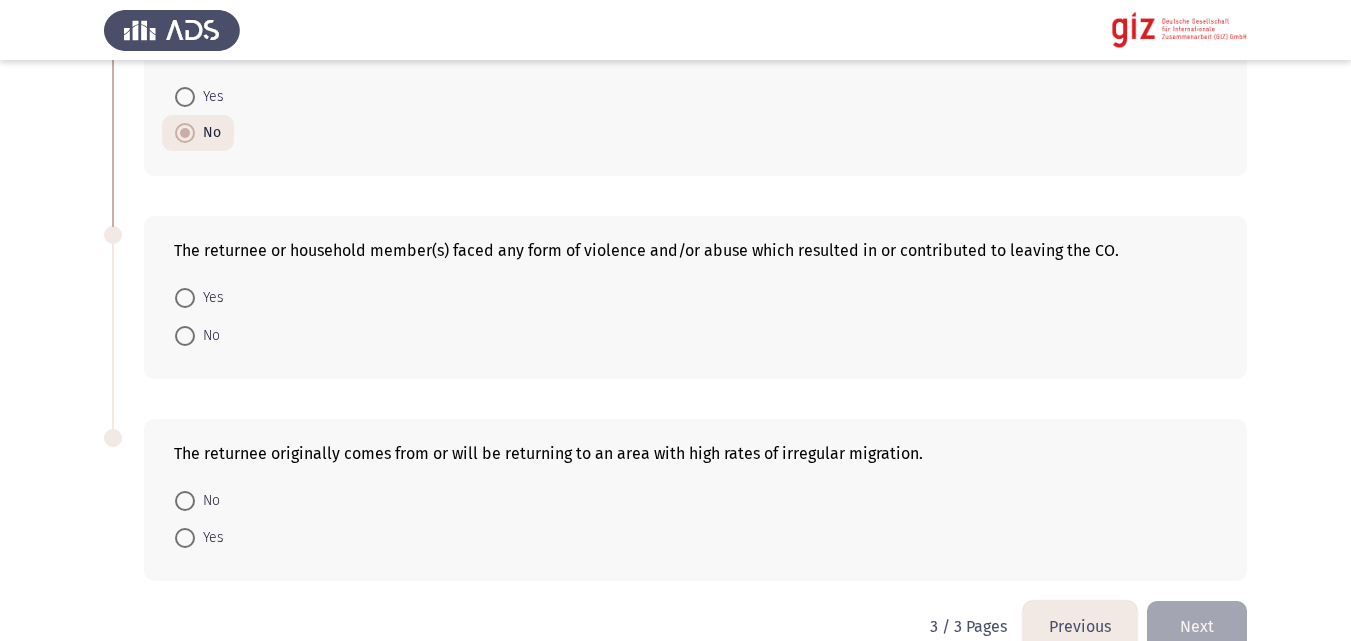 click on "No" at bounding box center (207, 336) 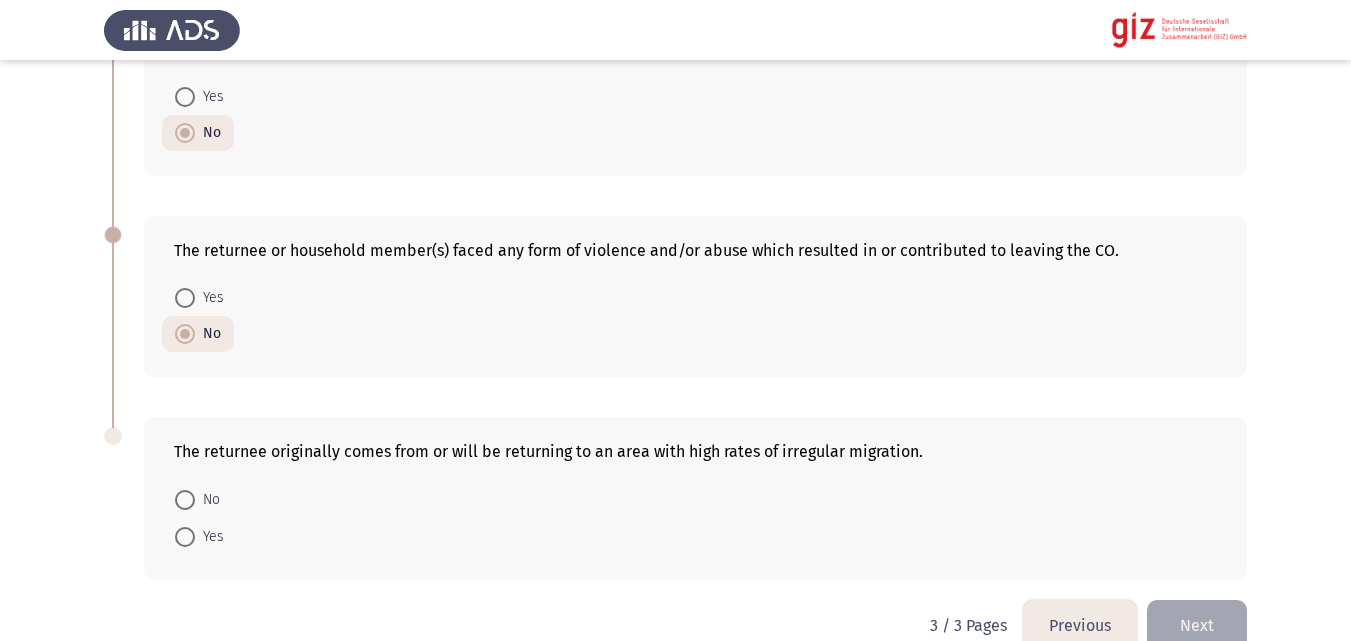 scroll, scrollTop: 1035, scrollLeft: 0, axis: vertical 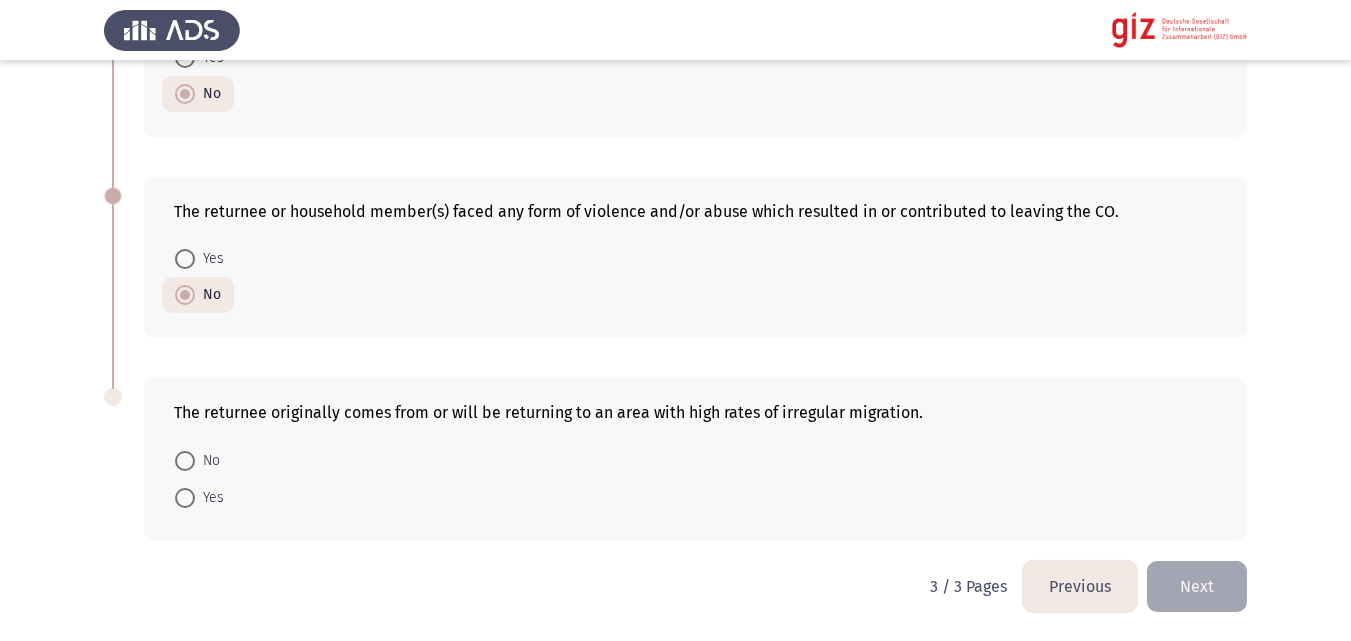 click on "Yes" at bounding box center (209, 498) 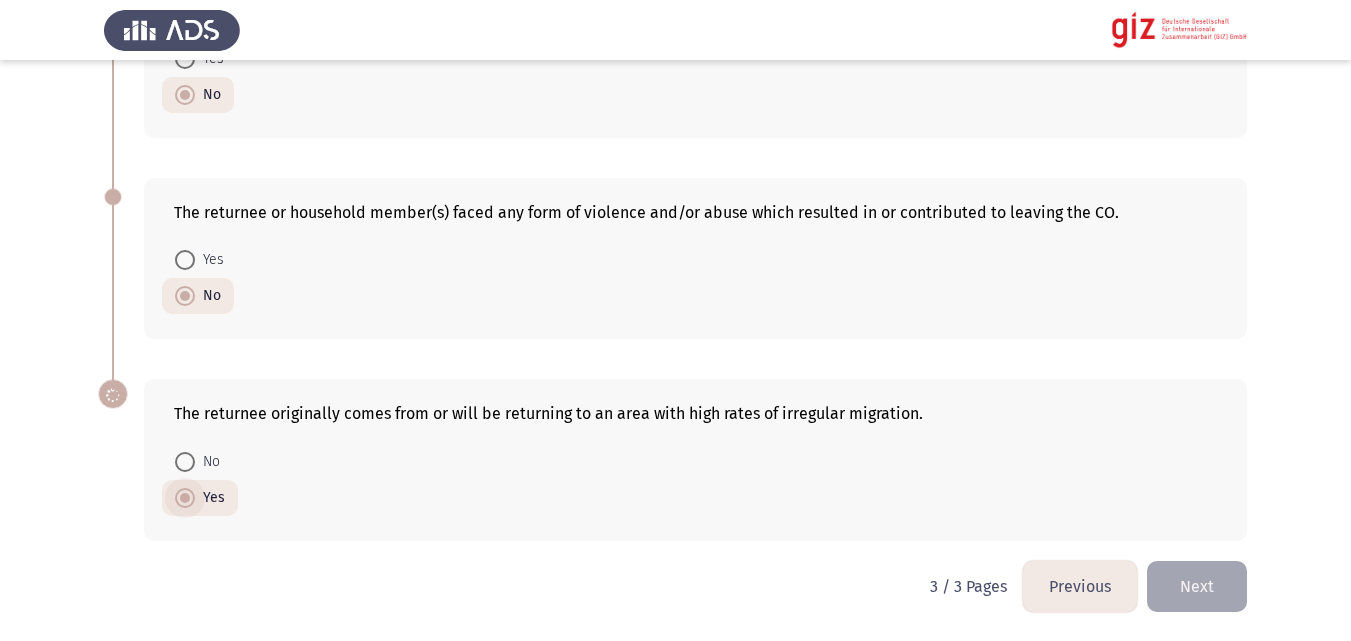 scroll, scrollTop: 1034, scrollLeft: 0, axis: vertical 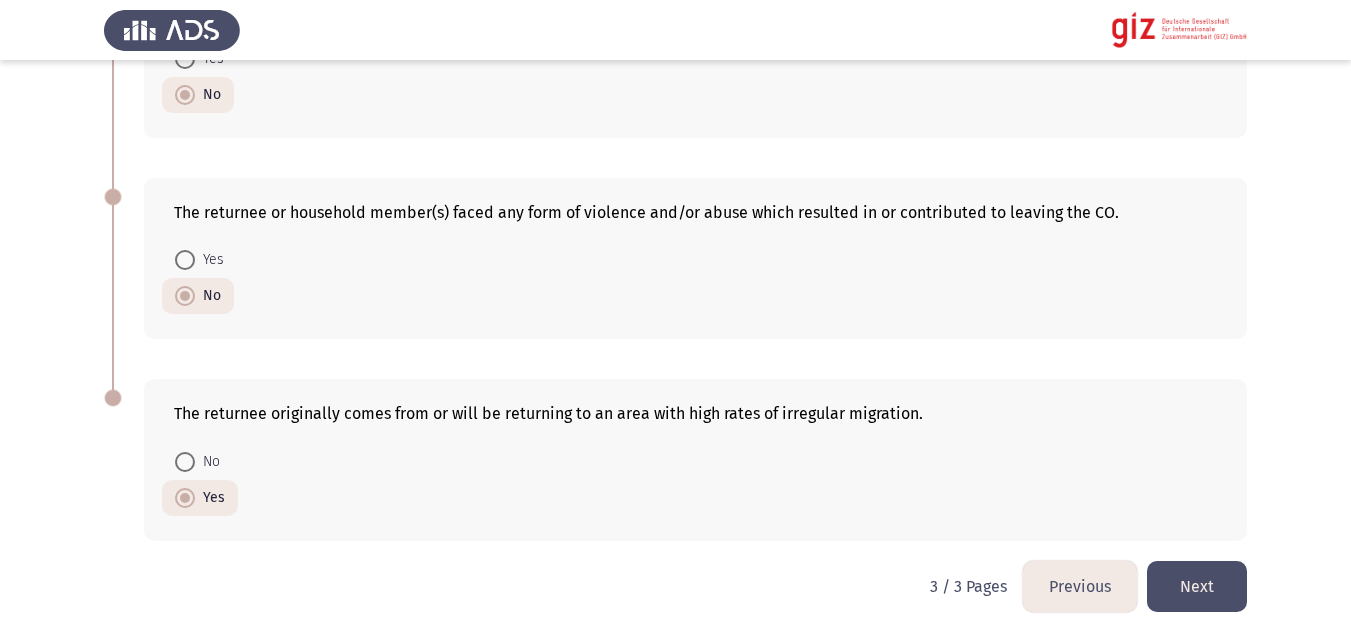 click on "No" at bounding box center [207, 462] 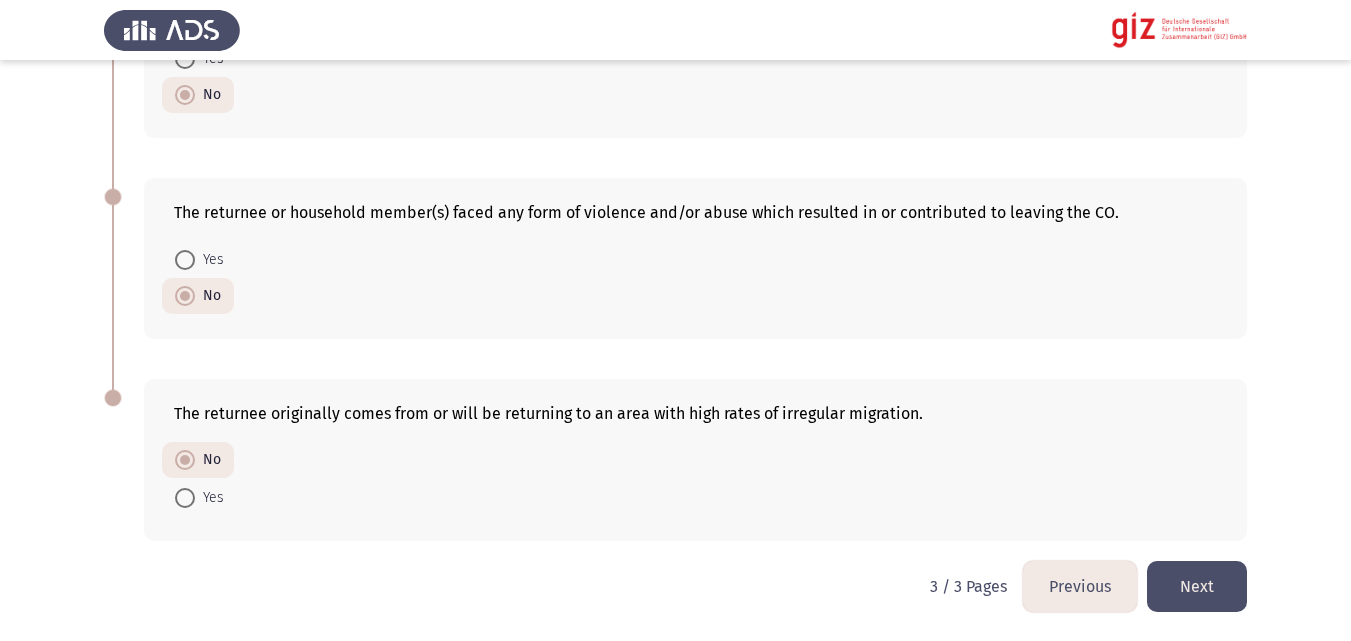 click on "Next" 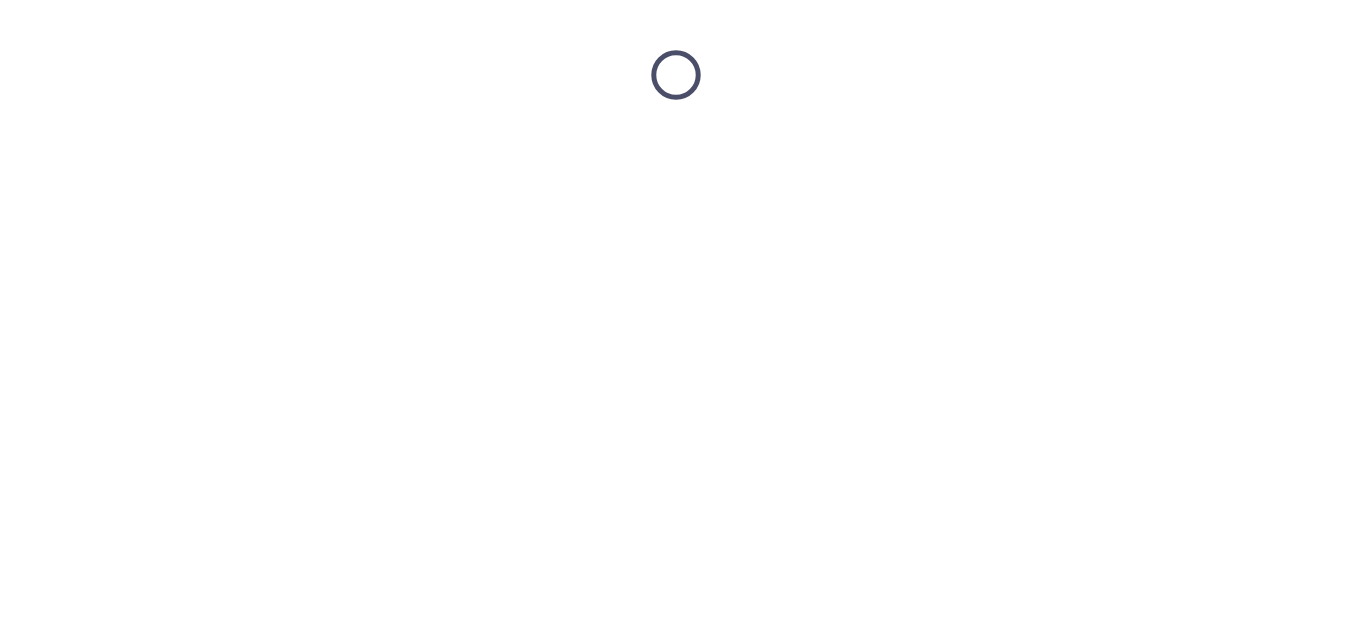 scroll, scrollTop: 0, scrollLeft: 0, axis: both 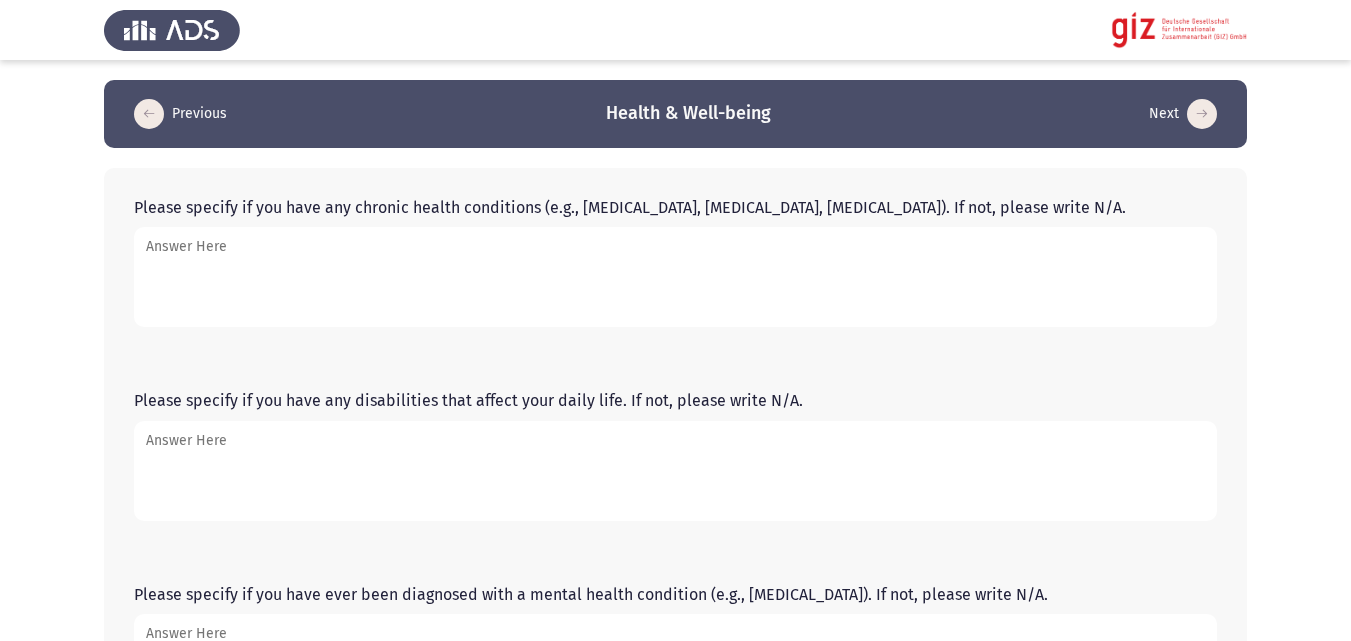 click on "Please specify if you have any chronic health conditions (e.g., [MEDICAL_DATA], [MEDICAL_DATA], [MEDICAL_DATA]). If not, please write N/A." at bounding box center [675, 277] 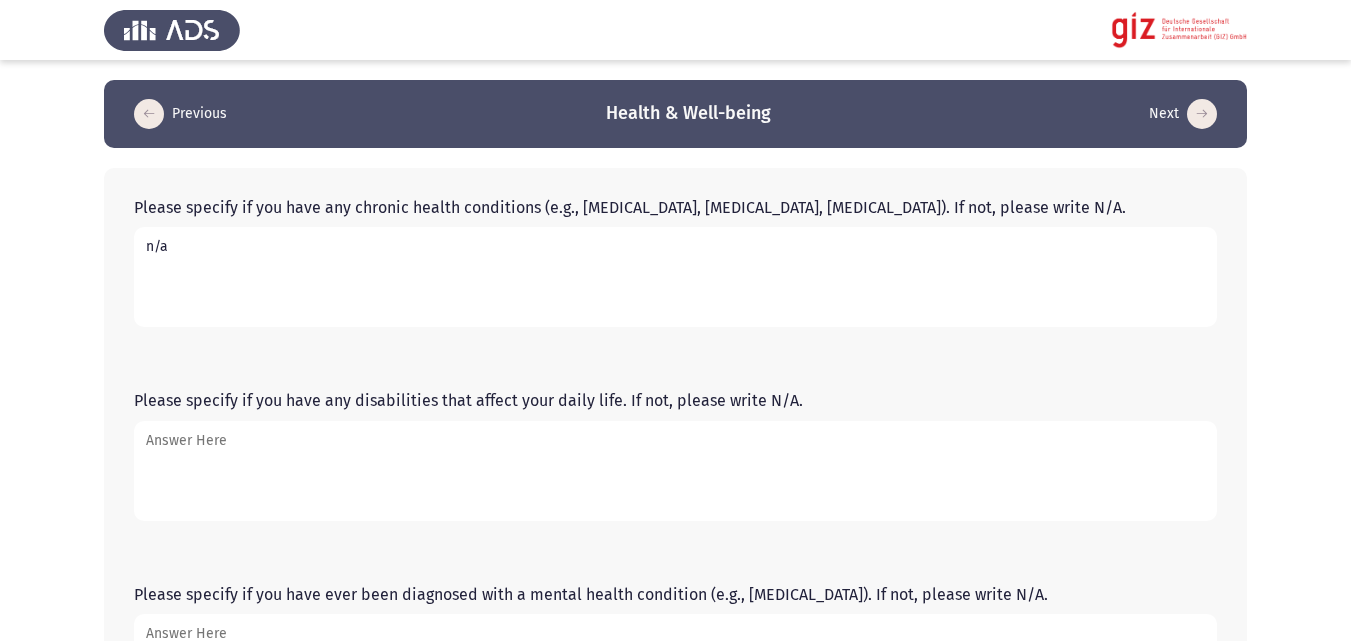 type on "n/a" 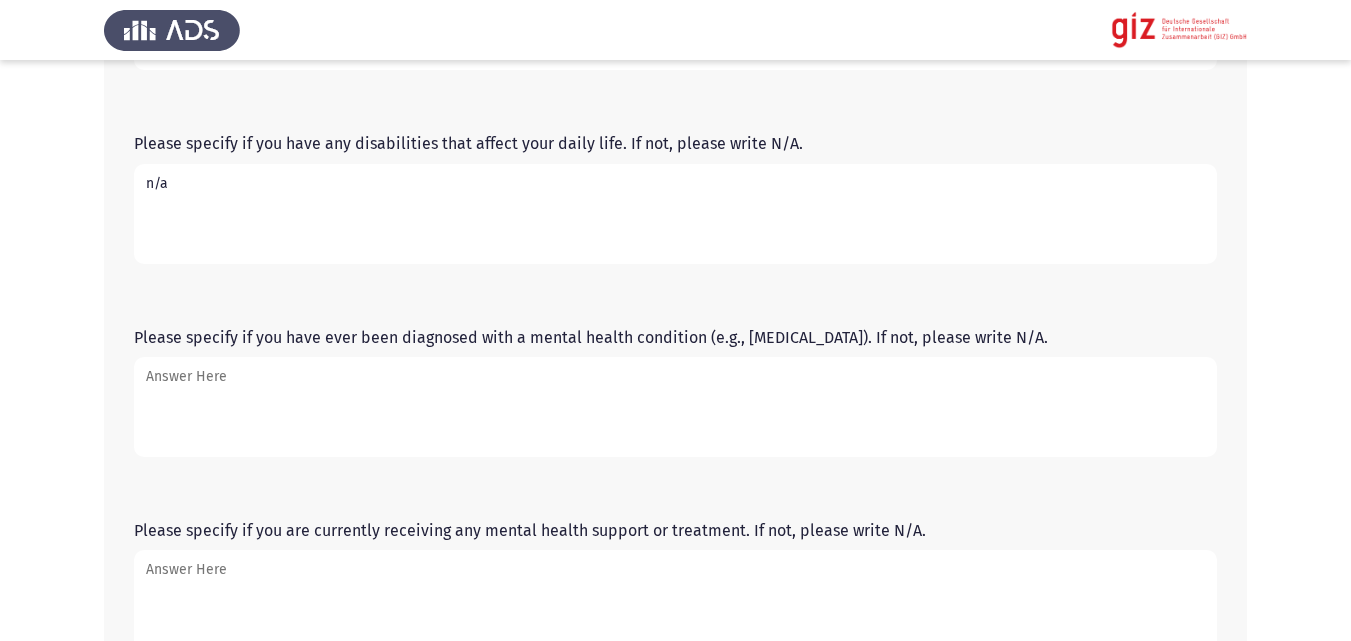 scroll, scrollTop: 314, scrollLeft: 0, axis: vertical 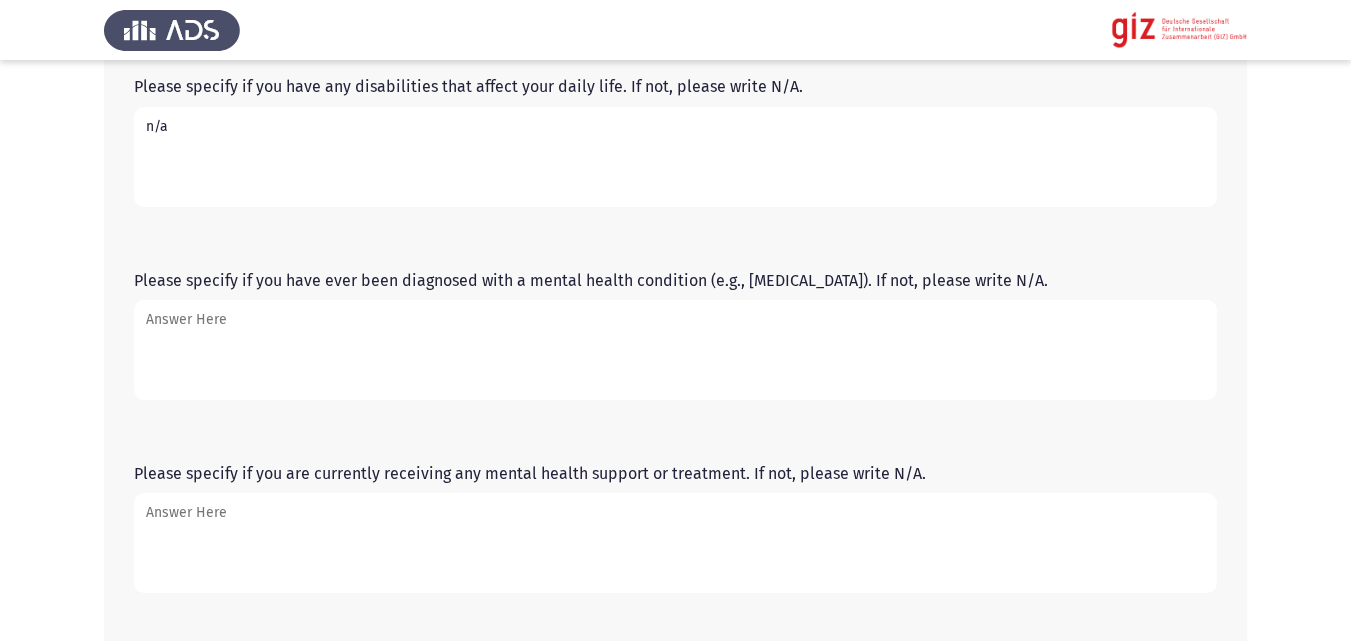 type on "n/a" 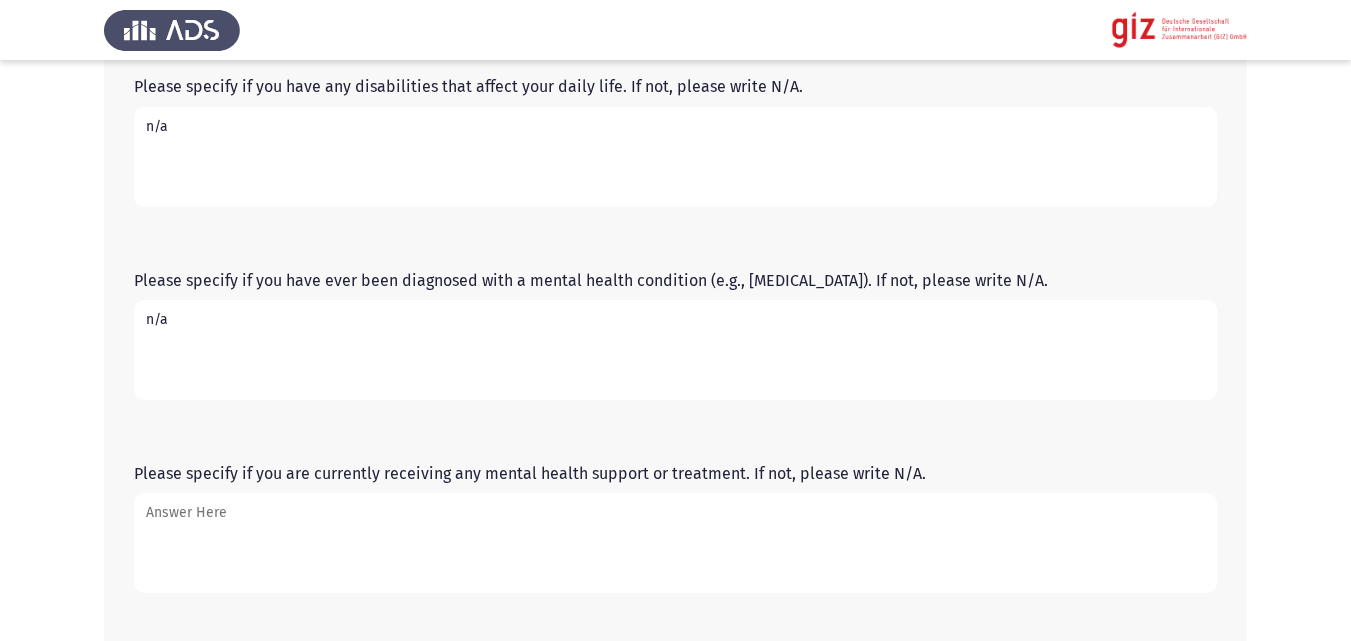 type on "n/a" 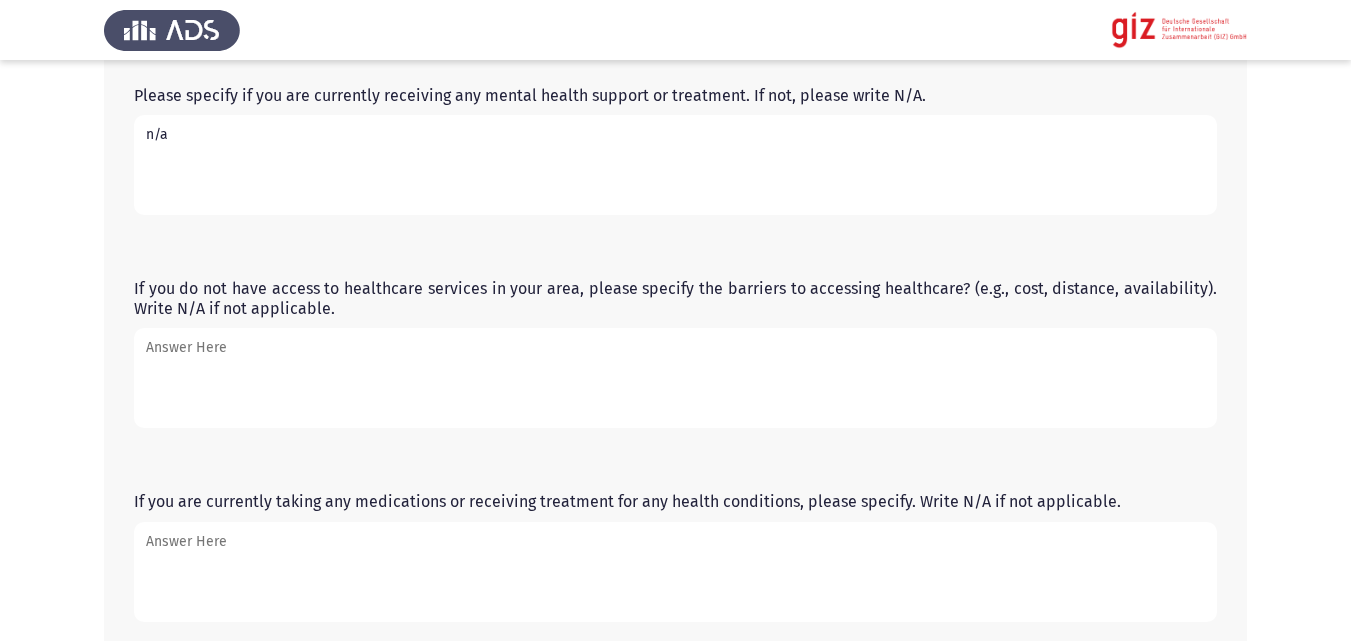 scroll, scrollTop: 693, scrollLeft: 0, axis: vertical 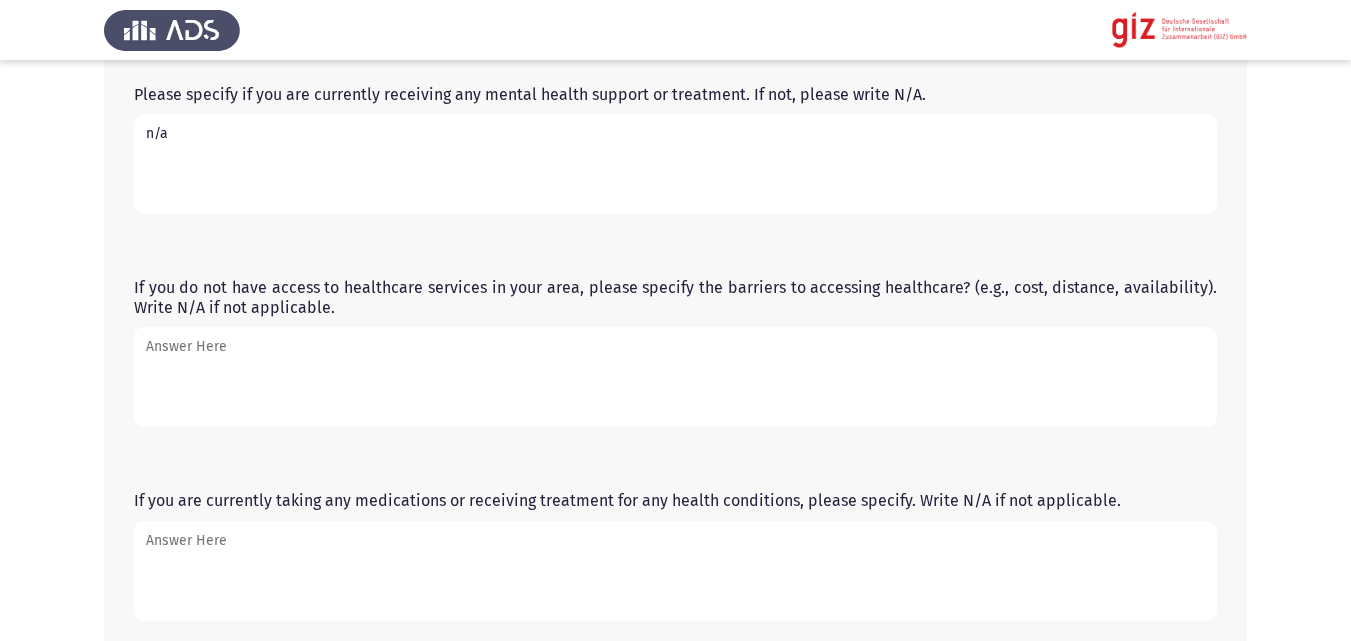 type on "n/a" 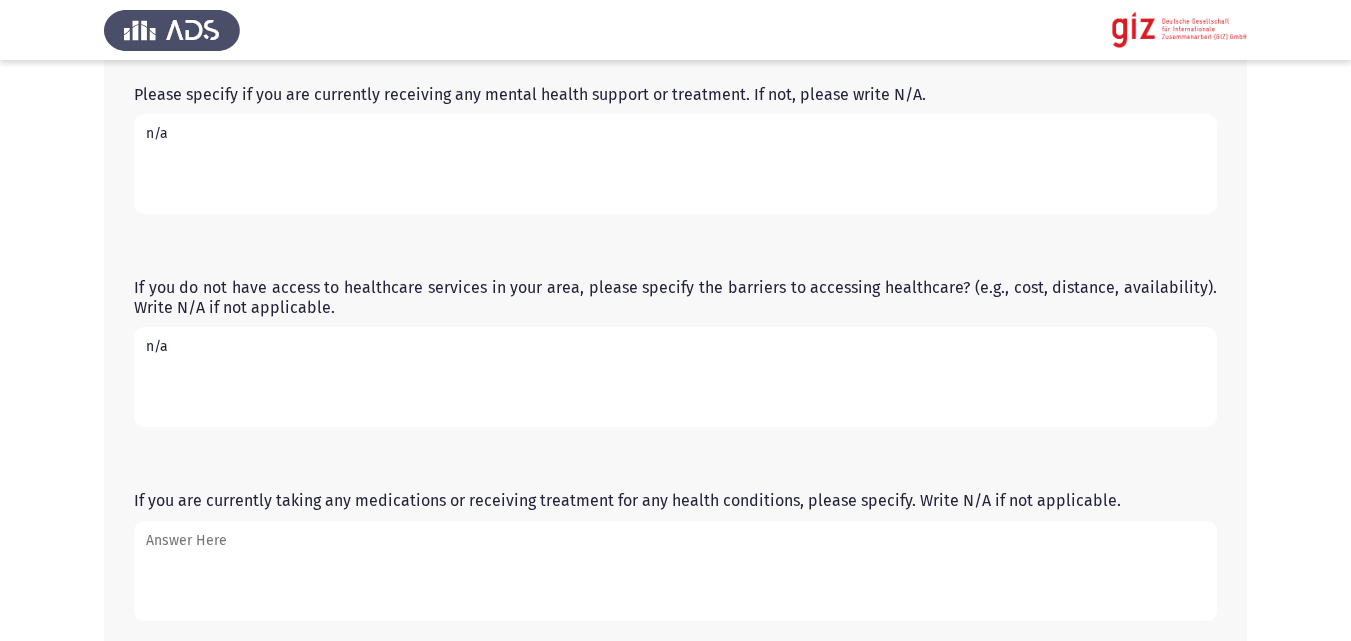 type on "n/a" 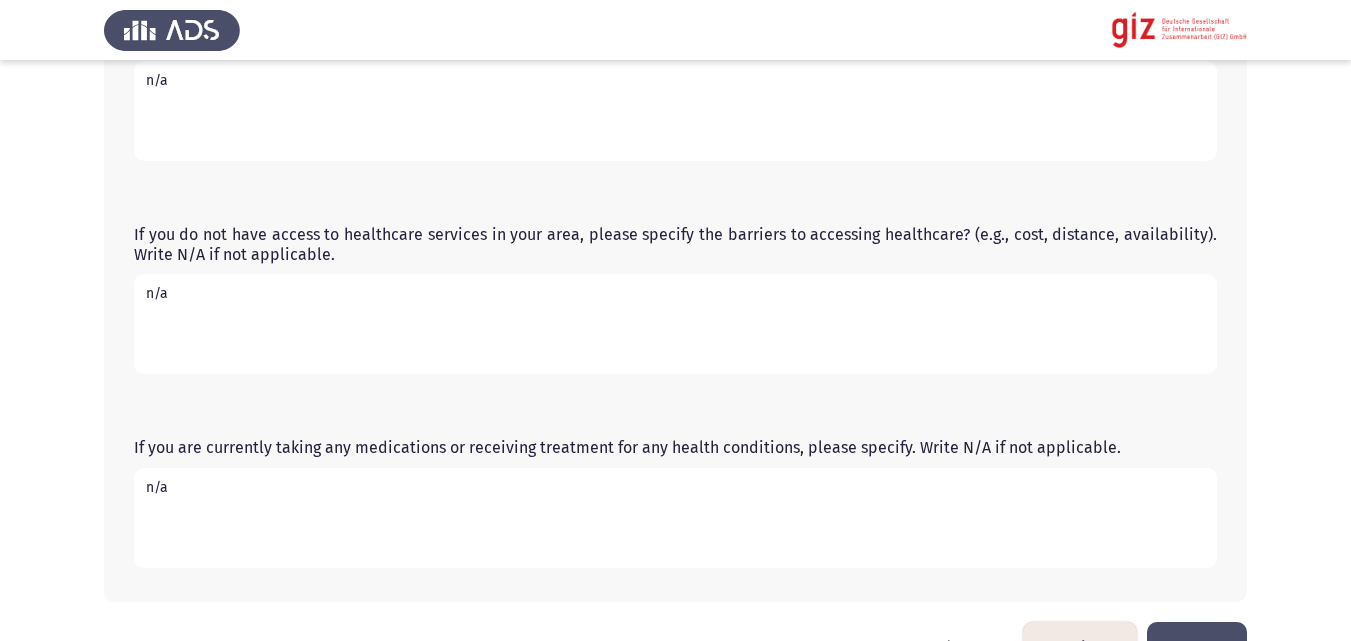 scroll, scrollTop: 807, scrollLeft: 0, axis: vertical 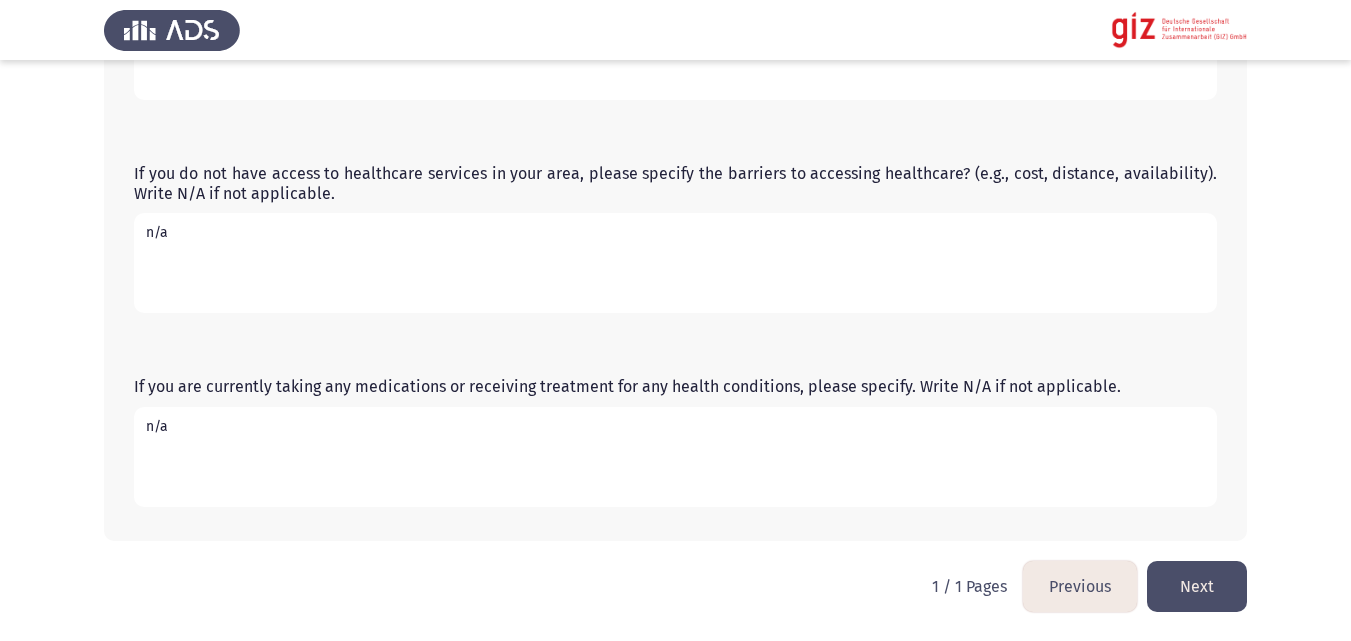 type on "n/a" 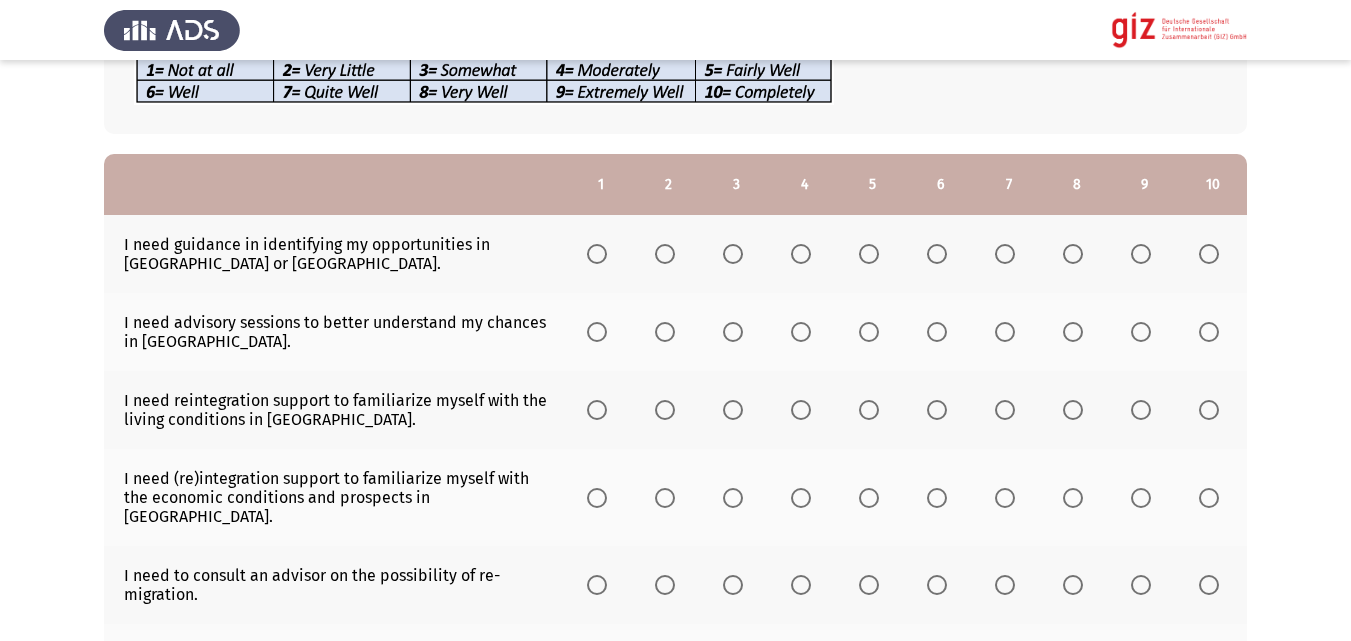 scroll, scrollTop: 209, scrollLeft: 0, axis: vertical 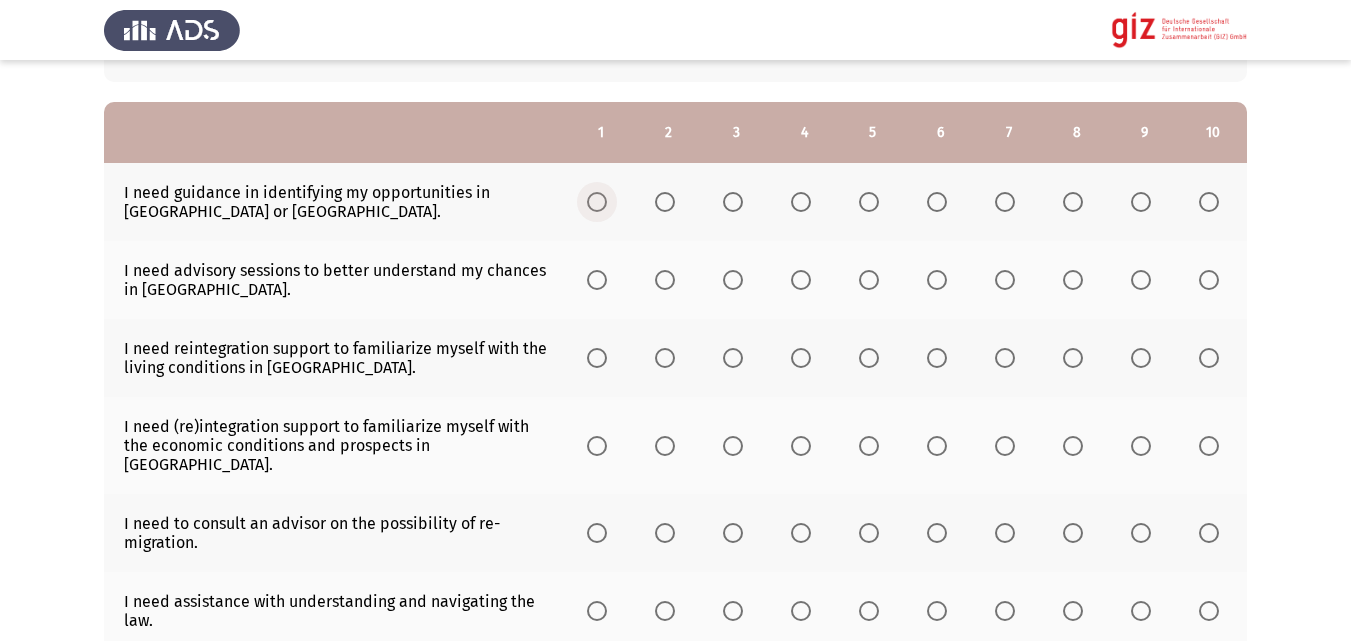 click at bounding box center (597, 202) 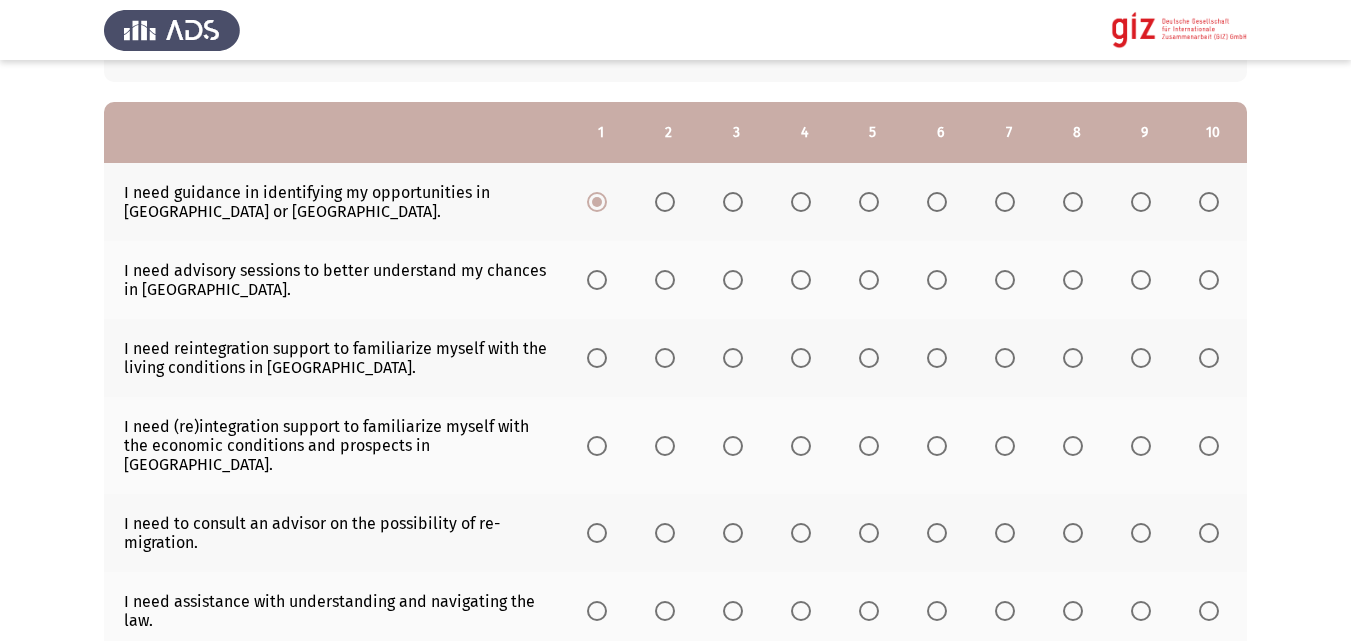 click at bounding box center (597, 280) 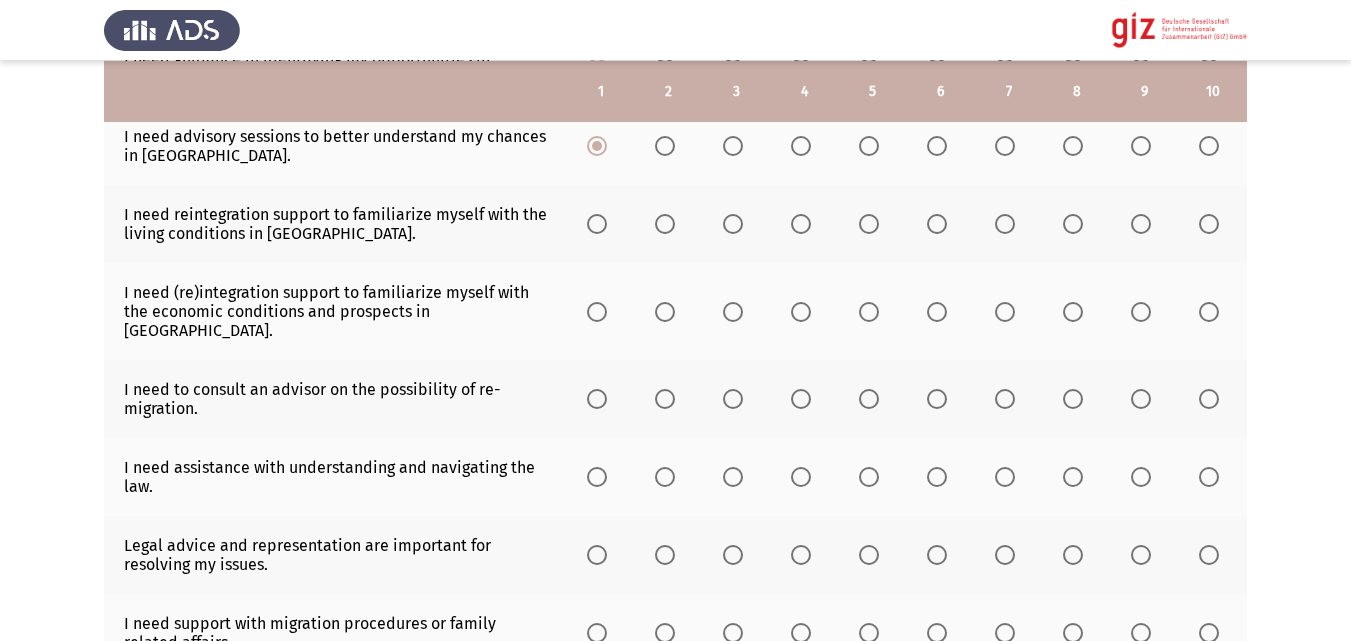 scroll, scrollTop: 344, scrollLeft: 0, axis: vertical 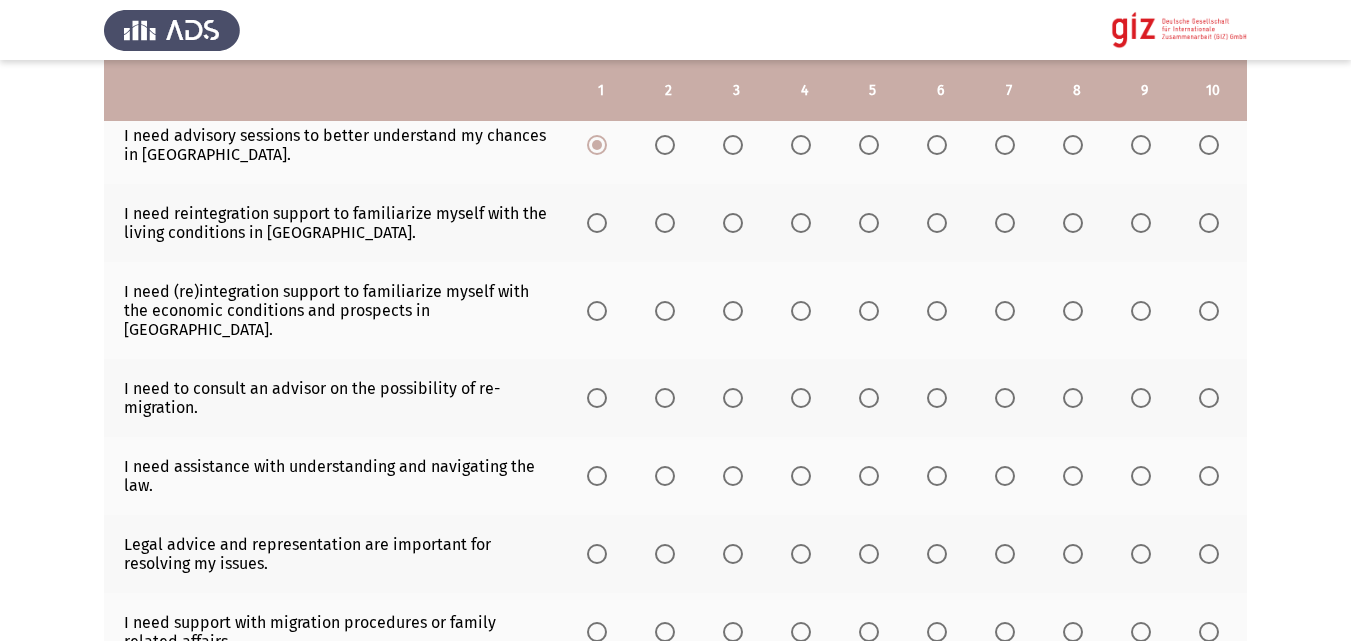 click at bounding box center [597, 223] 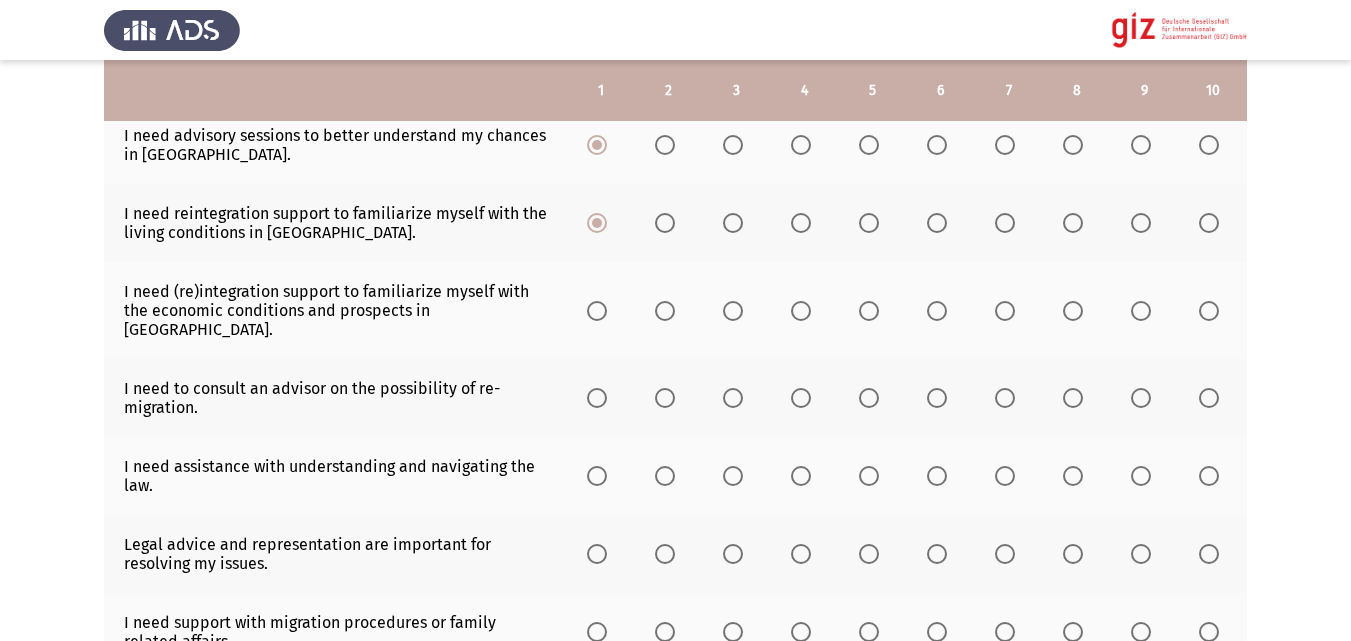 click at bounding box center [597, 311] 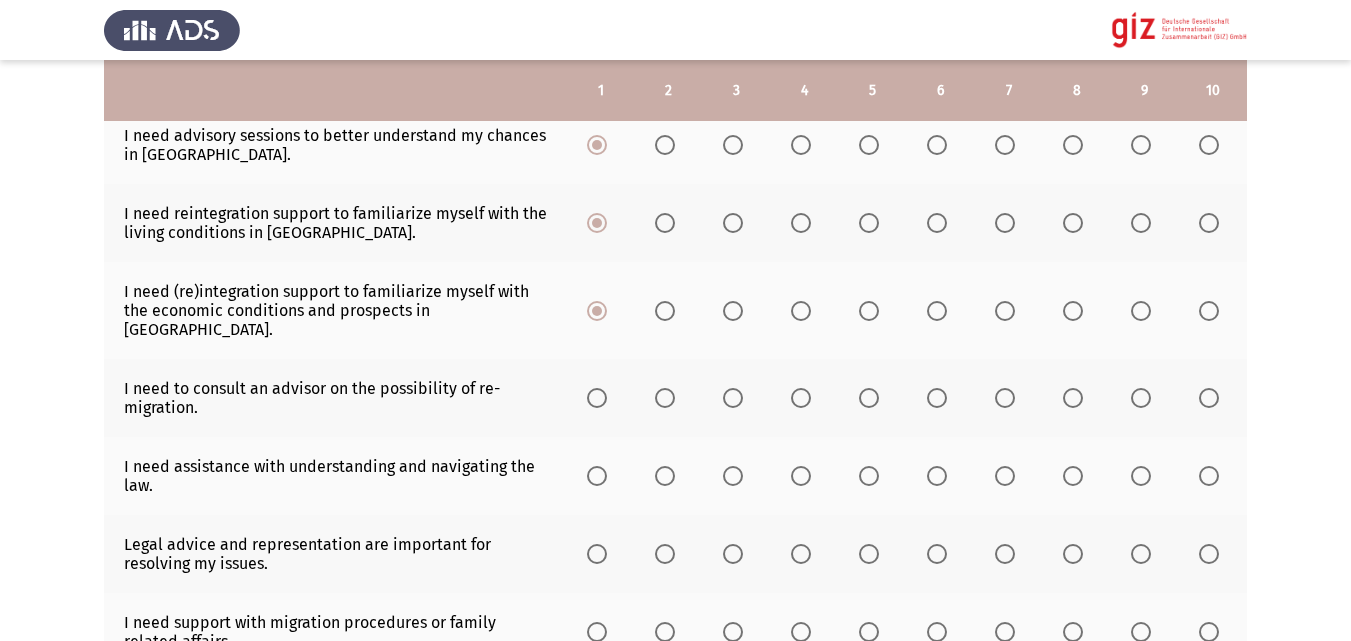 click at bounding box center [597, 398] 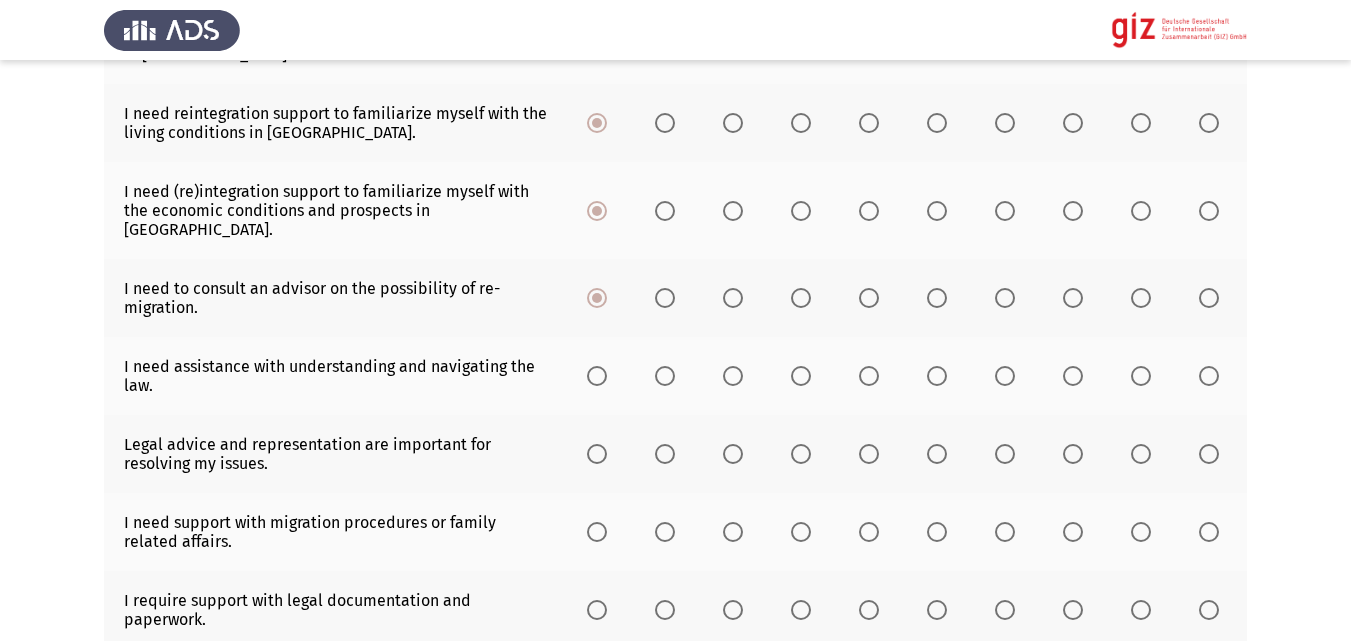 scroll, scrollTop: 473, scrollLeft: 0, axis: vertical 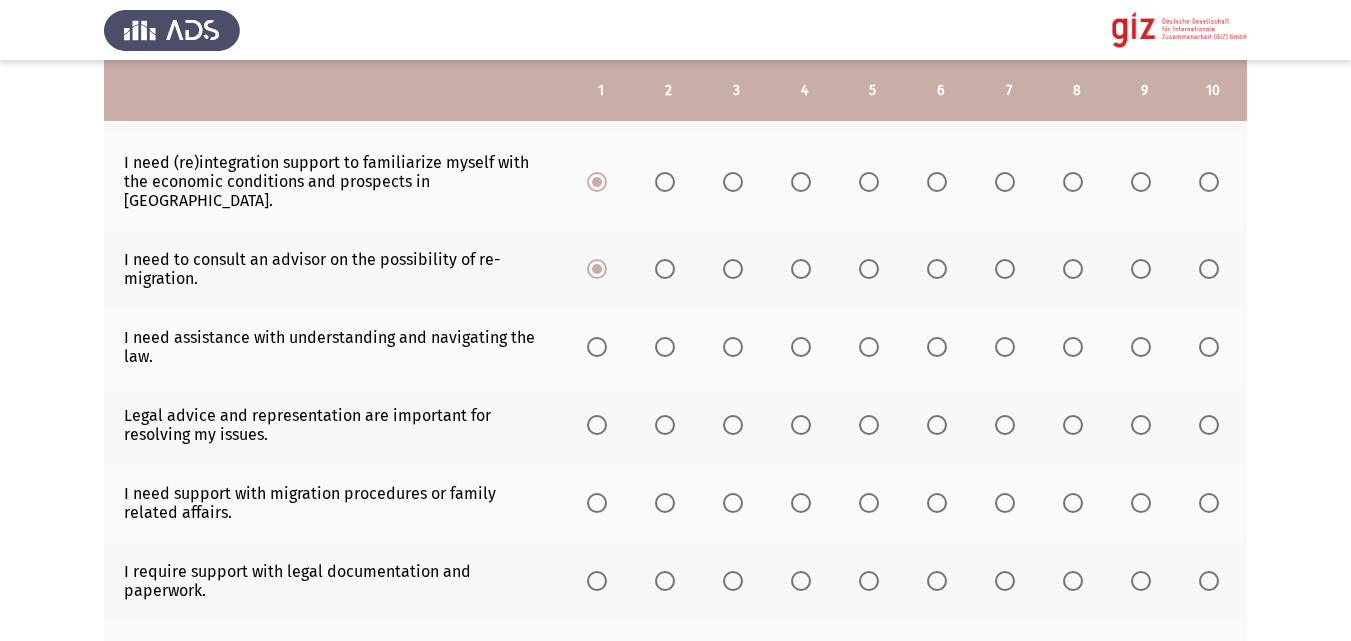 click 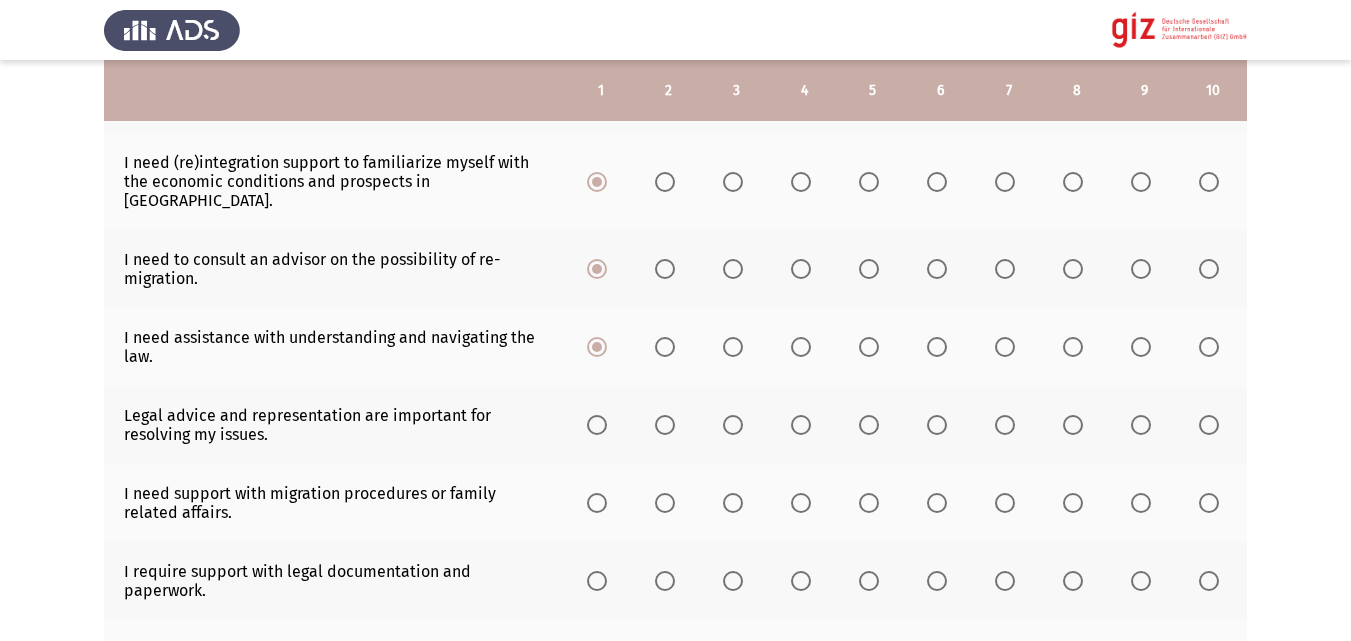 click at bounding box center [597, 425] 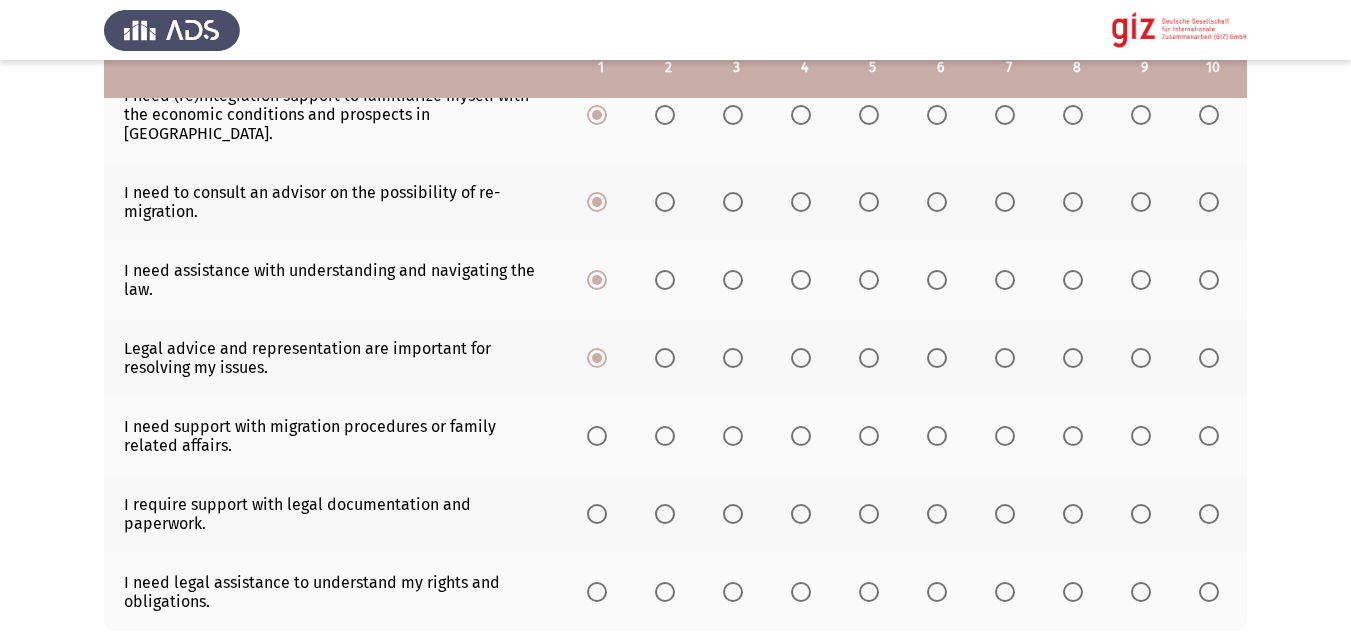 scroll, scrollTop: 568, scrollLeft: 0, axis: vertical 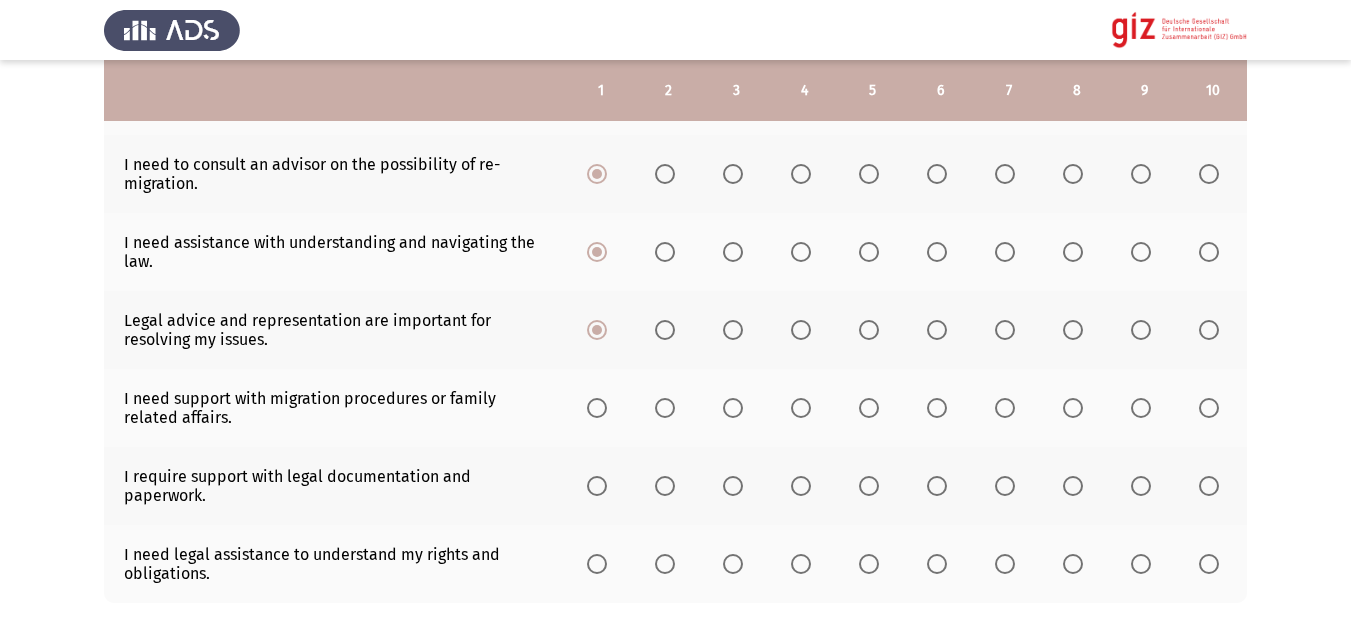 click at bounding box center [597, 408] 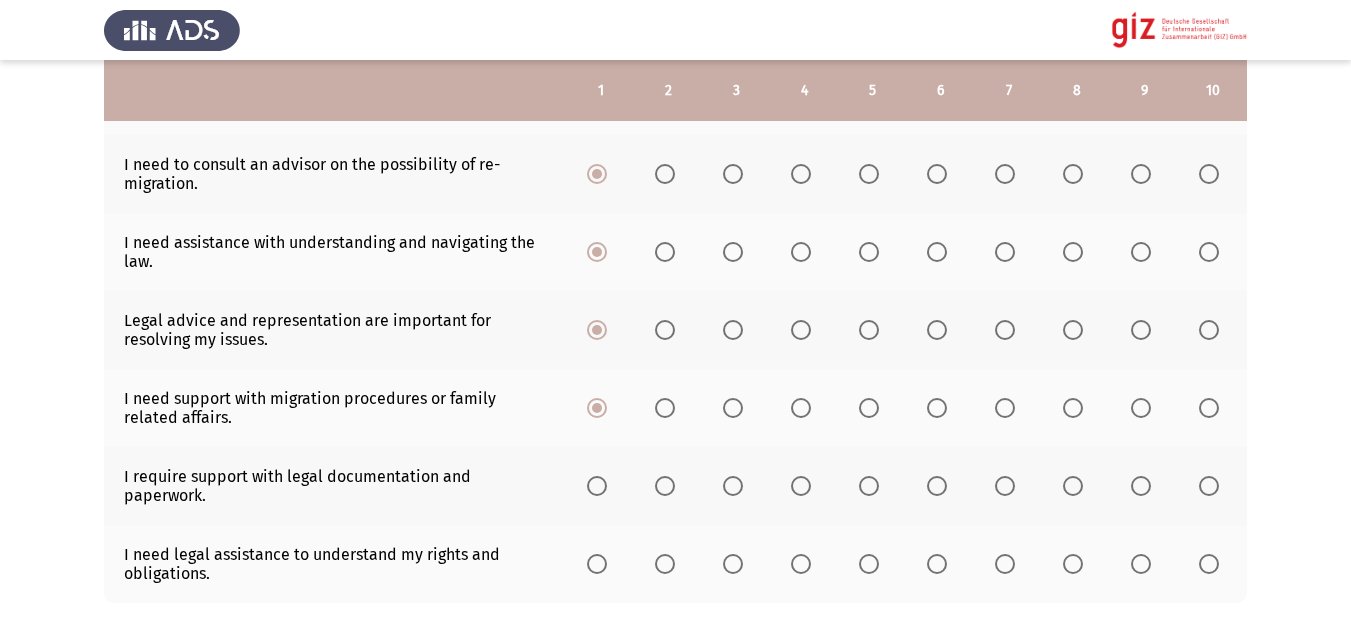 click 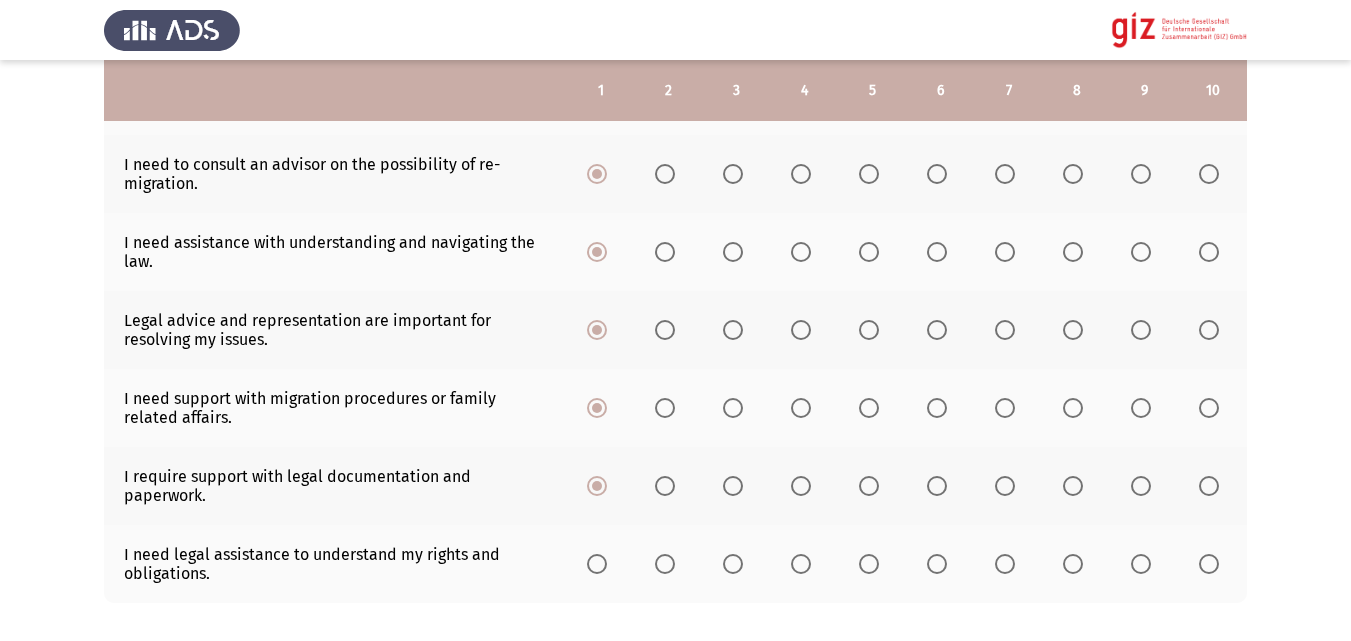 click 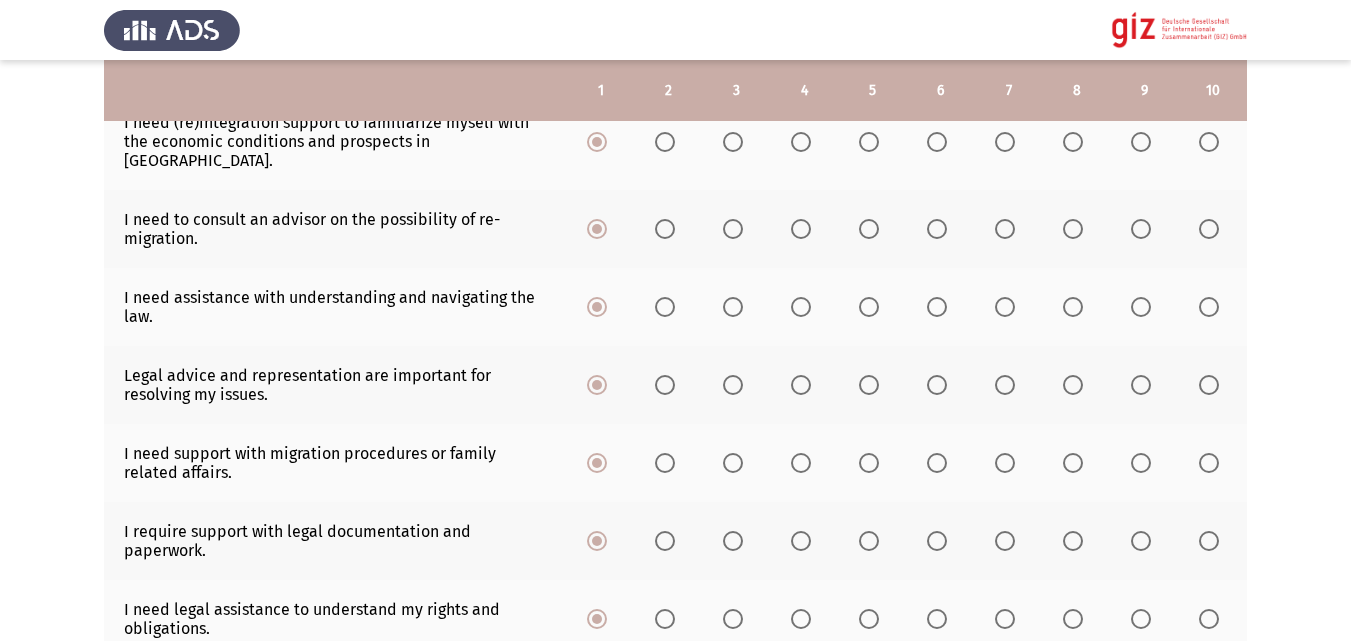 scroll, scrollTop: 651, scrollLeft: 0, axis: vertical 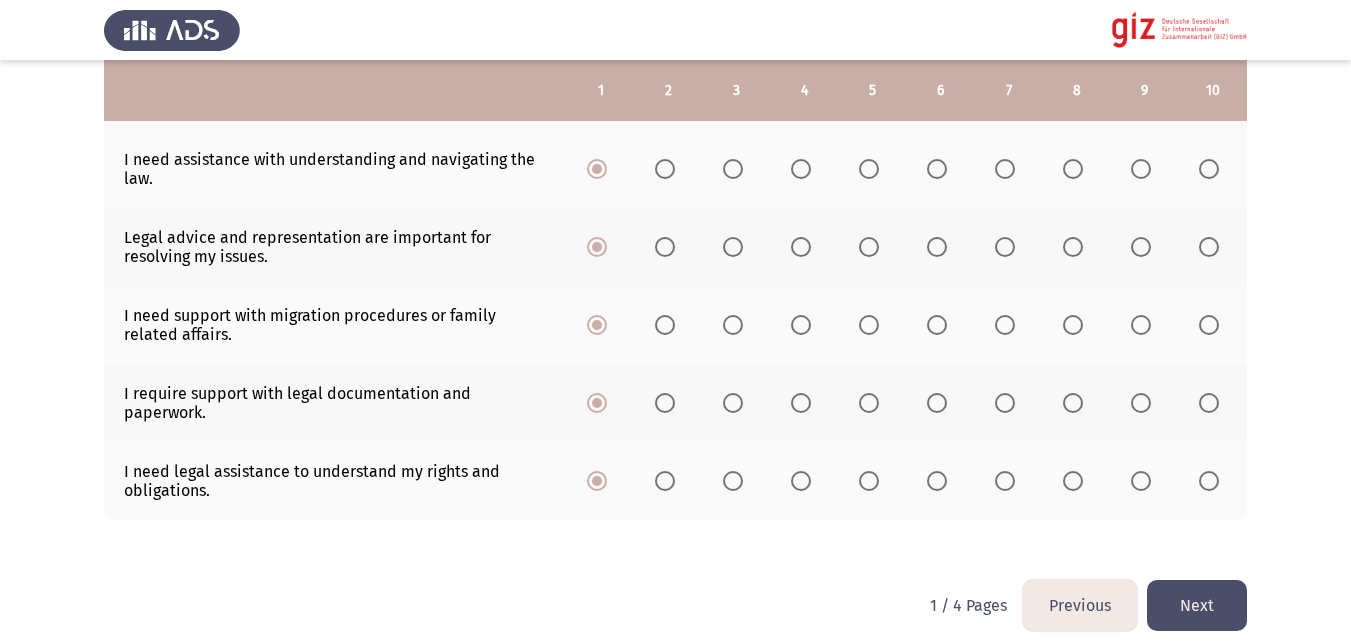 click on "Next" 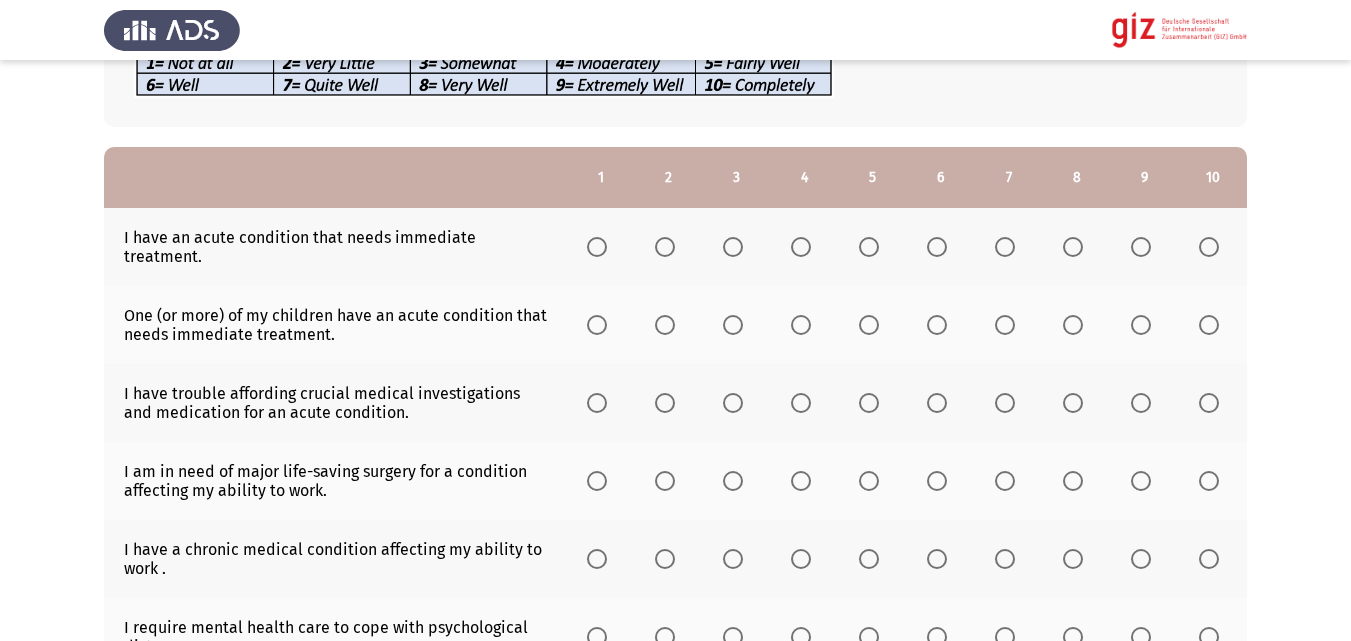 scroll, scrollTop: 163, scrollLeft: 0, axis: vertical 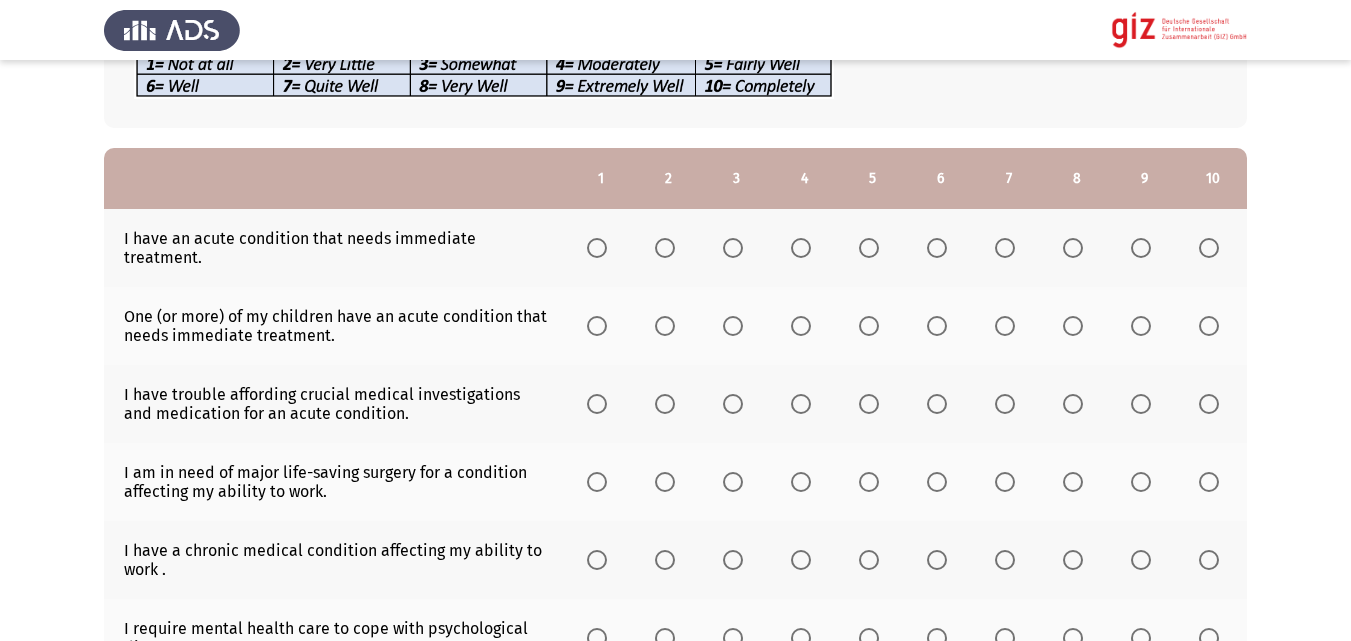 click at bounding box center [597, 248] 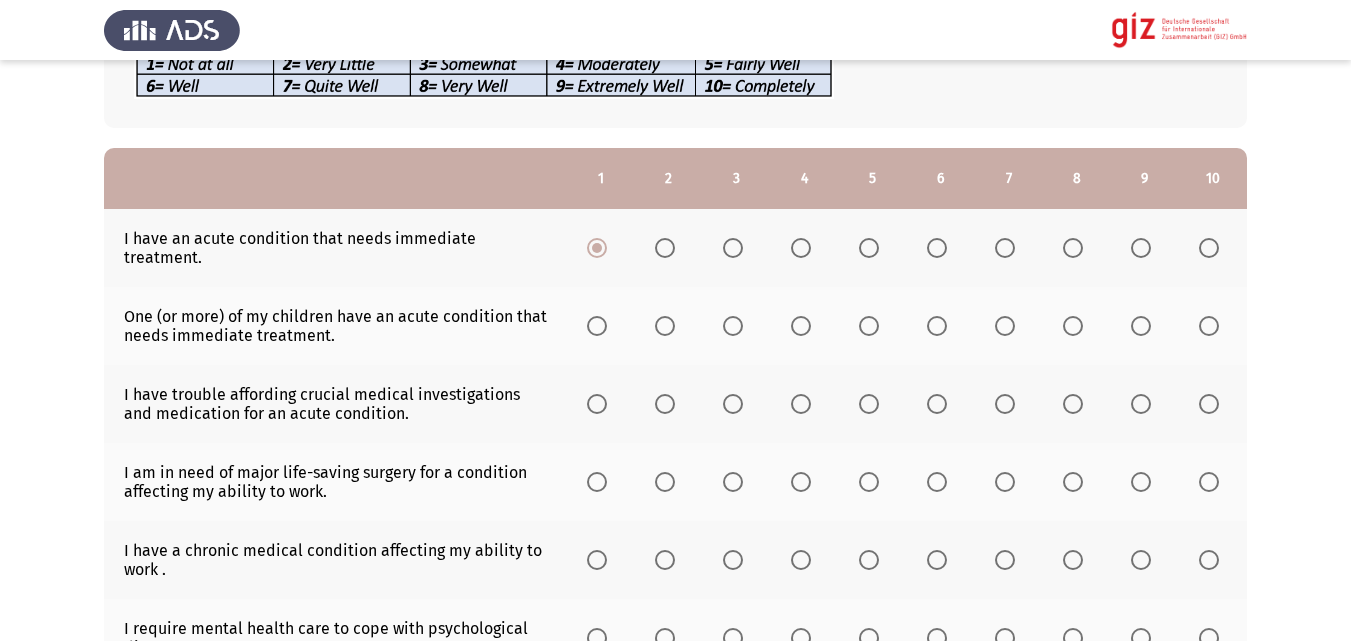 click at bounding box center [597, 326] 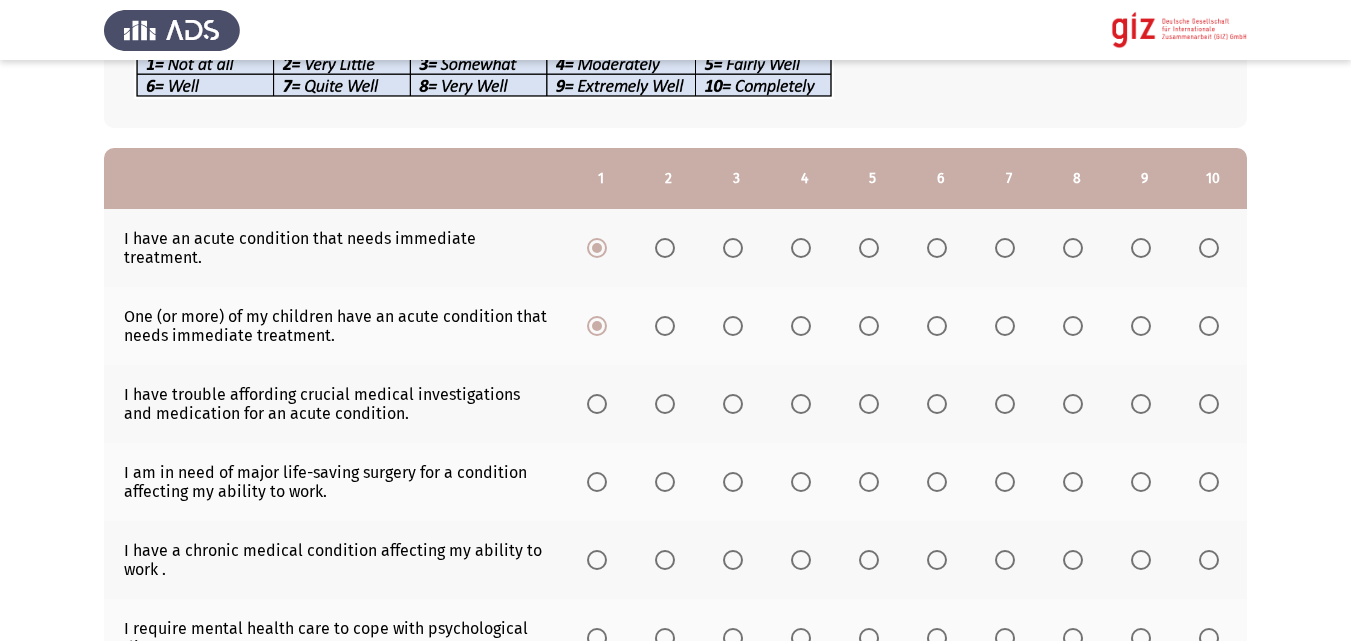 click at bounding box center (597, 404) 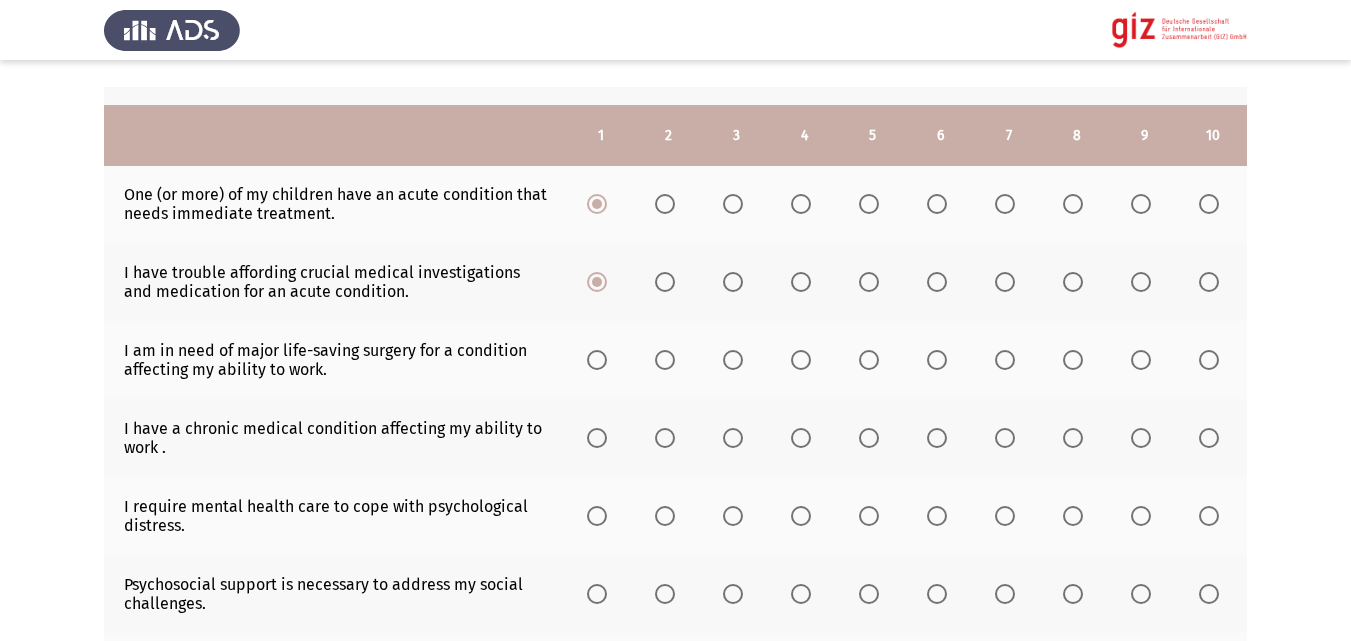 scroll, scrollTop: 330, scrollLeft: 0, axis: vertical 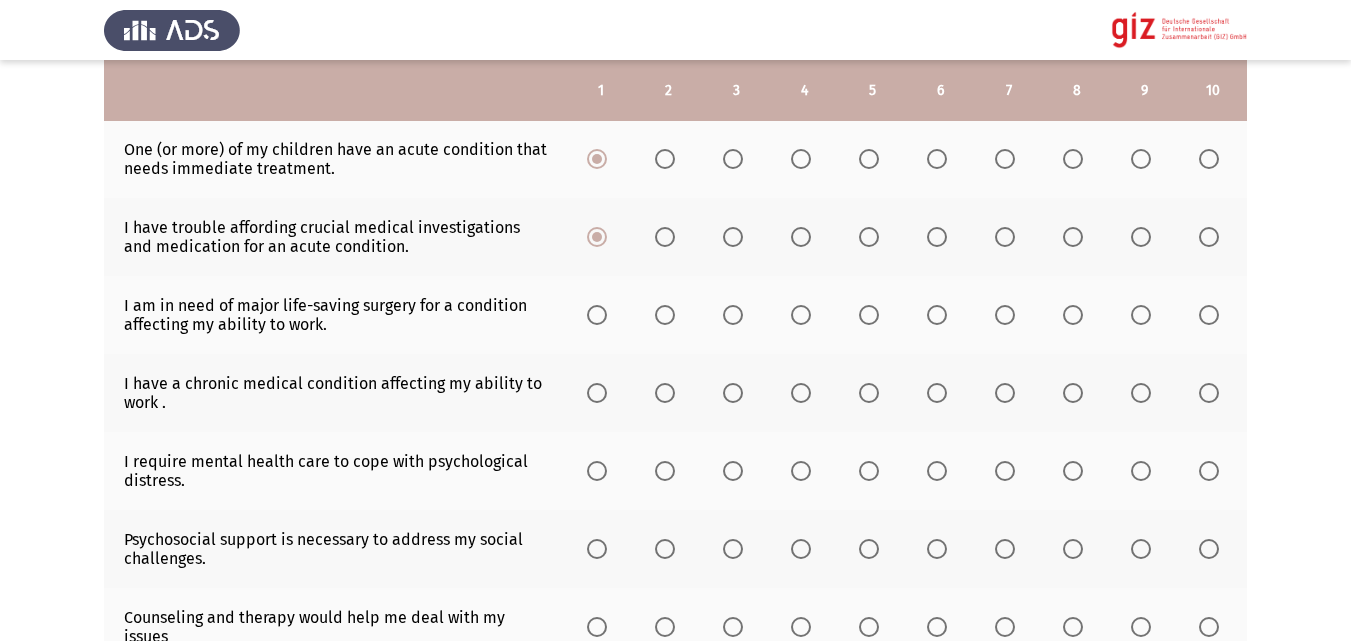 click 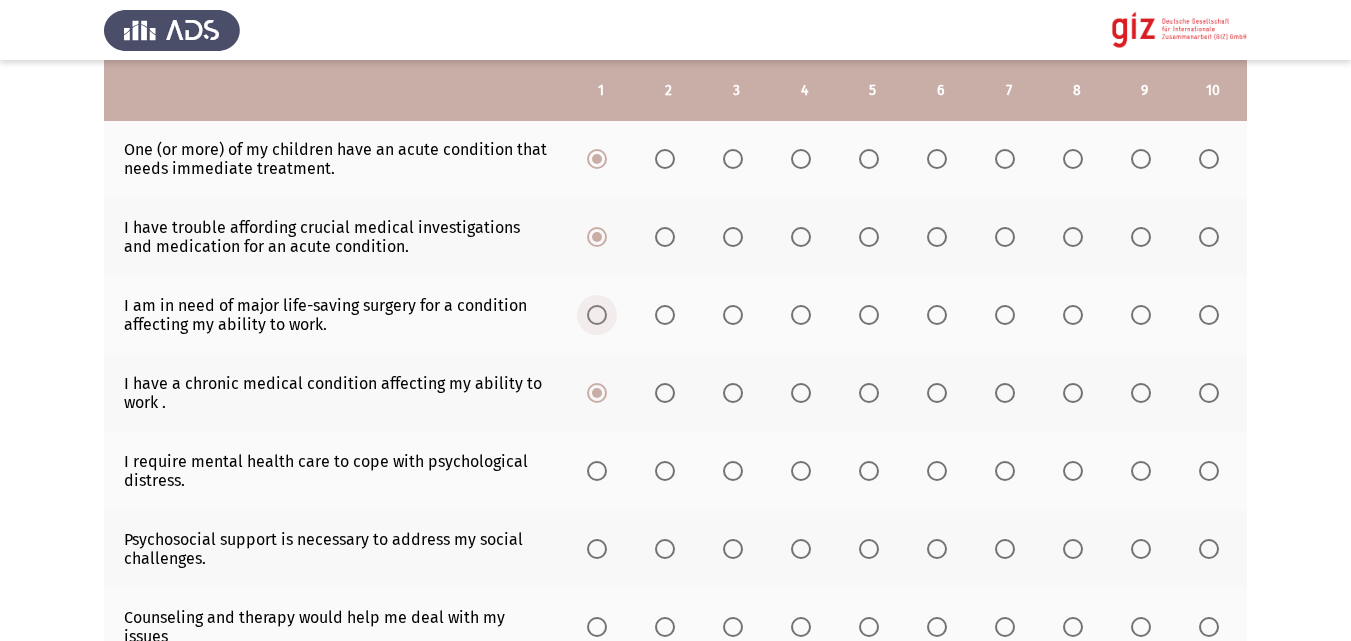 click at bounding box center (597, 315) 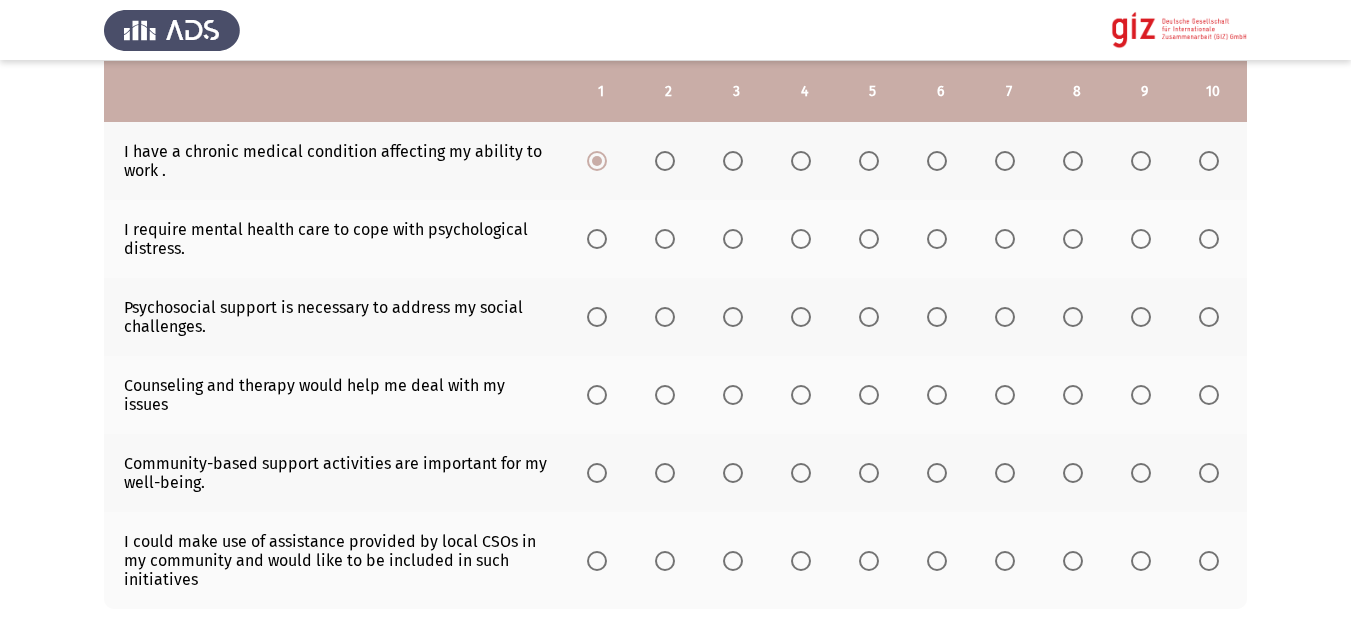 scroll, scrollTop: 563, scrollLeft: 0, axis: vertical 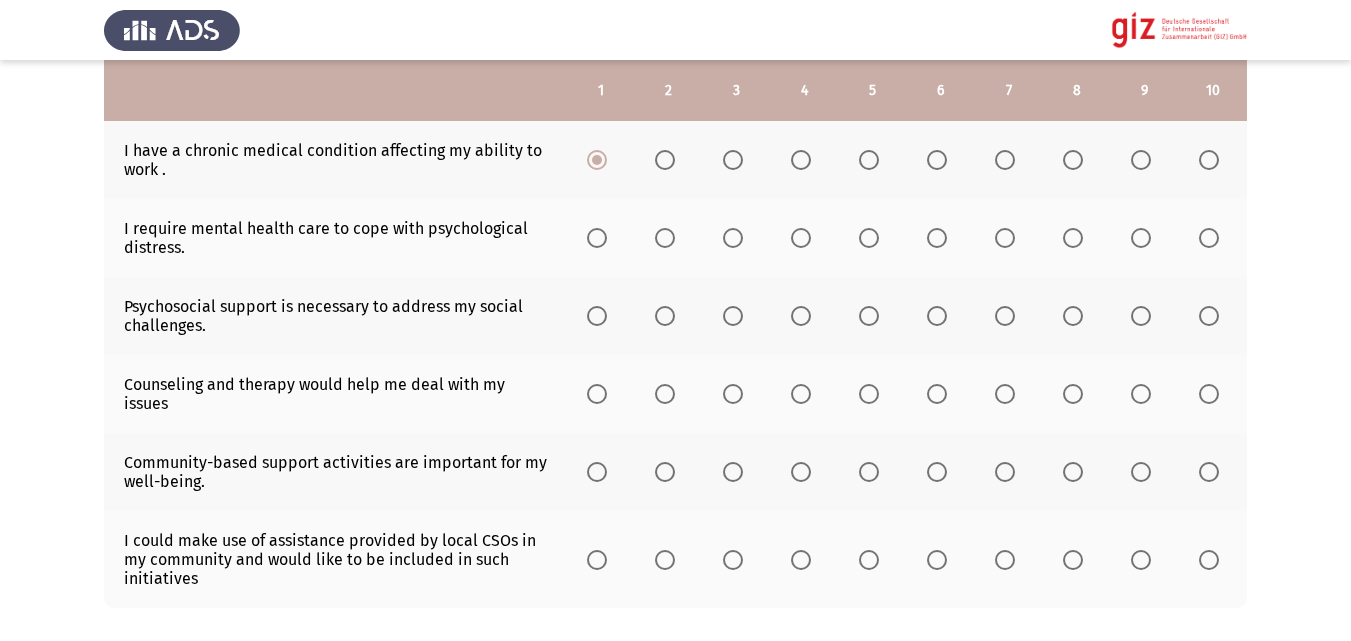 click 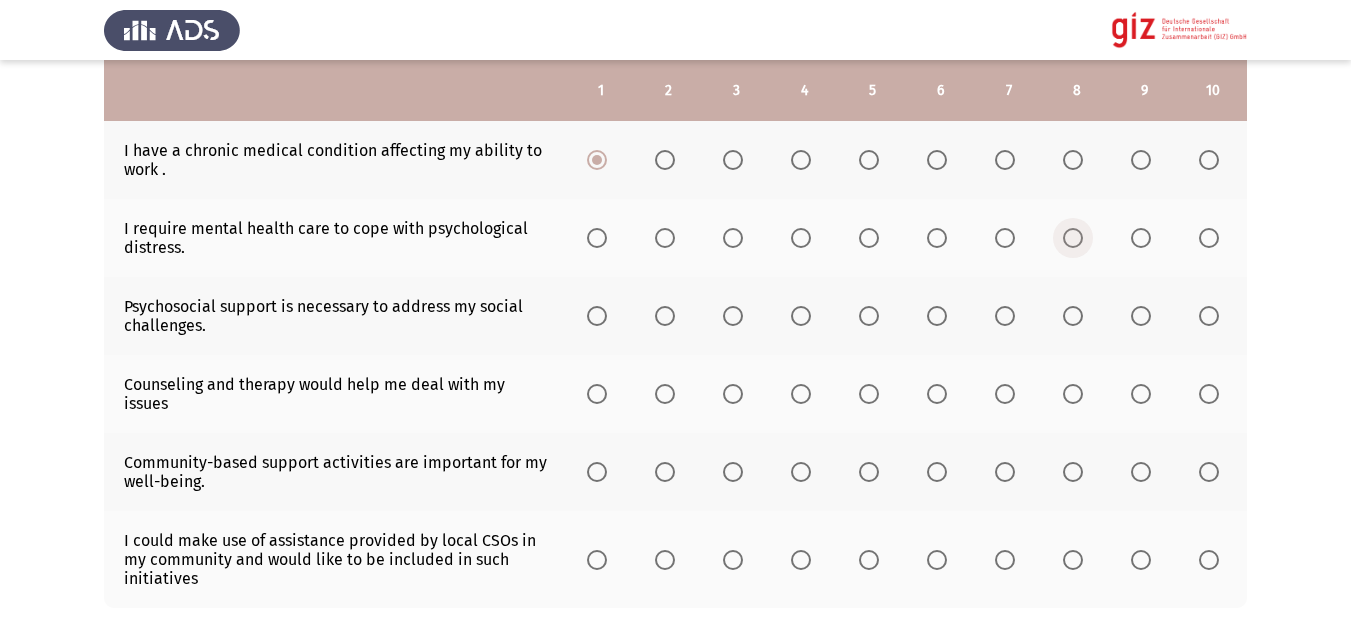click at bounding box center [1073, 238] 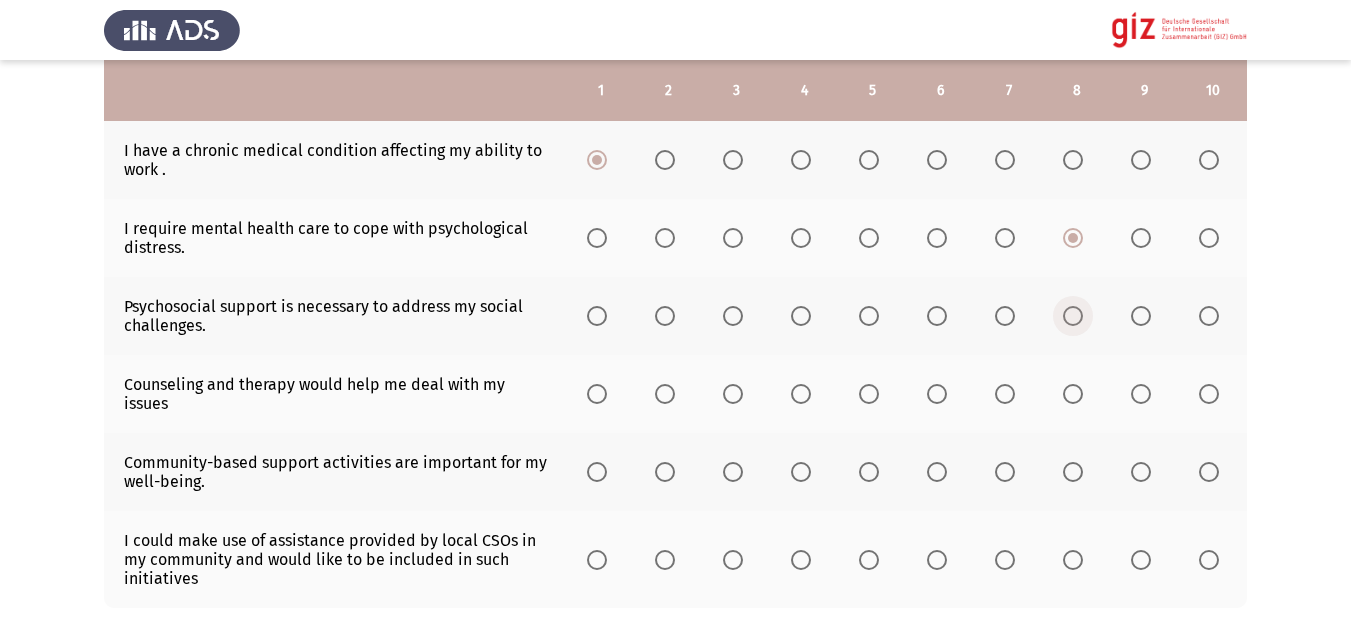 click at bounding box center (1073, 316) 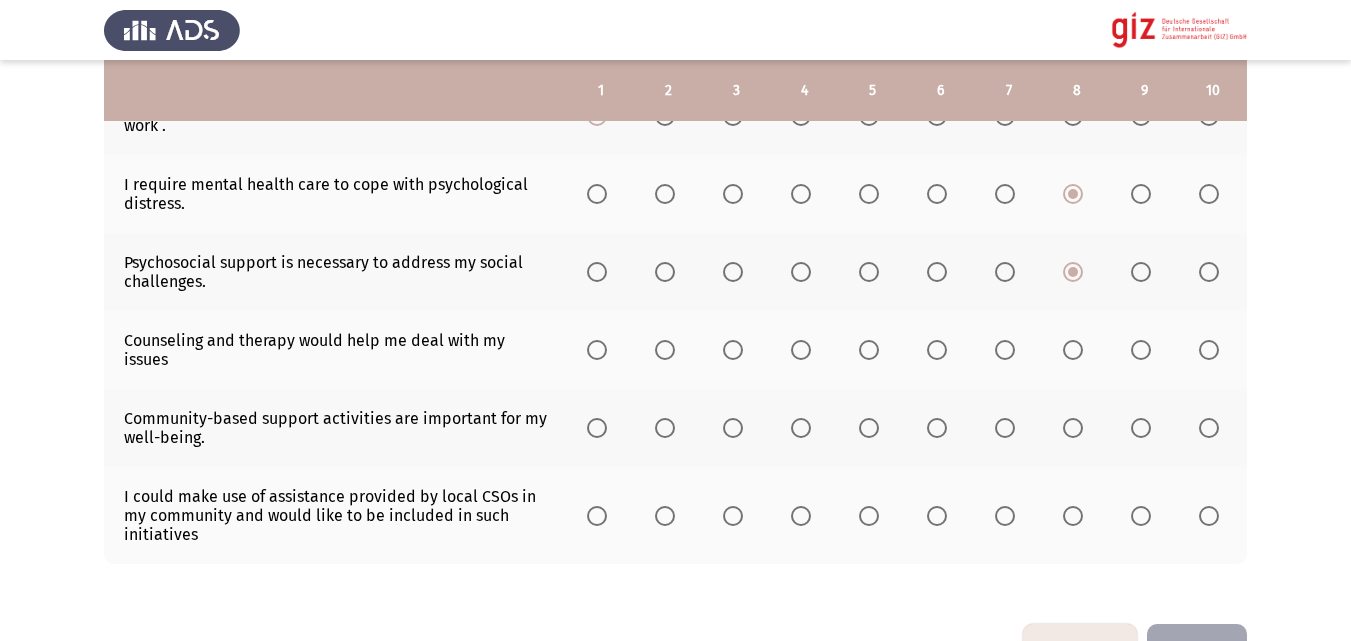click at bounding box center [1073, 350] 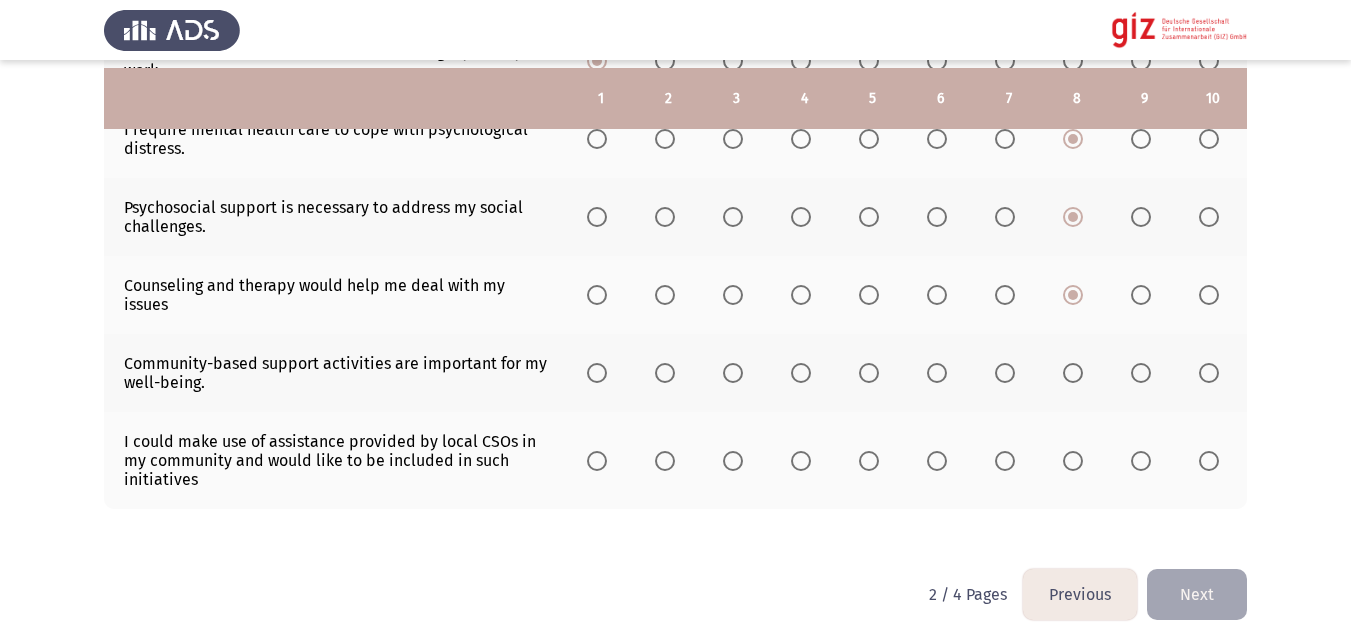 scroll, scrollTop: 670, scrollLeft: 0, axis: vertical 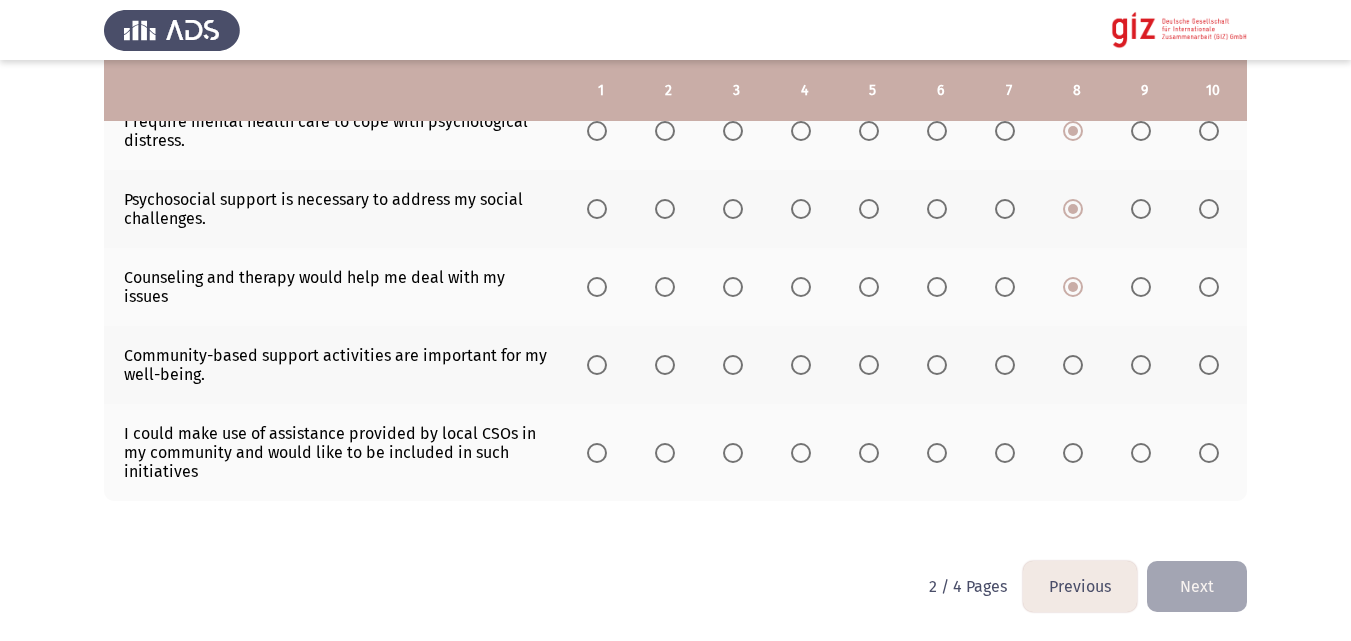 click 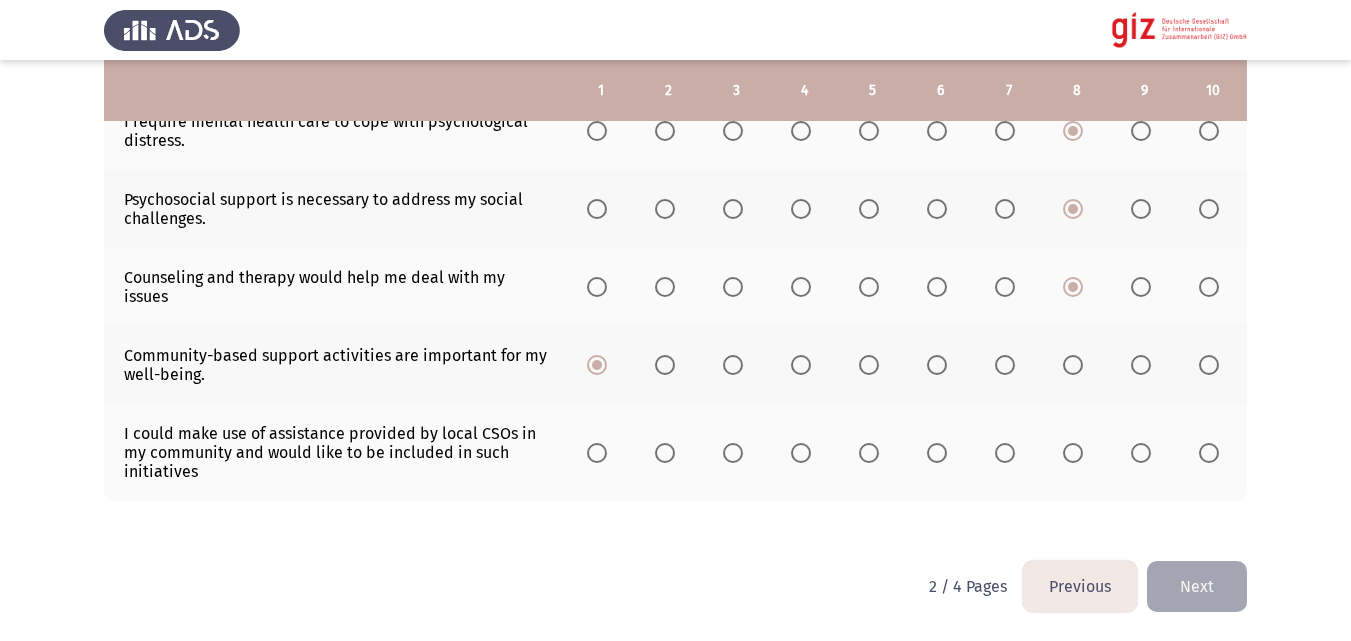 click at bounding box center [869, 453] 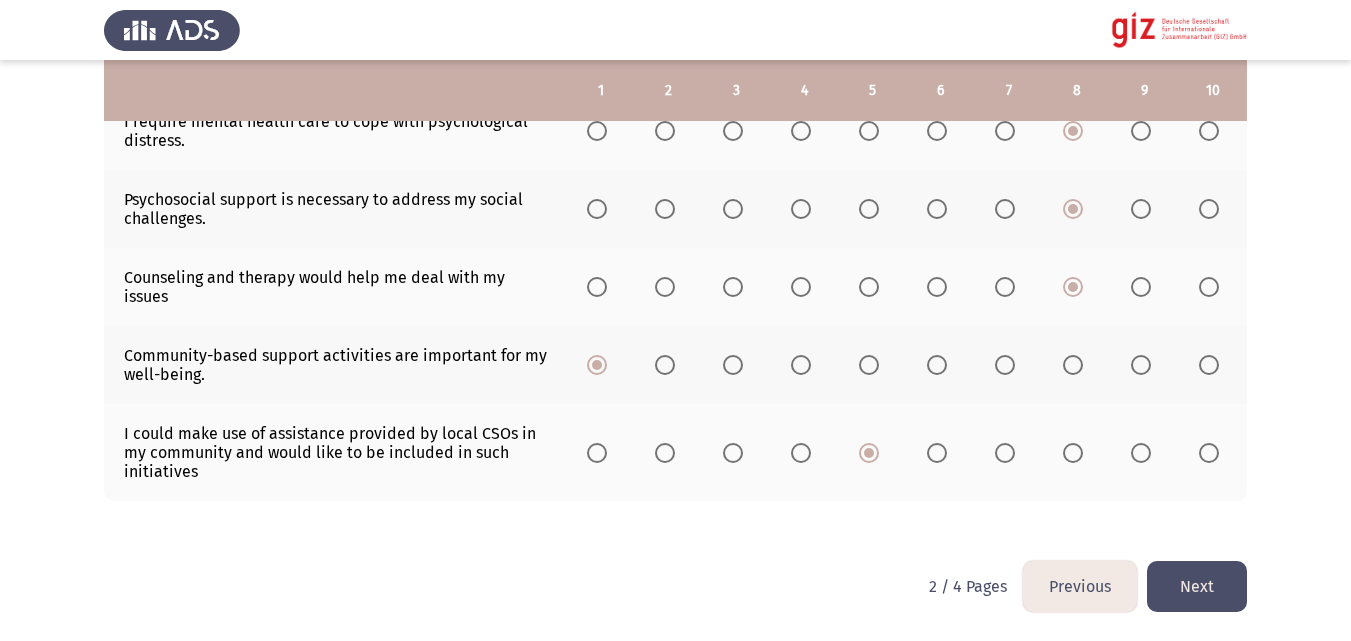 click on "Next" 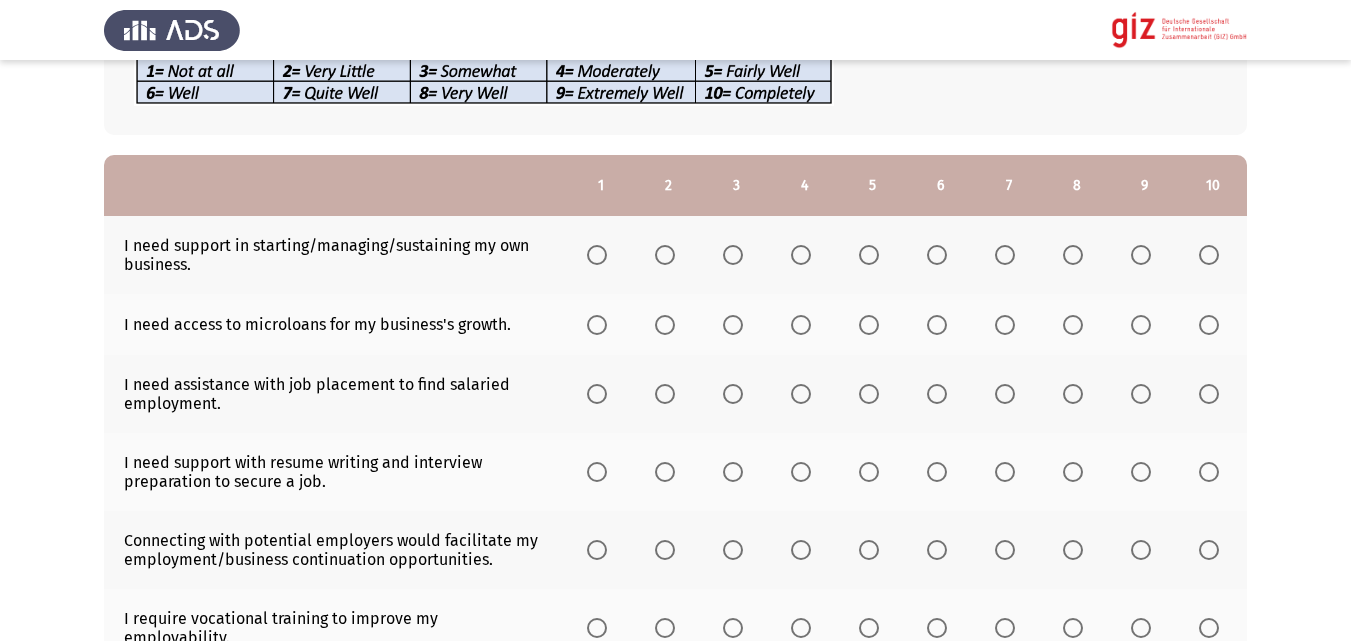 scroll, scrollTop: 154, scrollLeft: 0, axis: vertical 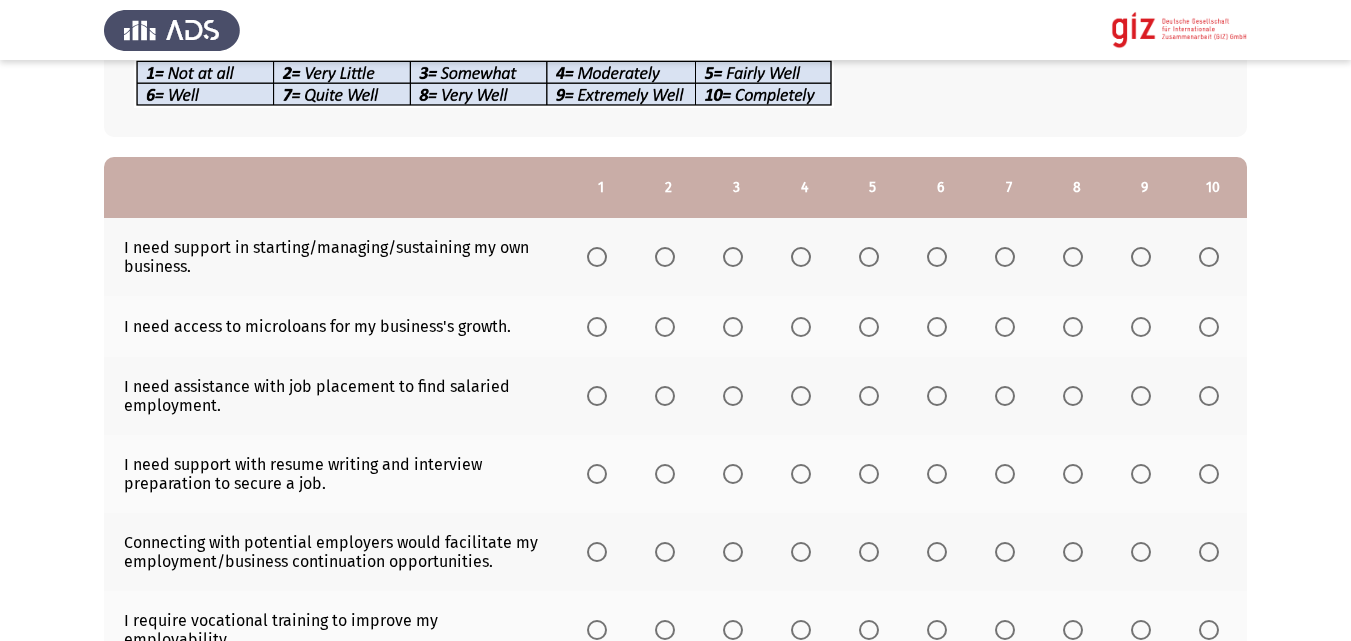 click 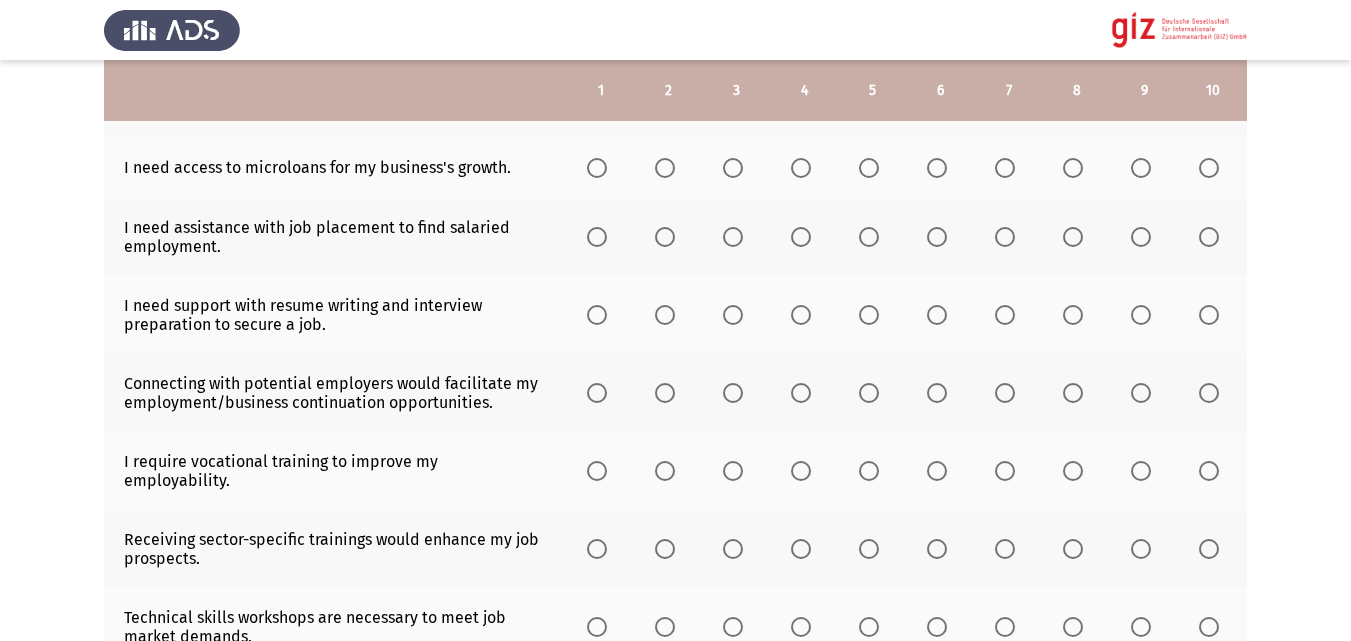 scroll, scrollTop: 315, scrollLeft: 0, axis: vertical 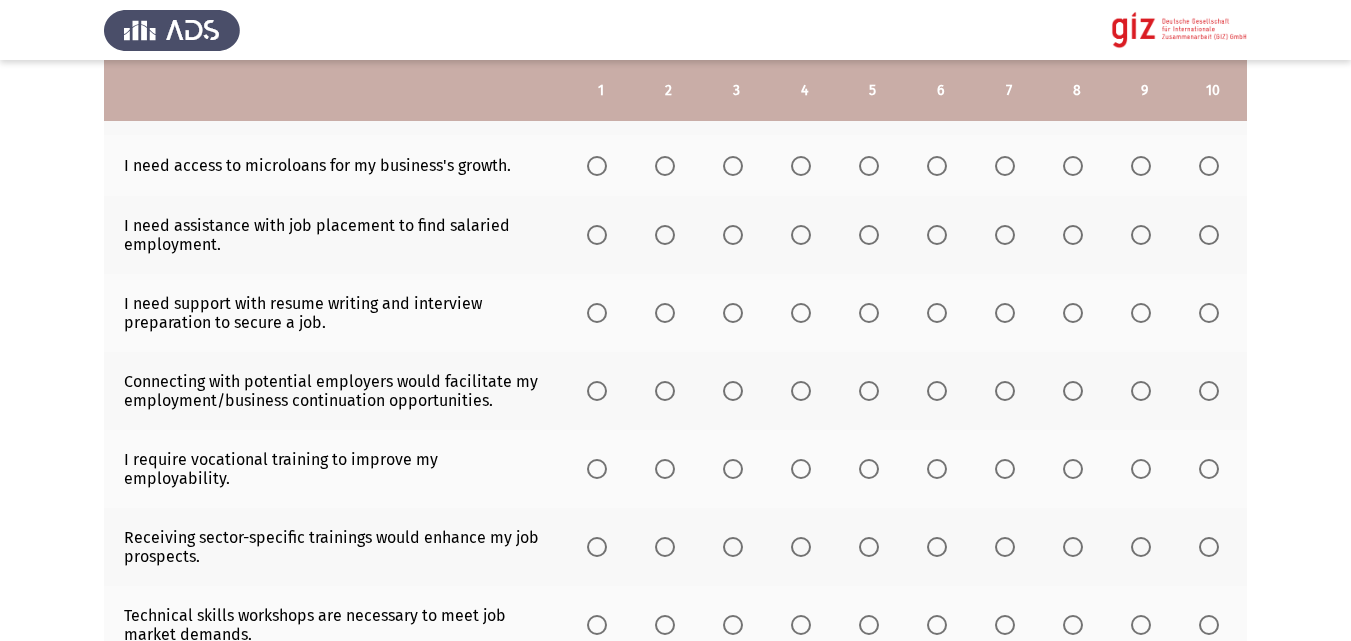 click at bounding box center [1209, 166] 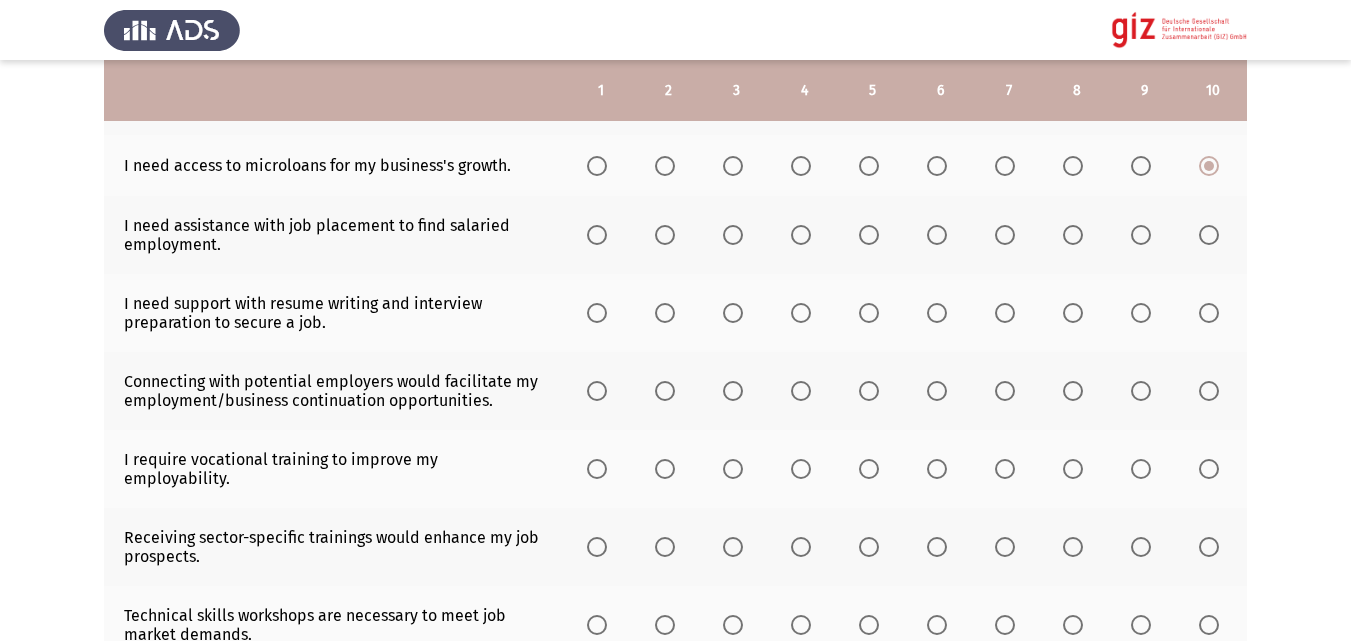 click 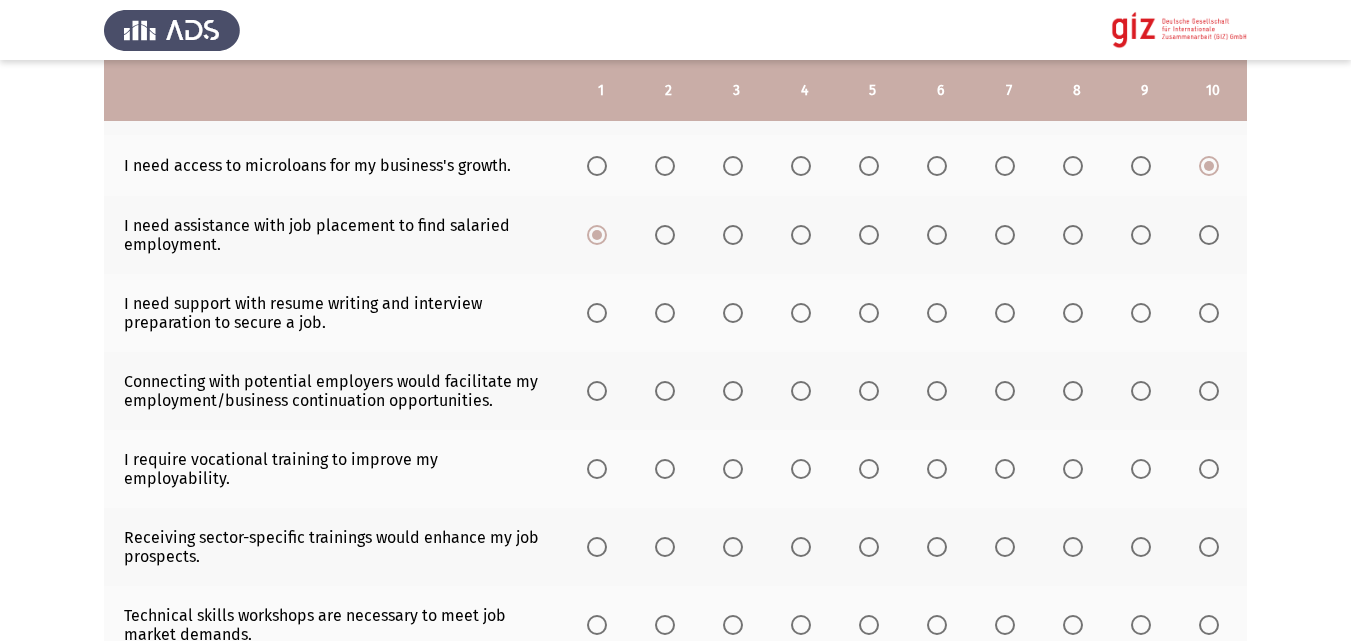 click at bounding box center [597, 313] 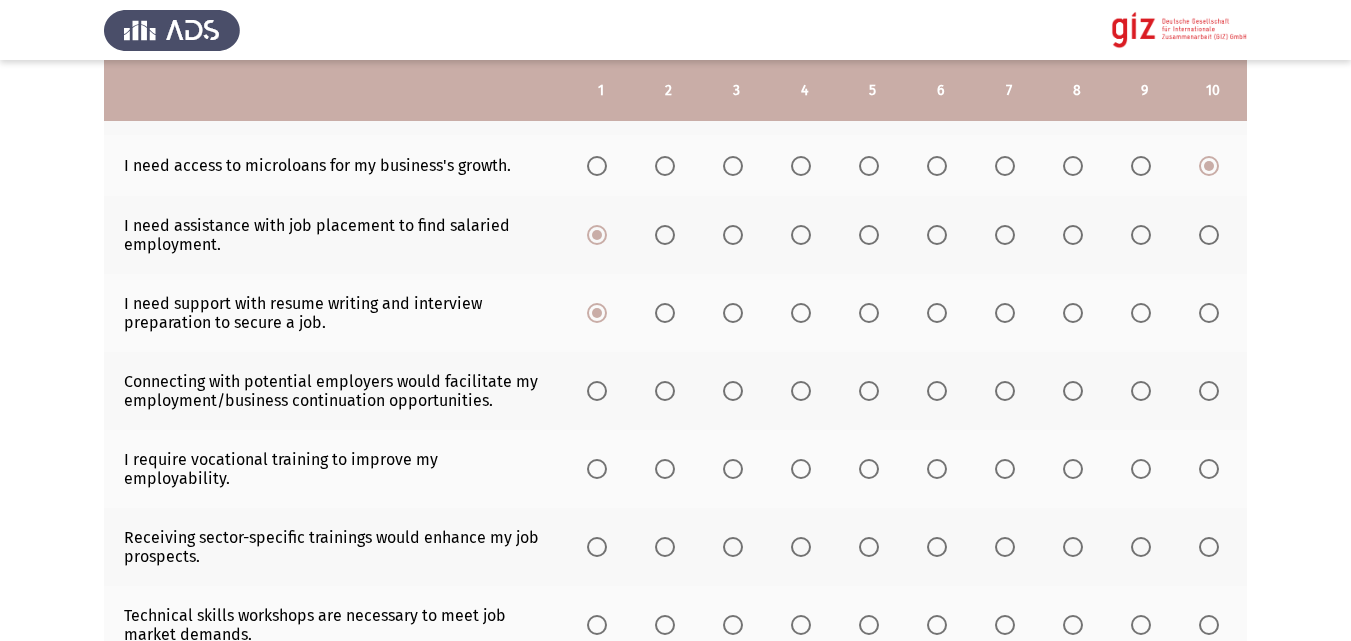 click 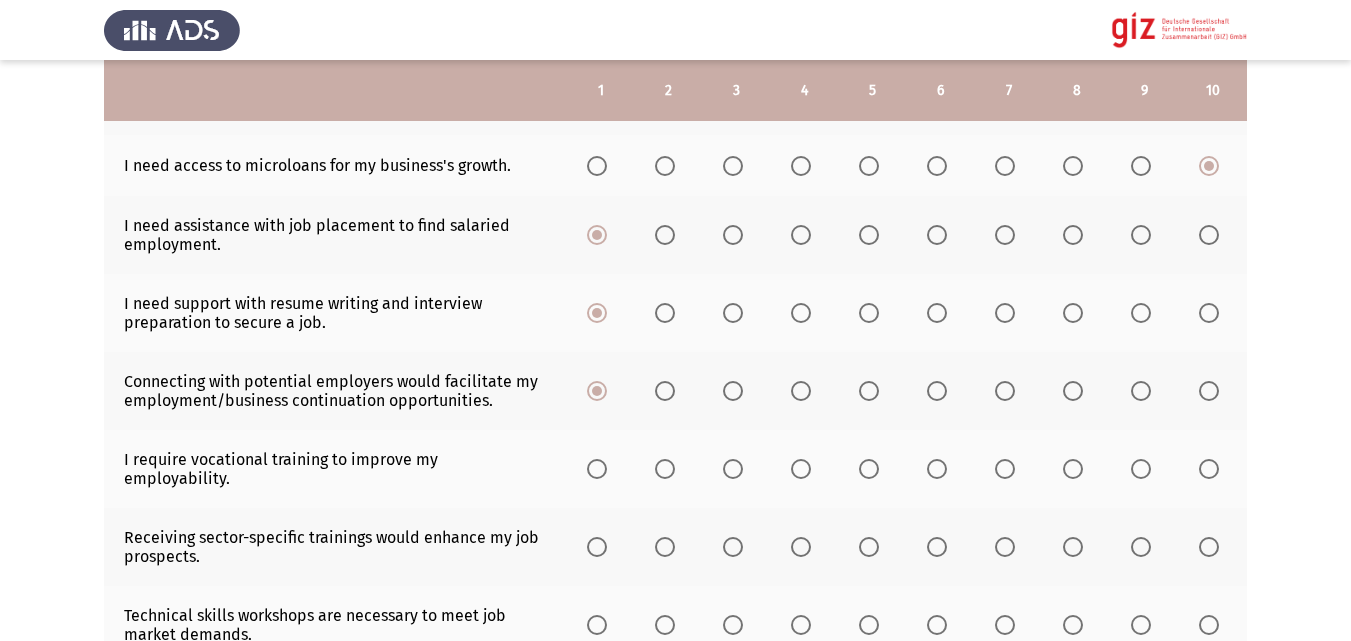 click 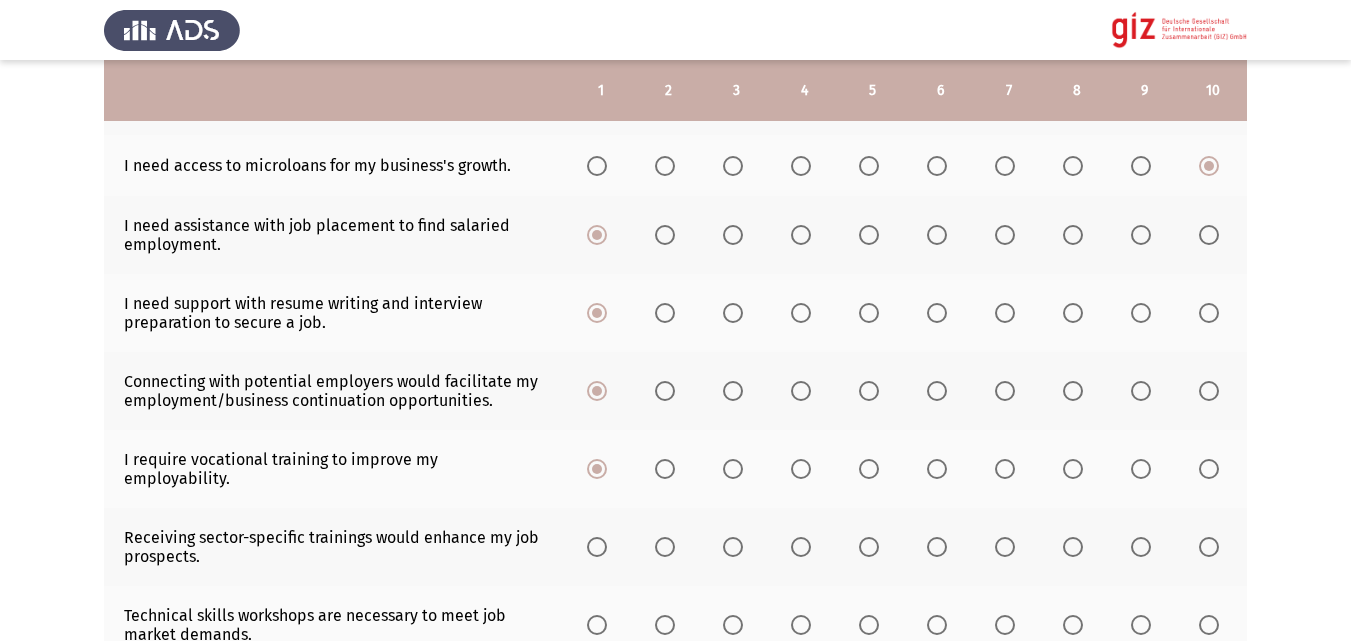 click at bounding box center [597, 547] 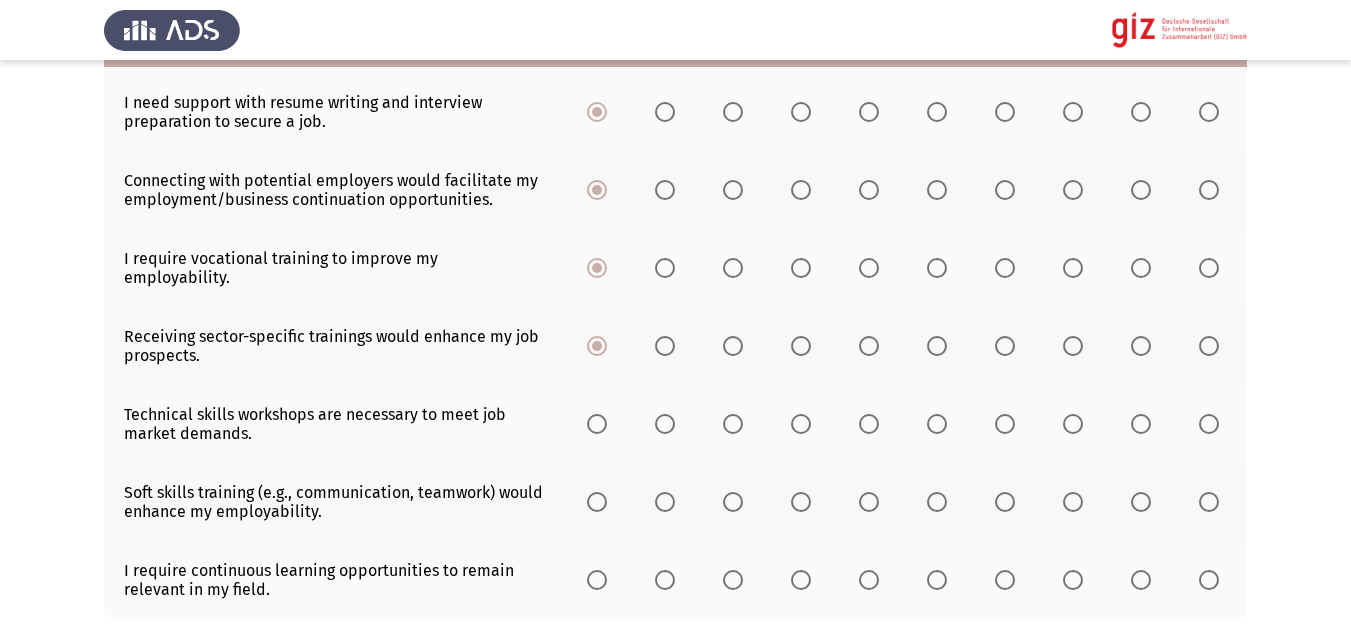 scroll, scrollTop: 517, scrollLeft: 0, axis: vertical 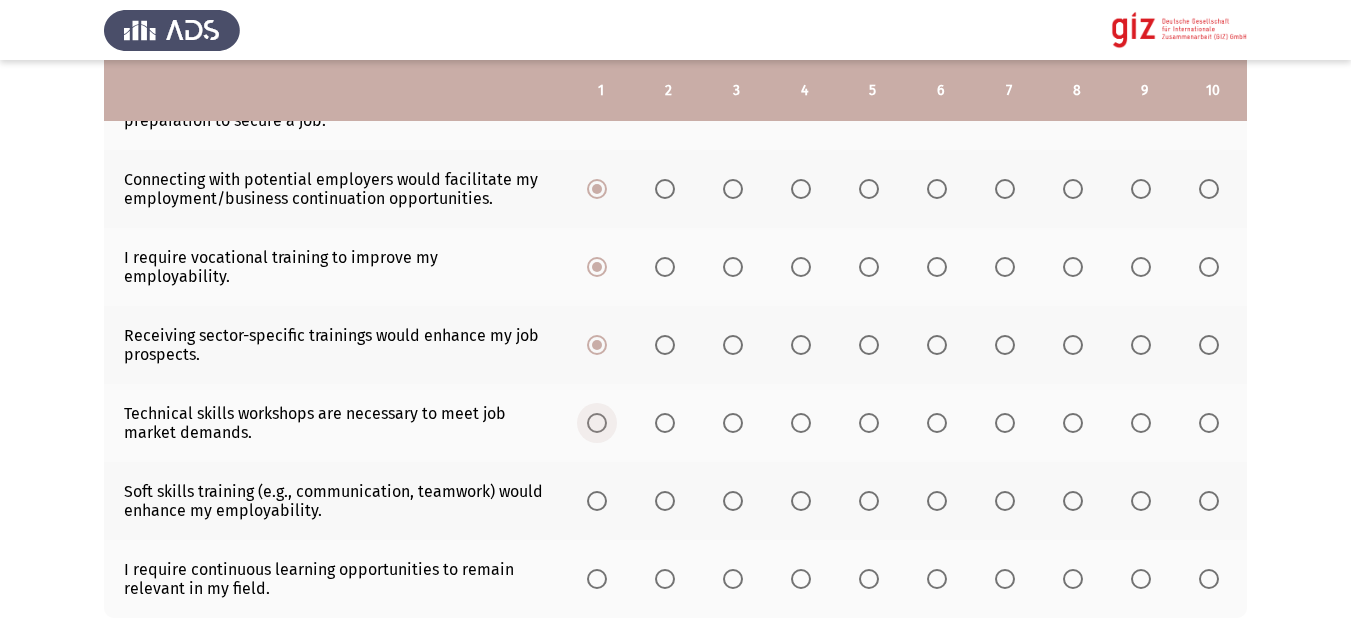 click at bounding box center (597, 423) 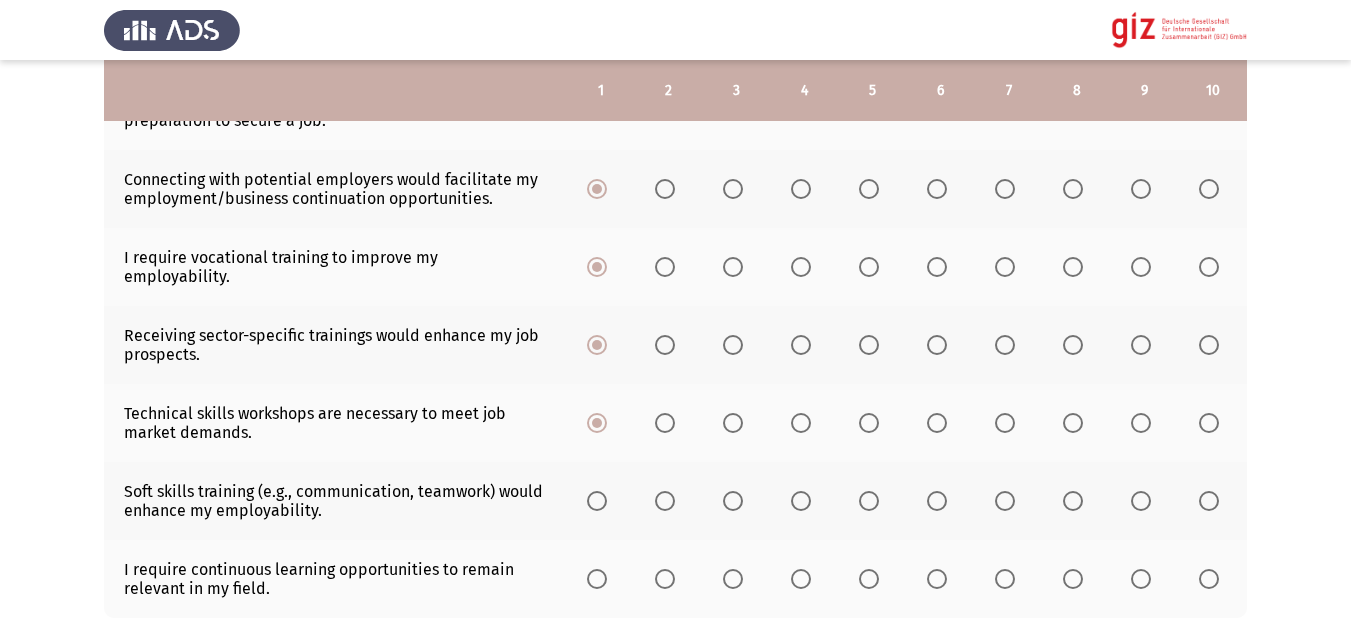 click at bounding box center (597, 501) 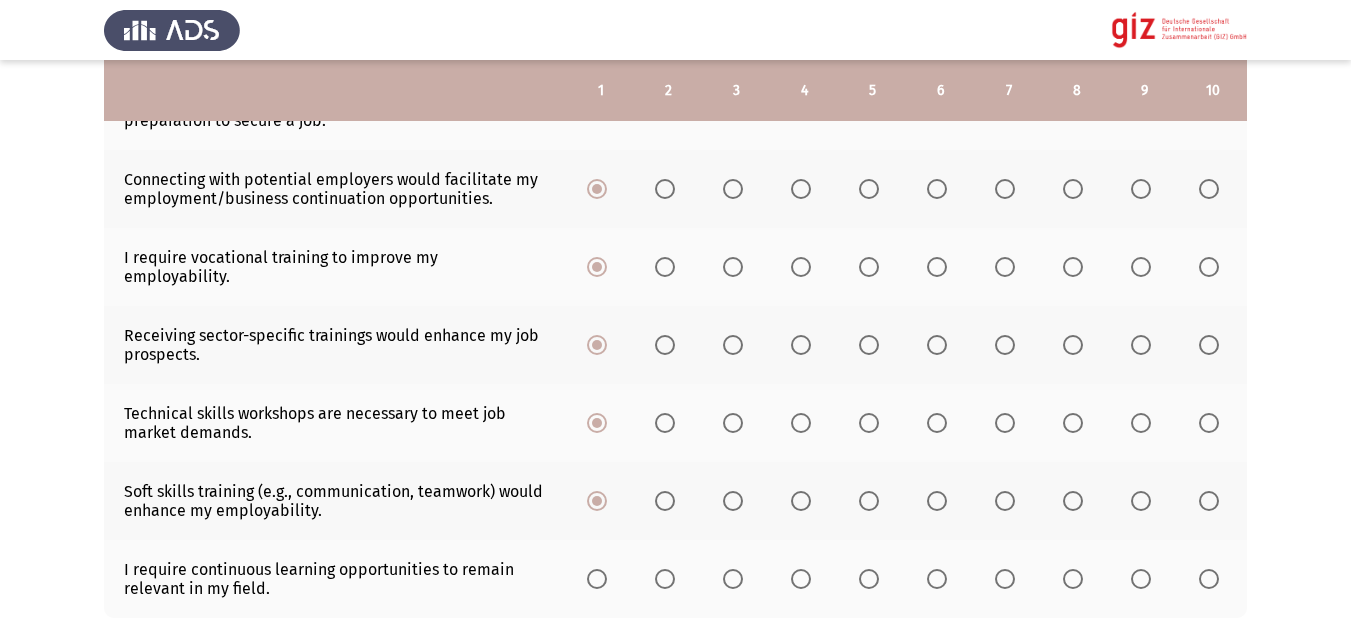 click at bounding box center (597, 579) 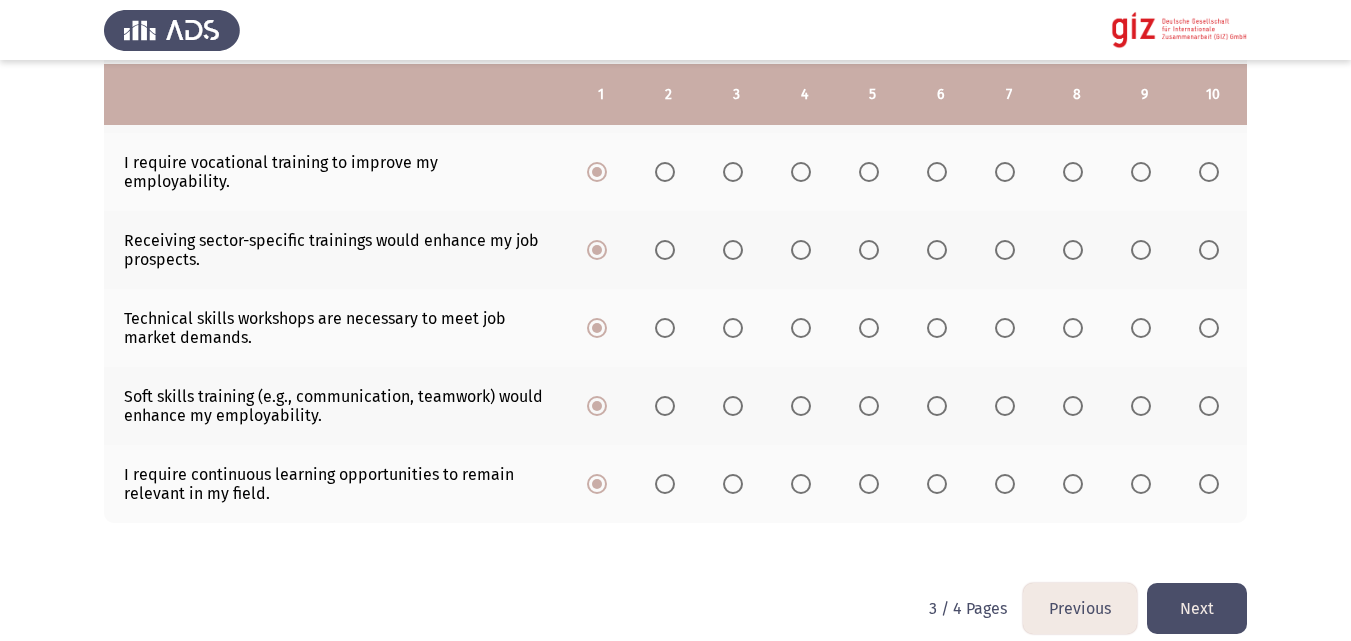 scroll, scrollTop: 616, scrollLeft: 0, axis: vertical 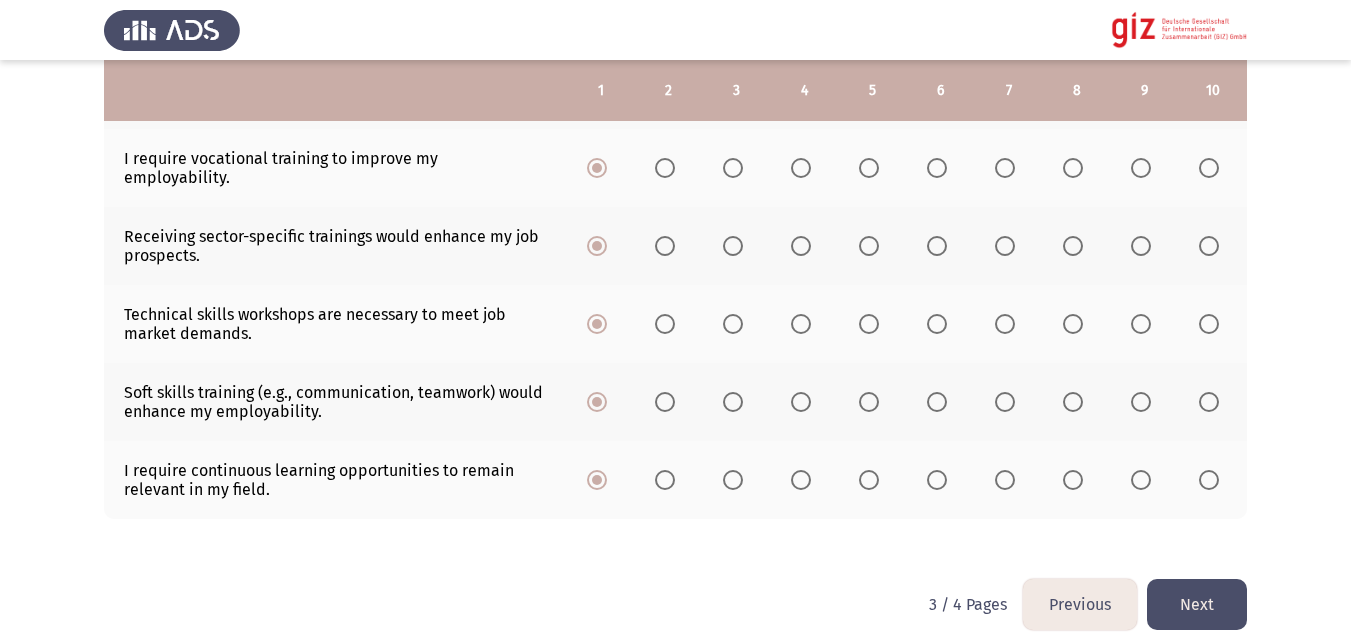 click on "To what extent do the following describe your needs?  Rate on a scale of 1 to 10, with 10 being the highest and 1 being the lowest.  1   2   3   4   5   6   7   8   9   10  I need support in starting/managing/sustaining my own business.                     I need access to microloans for my business's growth.                     I need assistance with job placement to find salaried employment.                     I need support with resume writing and interview preparation to secure a job.                     Connecting with potential employers would facilitate my employment/business continuation opportunities.                     I require vocational training to improve my employability.                     Receiving sector-specific trainings would enhance my job prospects.                     Technical skills workshops are necessary to meet job market demands." 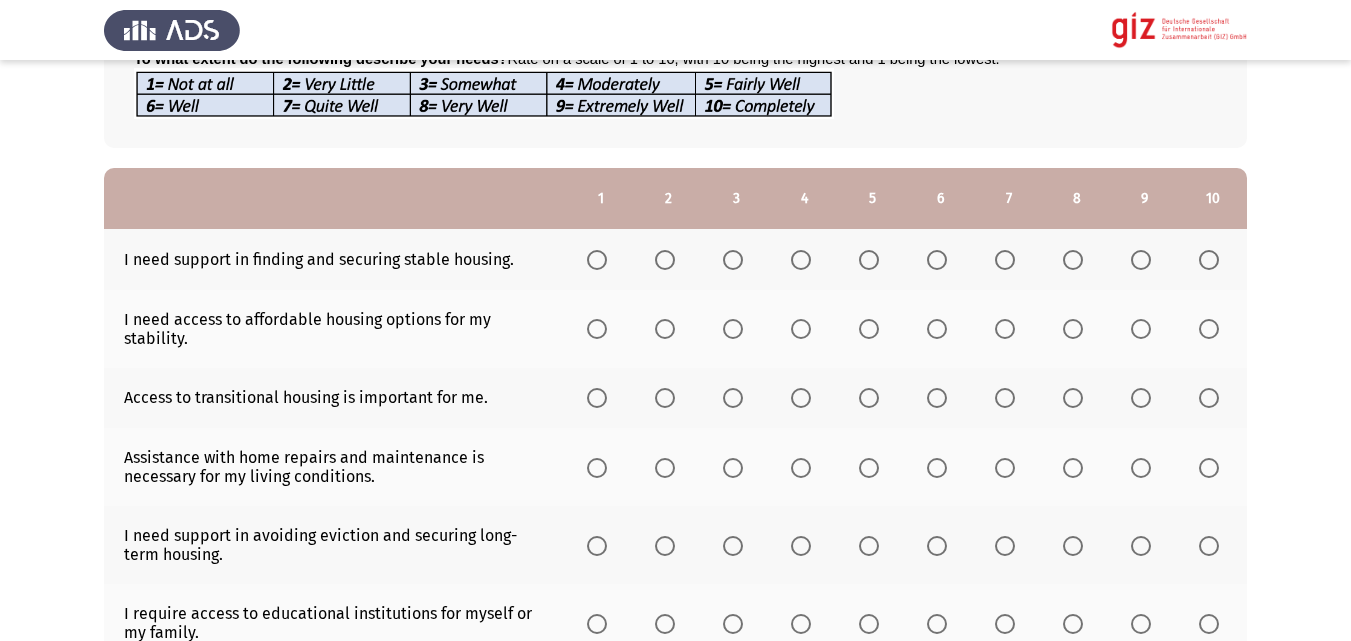 scroll, scrollTop: 177, scrollLeft: 0, axis: vertical 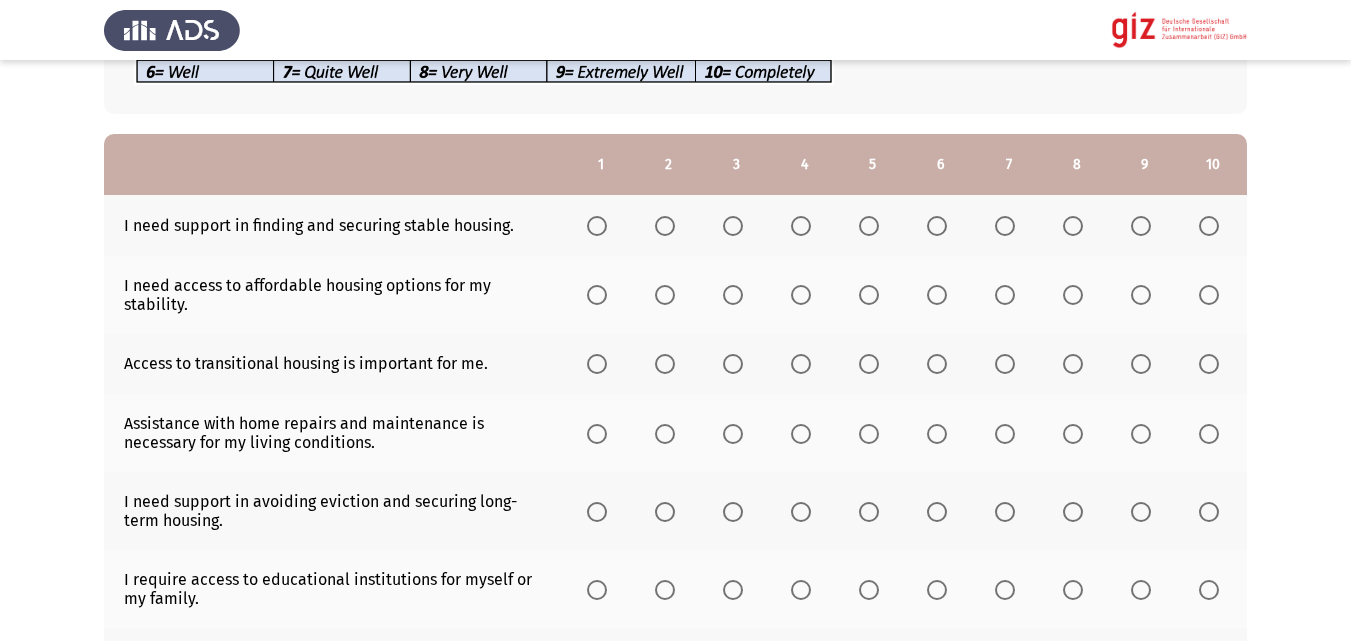 click at bounding box center (597, 226) 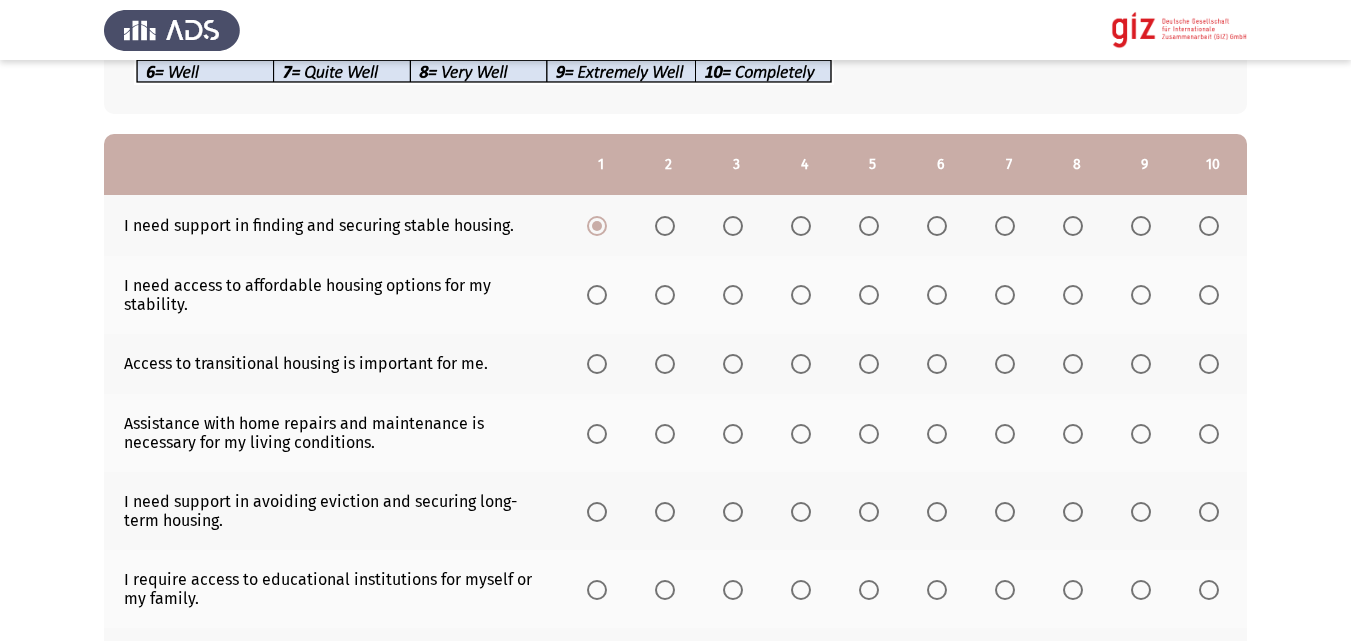 click at bounding box center (597, 295) 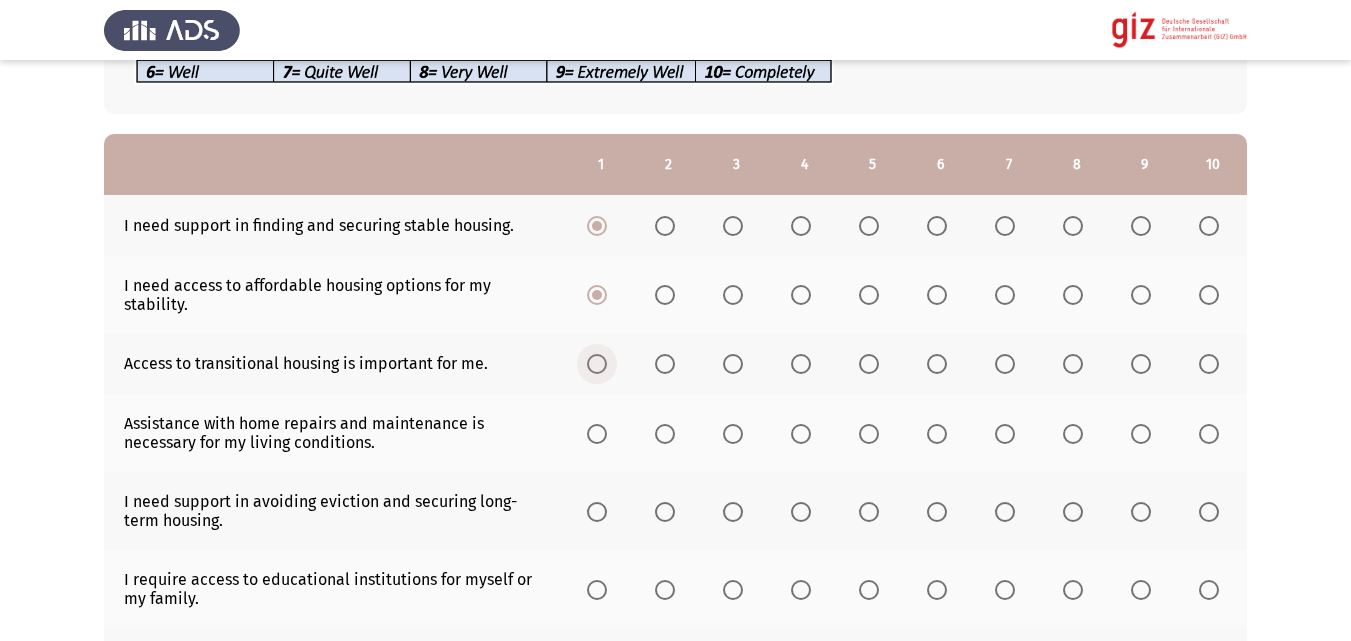 click at bounding box center (597, 364) 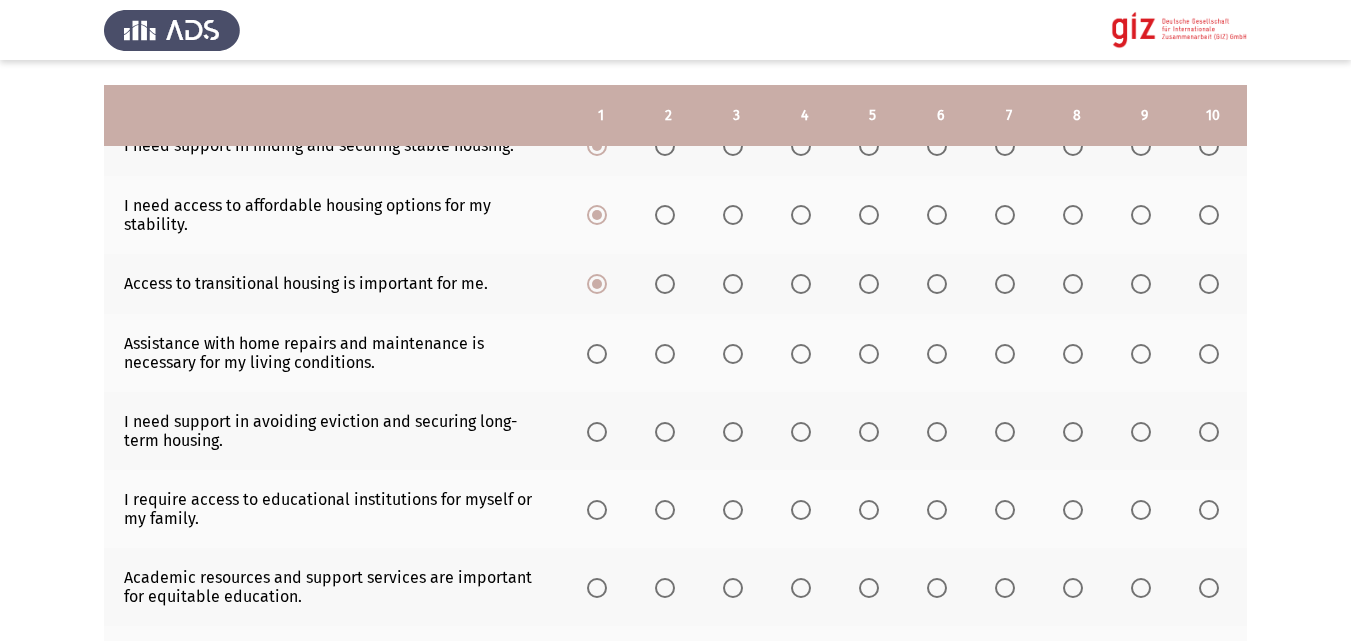 scroll, scrollTop: 288, scrollLeft: 0, axis: vertical 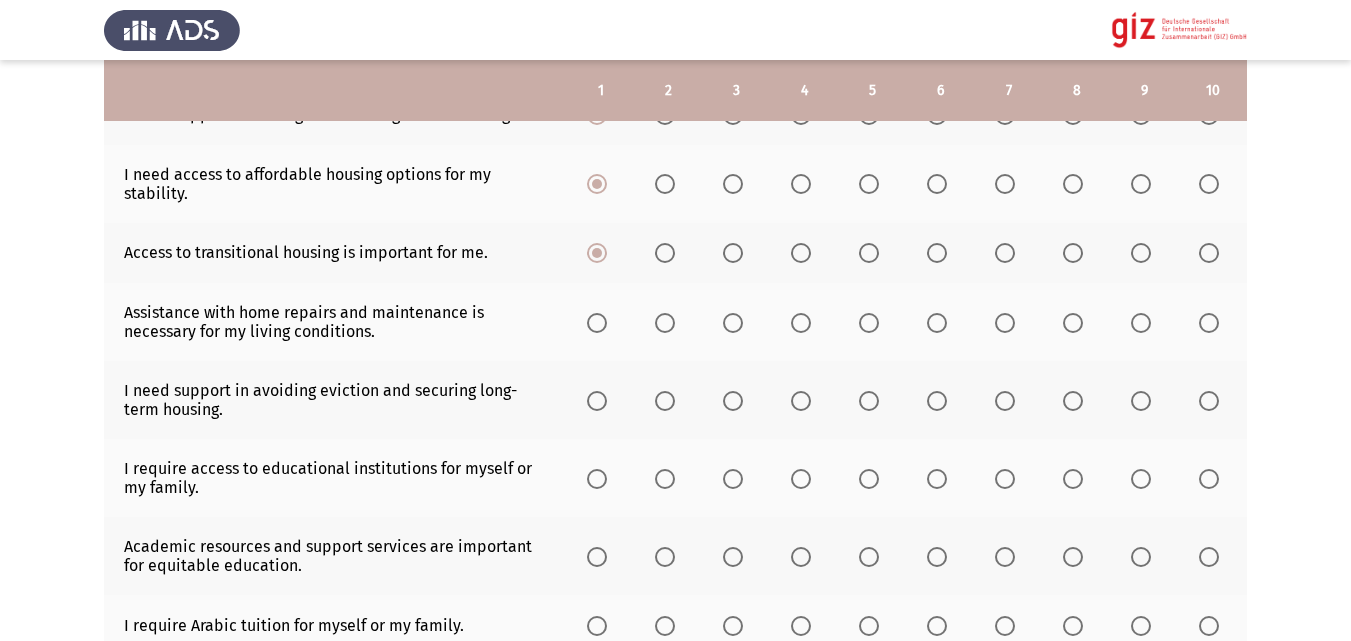 click 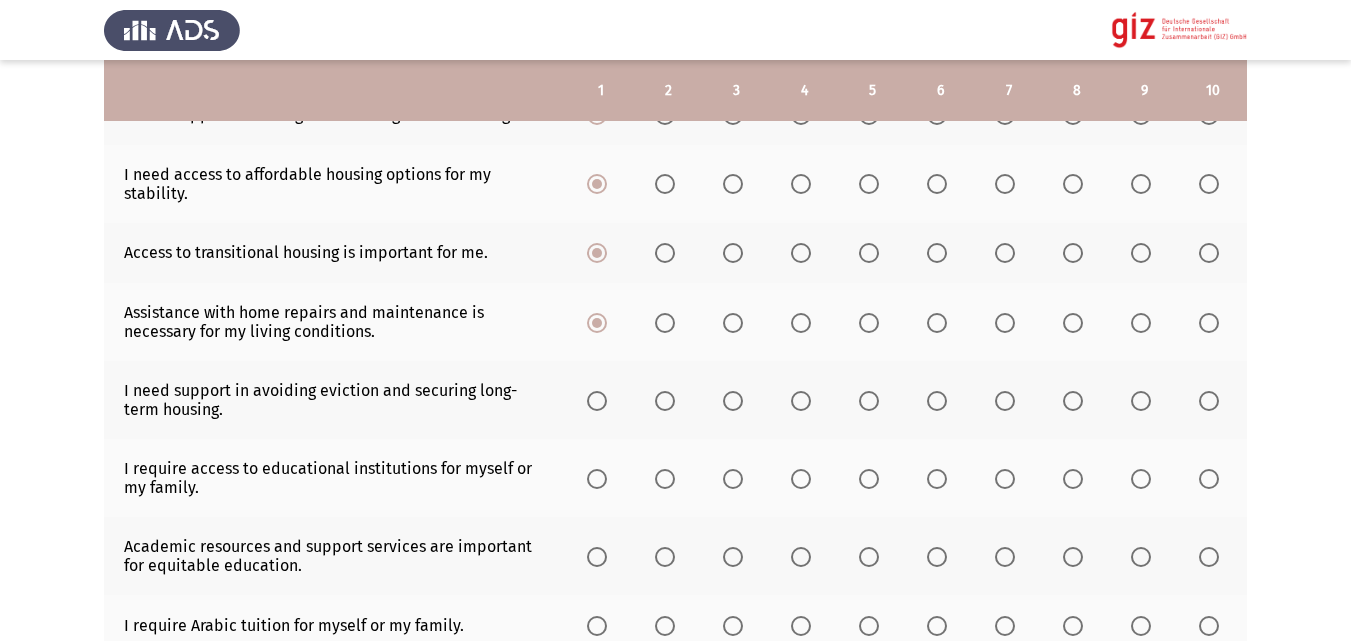 click at bounding box center (597, 401) 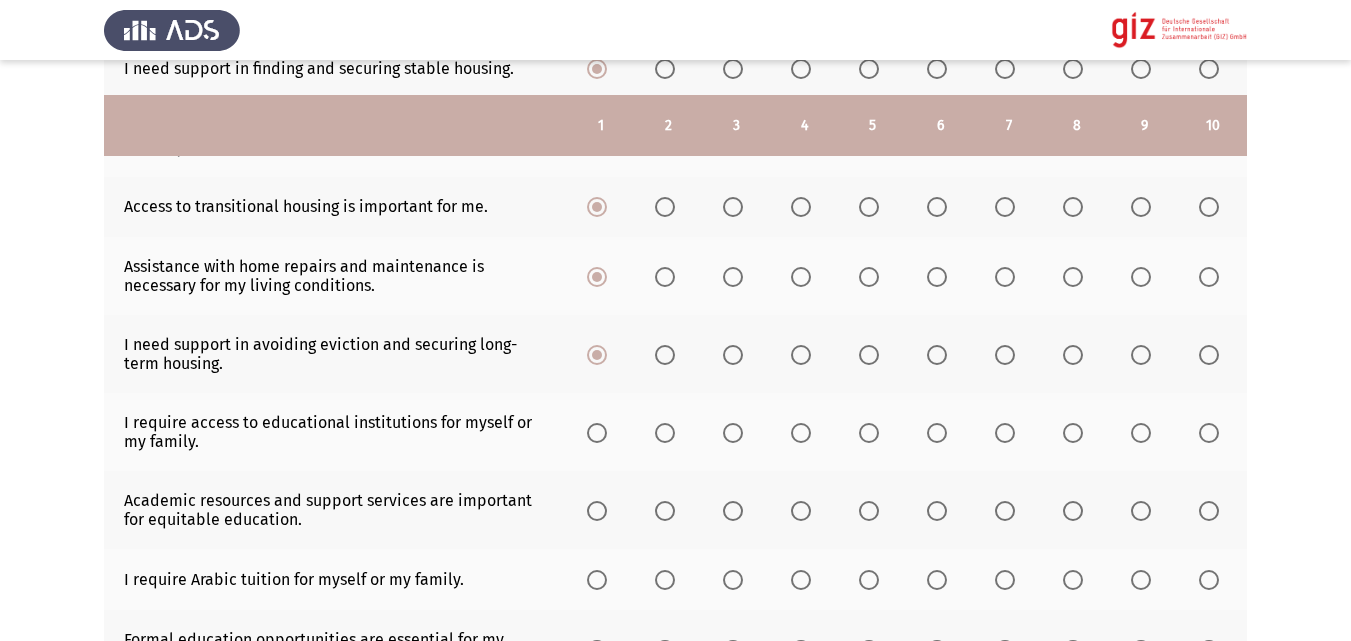 scroll, scrollTop: 393, scrollLeft: 0, axis: vertical 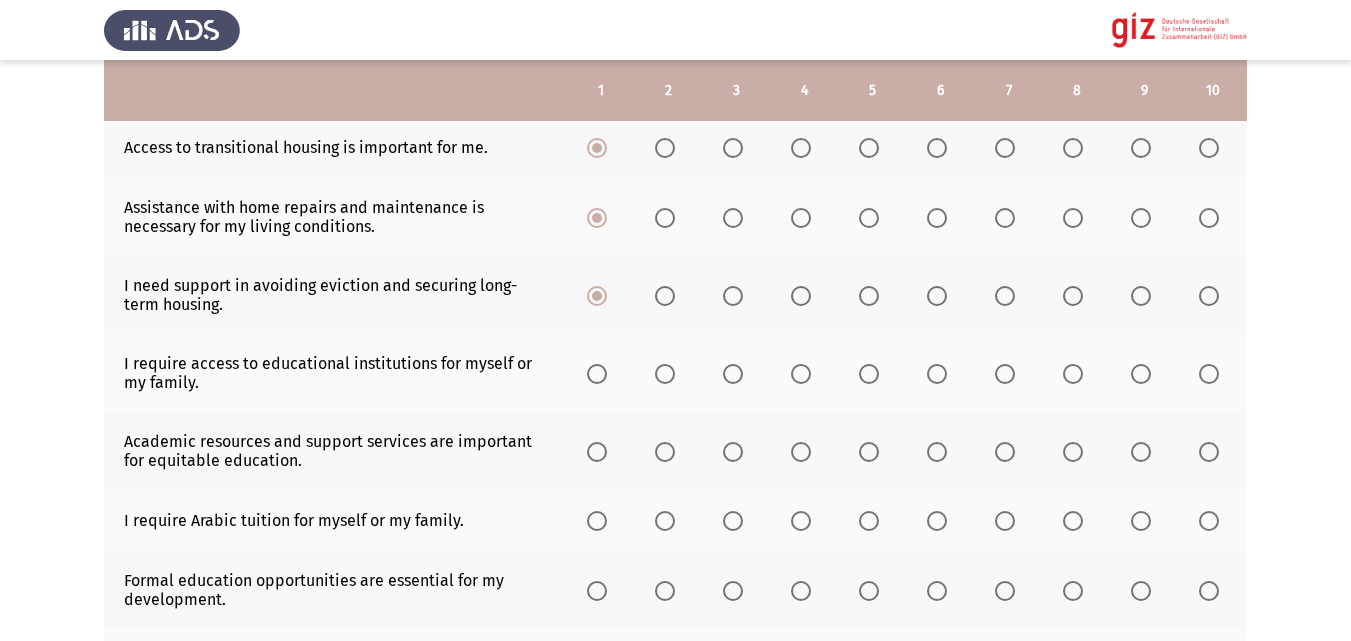 click at bounding box center (597, 374) 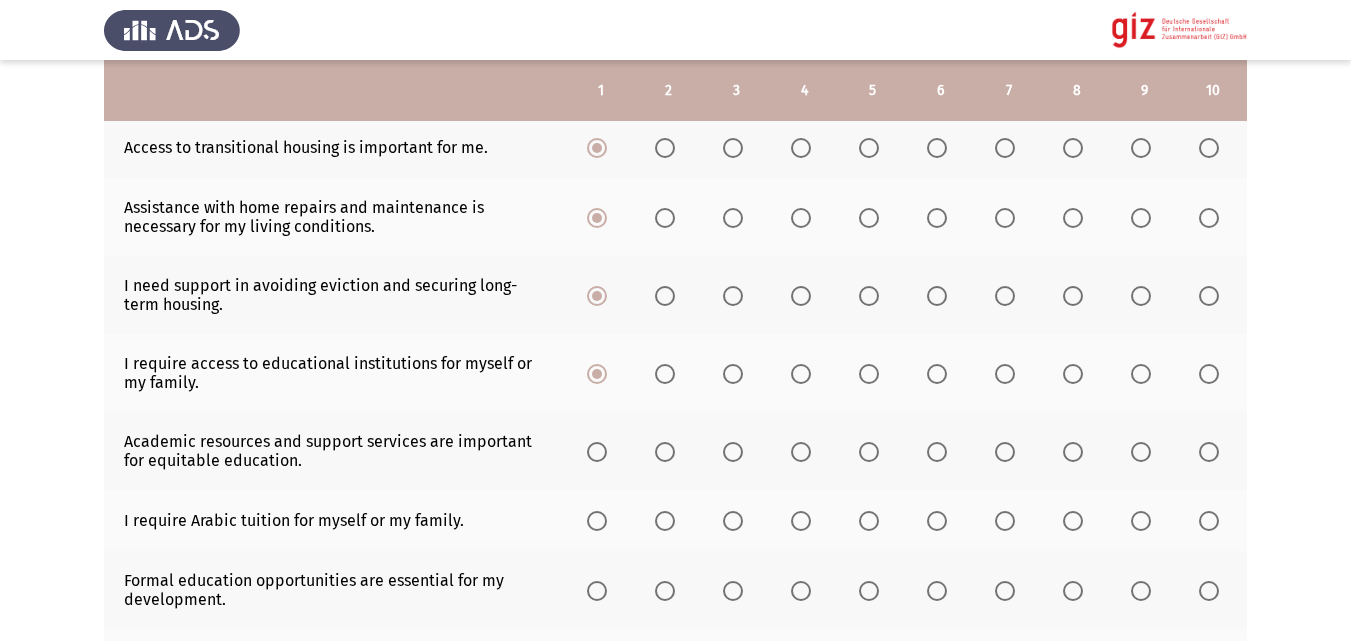 click at bounding box center [597, 452] 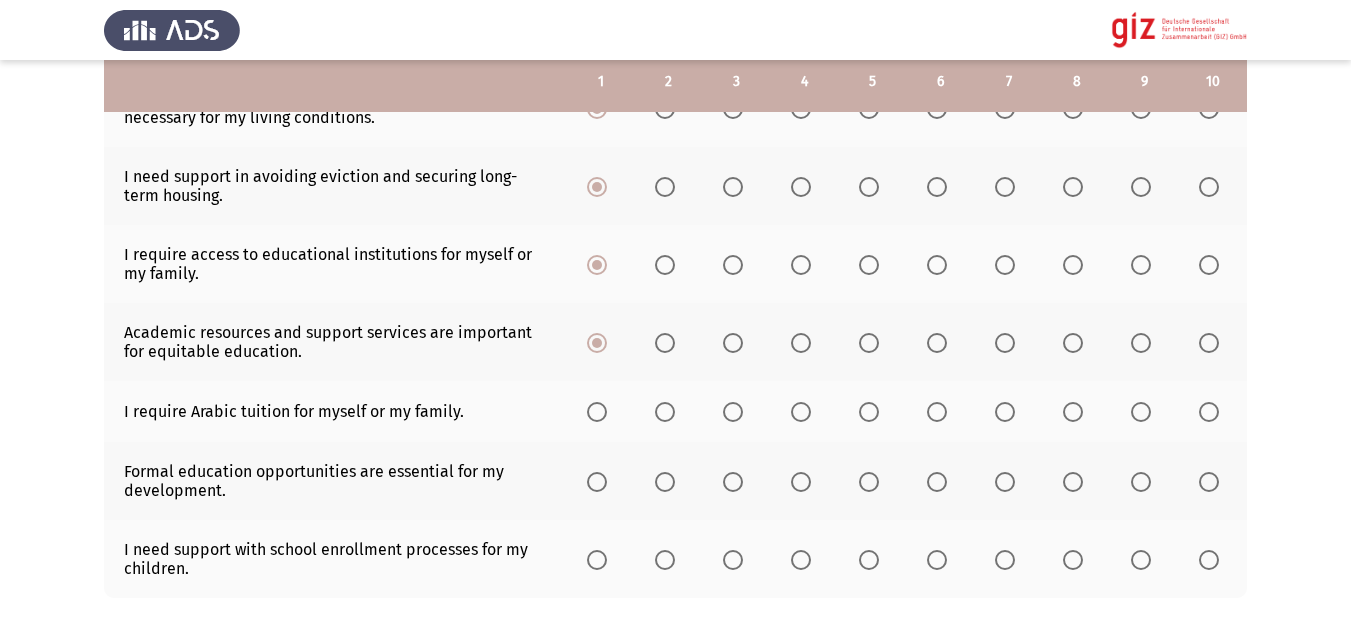 scroll, scrollTop: 530, scrollLeft: 0, axis: vertical 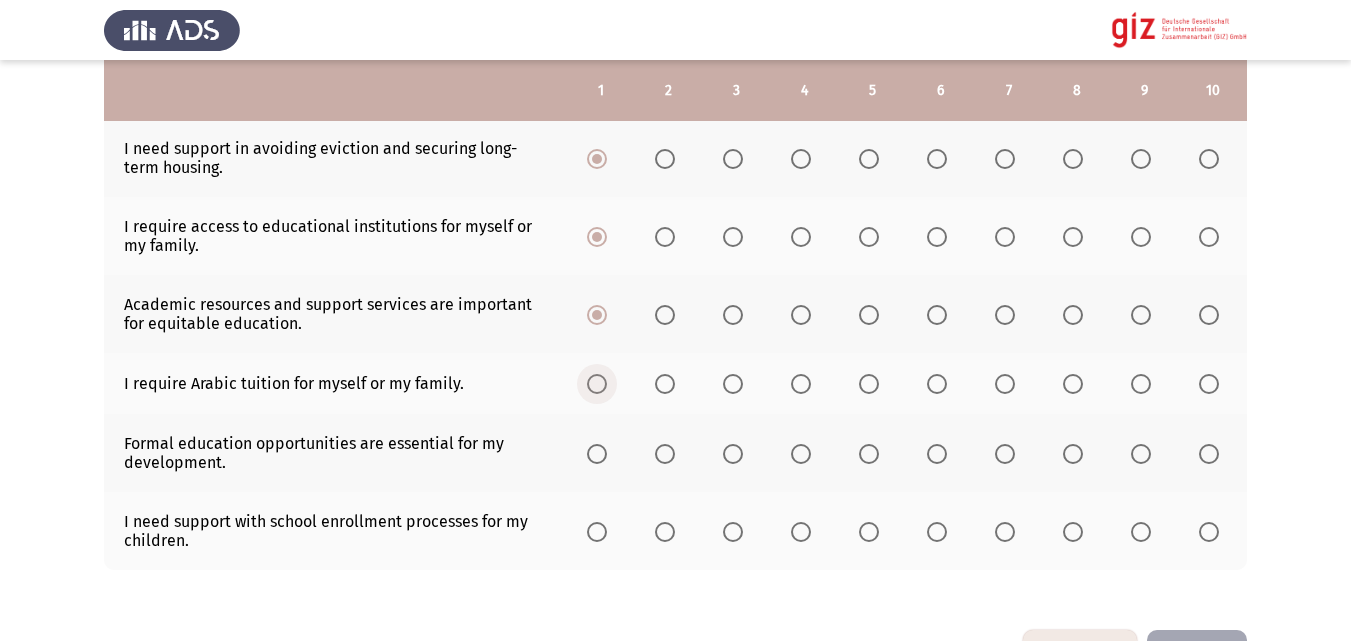 click at bounding box center (597, 384) 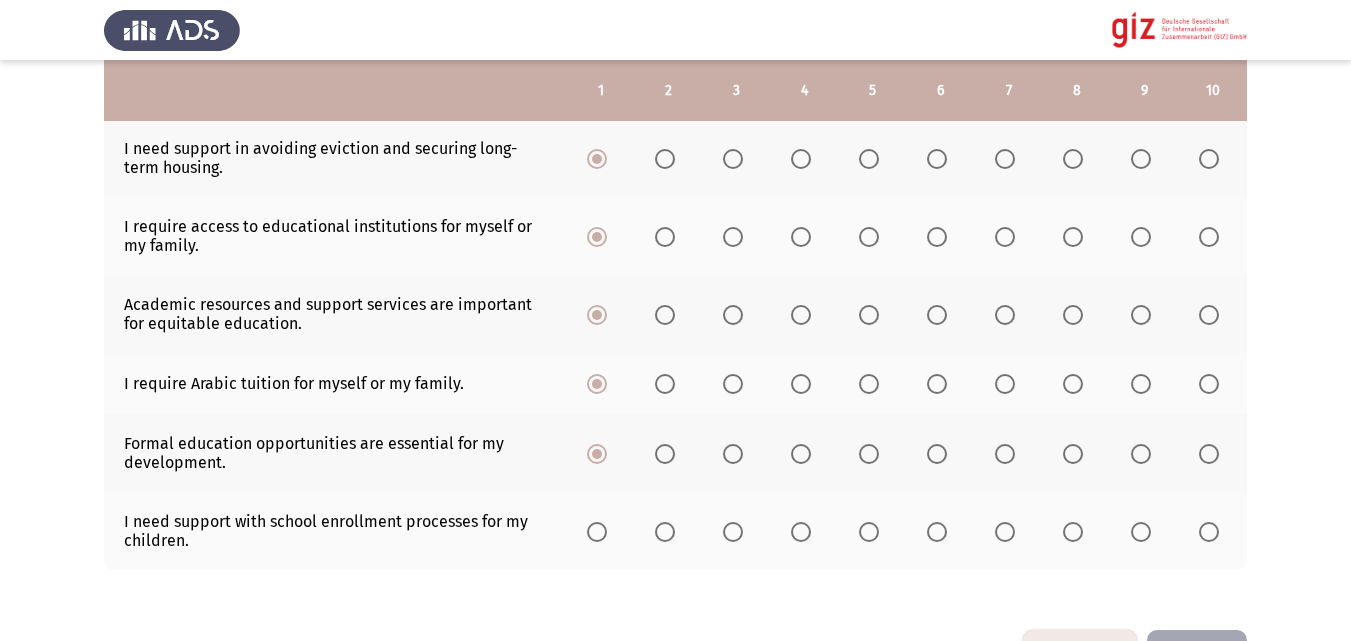 click 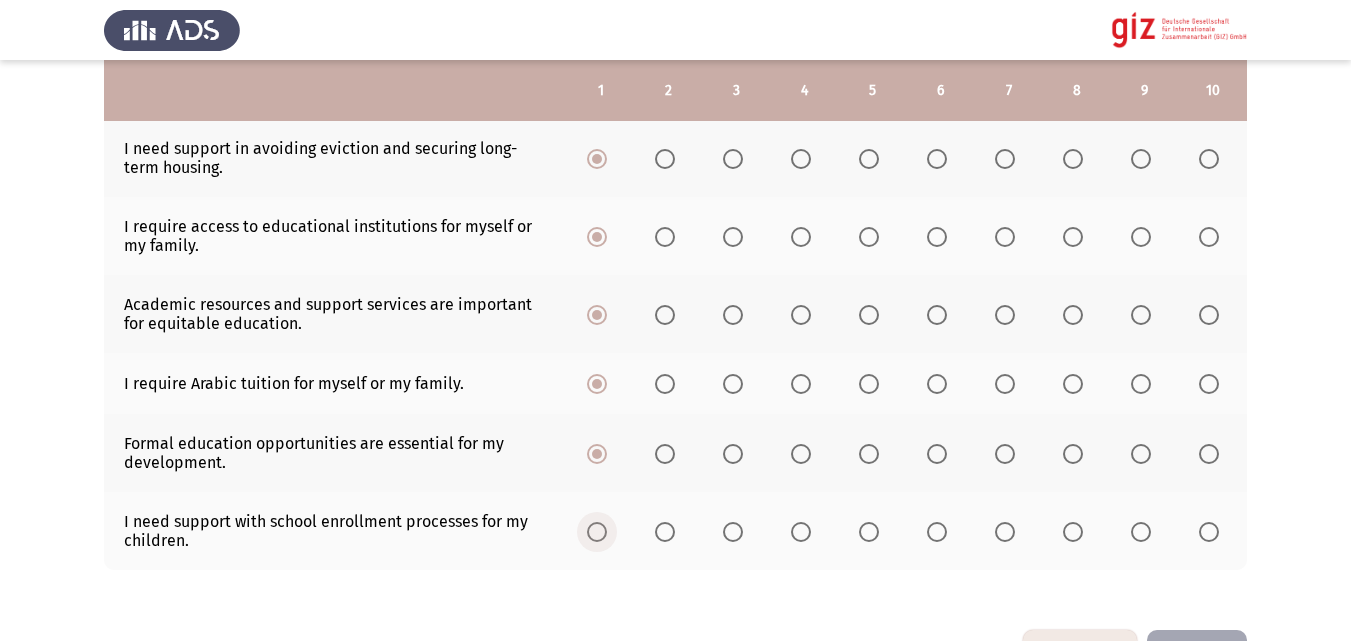 click at bounding box center (597, 532) 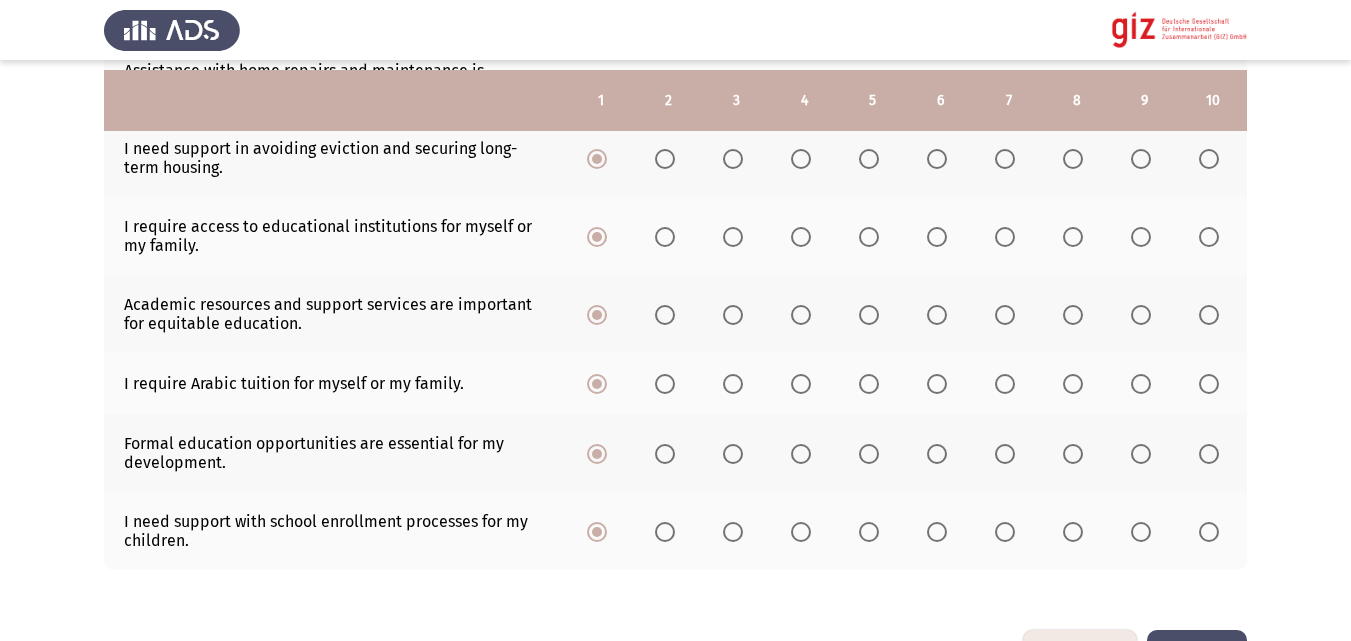 scroll, scrollTop: 599, scrollLeft: 0, axis: vertical 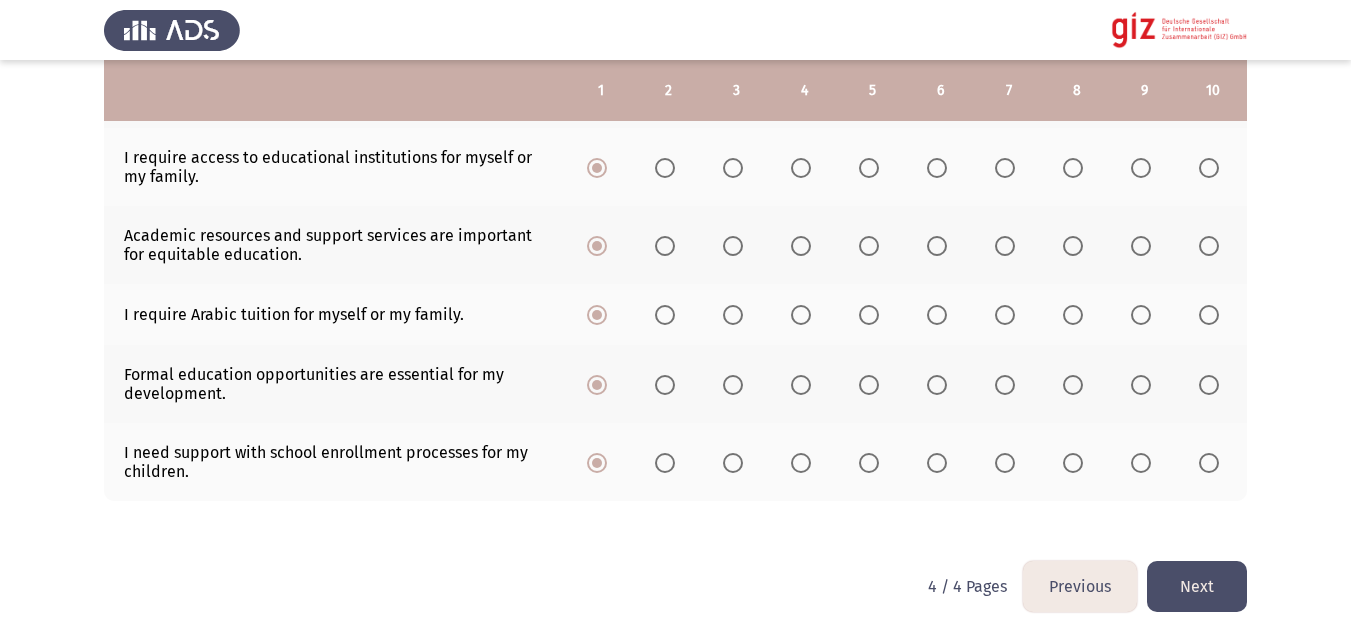 click on "Next" 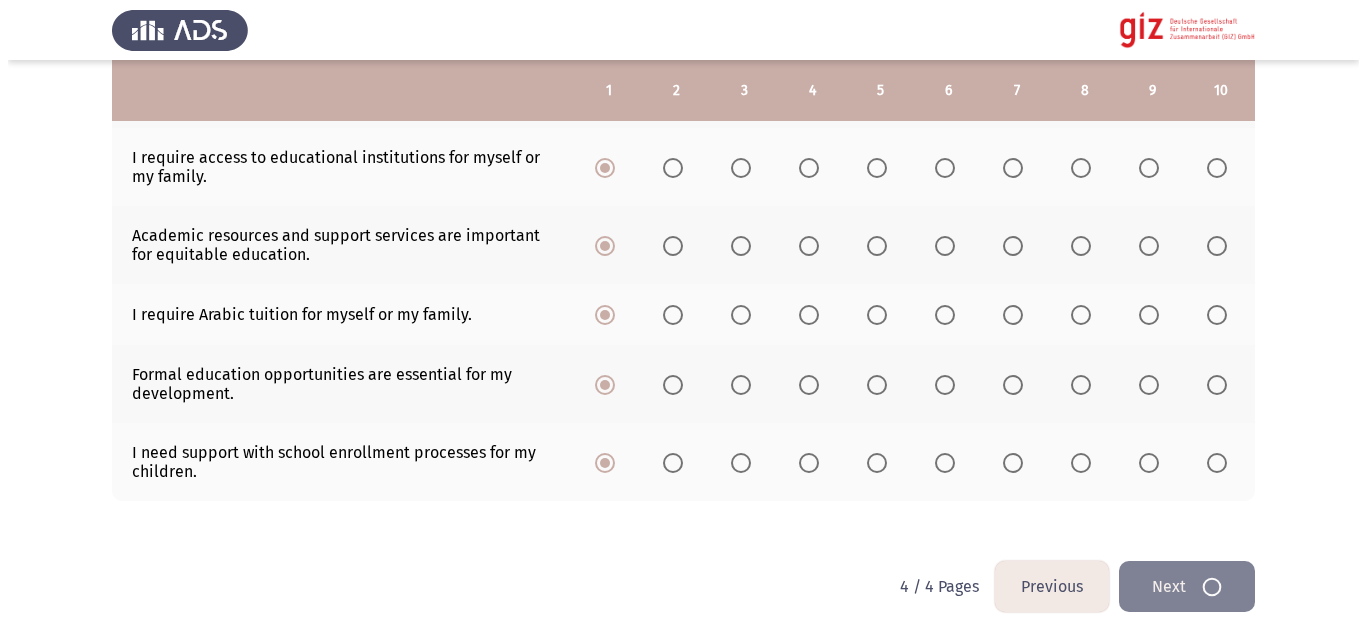 scroll, scrollTop: 0, scrollLeft: 0, axis: both 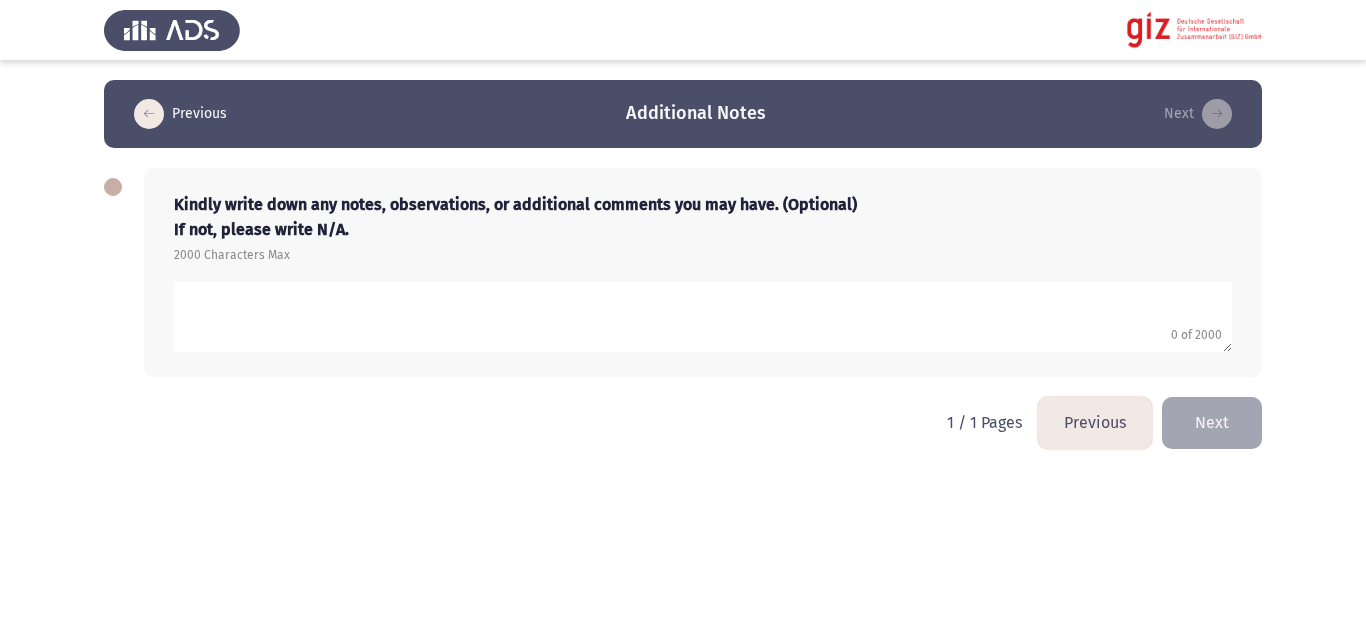 click 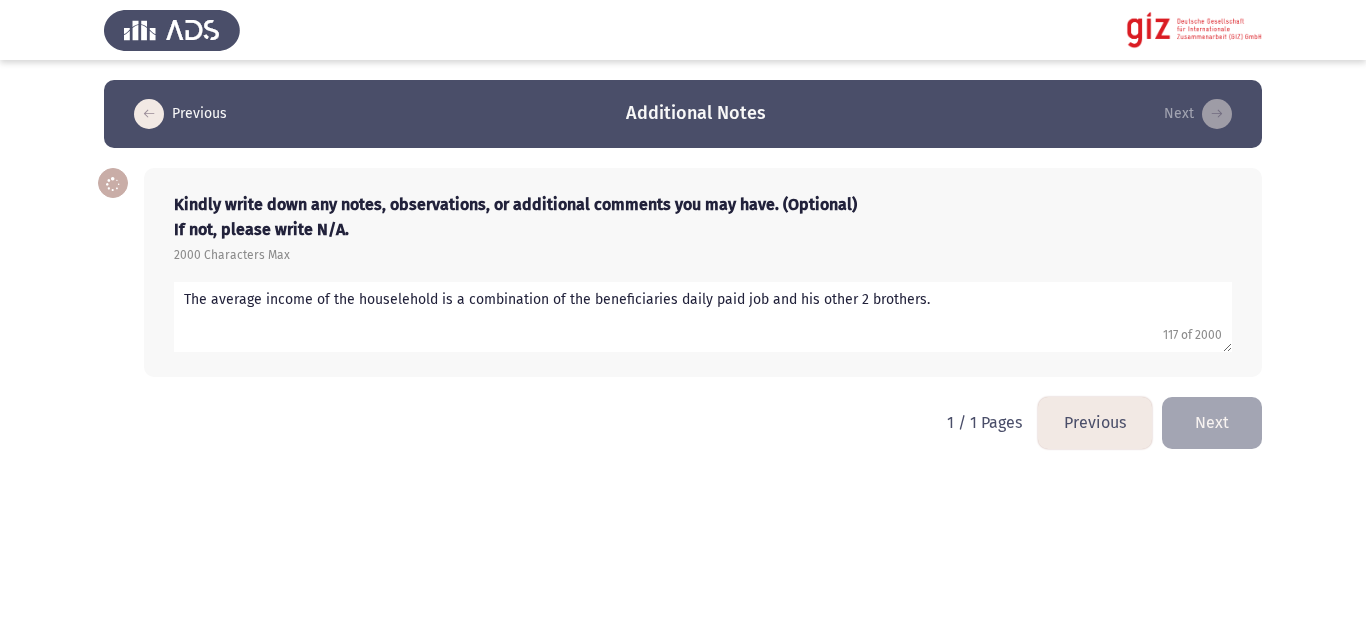 click 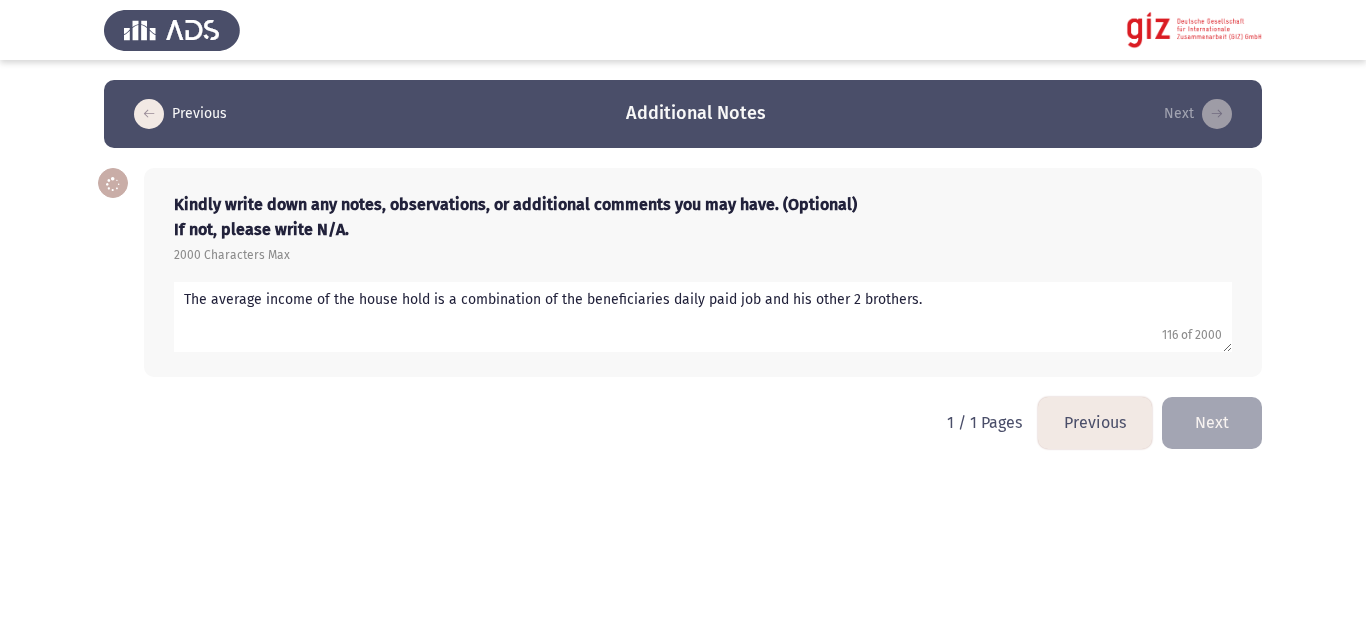 click 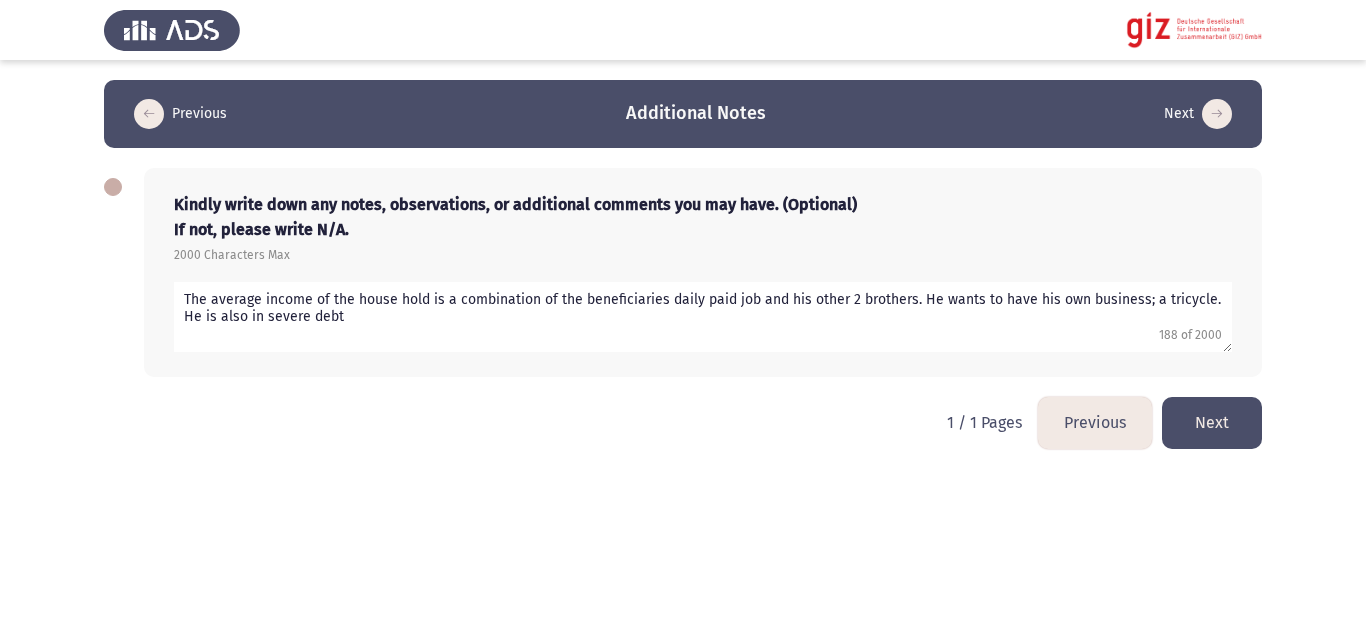 click 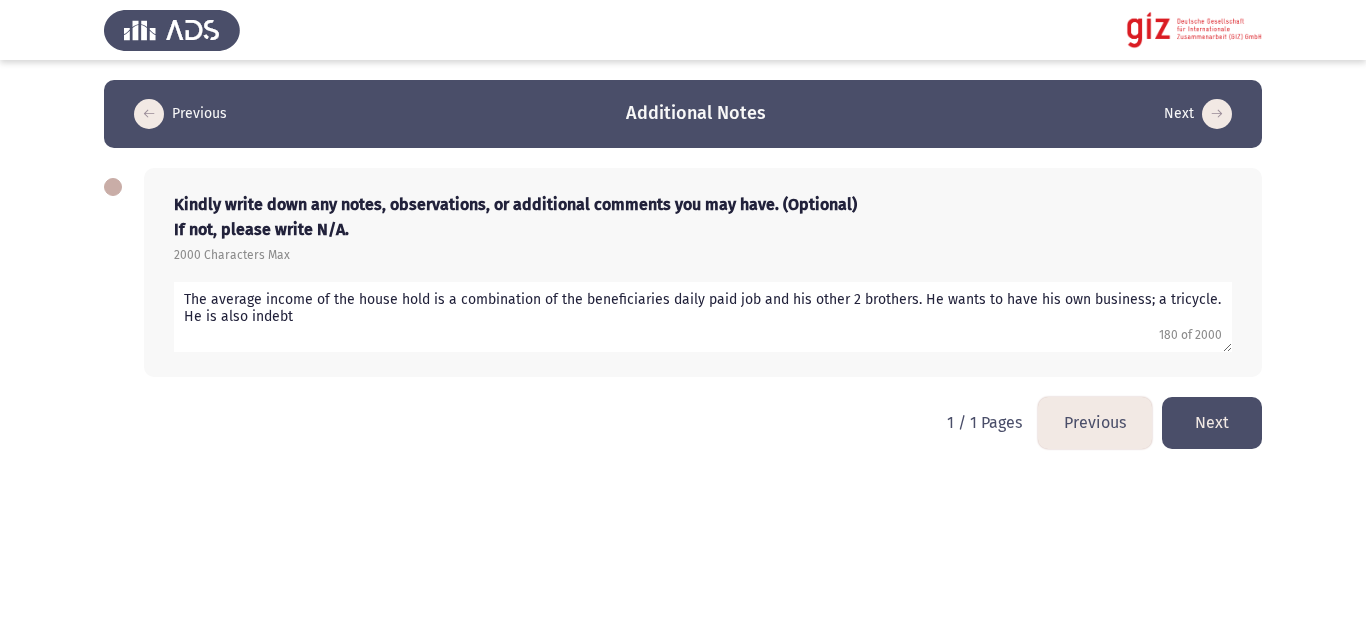 type on "The average income of the house hold is a combination of the beneficiaries daily paid job and his other 2 brothers. He wants to have his own business; a tricycle. He is also indebt" 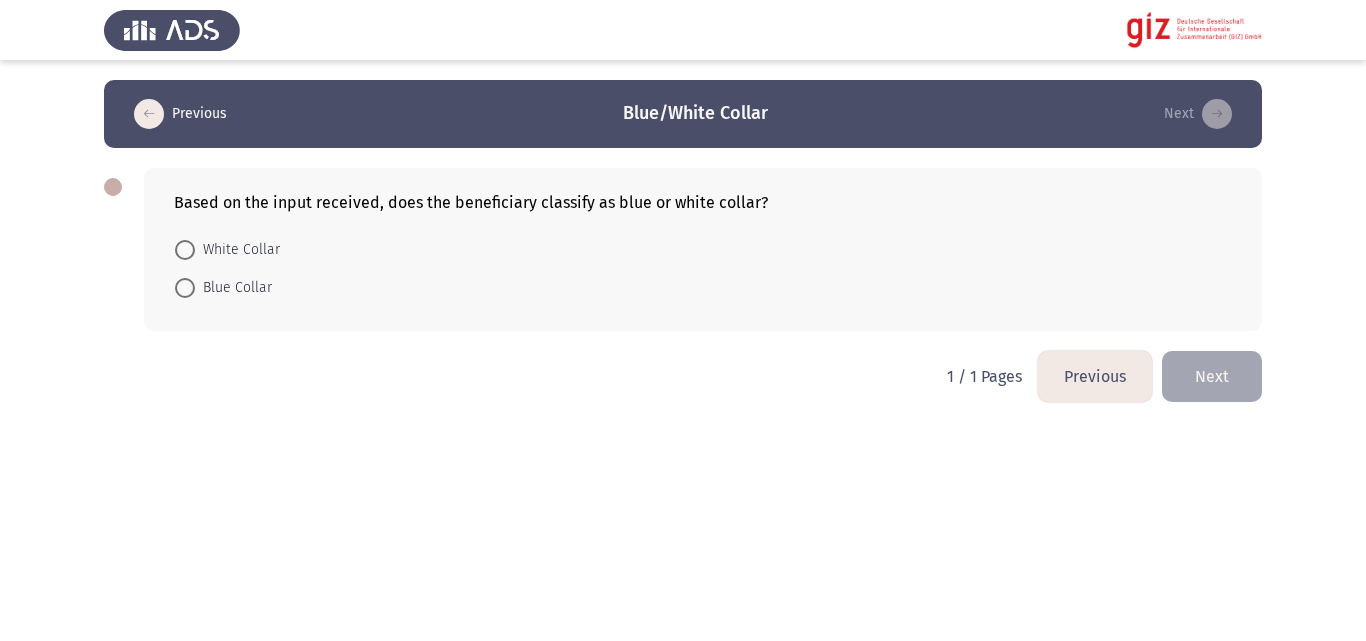 click on "Blue Collar" at bounding box center (223, 286) 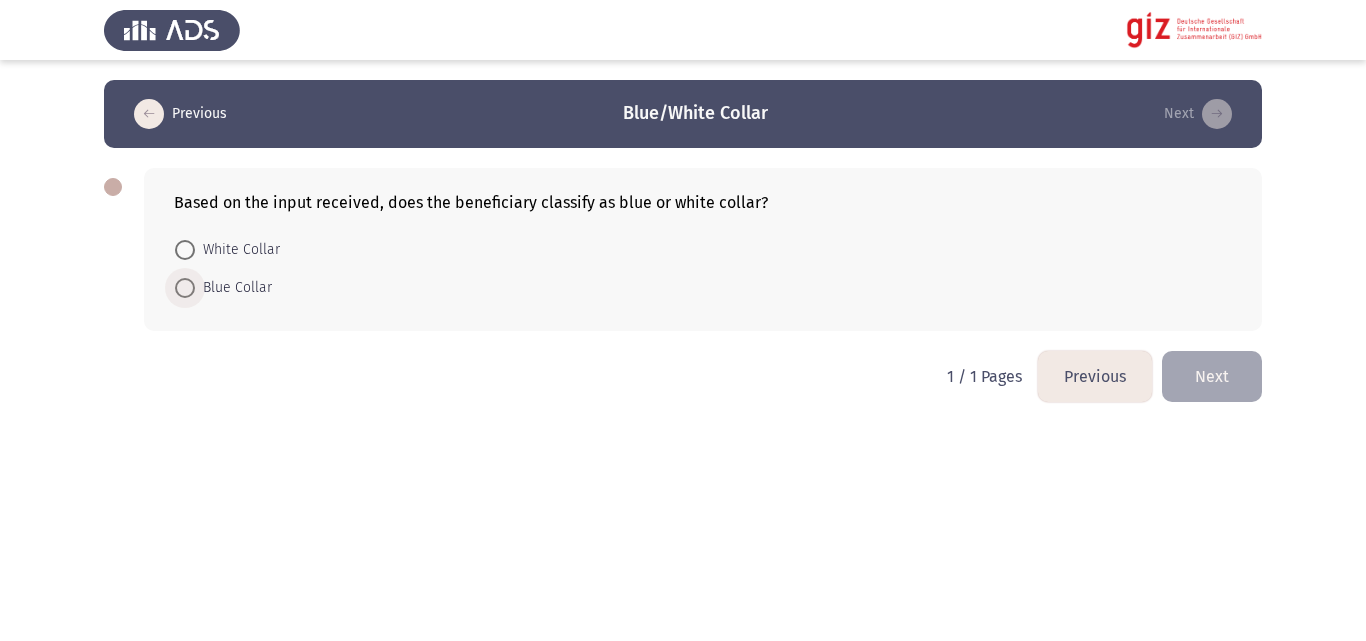 click on "Blue Collar" at bounding box center [233, 288] 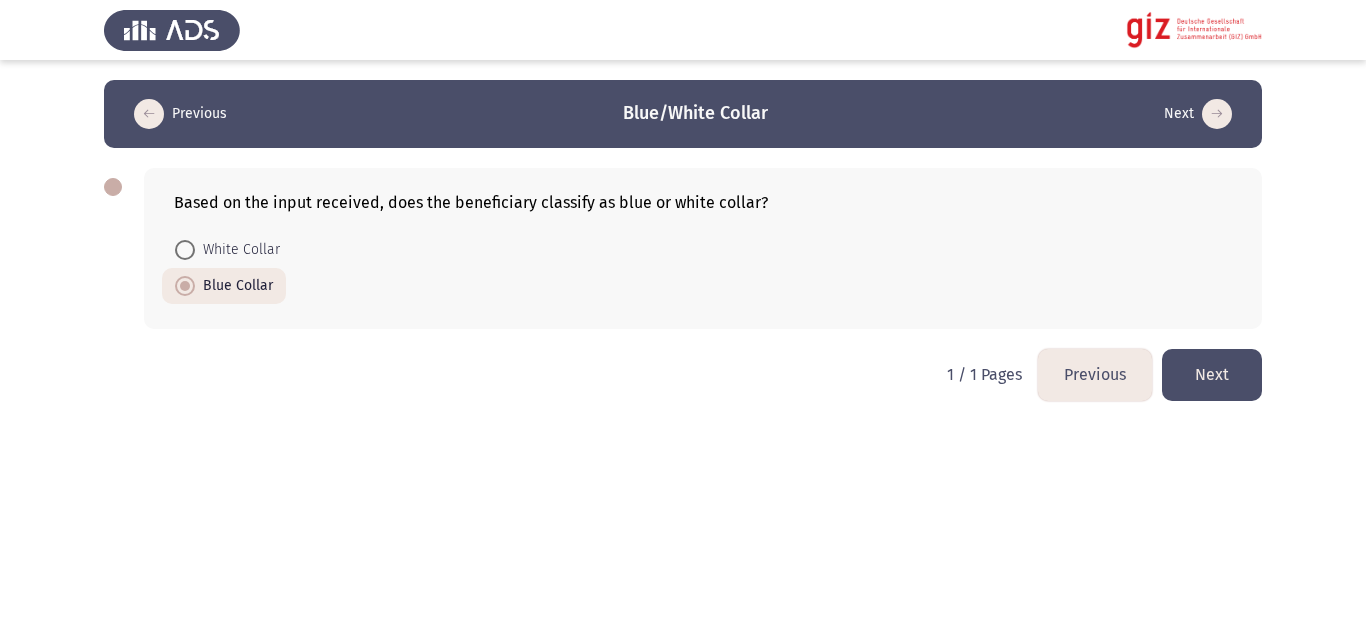 click on "Next" 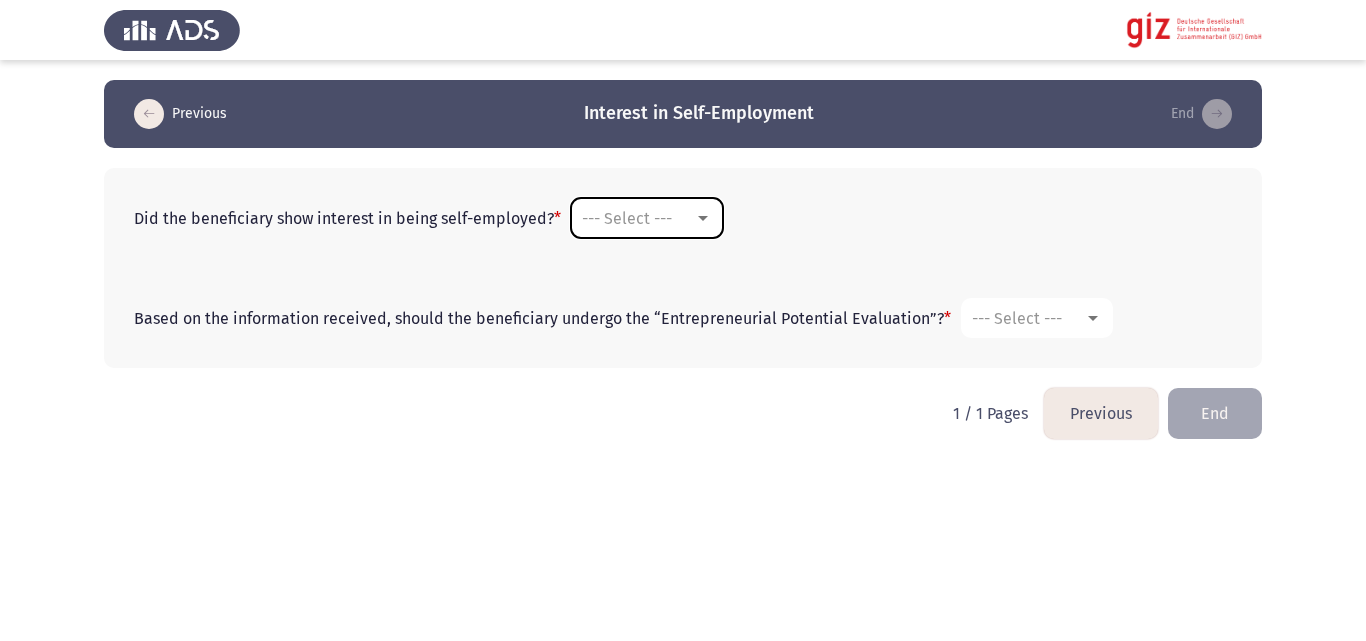 click on "--- Select ---" at bounding box center (647, 218) 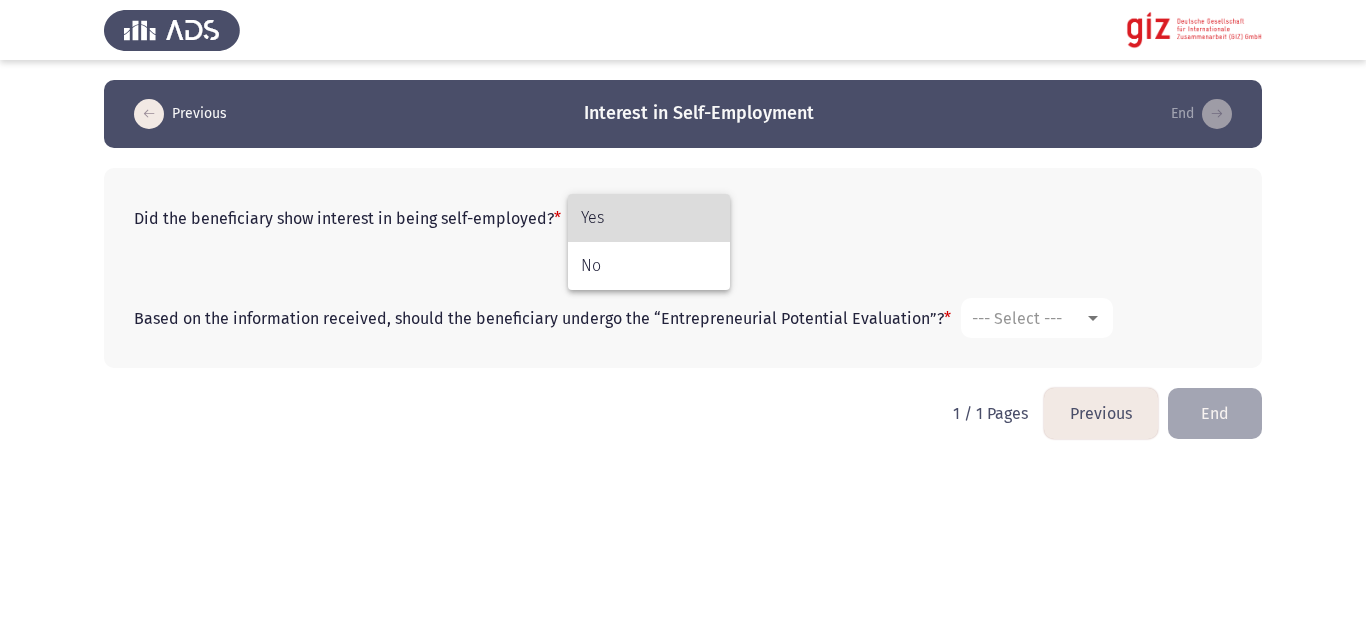 click on "Yes" at bounding box center [649, 218] 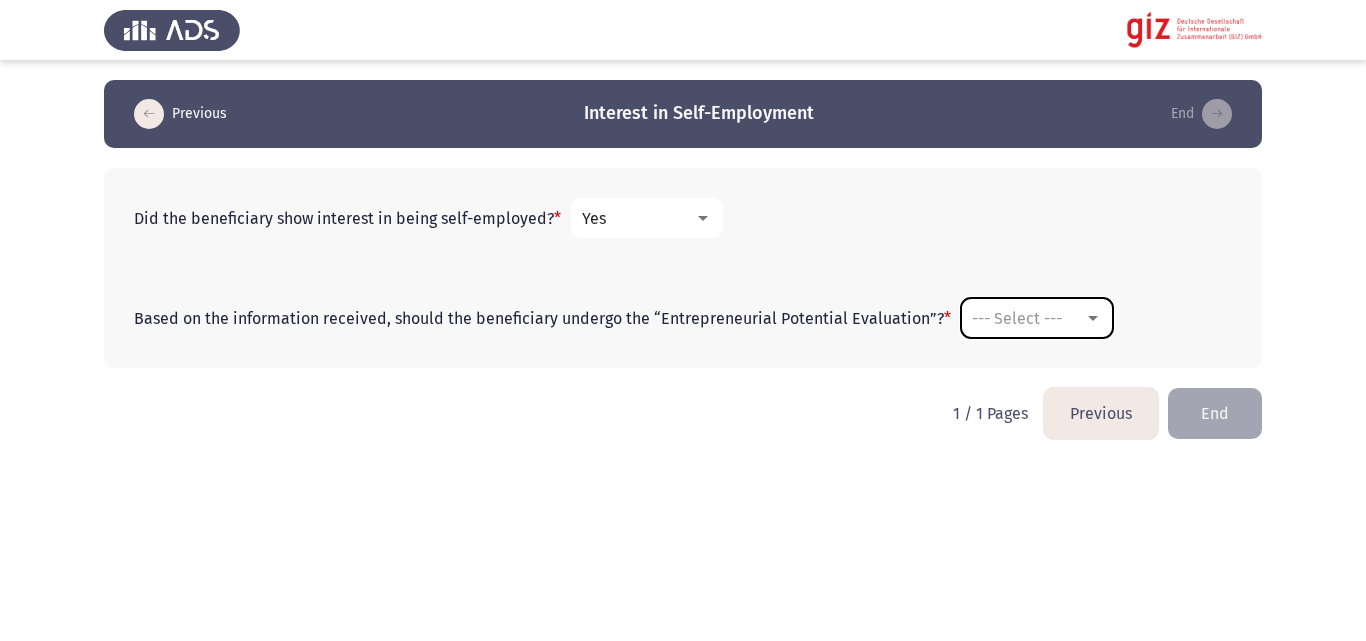 click on "--- Select ---" at bounding box center [1028, 318] 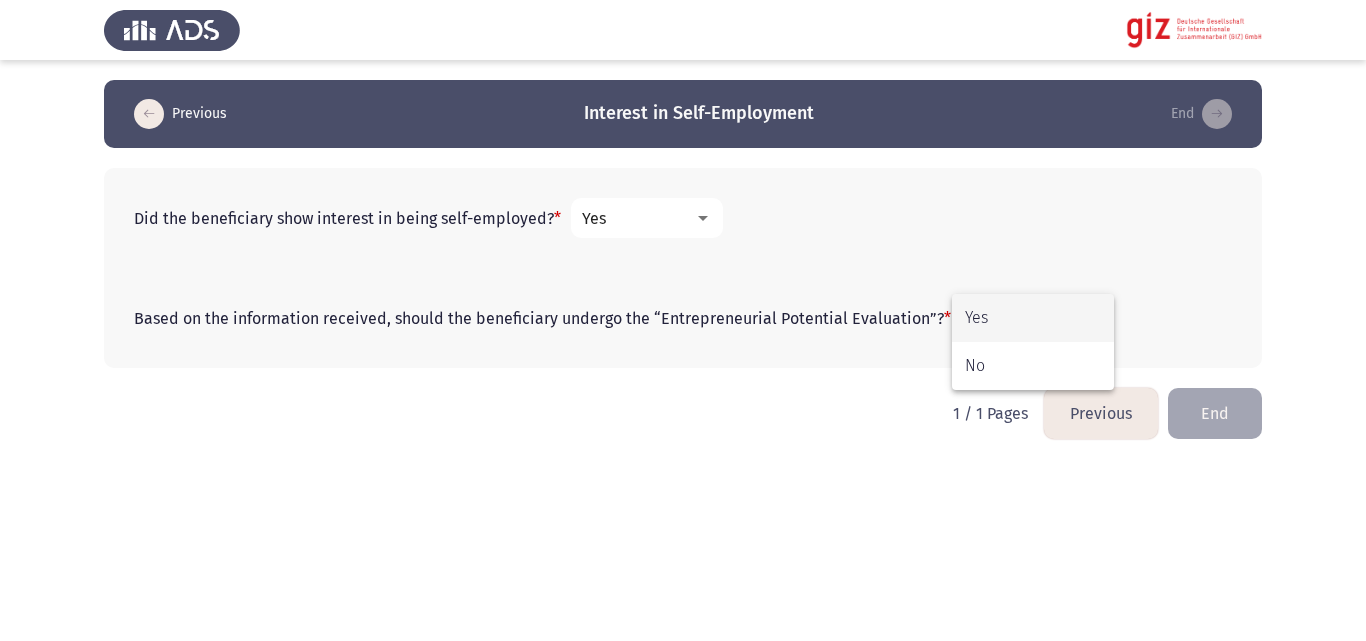 click on "Yes" at bounding box center [1033, 318] 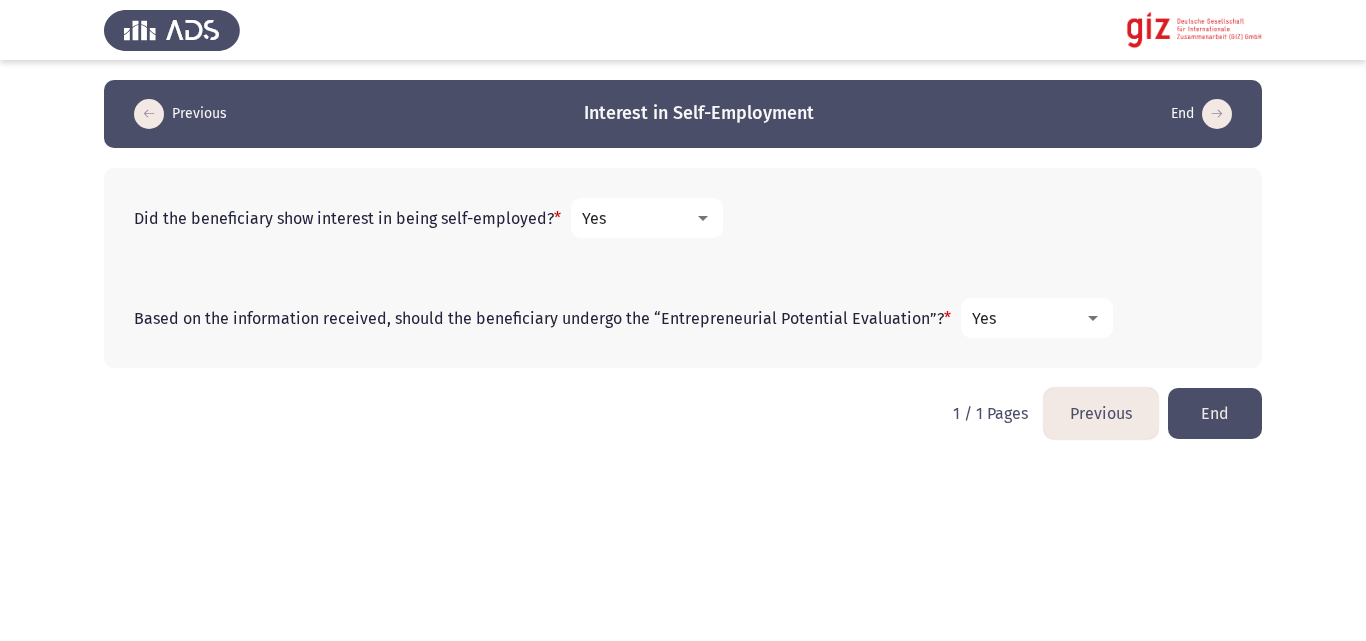 click on "End" 